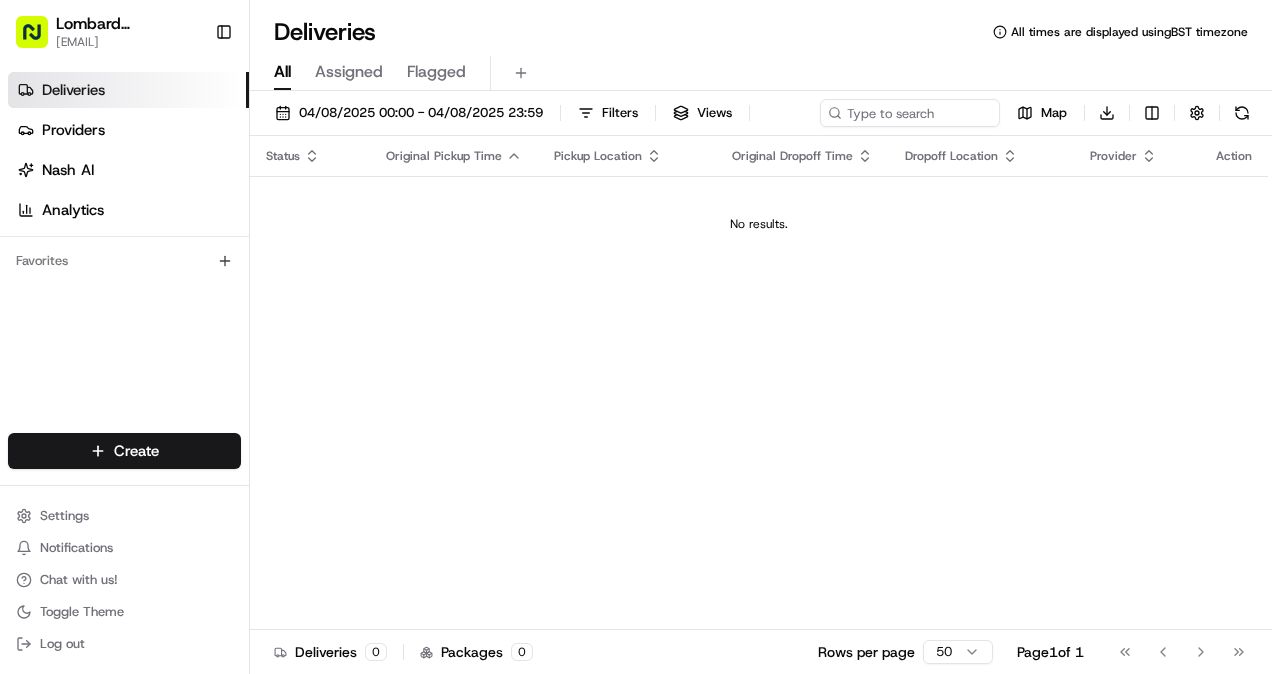 scroll, scrollTop: 0, scrollLeft: 0, axis: both 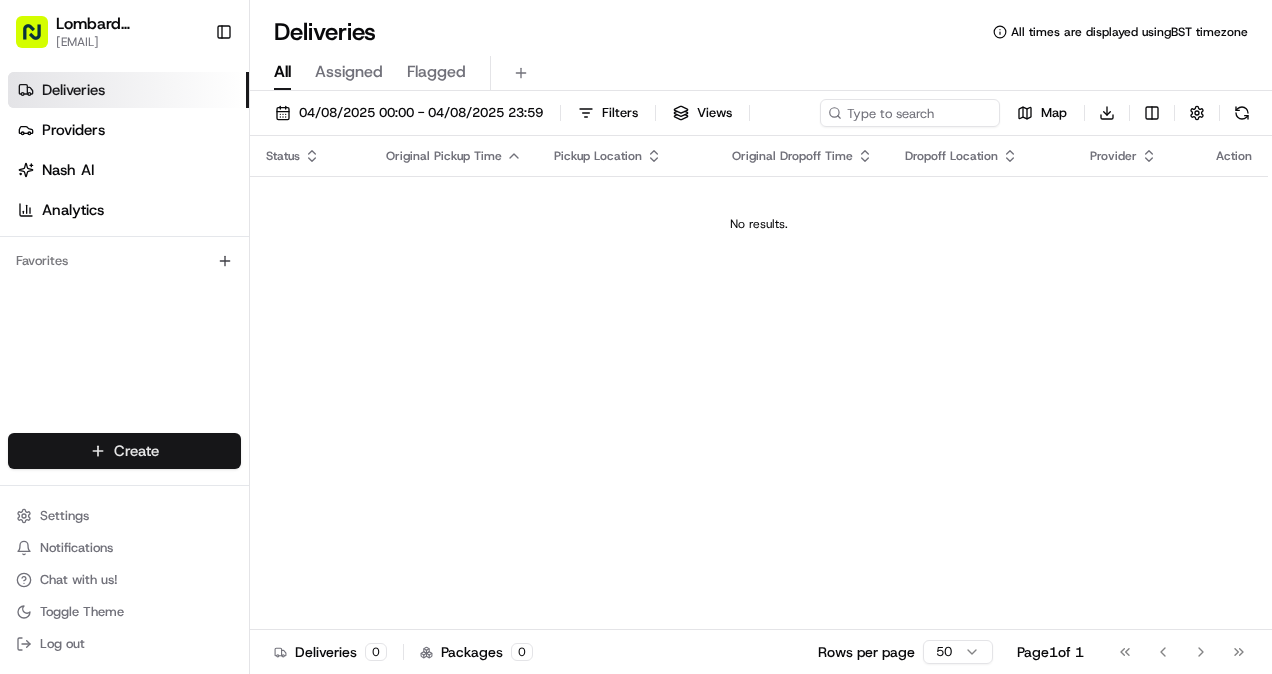 click on "Lombard Hospitality [EMAIL] Toggle Sidebar Deliveries Providers Nash AI Analytics Favorites Main Menu Members & Organization Organization Users Roles Preferences Customization Tracking Orchestration Automations Dispatch Strategy Locations Pickup Locations Dropoff Locations Billing Billing Refund Requests Integrations Notification Triggers Webhooks API Keys Request Logs Create Settings Notifications Chat with us! Toggle Theme Log out Deliveries All times are displayed using  BST   timezone All Assigned Flagged 04/08/2025 00:00 - 04/08/2025 23:59 Filters Views Map Download Status Original Pickup Time Pickup Location Original Dropoff Time Dropoff Location Provider Action No results. Deliveries 0 Packages 0 Rows per page 50 Page  1  of   1 Go to first page Go to previous page Go to next page Go to last page
Create Create" at bounding box center (636, 337) 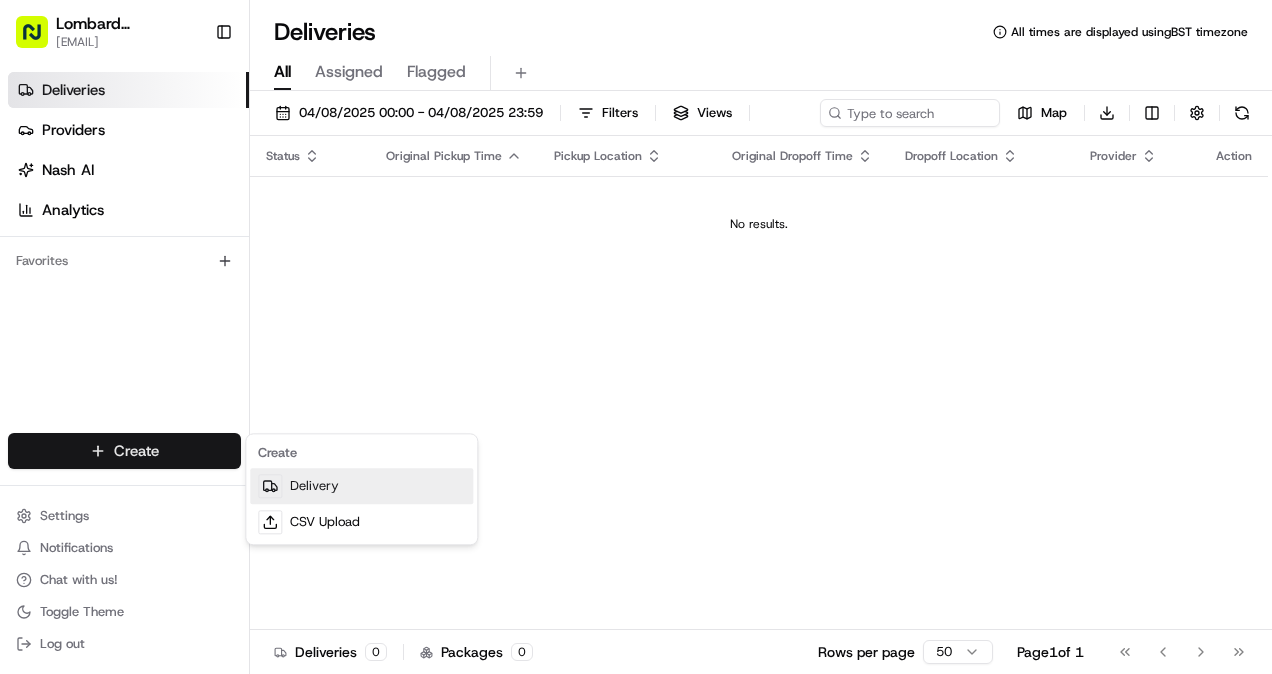 click on "Delivery" at bounding box center [361, 486] 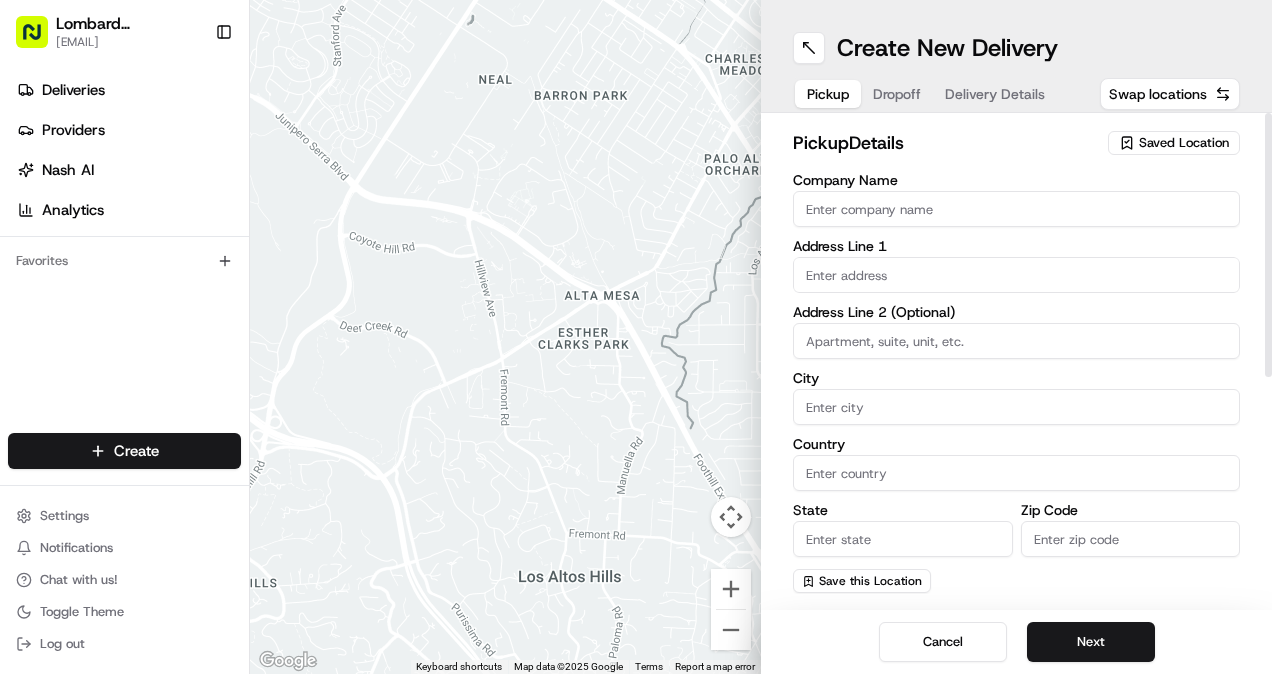 click on "Company Name" at bounding box center (1016, 209) 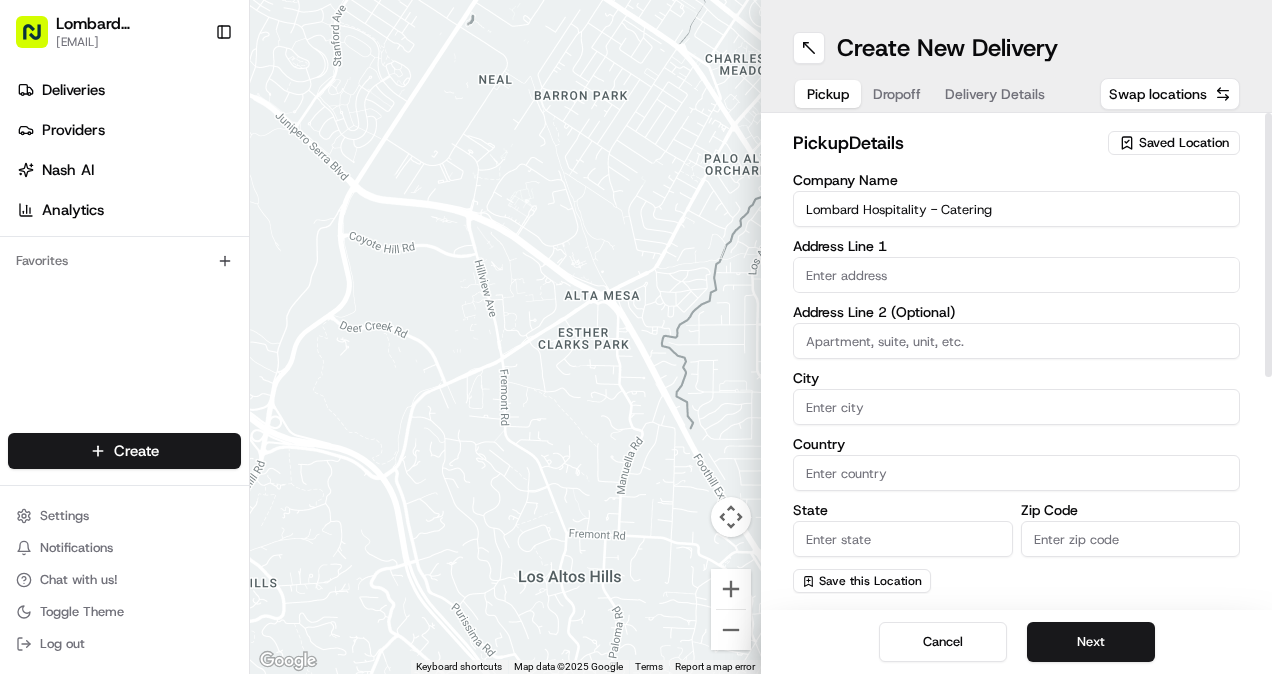 type on "[STREET] [NUMBER]" 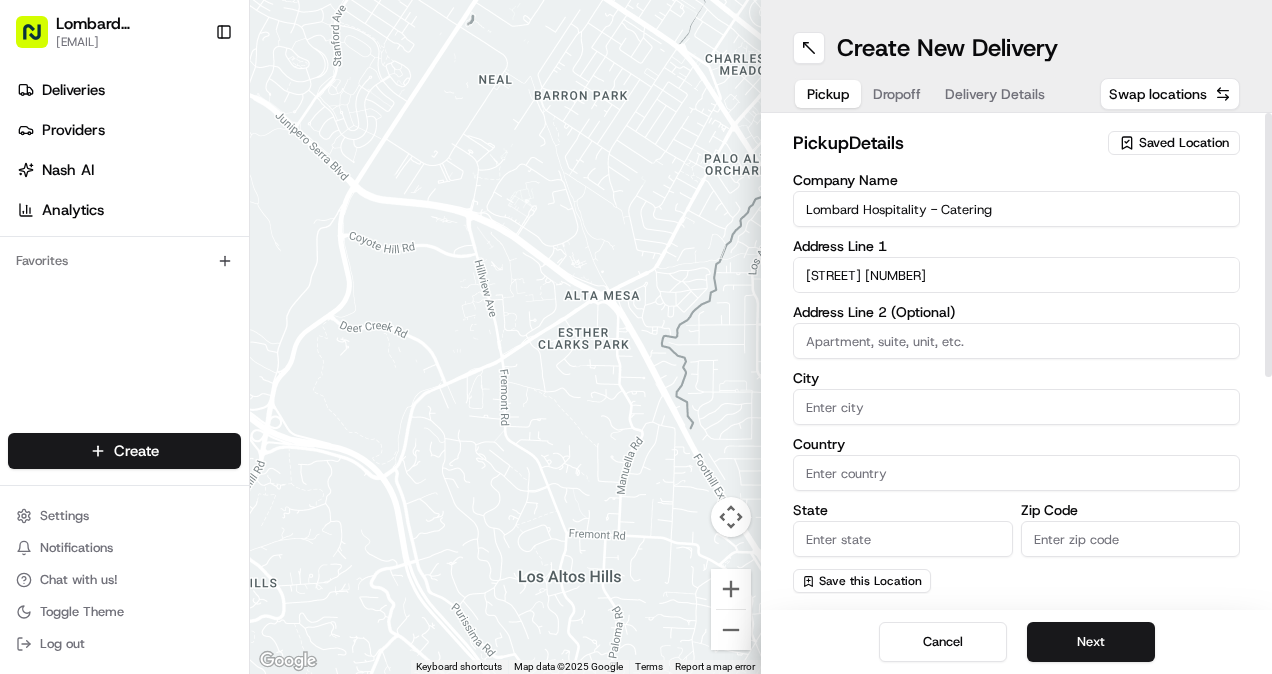 type on "United Kingdom" 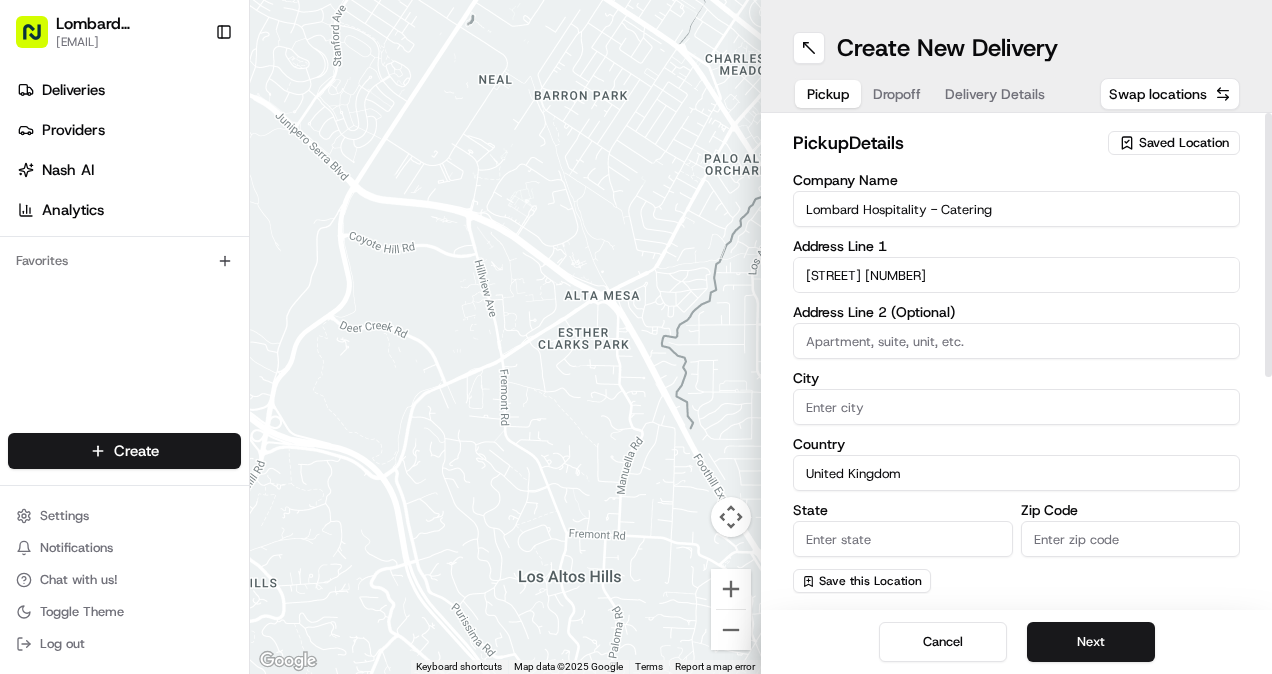 type on "Europe" 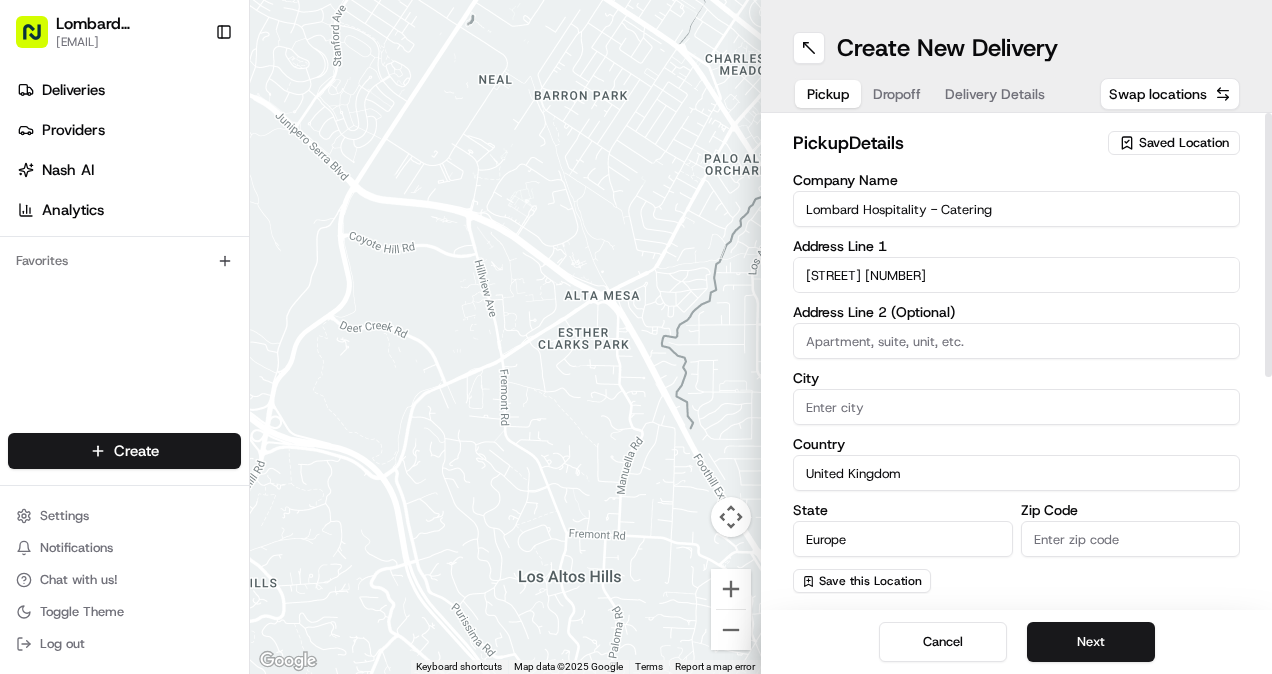 type on "[POSTAL_CODE]" 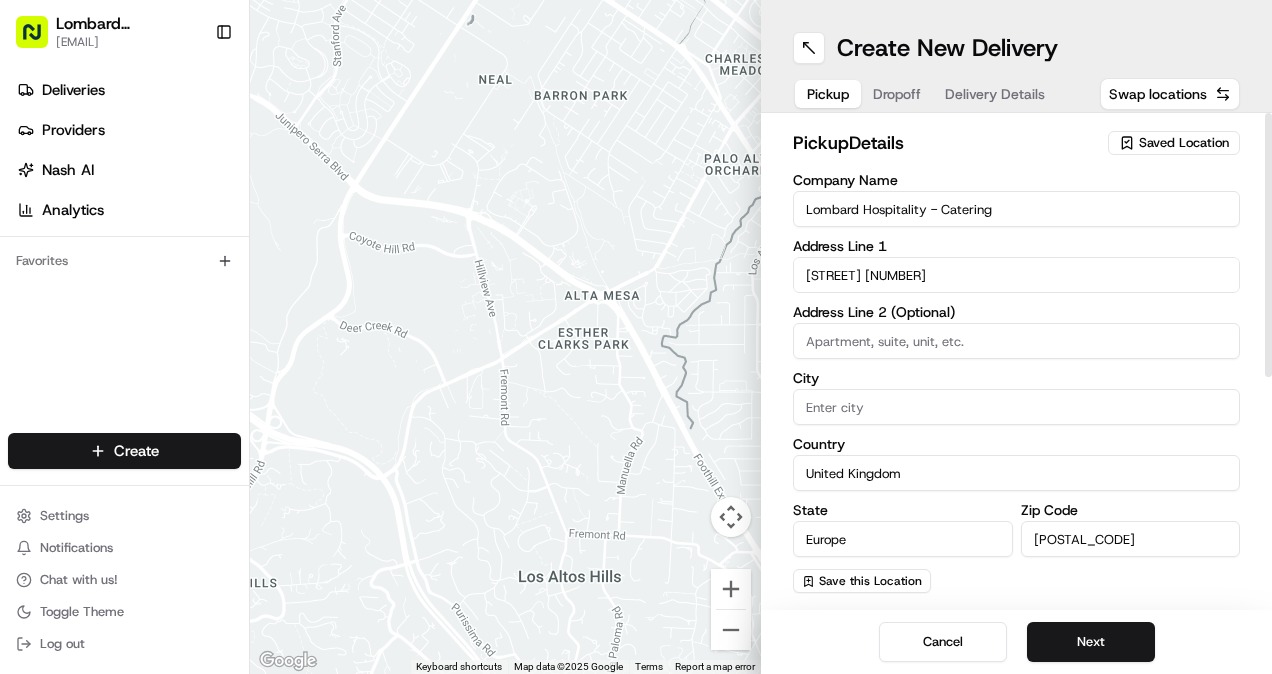 type on "[NAME]" 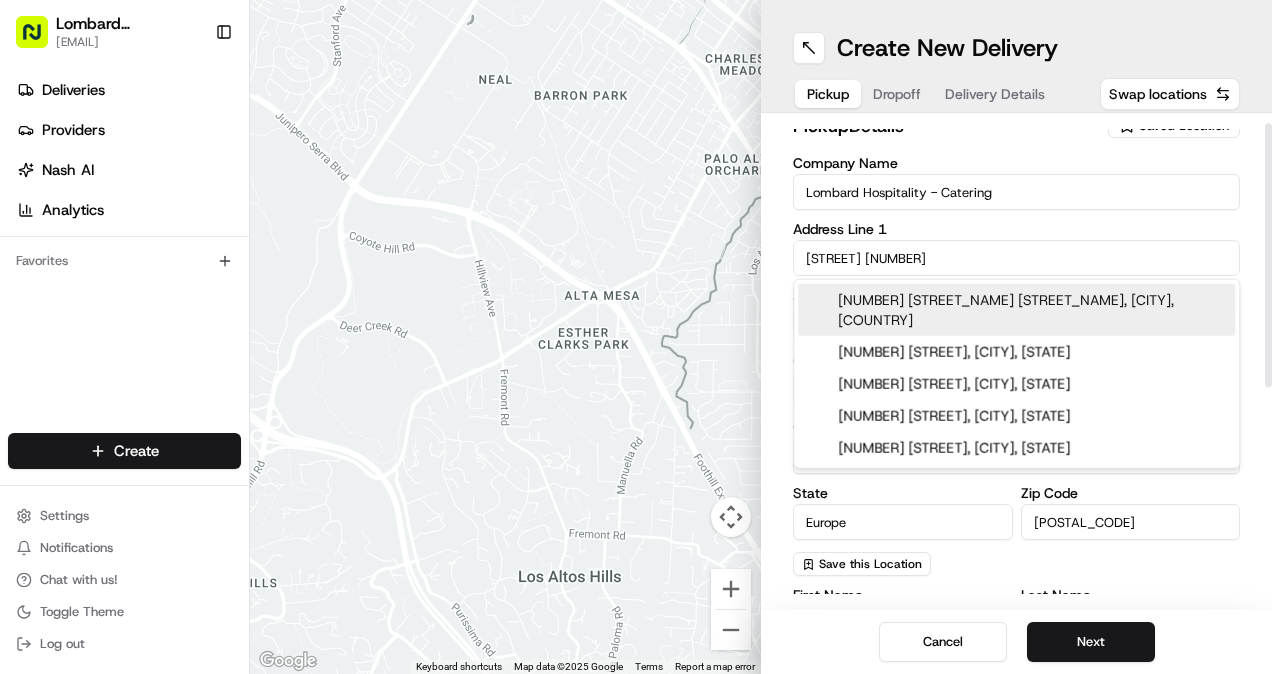 scroll, scrollTop: 18, scrollLeft: 0, axis: vertical 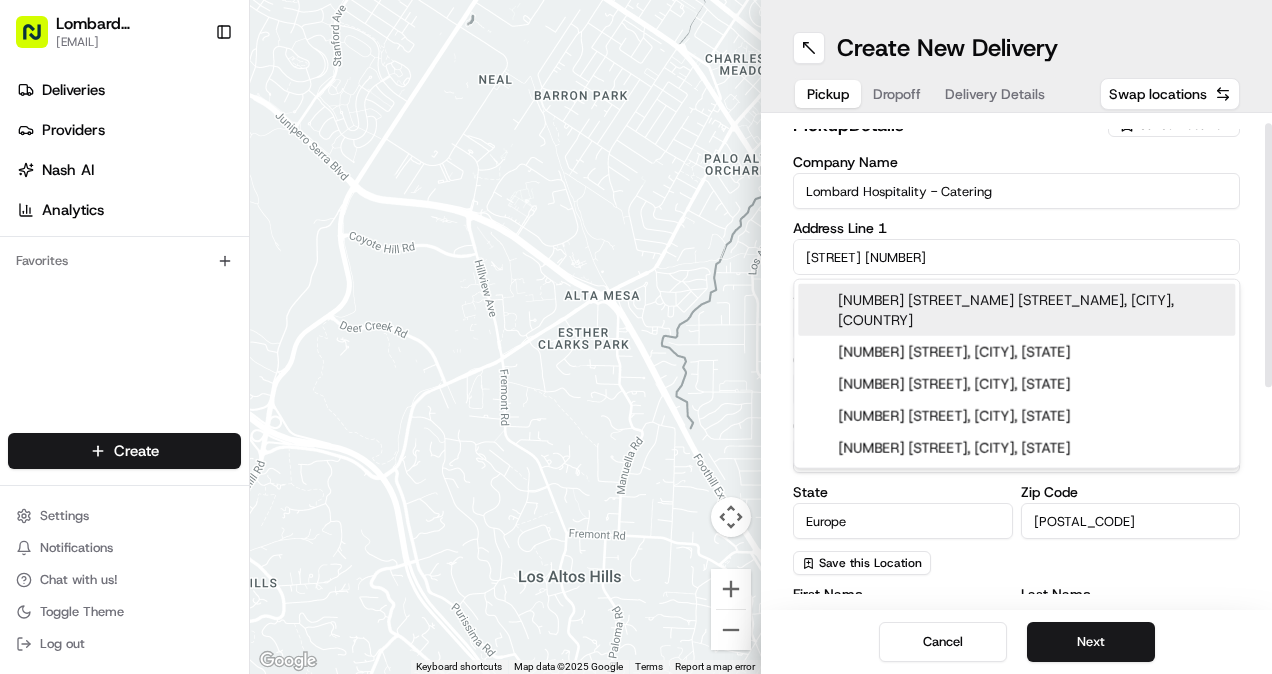 drag, startPoint x: 934, startPoint y: 266, endPoint x: 780, endPoint y: 246, distance: 155.29327 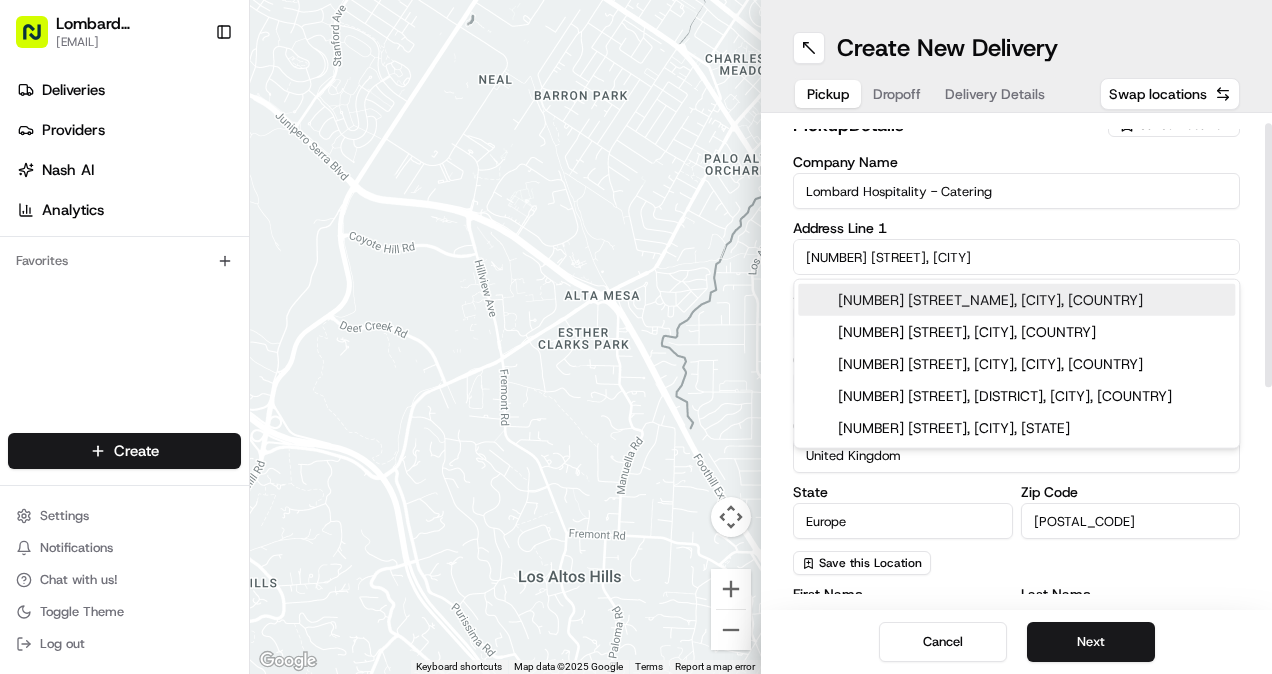 click on "1 Lombard Street, London, UK" at bounding box center (1016, 300) 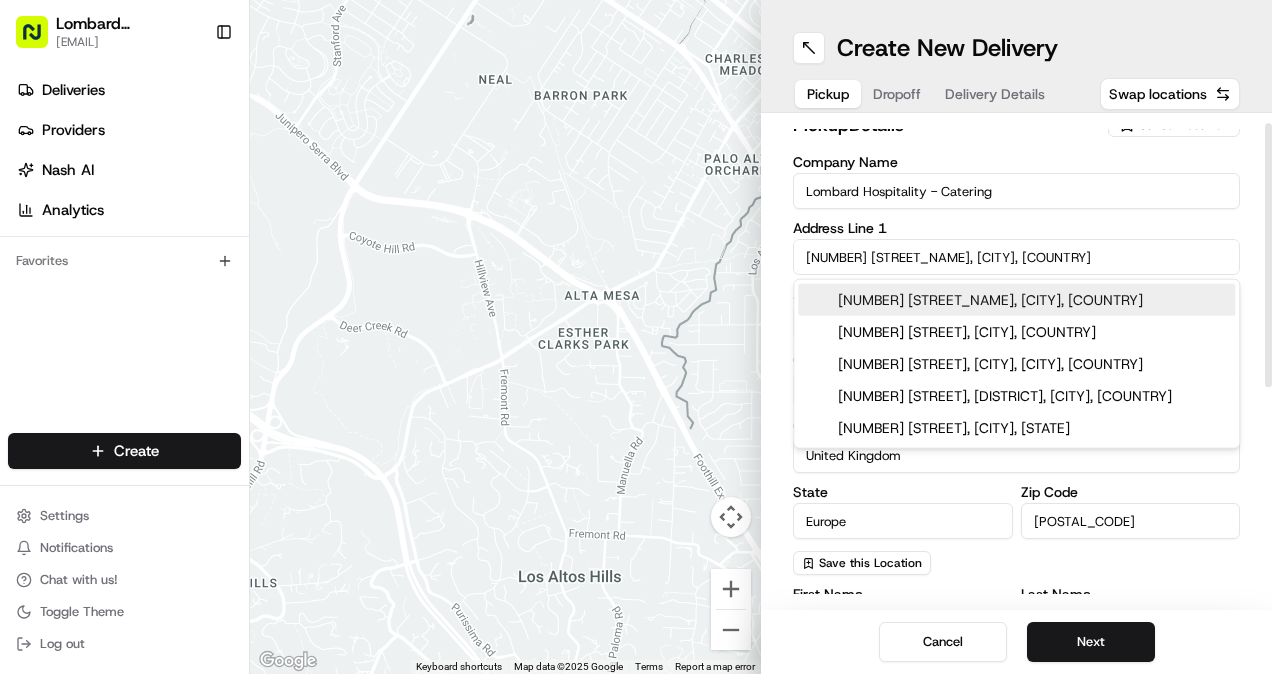 type on "Underground Station Shop, 1 Lombard St, London EC3V 3LA, UK" 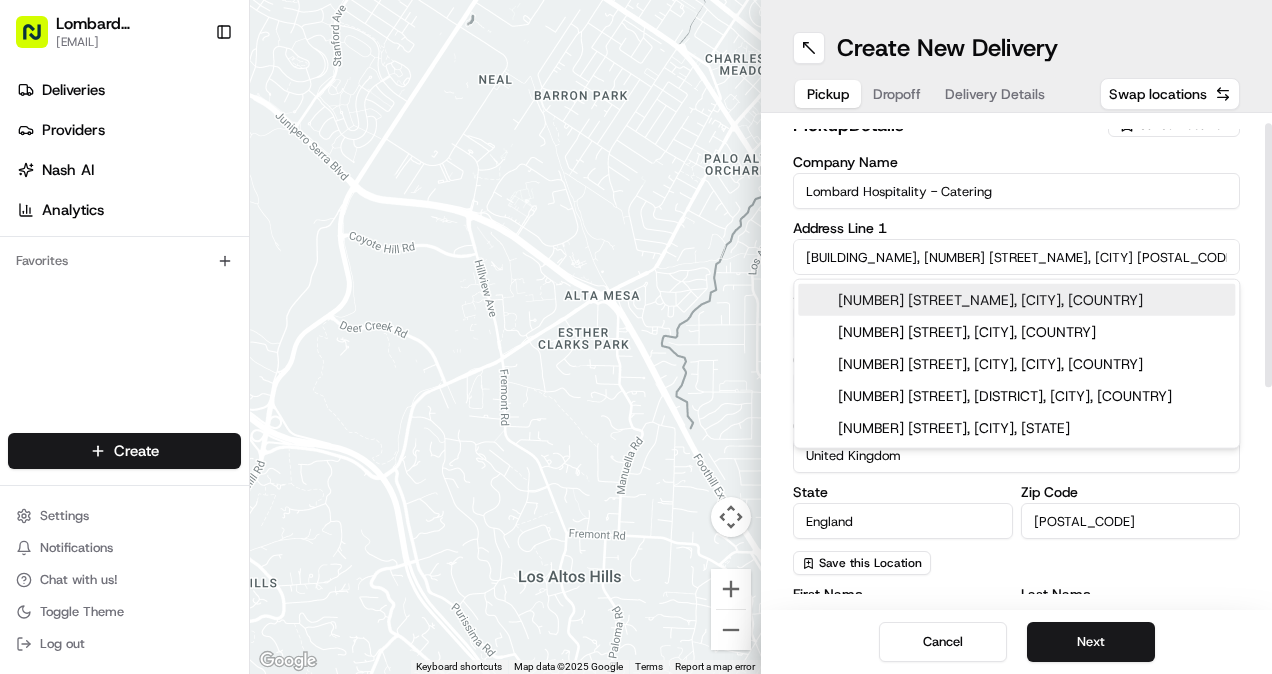 type on "1 Lombard Street" 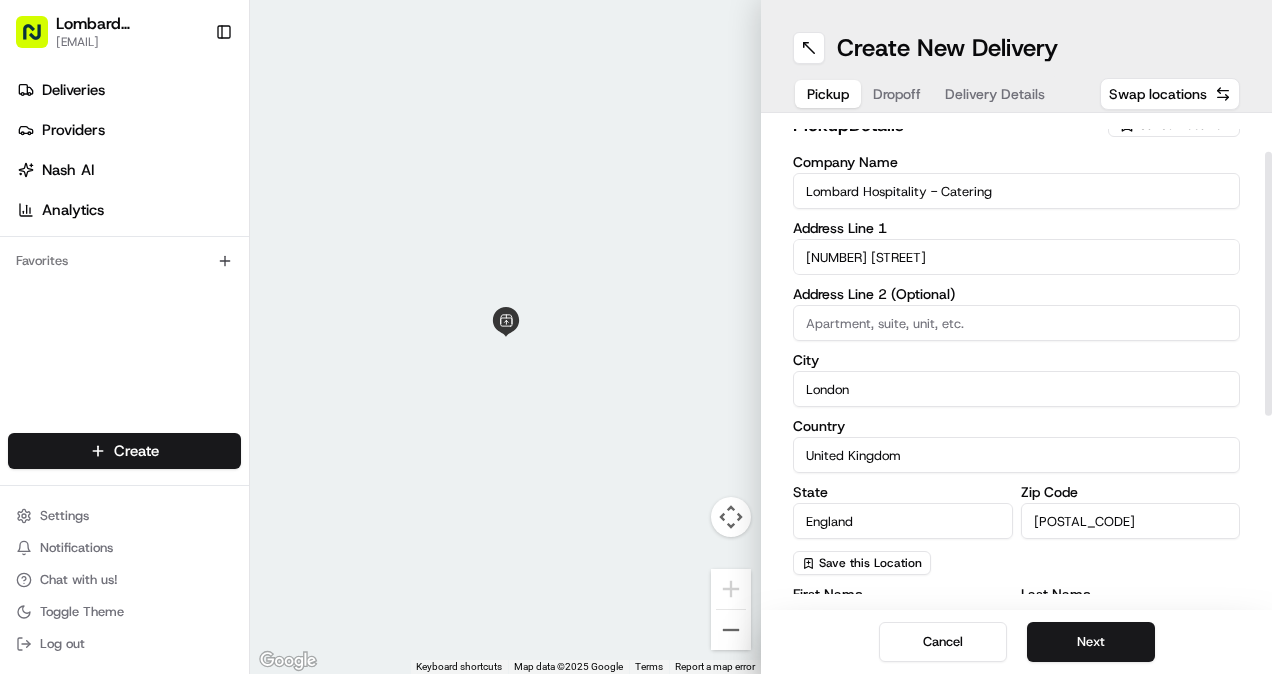 scroll, scrollTop: 75, scrollLeft: 0, axis: vertical 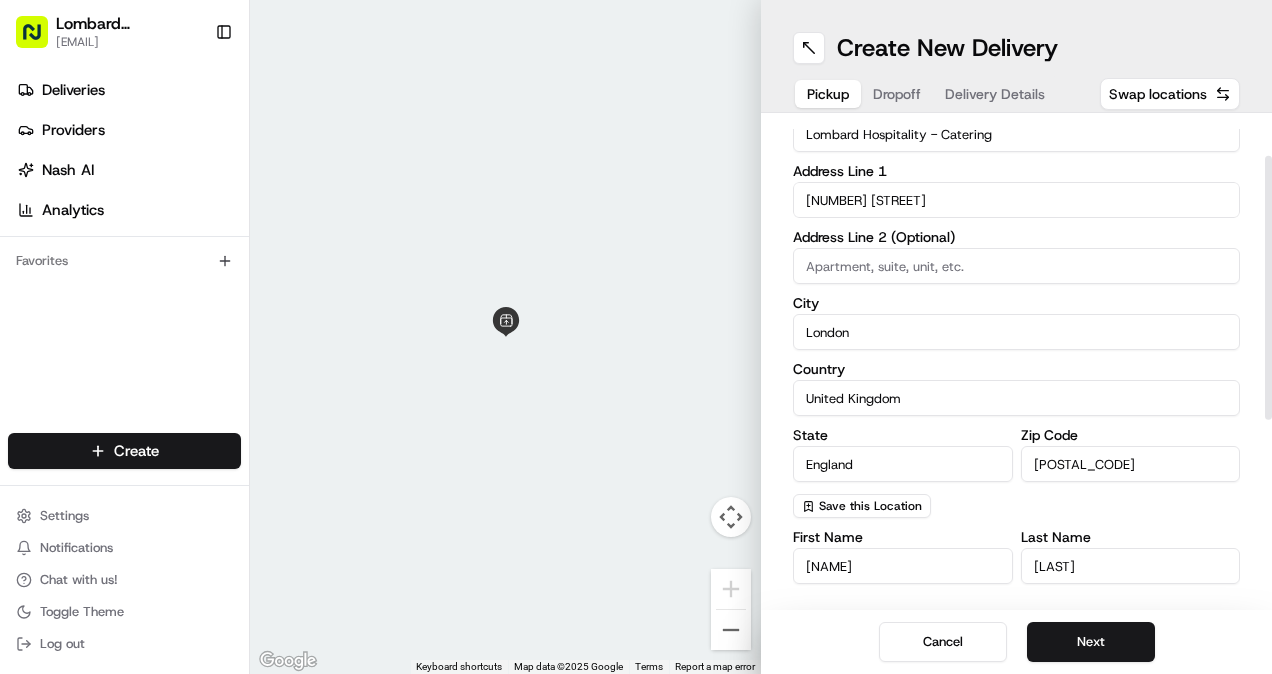 drag, startPoint x: 1125, startPoint y: 462, endPoint x: 1072, endPoint y: 462, distance: 53 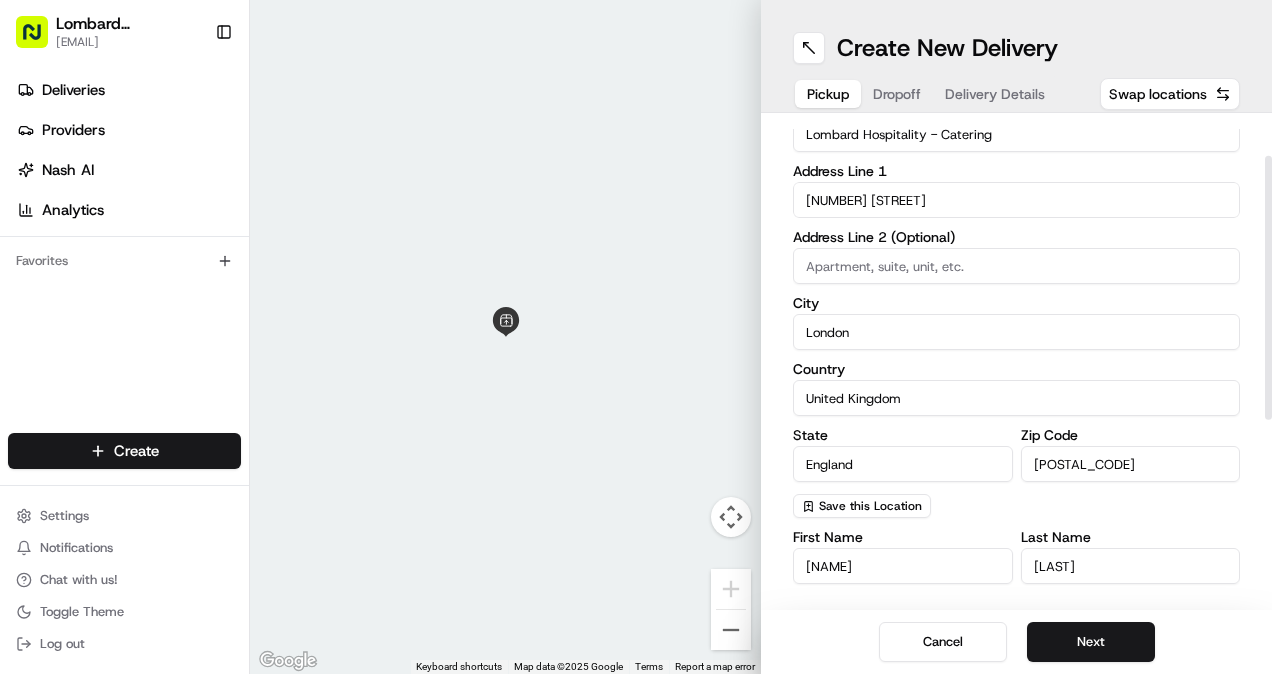 click on "EC3V 3LA" at bounding box center [1131, 464] 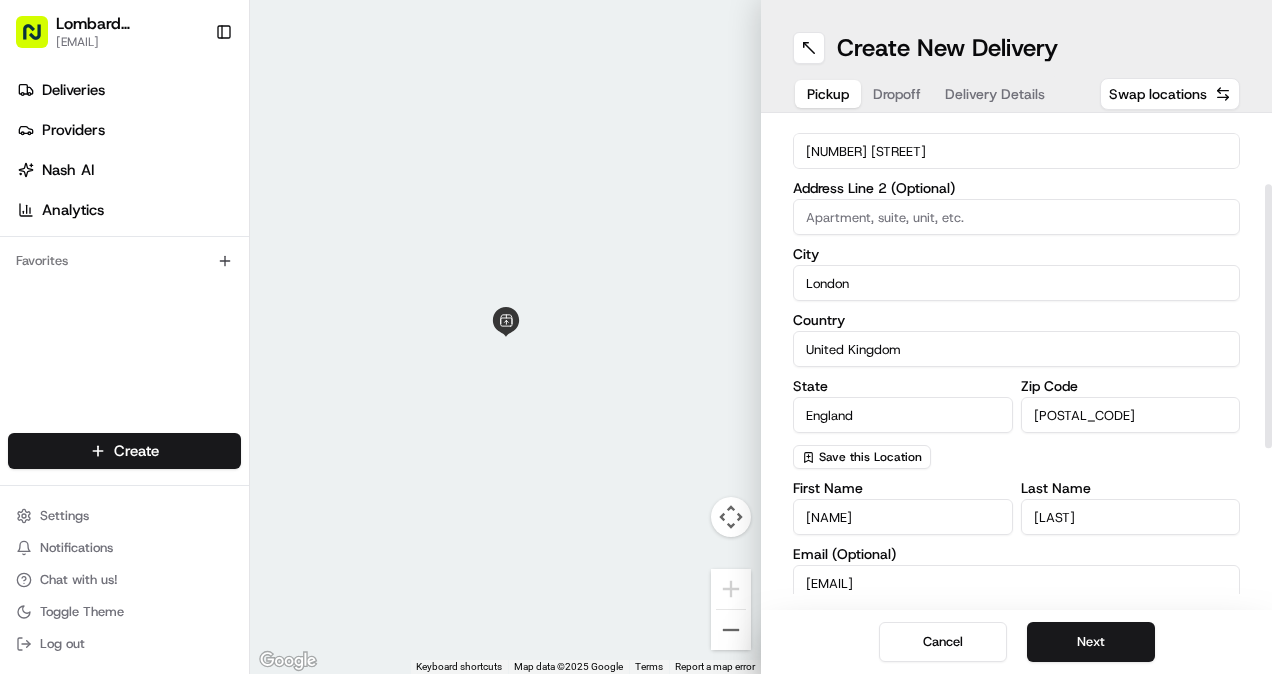 scroll, scrollTop: 125, scrollLeft: 0, axis: vertical 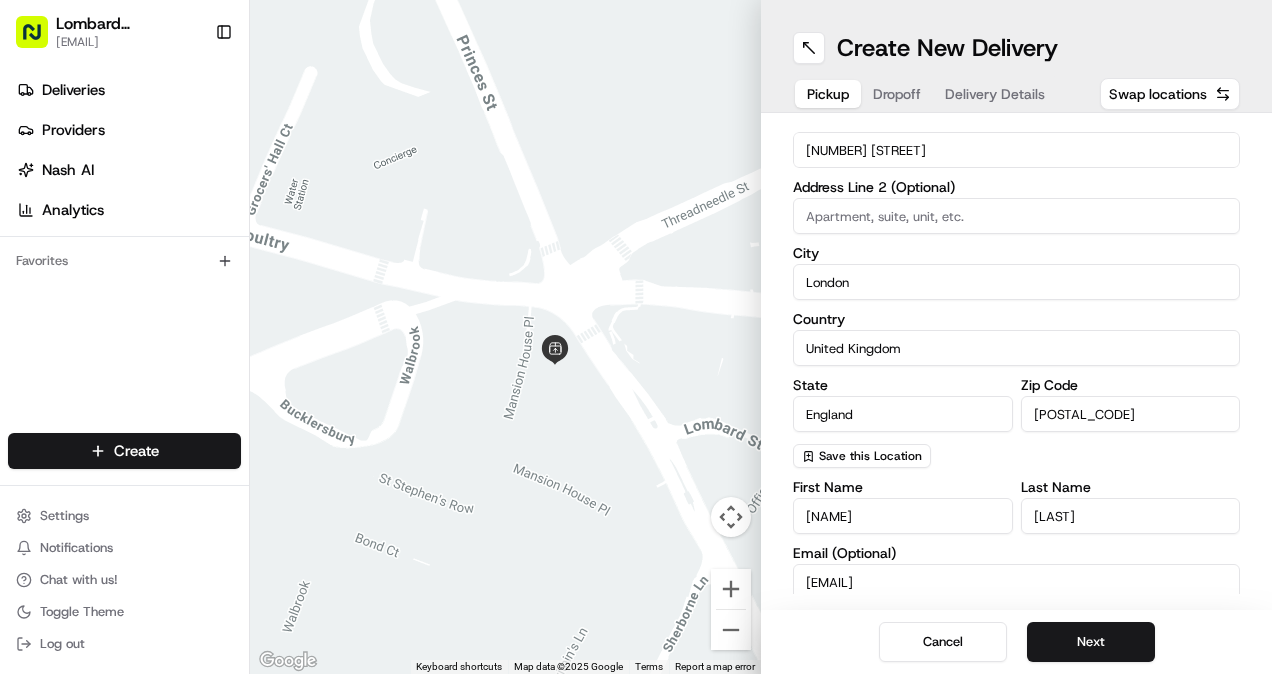 drag, startPoint x: 442, startPoint y: 446, endPoint x: 556, endPoint y: 420, distance: 116.92733 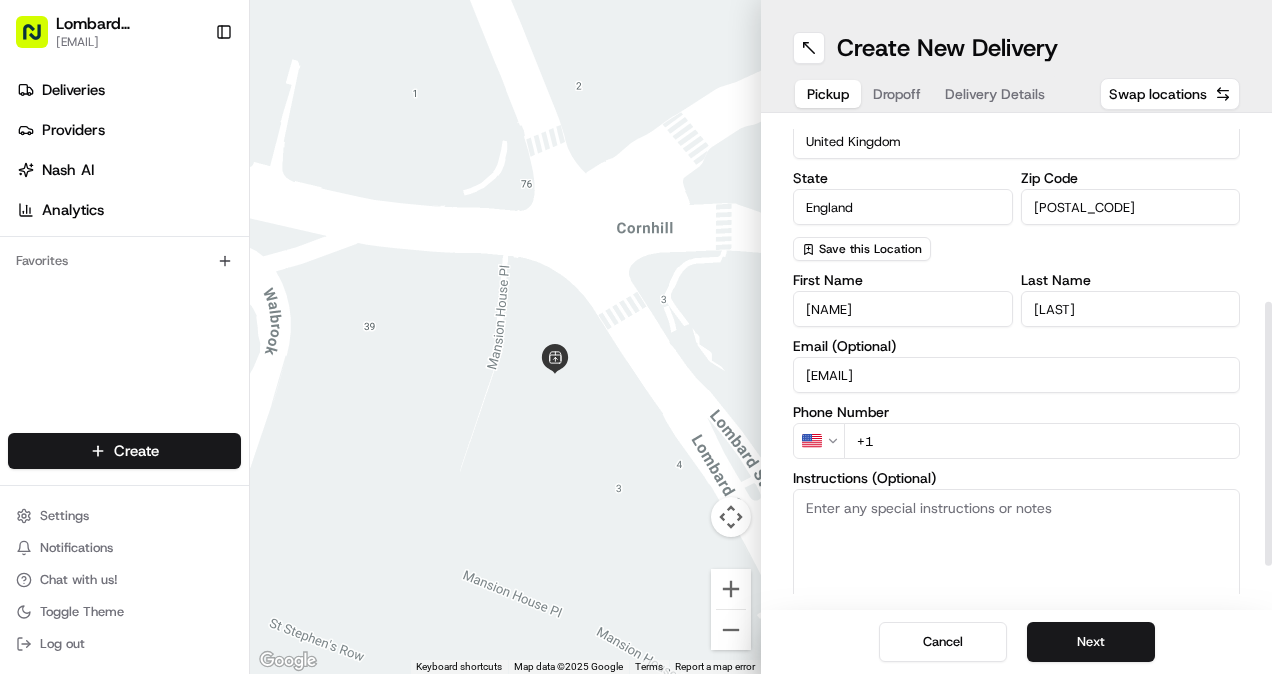 scroll, scrollTop: 409, scrollLeft: 0, axis: vertical 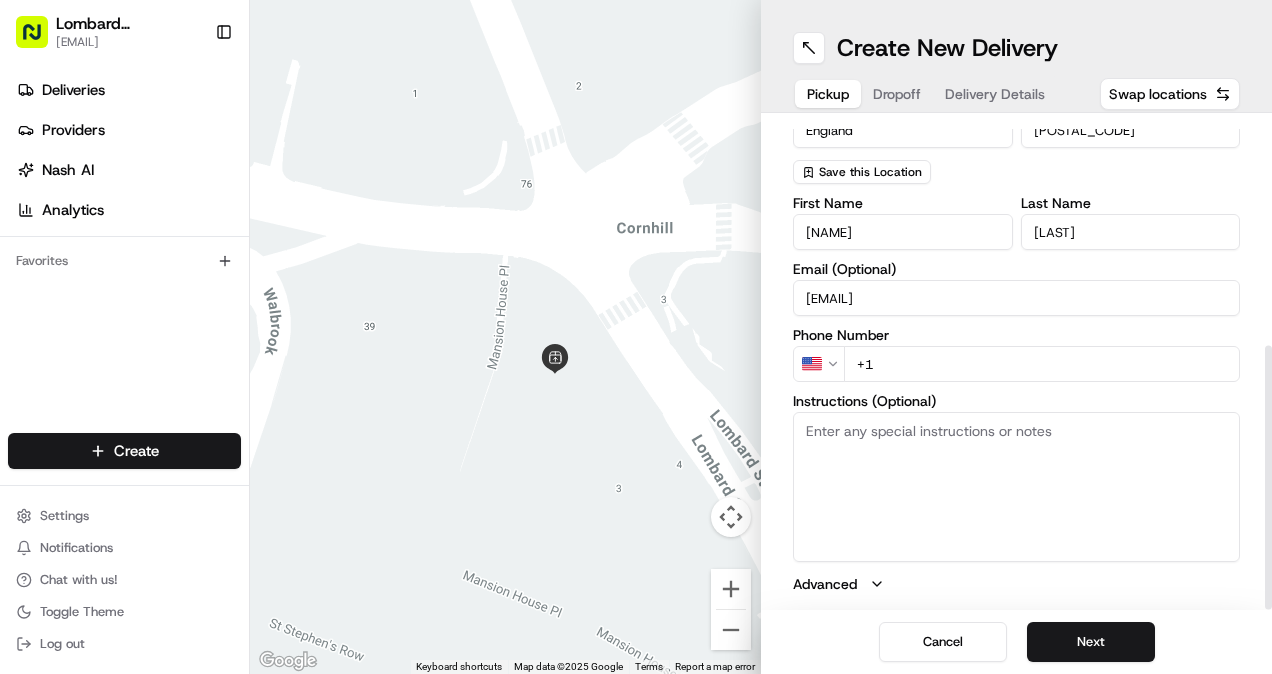 drag, startPoint x: 908, startPoint y: 378, endPoint x: 824, endPoint y: 360, distance: 85.90693 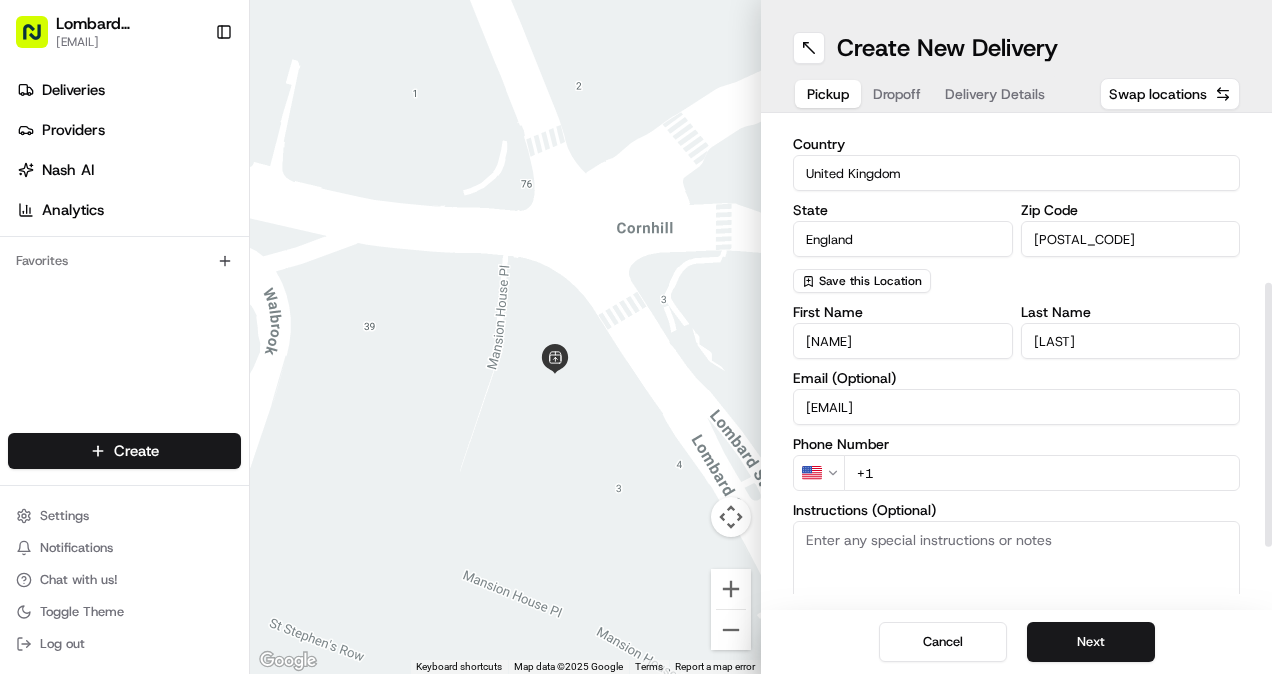 scroll, scrollTop: 297, scrollLeft: 0, axis: vertical 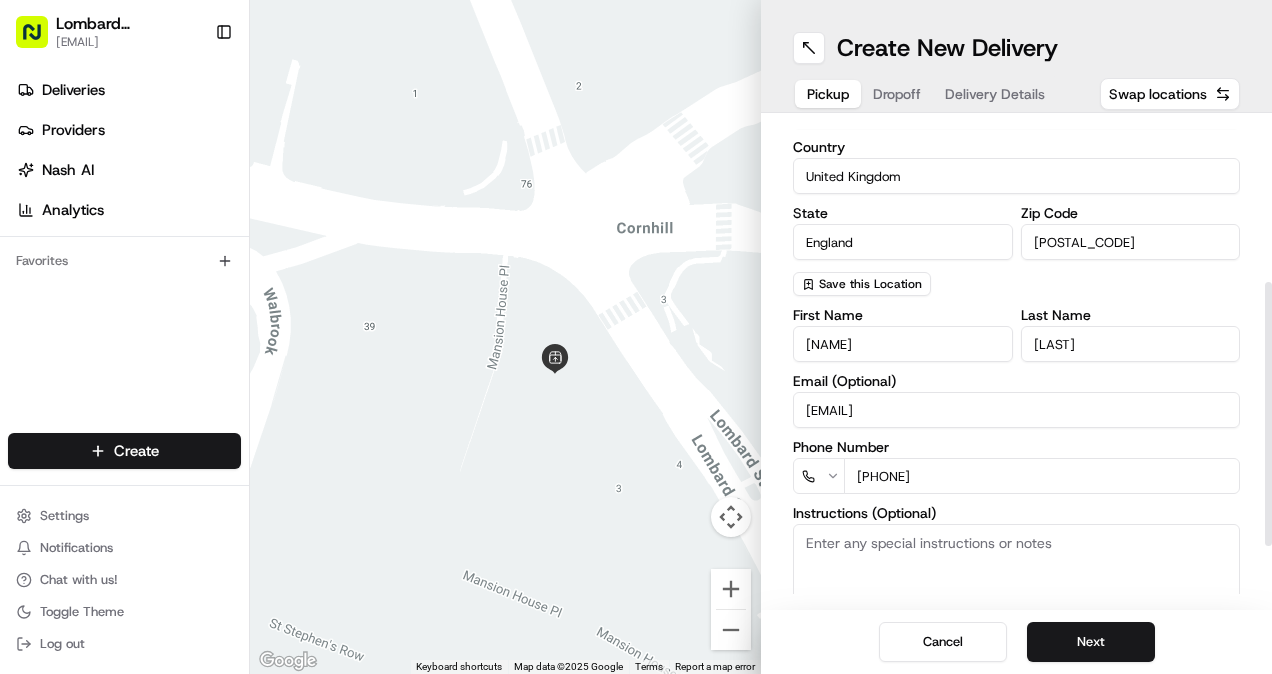 click on "Lombard Hospitality yasiru@lombardh.co.uk Toggle Sidebar Deliveries Providers Nash AI Analytics Favorites Main Menu Members & Organization Organization Users Roles Preferences Customization Tracking Orchestration Automations Dispatch Strategy Locations Pickup Locations Dropoff Locations Billing Billing Refund Requests Integrations Notification Triggers Webhooks API Keys Request Logs Create Settings Notifications Chat with us! Toggle Theme Log out ← Move left → Move right ↑ Move up ↓ Move down + Zoom in - Zoom out Home Jump left by 75% End Jump right by 75% Page Up Jump up by 75% Page Down Jump down by 75% Keyboard shortcuts Map Data Map data ©2025 Google Map data ©2025 Google 10 m  Click to toggle between metric and imperial units Terms Report a map error Create New Delivery Pickup Dropoff Delivery Details Swap locations pickup  Details Saved Location Company Name Lombard Hospitality - Catering Address Line 1 1 Lombard Street Address Line 2 (Optional) City London Country State" at bounding box center [636, 337] 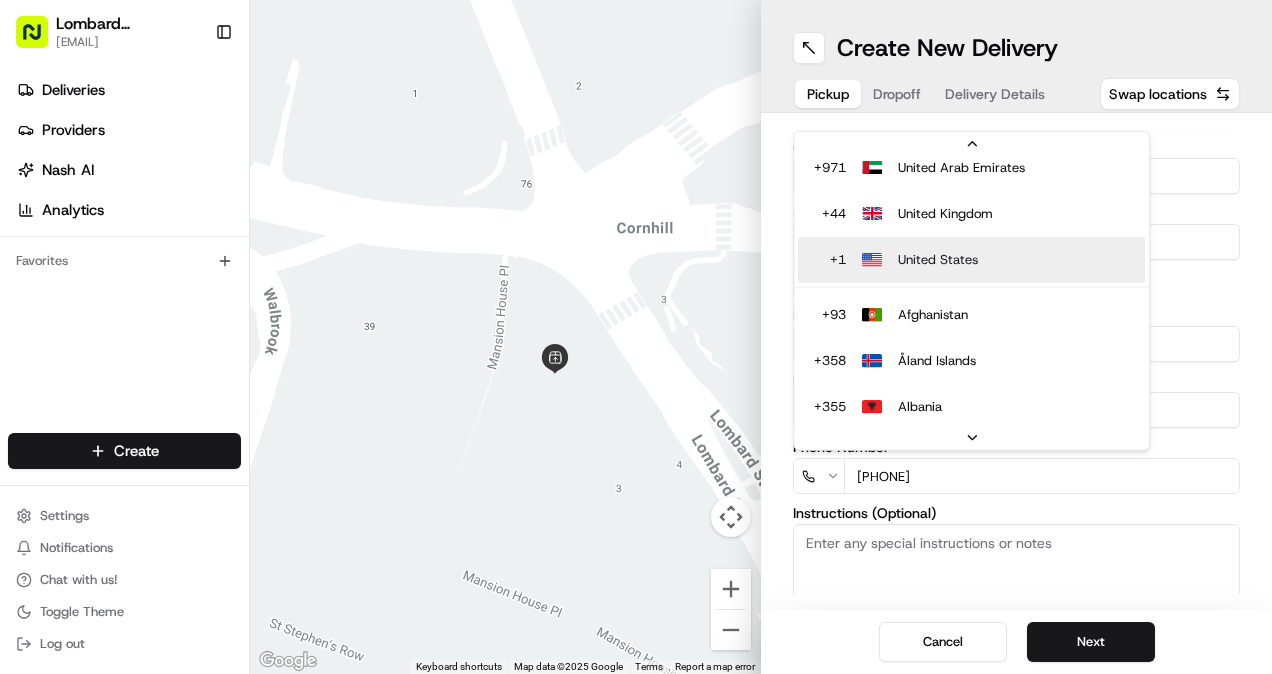 scroll, scrollTop: 187, scrollLeft: 0, axis: vertical 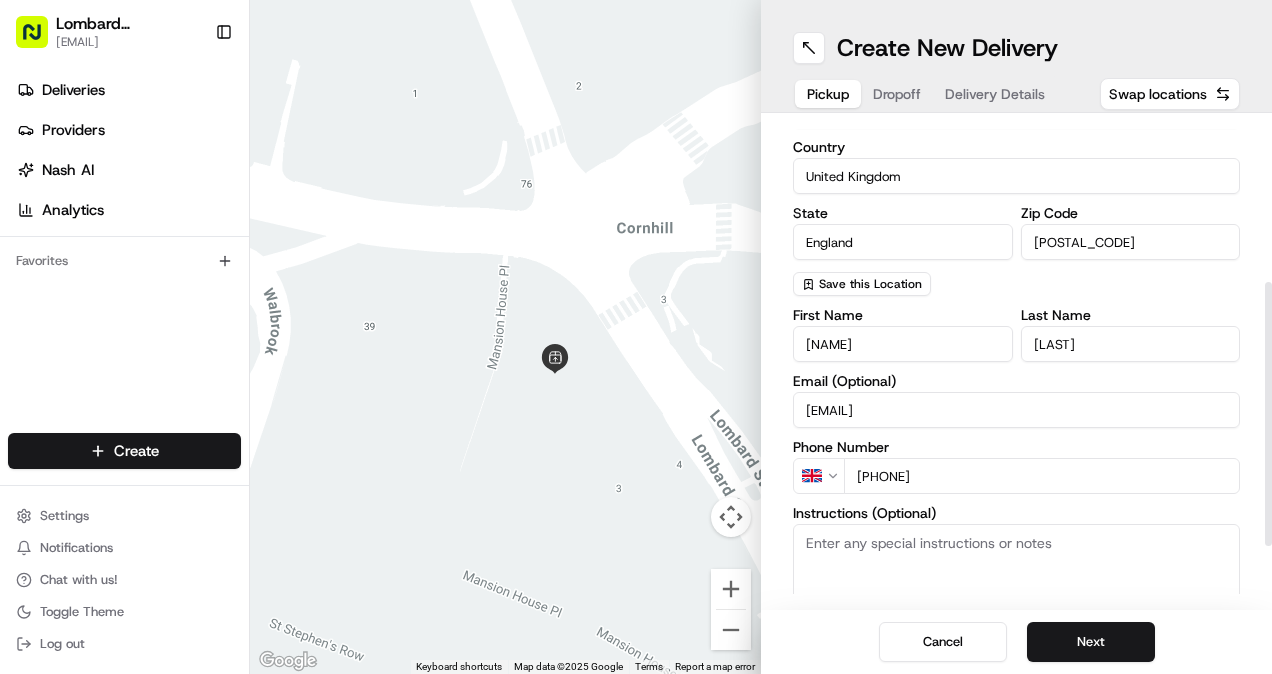 type on "+[COUNTRY CODE] [PHONE]" 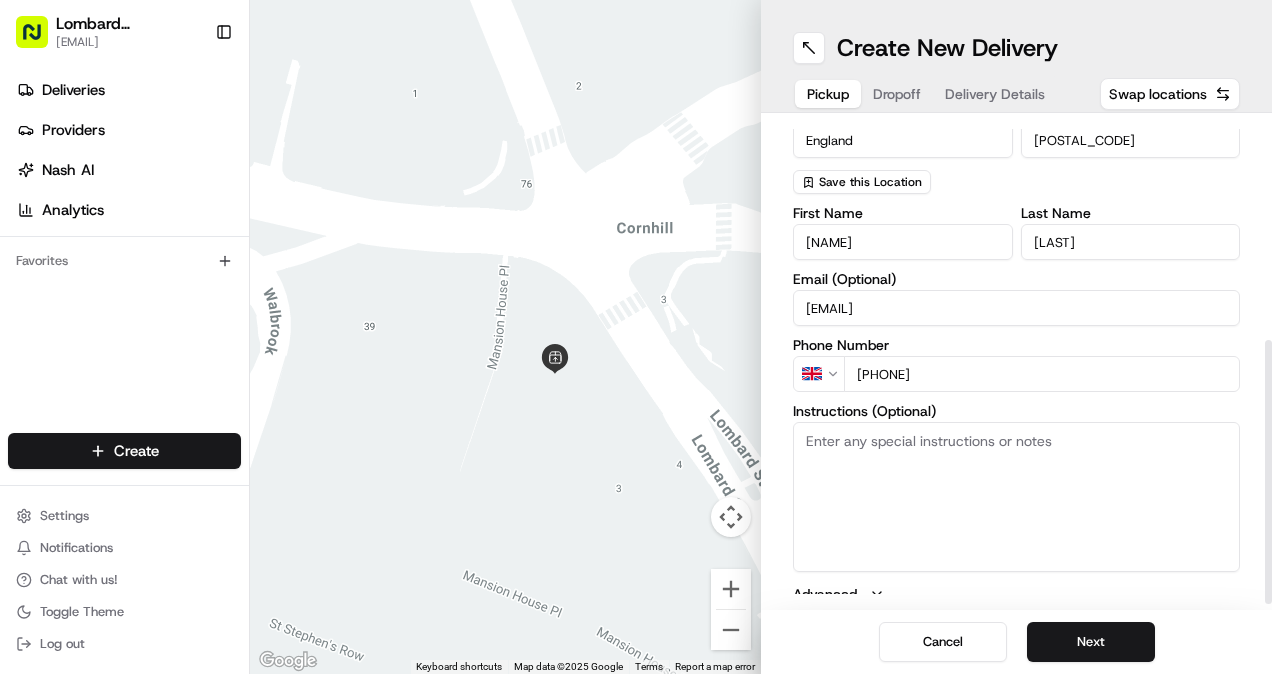 click on "Instructions (Optional)" at bounding box center [1016, 497] 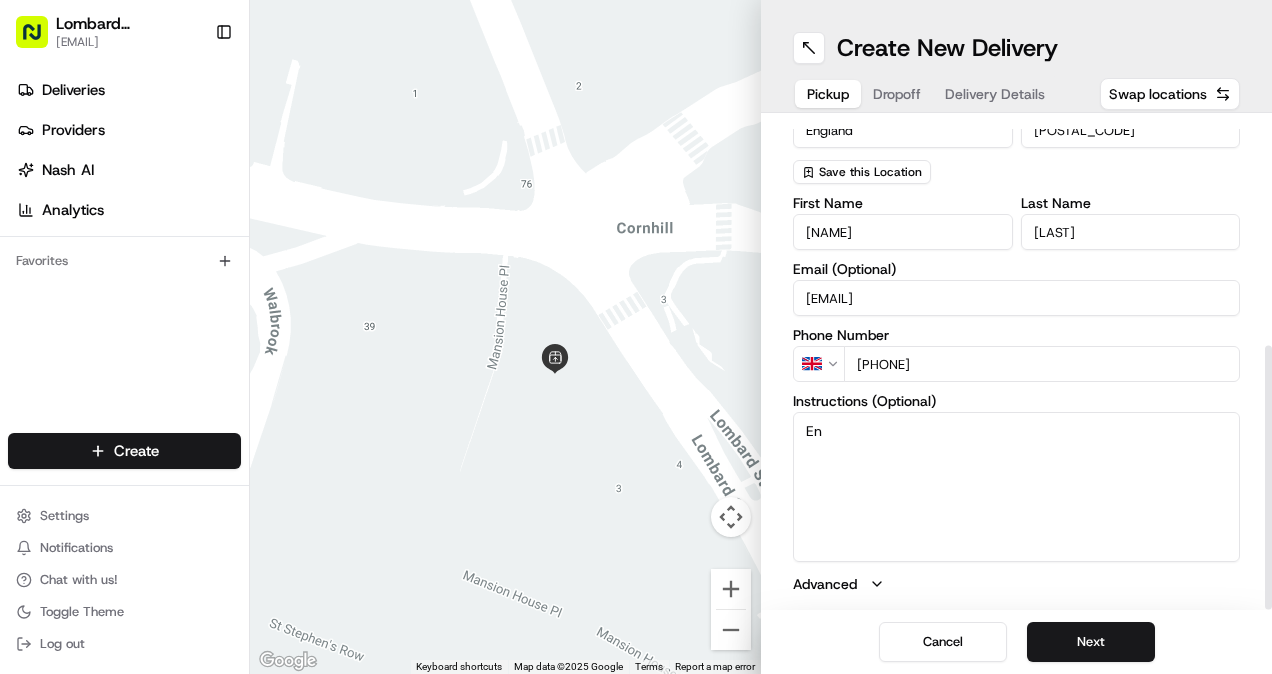 type on "E" 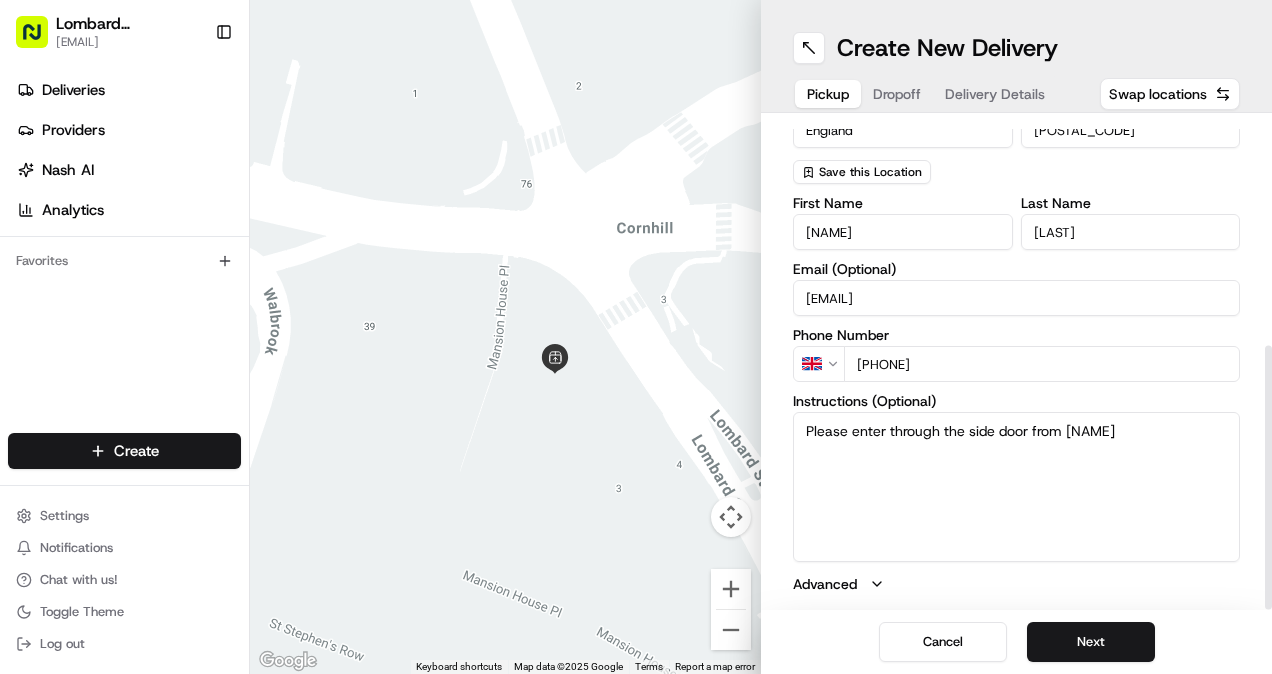 type on "Please enter through the side door from Mansion house place" 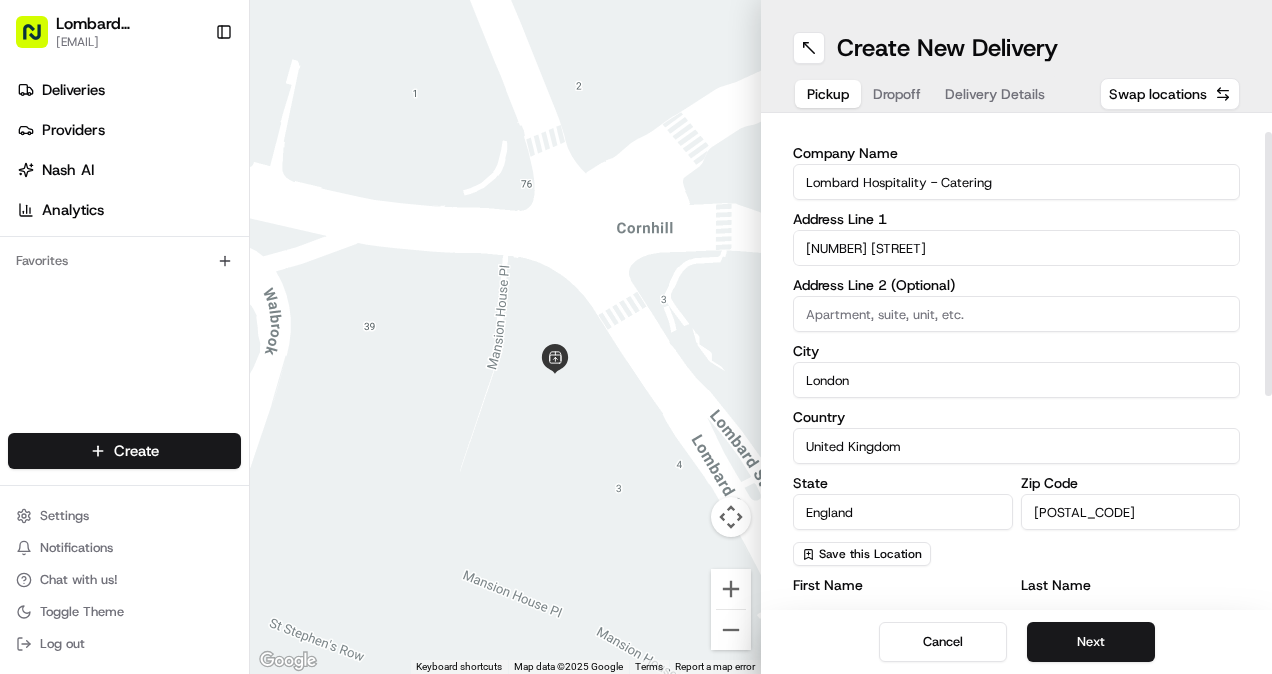 scroll, scrollTop: 33, scrollLeft: 0, axis: vertical 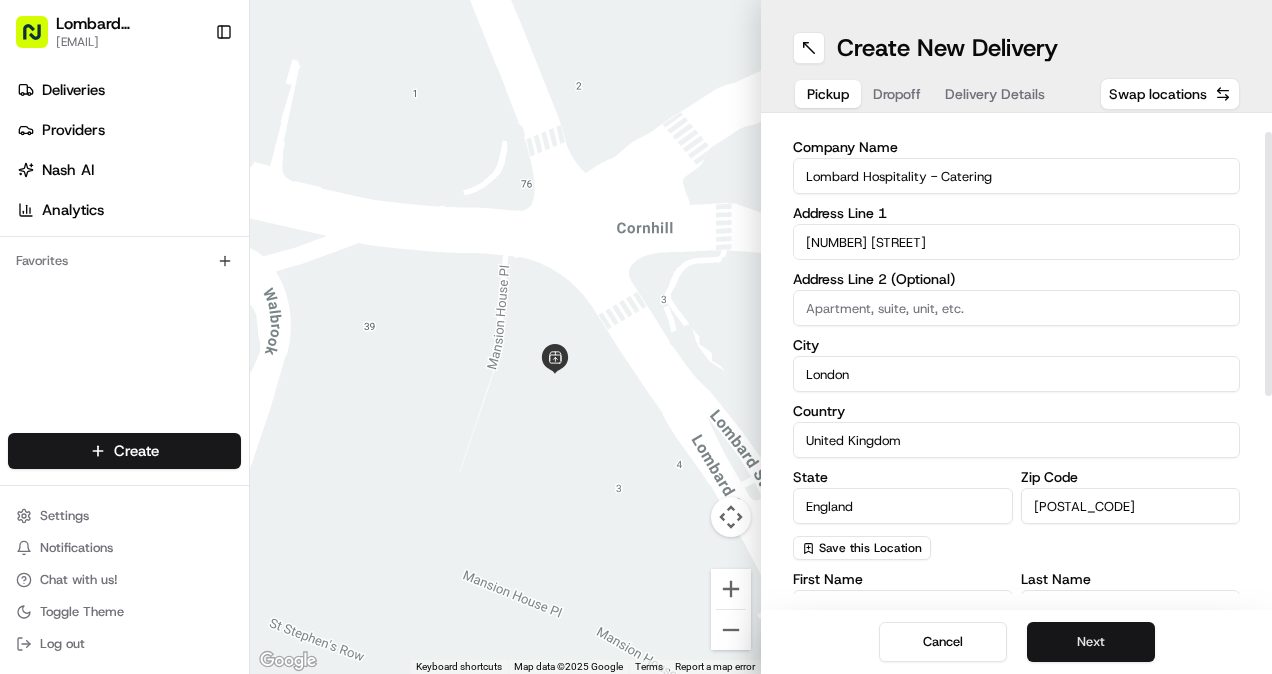 click on "Next" at bounding box center (1091, 642) 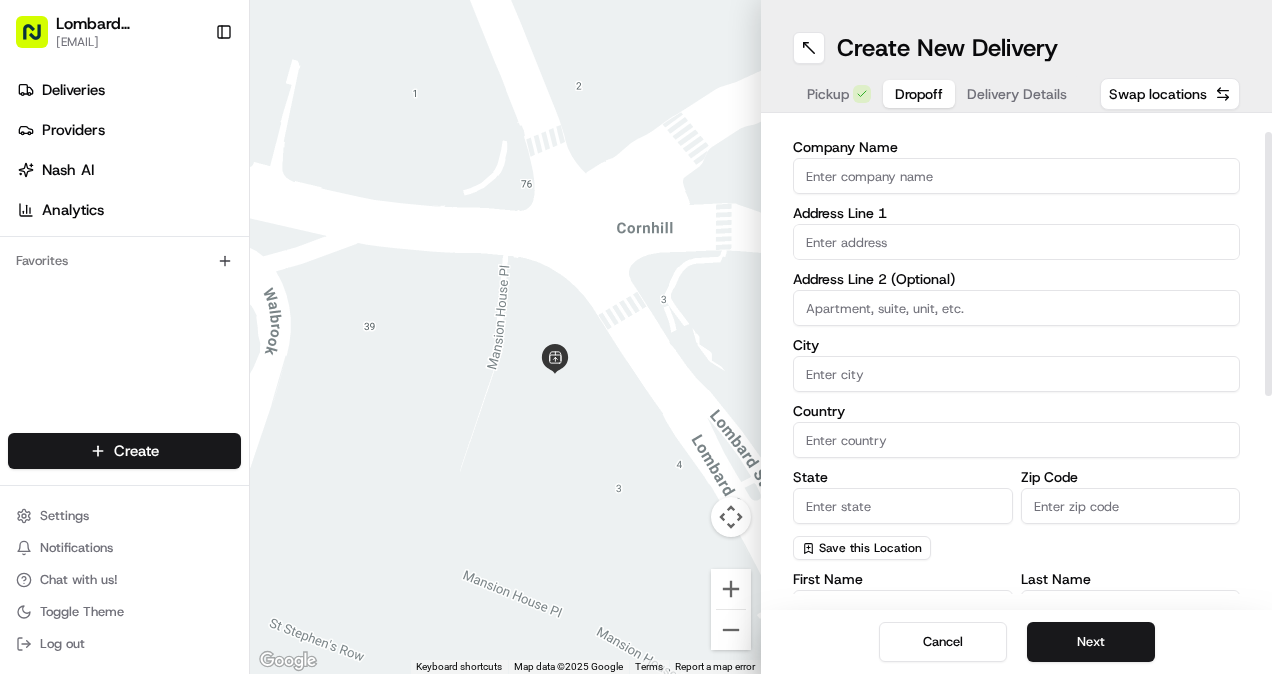 scroll, scrollTop: 0, scrollLeft: 0, axis: both 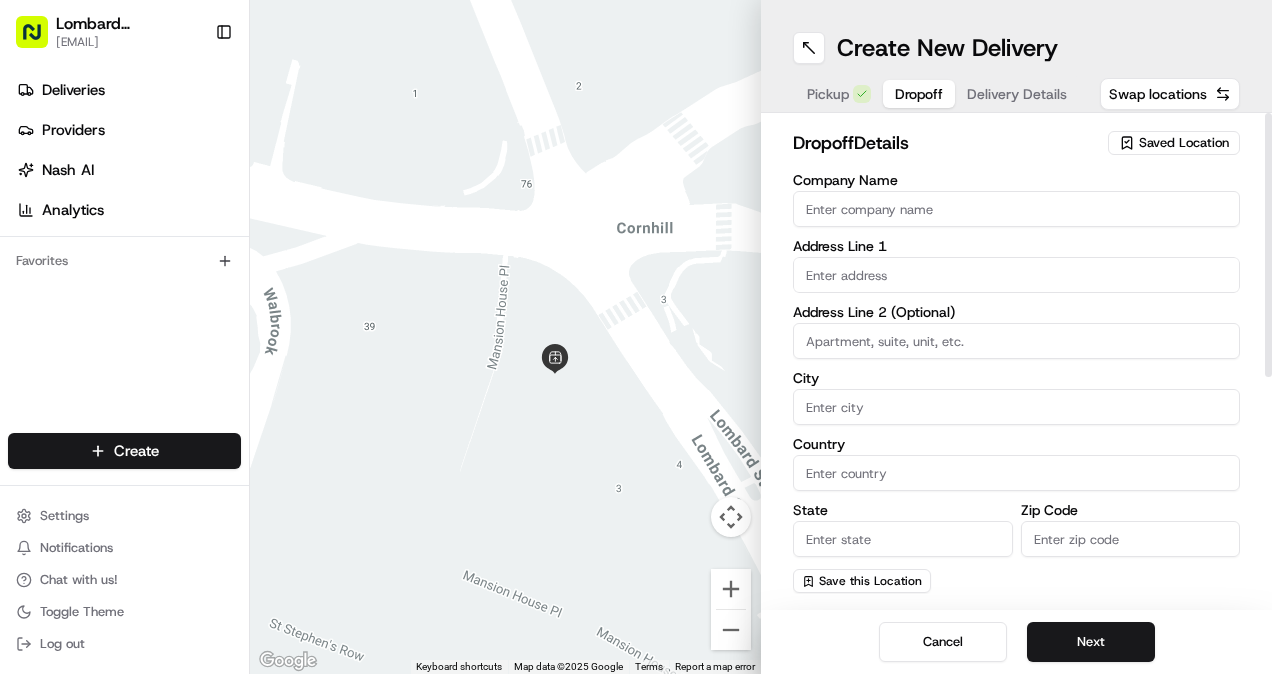 click on "Company Name" at bounding box center [1016, 209] 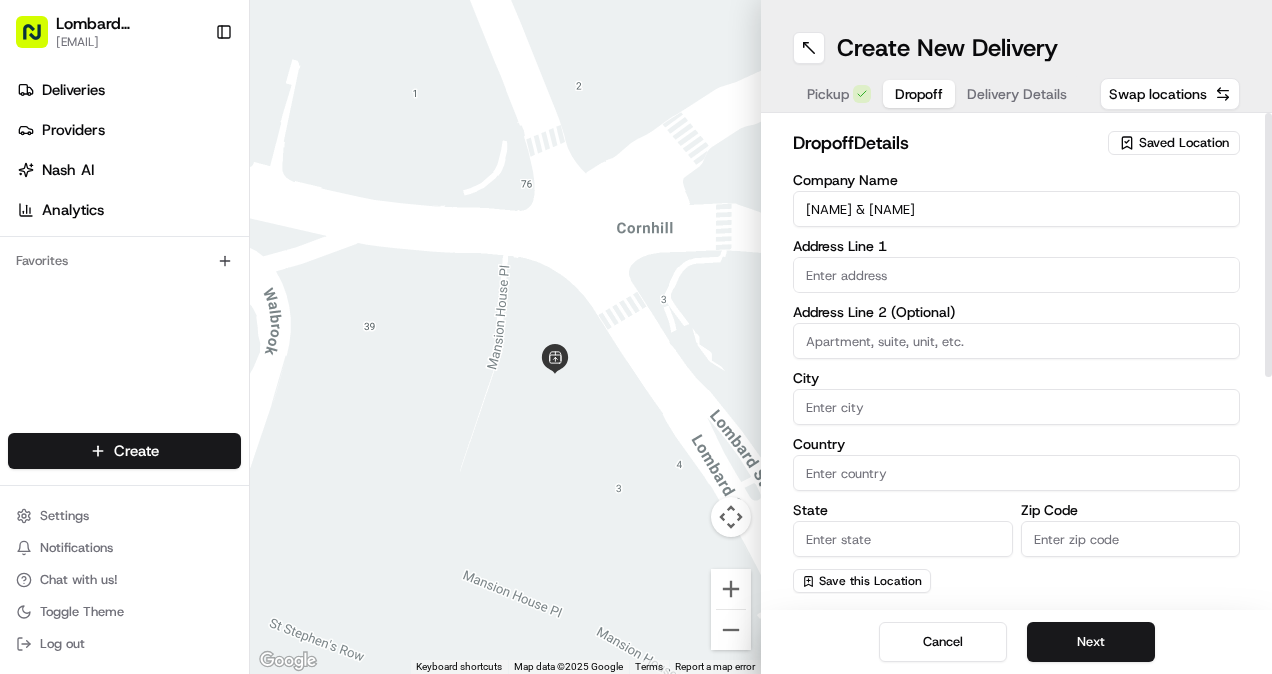 type on "Marks & CLerks" 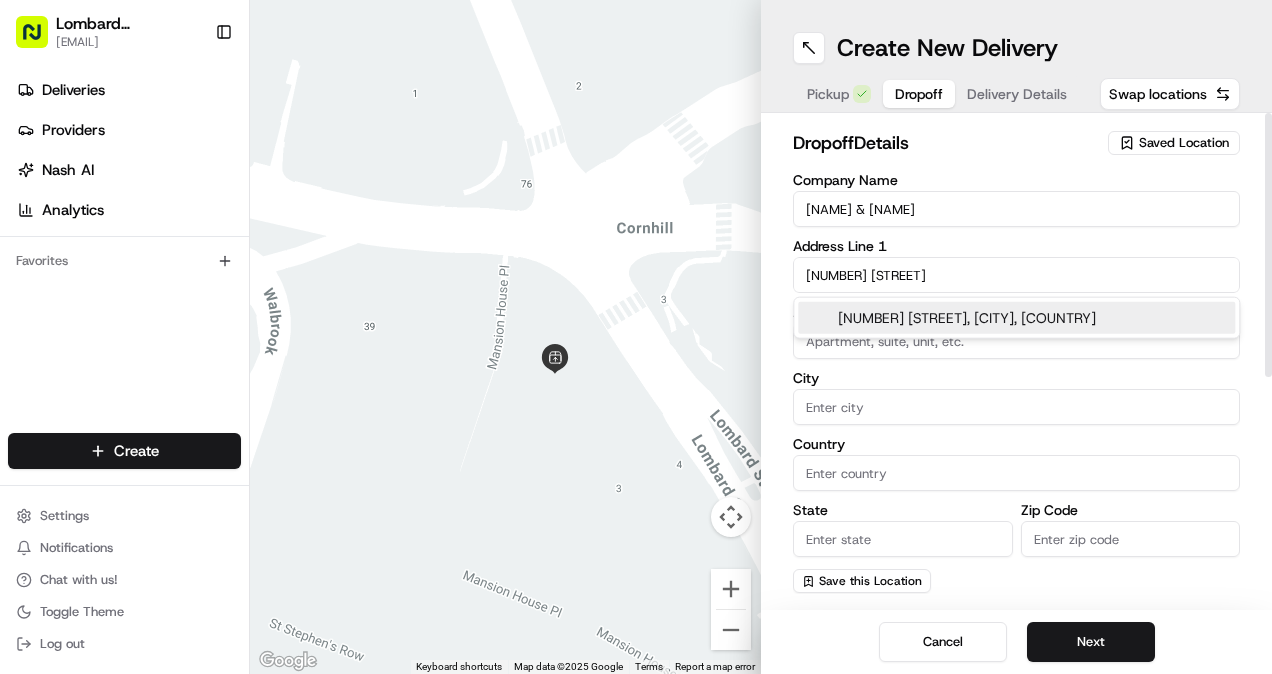 click on "15 New Fetter Lane, London, UK" at bounding box center [1016, 318] 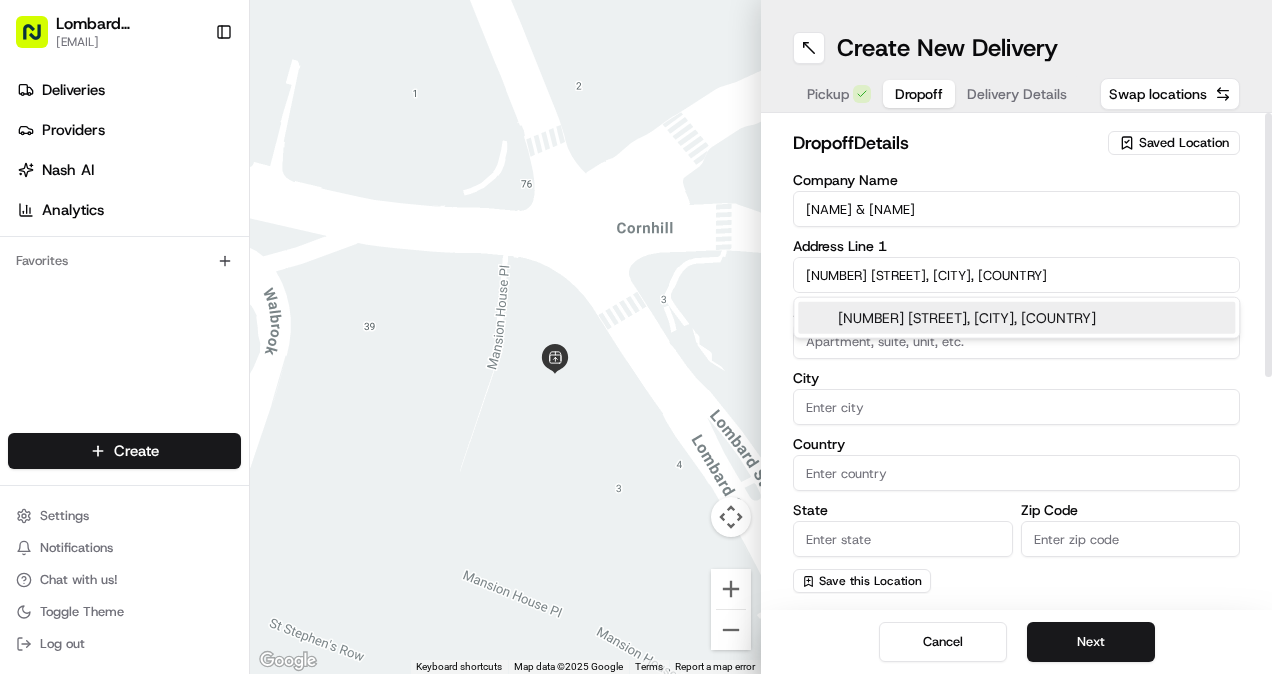 type on "15 New Fetter Ln, London EC4A, UK" 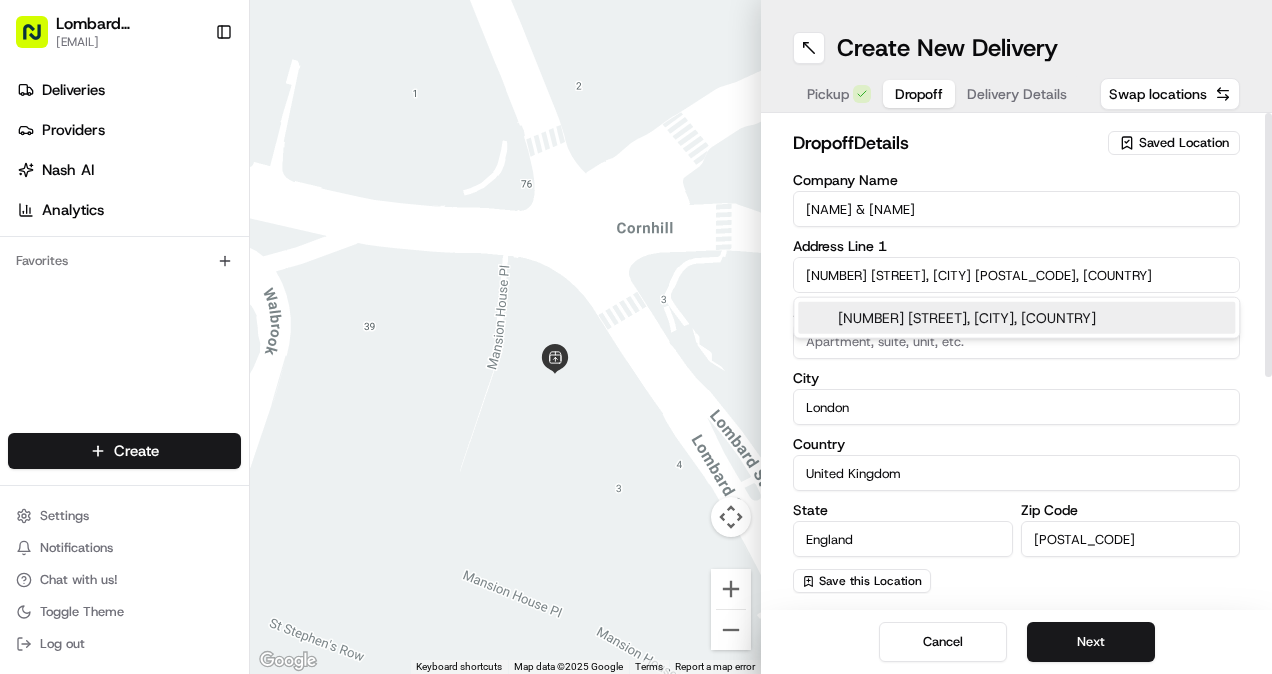 type on "15 New Fetter Lane" 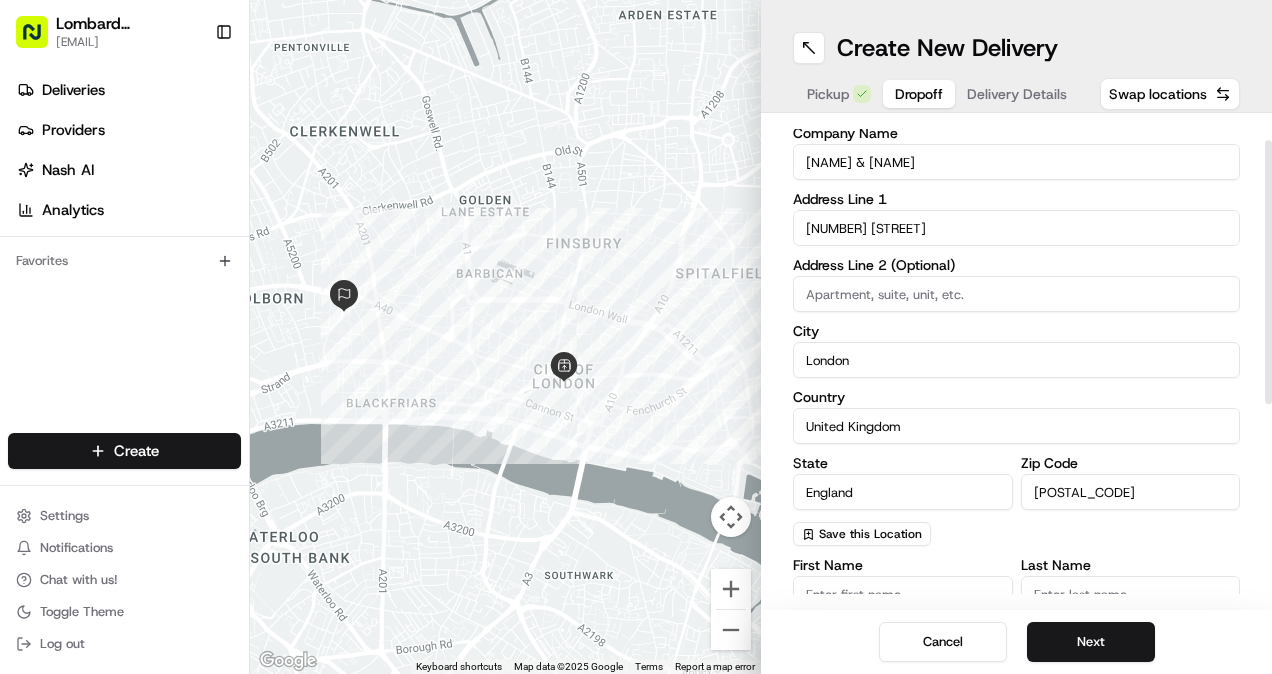 scroll, scrollTop: 48, scrollLeft: 0, axis: vertical 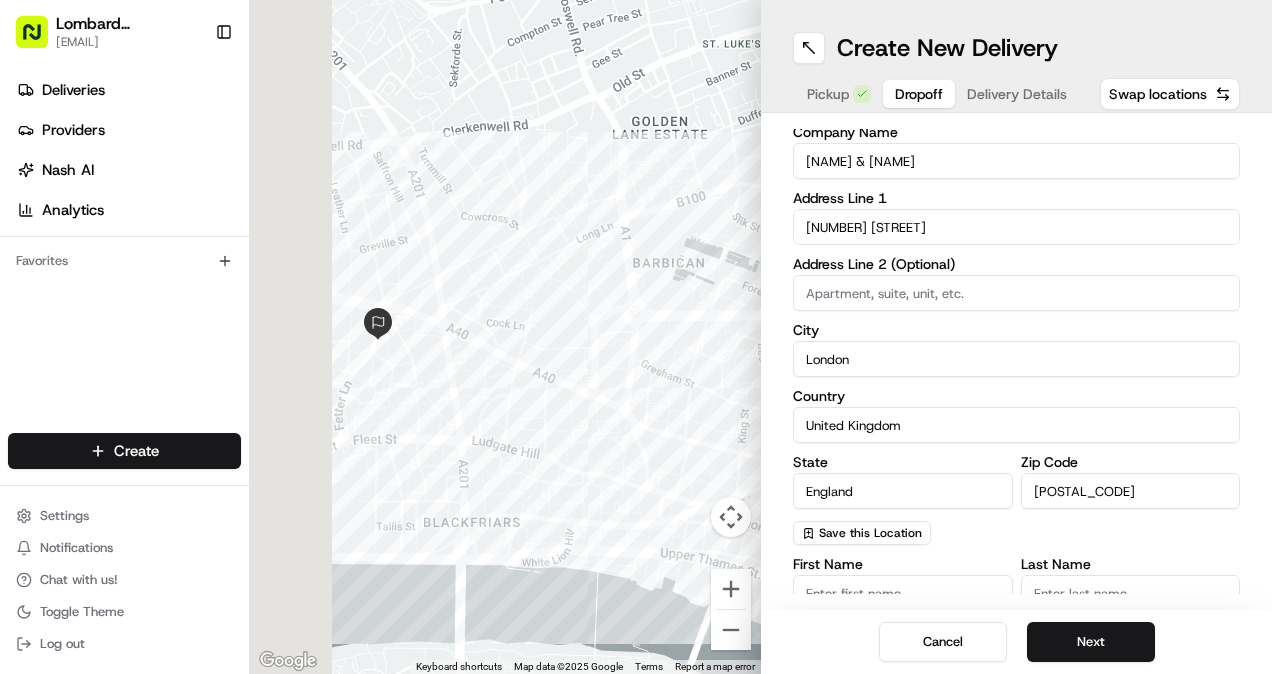 drag, startPoint x: 456, startPoint y: 334, endPoint x: 764, endPoint y: 440, distance: 325.72995 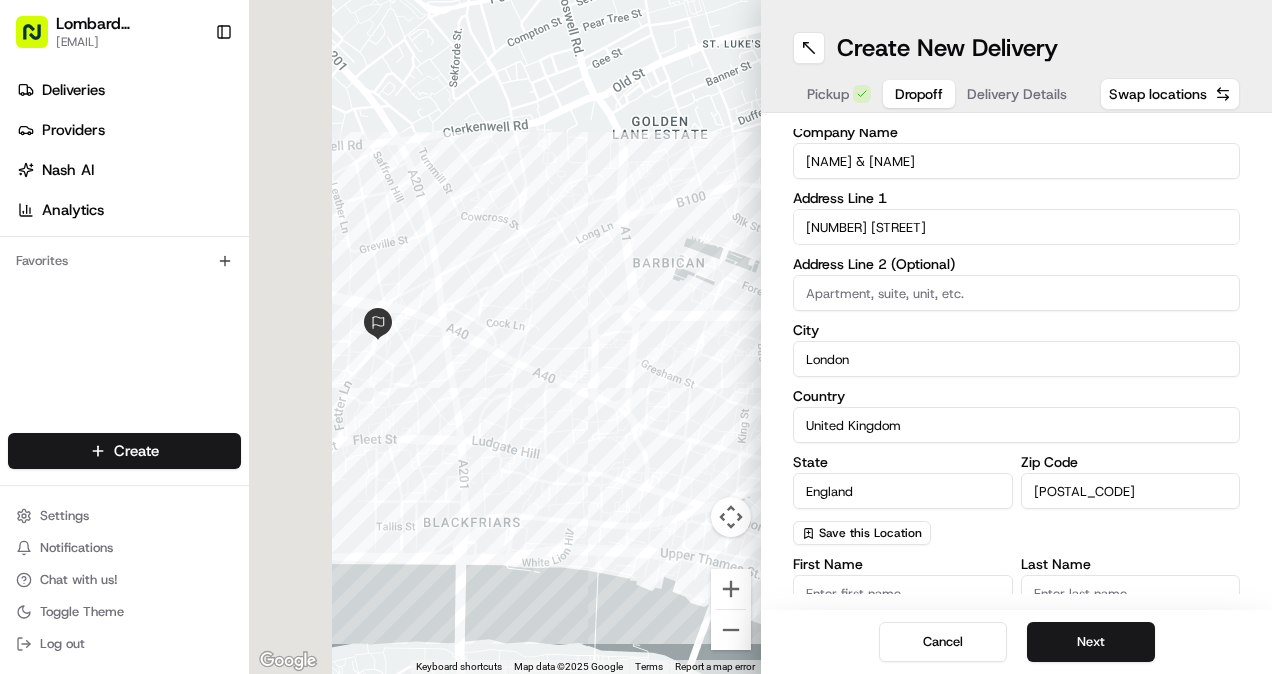 click on "← Move left → Move right ↑ Move up ↓ Move down + Zoom in - Zoom out Home Jump left by 75% End Jump right by 75% Page Up Jump up by 75% Page Down Jump down by 75% Keyboard shortcuts Map Data Map data ©2025 Google Map data ©2025 Google 200 m  Click to toggle between metric and imperial units Terms Report a map error Create New Delivery Pickup Dropoff Delivery Details Swap locations dropoff  Details Saved Location Company Name Marks & CLerks Address Line 1 15 New Fetter Lane Address Line 2 (Optional) City London Country United Kingdom State England Zip Code EC4A Save this Location First Name Last Name Email (Optional) Phone Number US +1 Instructions (Optional) Advanced Cancel Next" at bounding box center [761, 337] 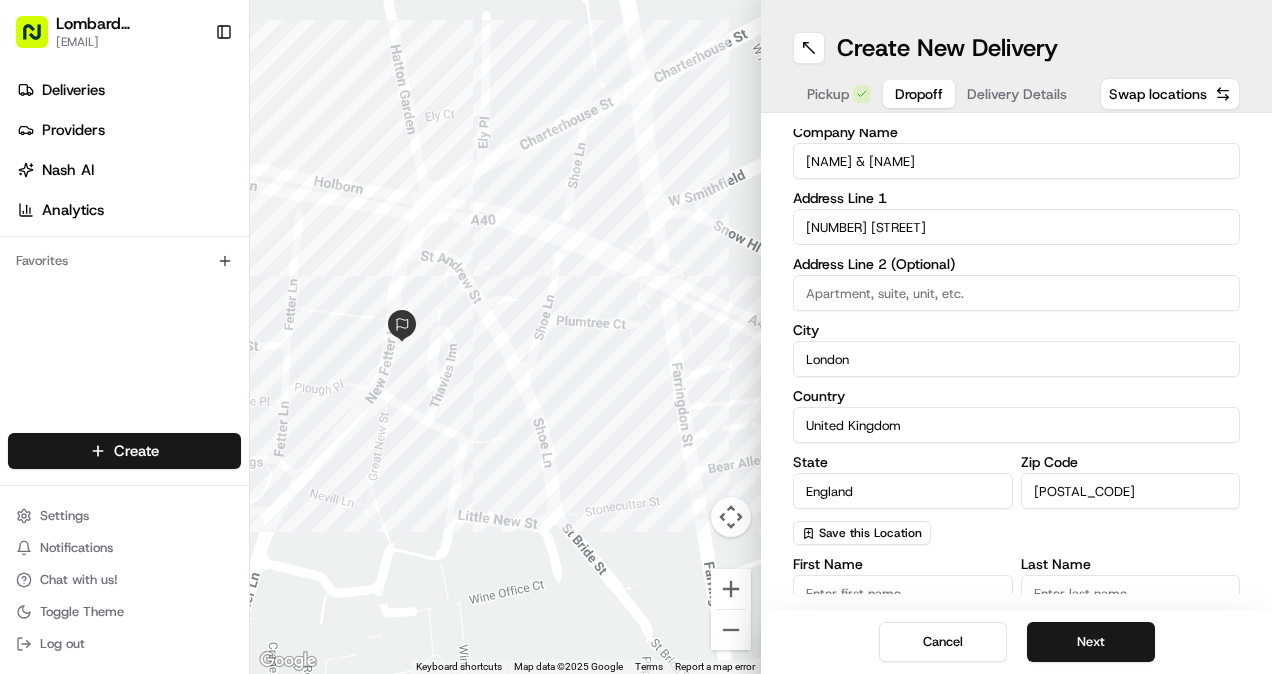 drag, startPoint x: 468, startPoint y: 439, endPoint x: 442, endPoint y: 385, distance: 59.933296 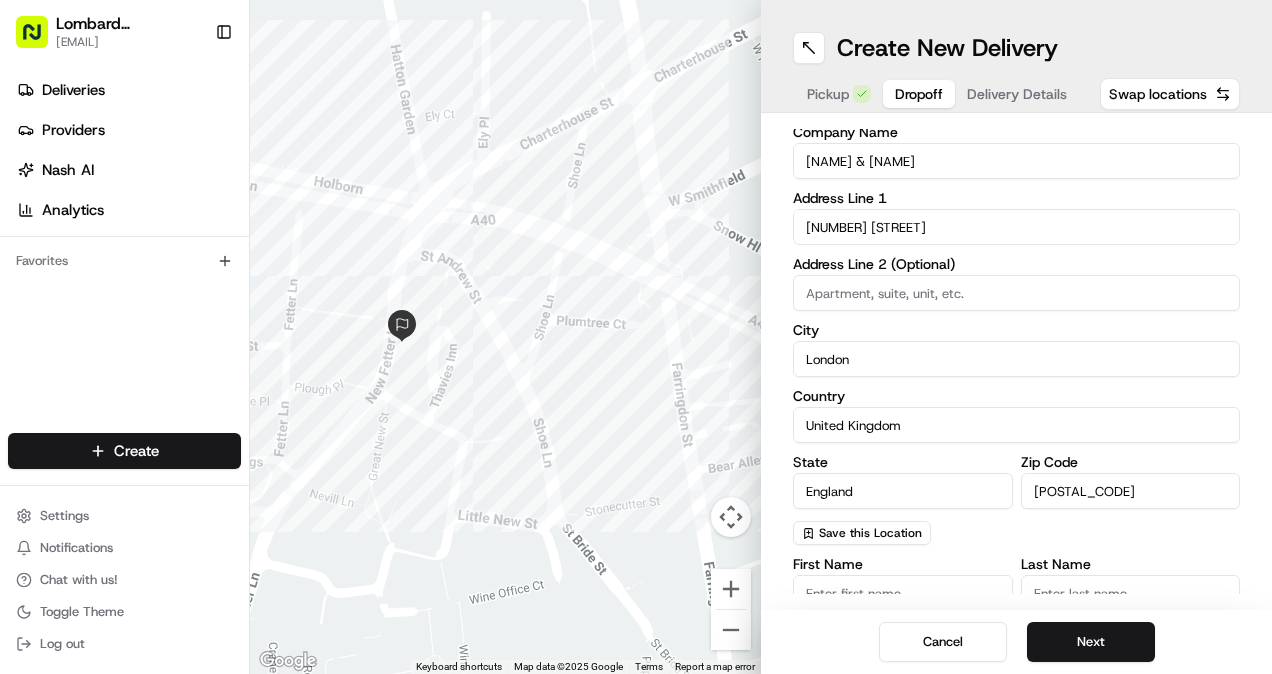 click at bounding box center (505, 337) 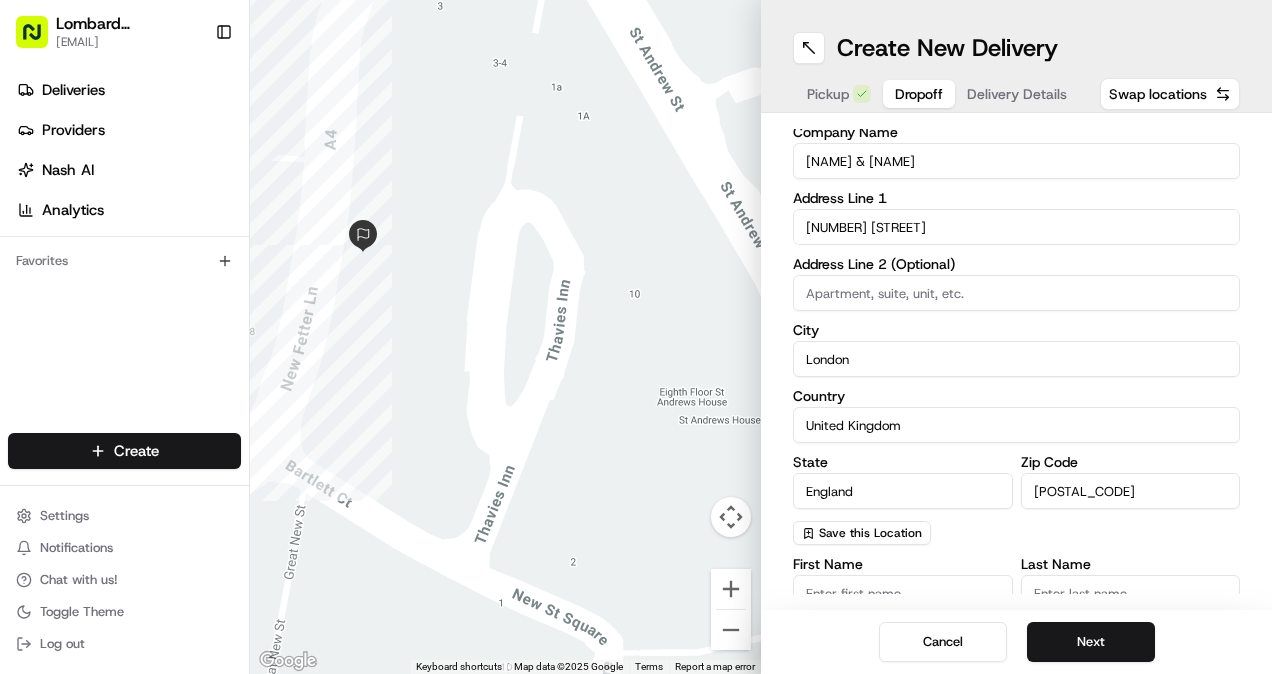 drag, startPoint x: 428, startPoint y: 272, endPoint x: 413, endPoint y: 249, distance: 27.45906 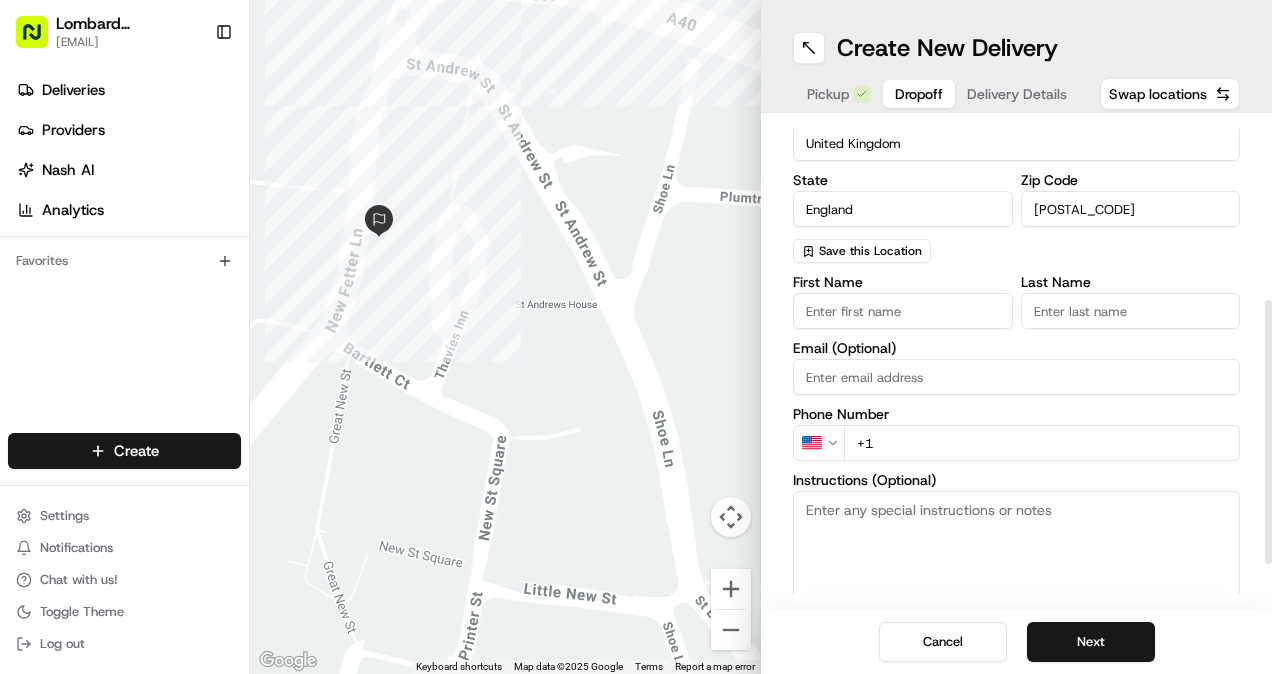 scroll, scrollTop: 329, scrollLeft: 0, axis: vertical 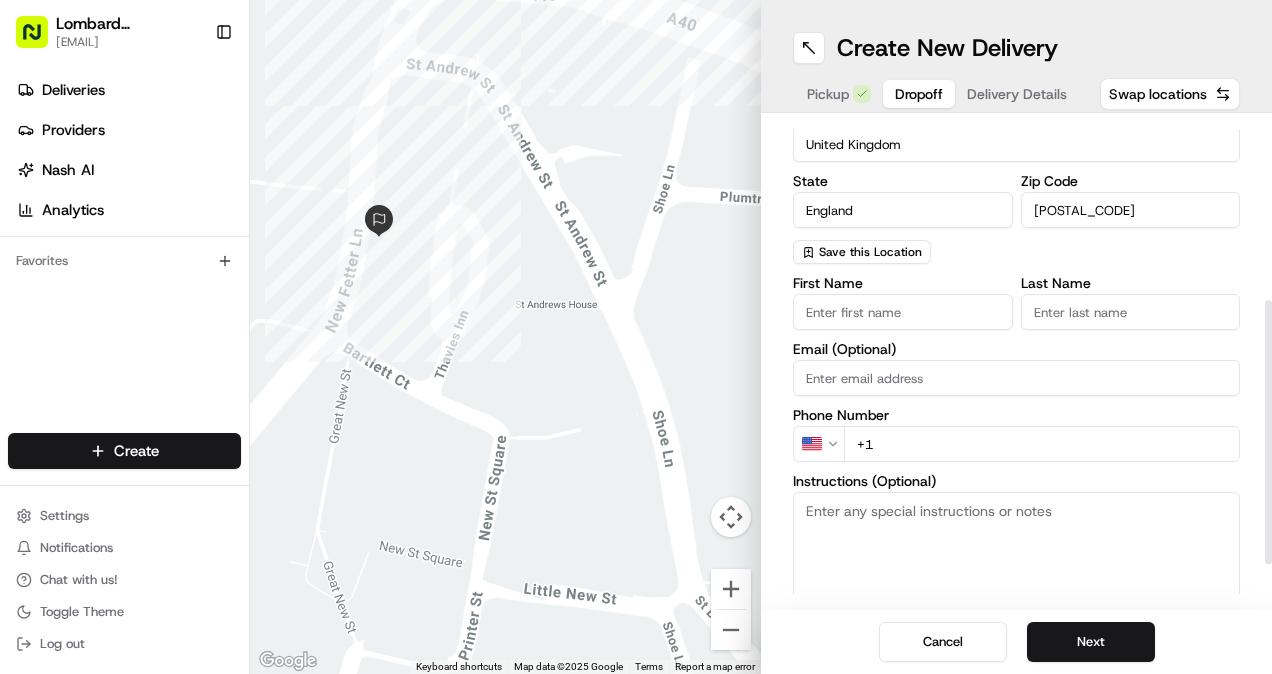 click on "First Name" at bounding box center (903, 312) 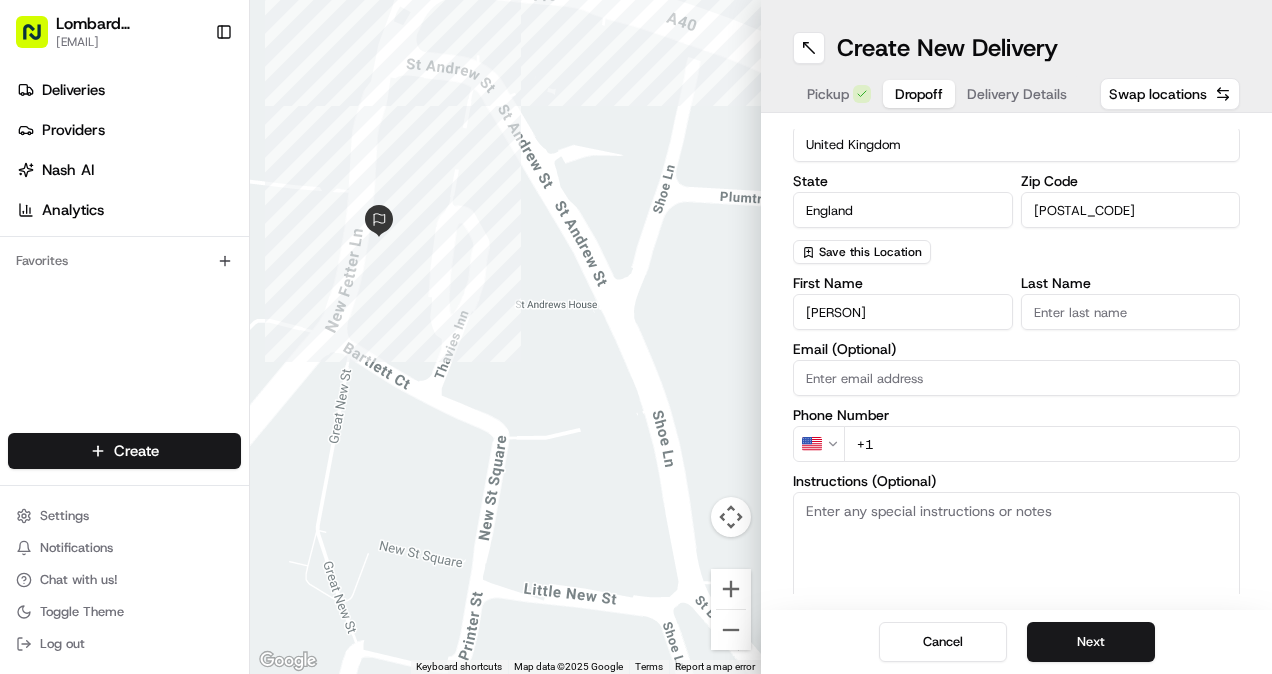 type on "Paula" 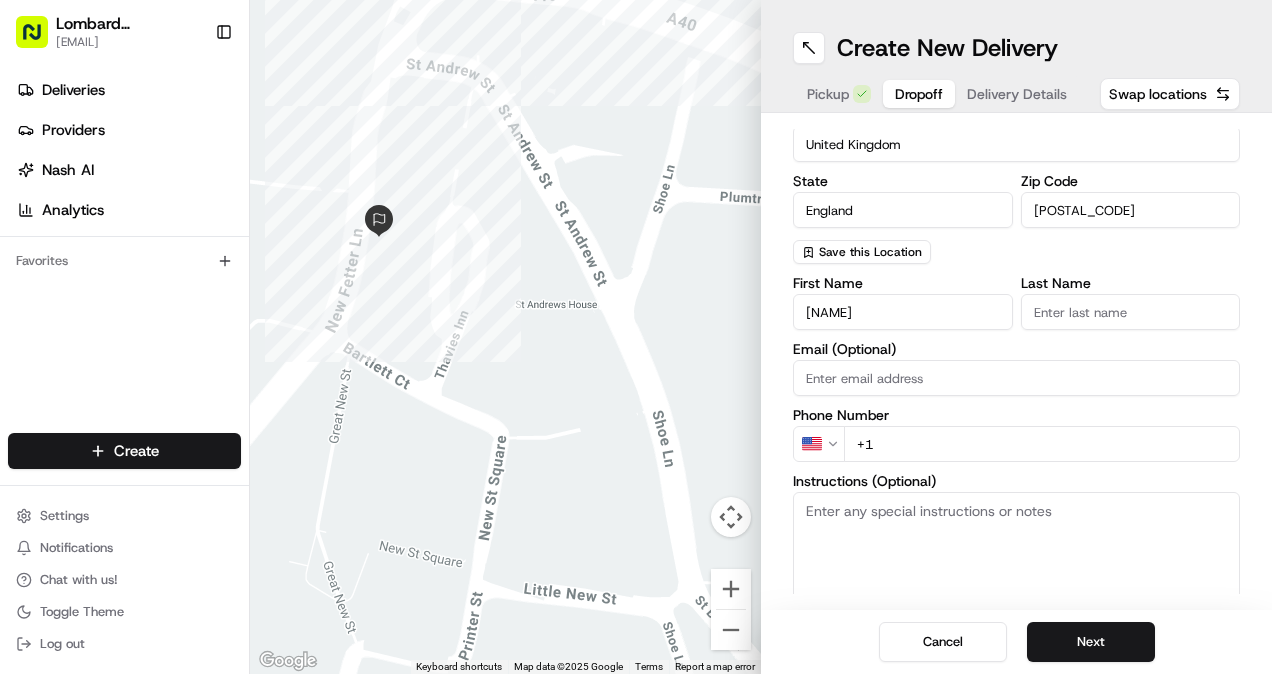 type on "Archer" 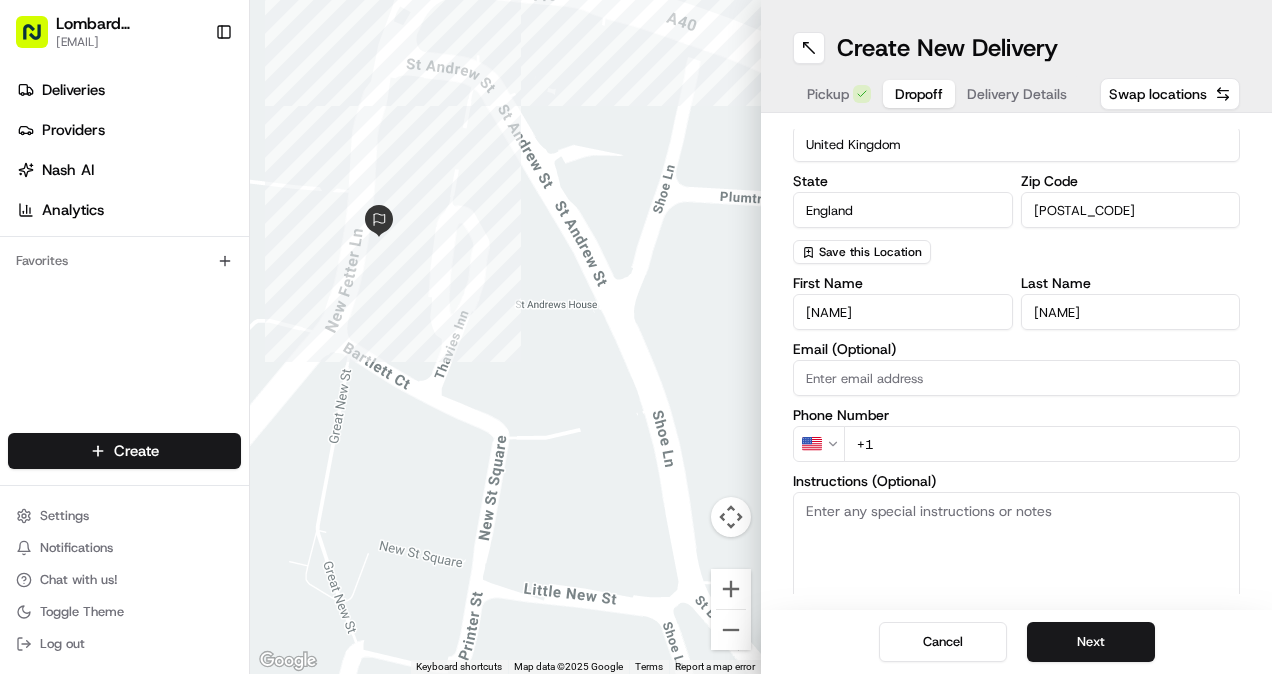 type on "parcher@marks-clerk.com" 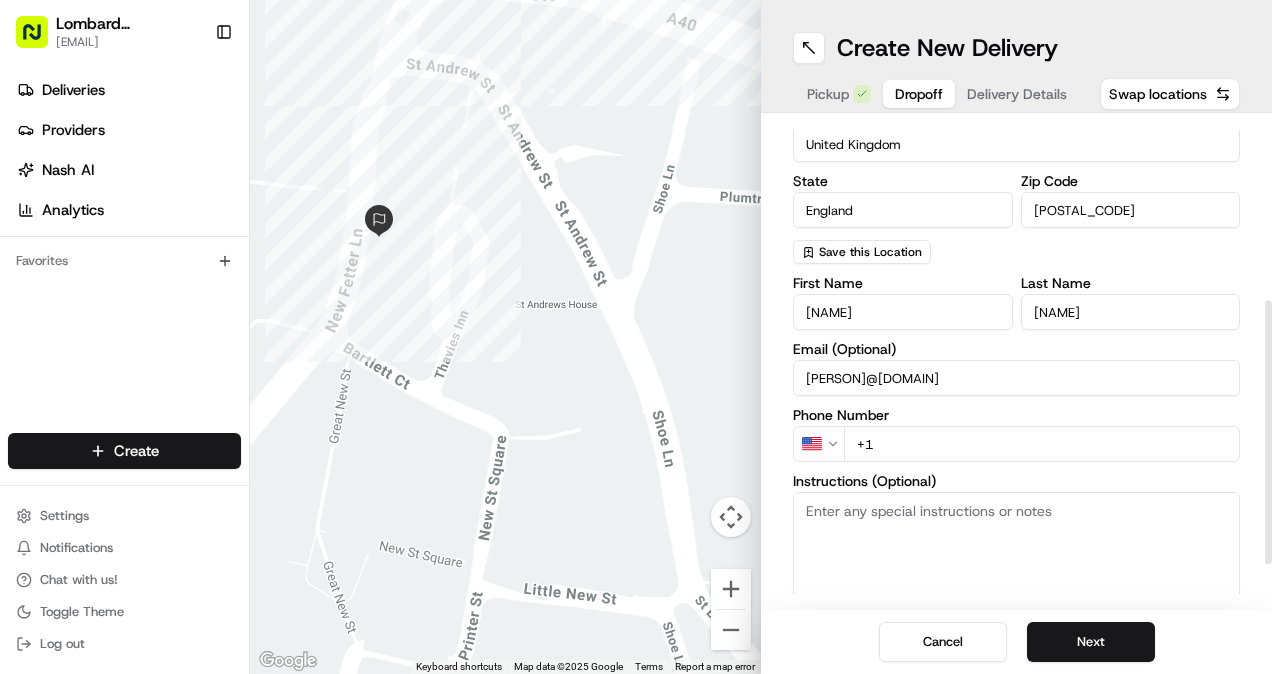 scroll, scrollTop: 376, scrollLeft: 0, axis: vertical 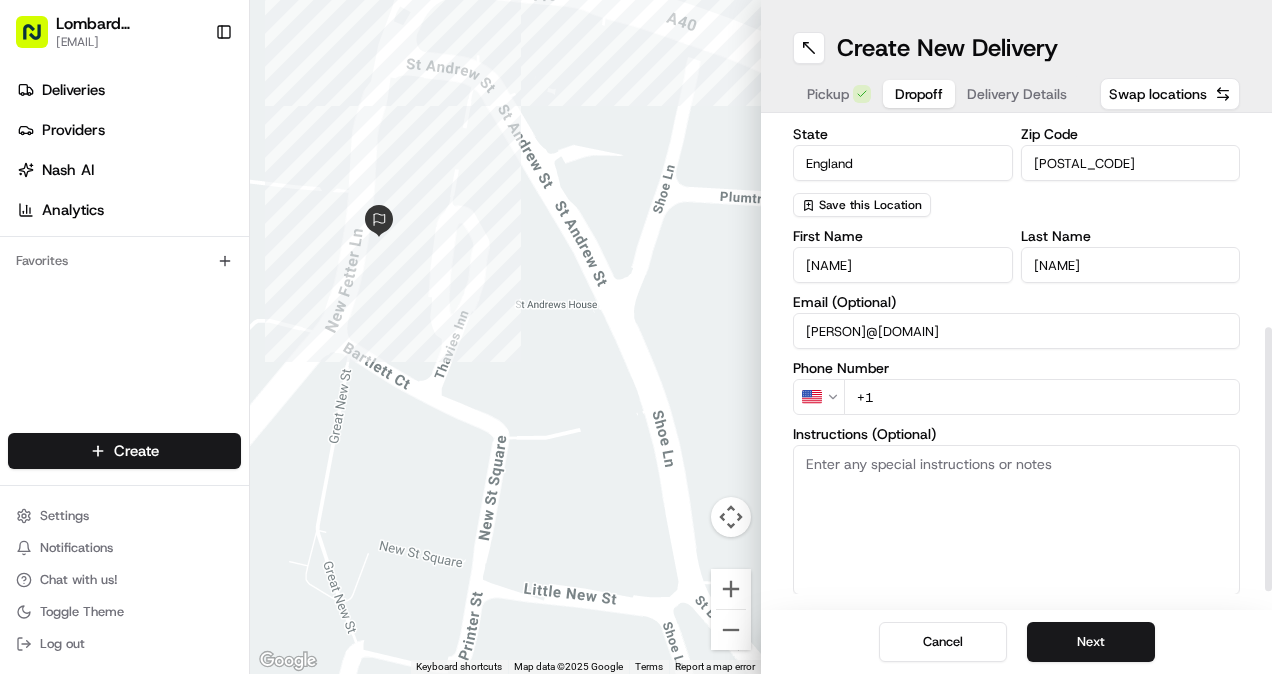 click on "Lombard Hospitality yasiru@lombardh.co.uk Toggle Sidebar Deliveries Providers Nash AI Analytics Favorites Main Menu Members & Organization Organization Users Roles Preferences Customization Tracking Orchestration Automations Dispatch Strategy Locations Pickup Locations Dropoff Locations Billing Billing Refund Requests Integrations Notification Triggers Webhooks API Keys Request Logs Create Settings Notifications Chat with us! Toggle Theme Log out ← Move left → Move right ↑ Move up ↓ Move down + Zoom in - Zoom out Home Jump left by 75% End Jump right by 75% Page Up Jump up by 75% Page Down Jump down by 75% Keyboard shortcuts Map Data Map data ©2025 Google Map data ©2025 Google 20 m  Click to toggle between metric and imperial units Terms Report a map error Create New Delivery Pickup Dropoff Delivery Details Swap locations dropoff  Details Saved Location Company Name Marks & CLerks Address Line 1 15 New Fetter Lane Address Line 2 (Optional) City London Country United Kingdom US" at bounding box center [636, 337] 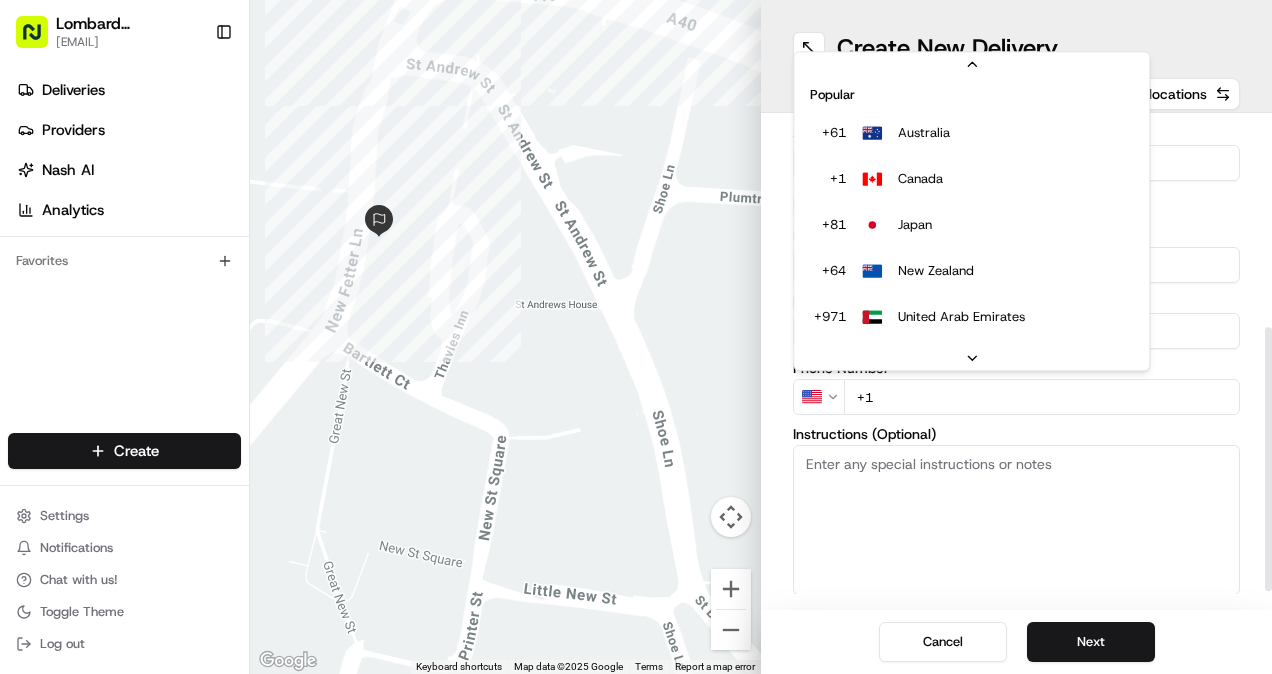 scroll, scrollTop: 85, scrollLeft: 0, axis: vertical 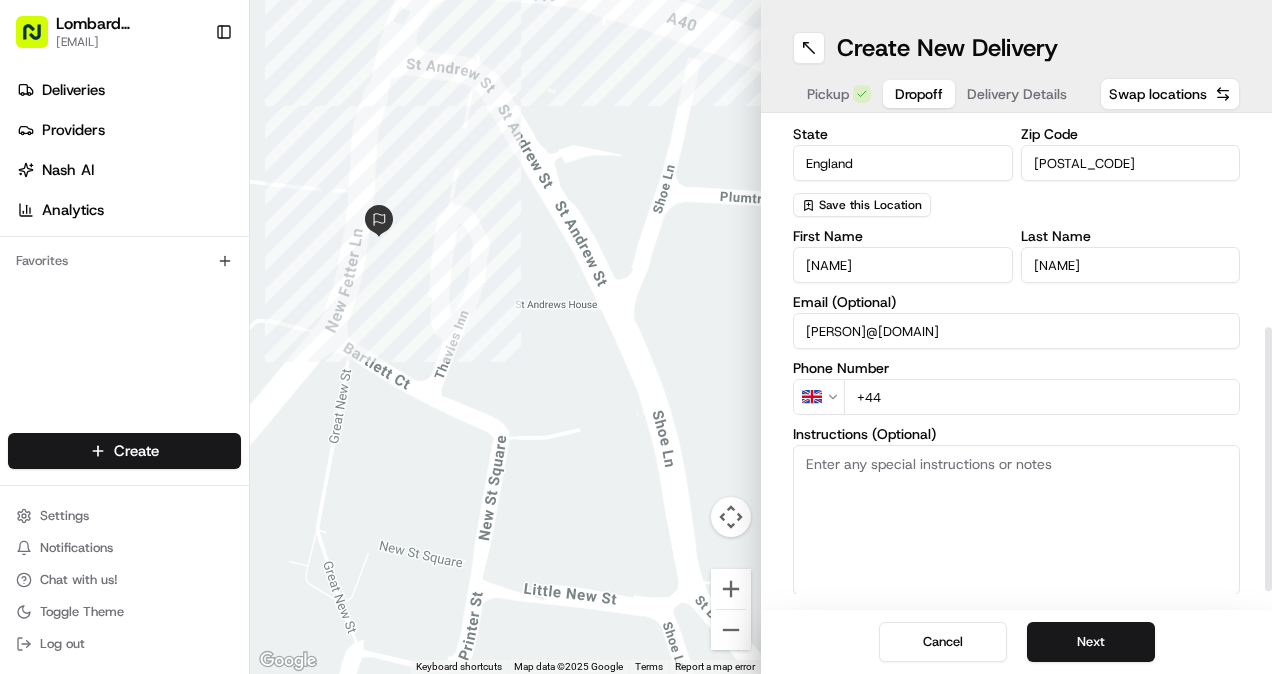 click on "+44" at bounding box center [1042, 397] 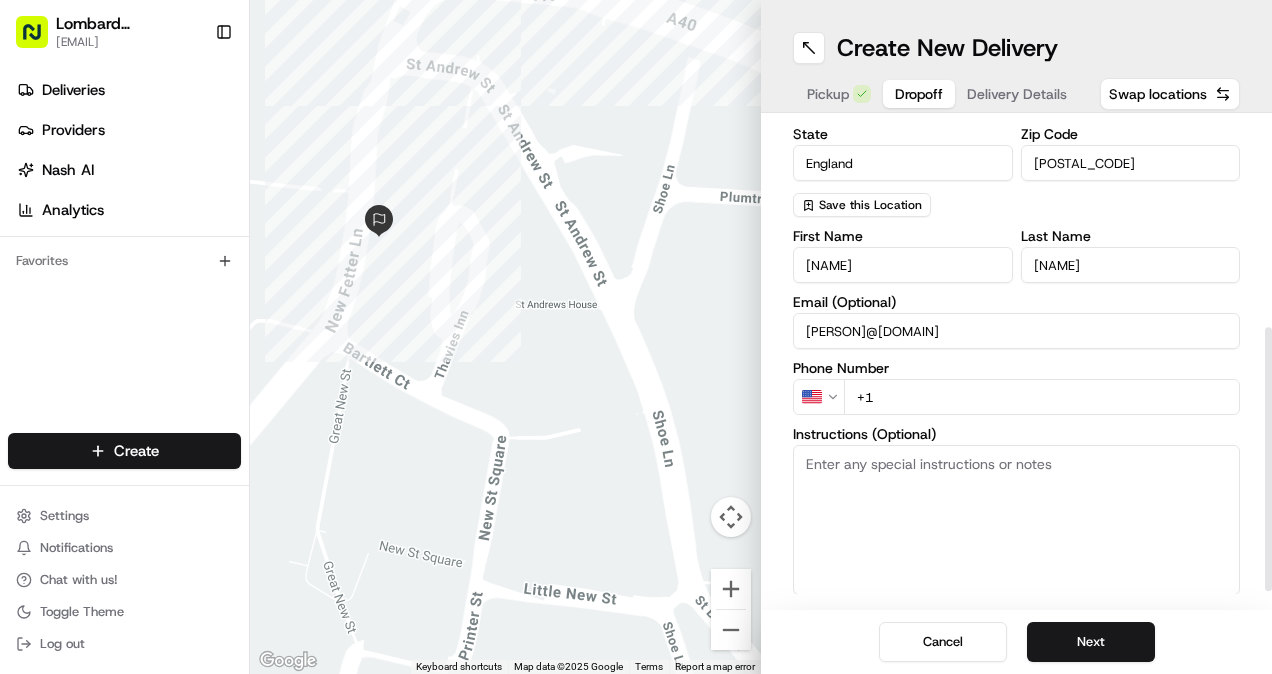 click on "Lombard Hospitality yasiru@lombardh.co.uk Toggle Sidebar Deliveries Providers Nash AI Analytics Favorites Main Menu Members & Organization Organization Users Roles Preferences Customization Tracking Orchestration Automations Dispatch Strategy Locations Pickup Locations Dropoff Locations Billing Billing Refund Requests Integrations Notification Triggers Webhooks API Keys Request Logs Create Settings Notifications Chat with us! Toggle Theme Log out ← Move left → Move right ↑ Move up ↓ Move down + Zoom in - Zoom out Home Jump left by 75% End Jump right by 75% Page Up Jump up by 75% Page Down Jump down by 75% Keyboard shortcuts Map Data Map data ©2025 Google Map data ©2025 Google 20 m  Click to toggle between metric and imperial units Terms Report a map error Create New Delivery Pickup Dropoff Delivery Details Swap locations dropoff  Details Saved Location Company Name Marks & CLerks Address Line 1 15 New Fetter Lane Address Line 2 (Optional) City London Country United Kingdom US" at bounding box center [636, 337] 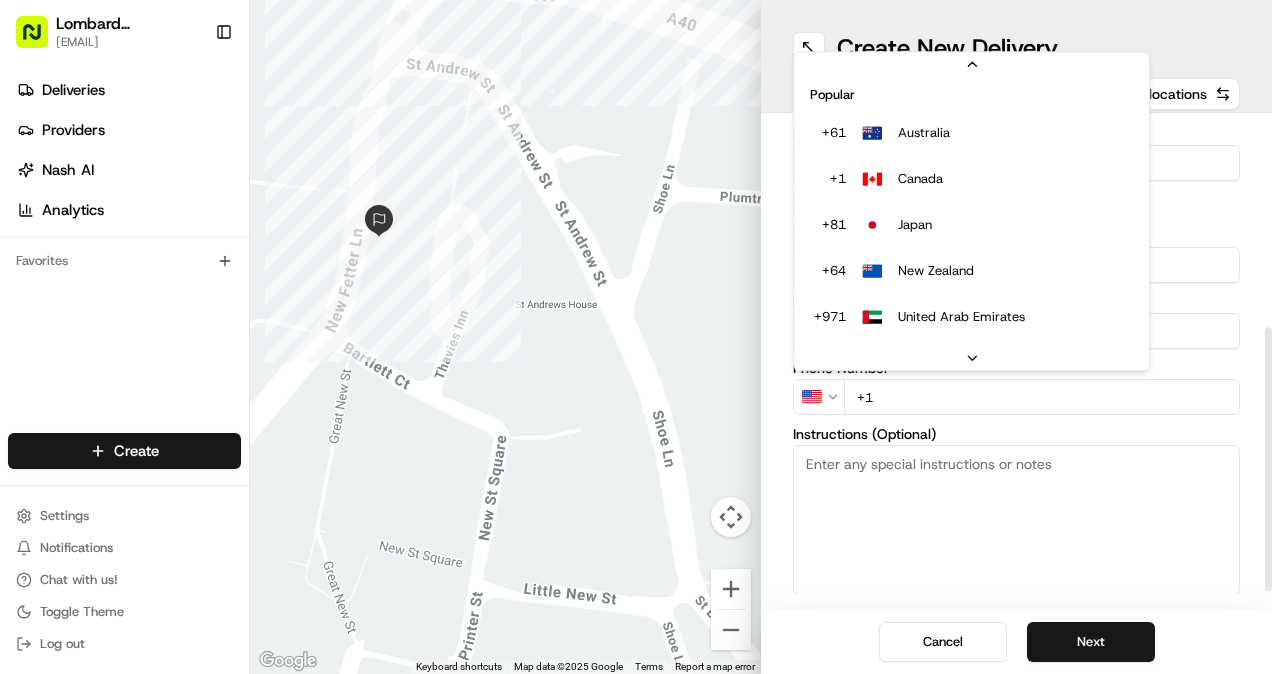 scroll, scrollTop: 85, scrollLeft: 0, axis: vertical 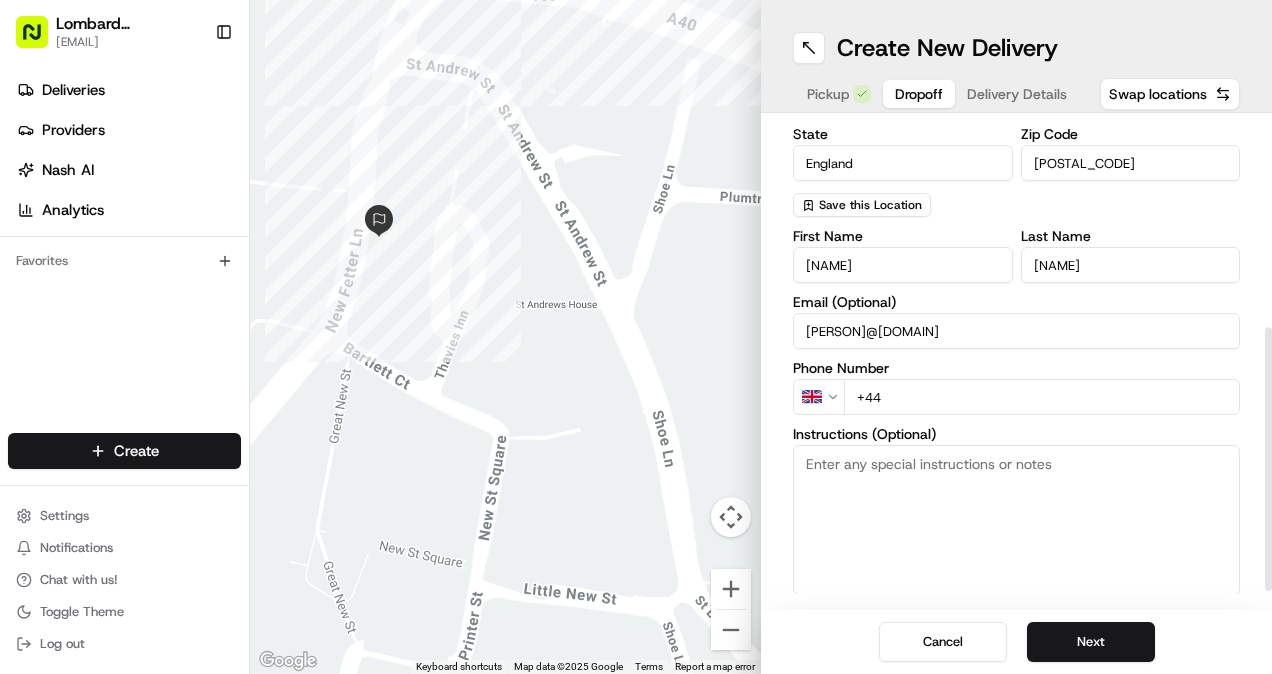 click on "+44" at bounding box center (1042, 397) 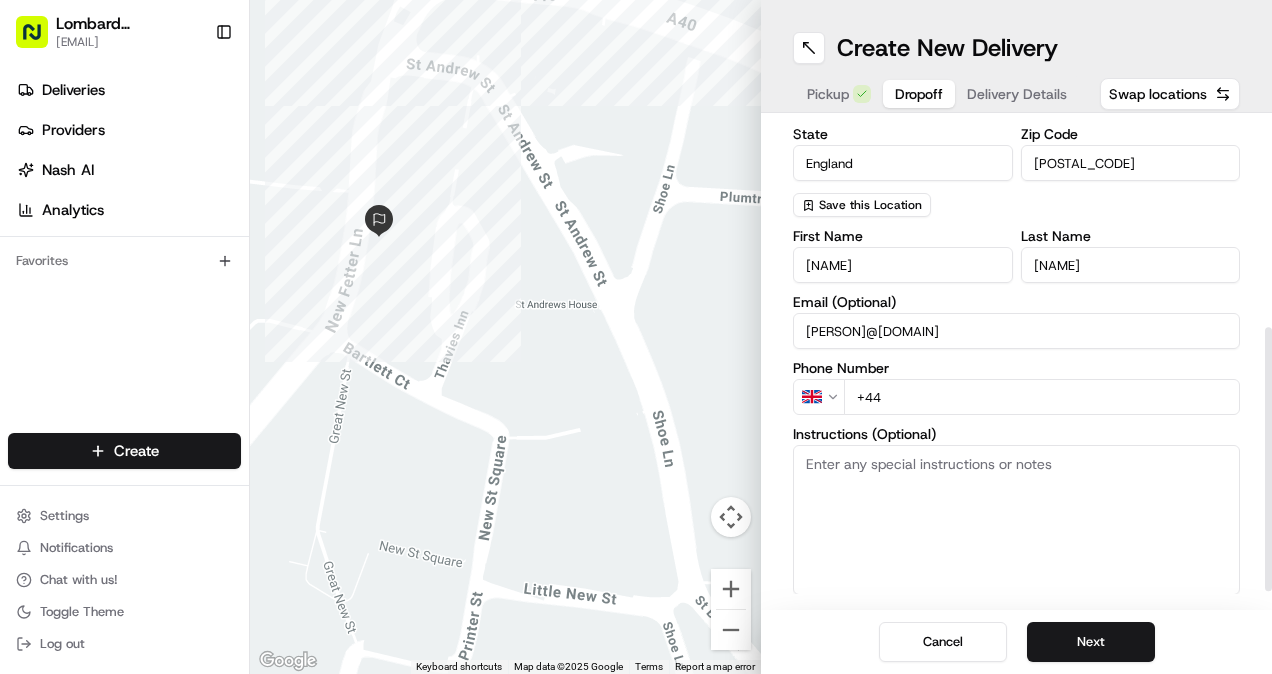 paste on "1" 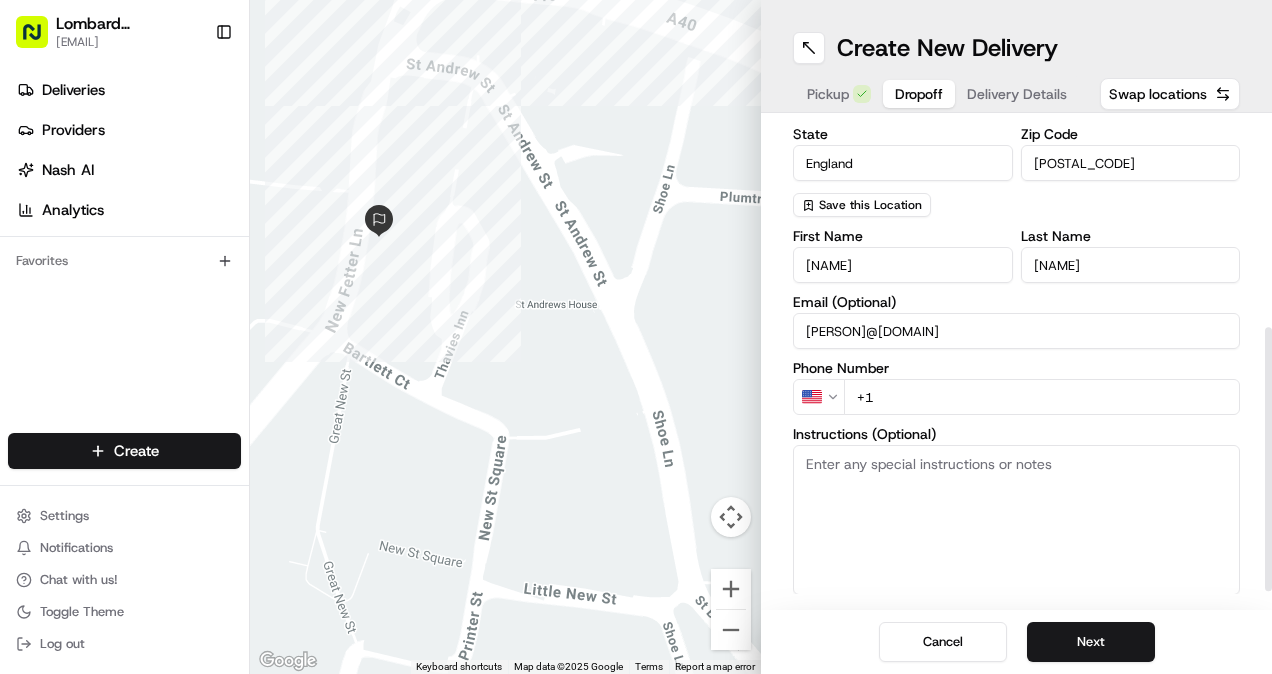 click on "Lombard Hospitality yasiru@lombardh.co.uk Toggle Sidebar Deliveries Providers Nash AI Analytics Favorites Main Menu Members & Organization Organization Users Roles Preferences Customization Tracking Orchestration Automations Dispatch Strategy Locations Pickup Locations Dropoff Locations Billing Billing Refund Requests Integrations Notification Triggers Webhooks API Keys Request Logs Create Settings Notifications Chat with us! Toggle Theme Log out ← Move left → Move right ↑ Move up ↓ Move down + Zoom in - Zoom out Home Jump left by 75% End Jump right by 75% Page Up Jump up by 75% Page Down Jump down by 75% Keyboard shortcuts Map Data Map data ©2025 Google Map data ©2025 Google 20 m  Click to toggle between metric and imperial units Terms Report a map error Create New Delivery Pickup Dropoff Delivery Details Swap locations dropoff  Details Saved Location Company Name Marks & CLerks Address Line 1 15 New Fetter Lane Address Line 2 (Optional) City London Country United Kingdom US" at bounding box center (636, 337) 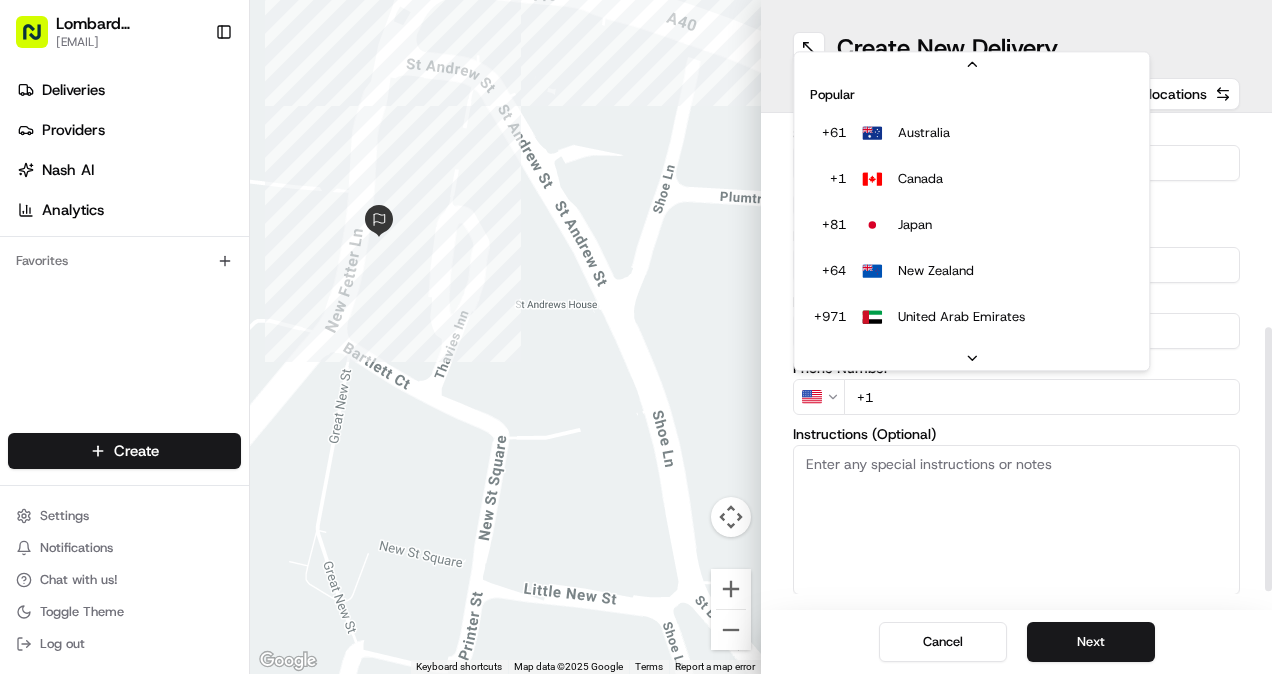scroll, scrollTop: 85, scrollLeft: 0, axis: vertical 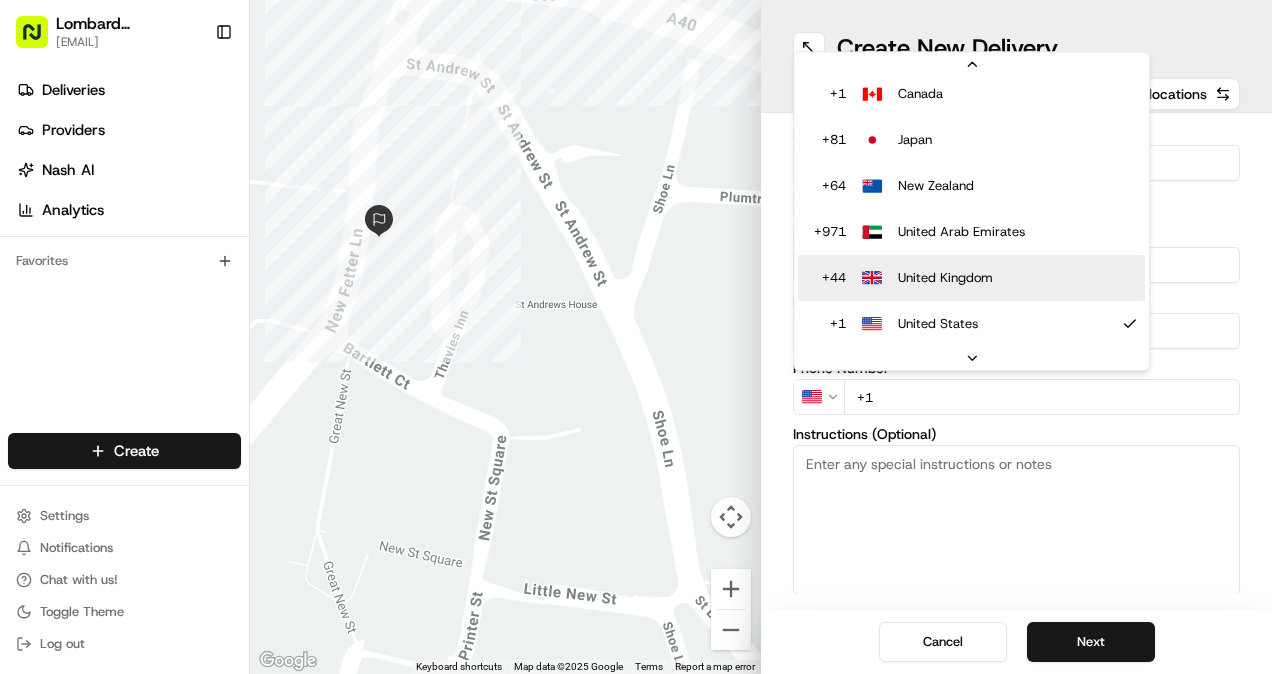 type on "+44" 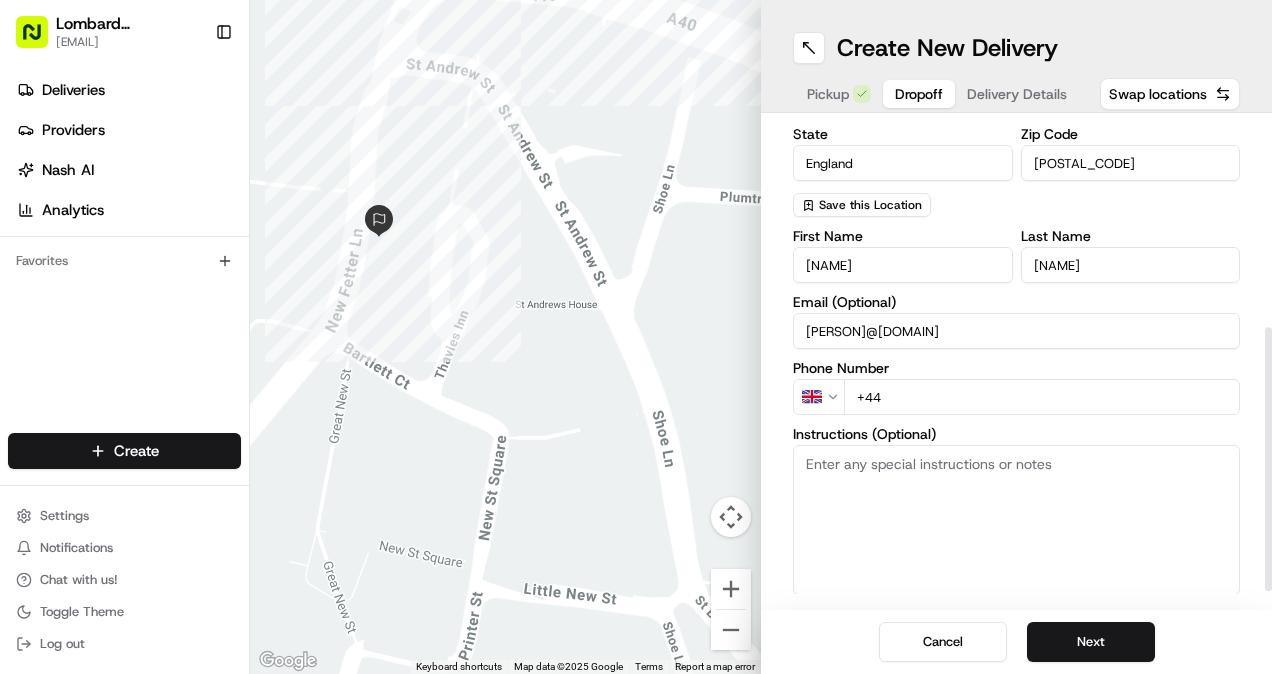 click on "Instructions (Optional)" at bounding box center [1016, 520] 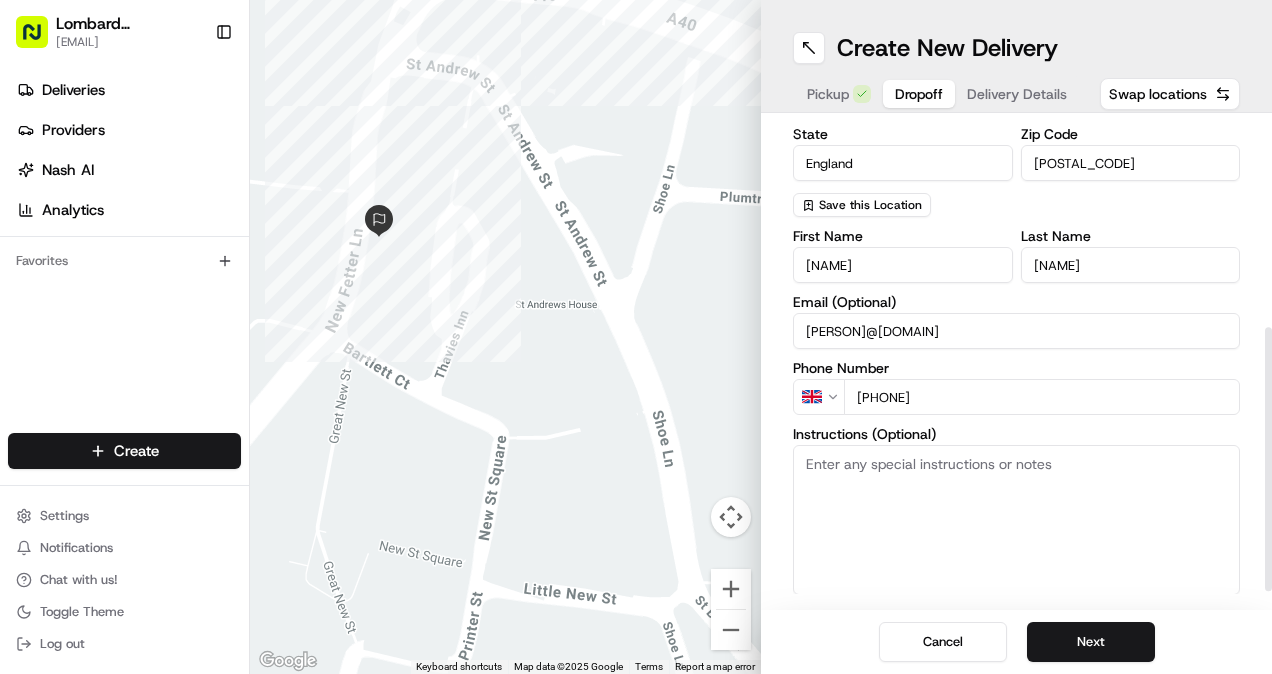 type on "+44 20 7420 4001" 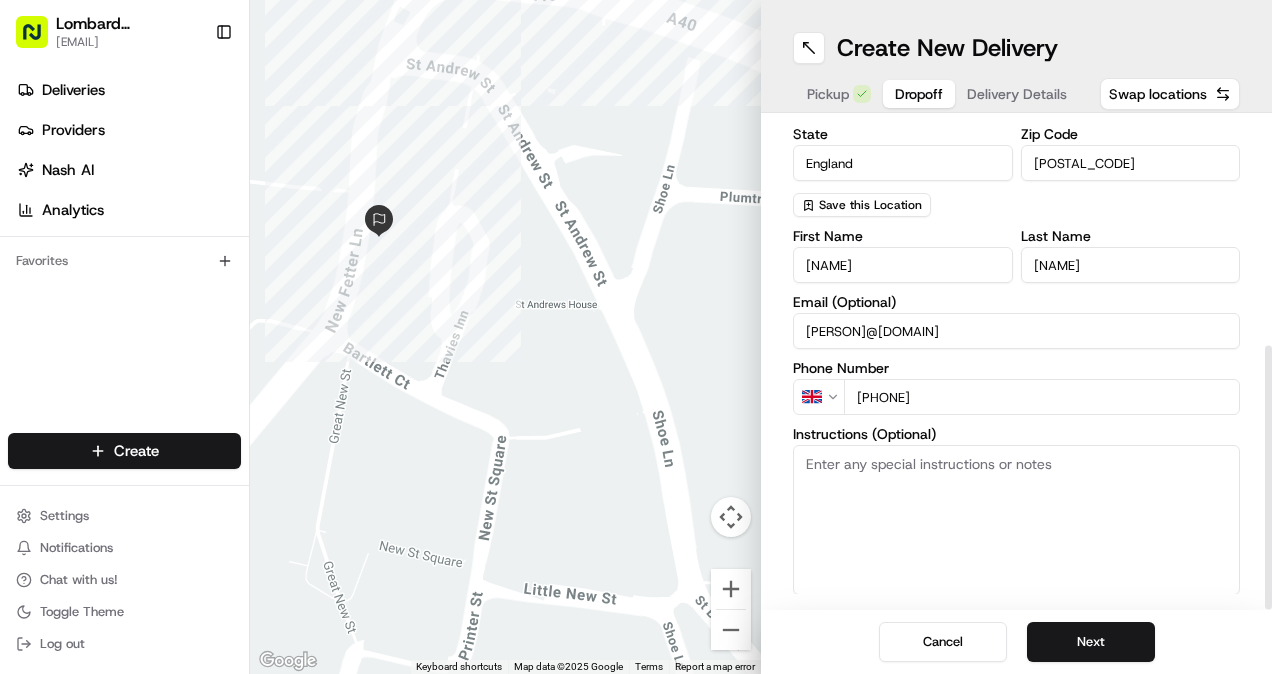 scroll, scrollTop: 409, scrollLeft: 0, axis: vertical 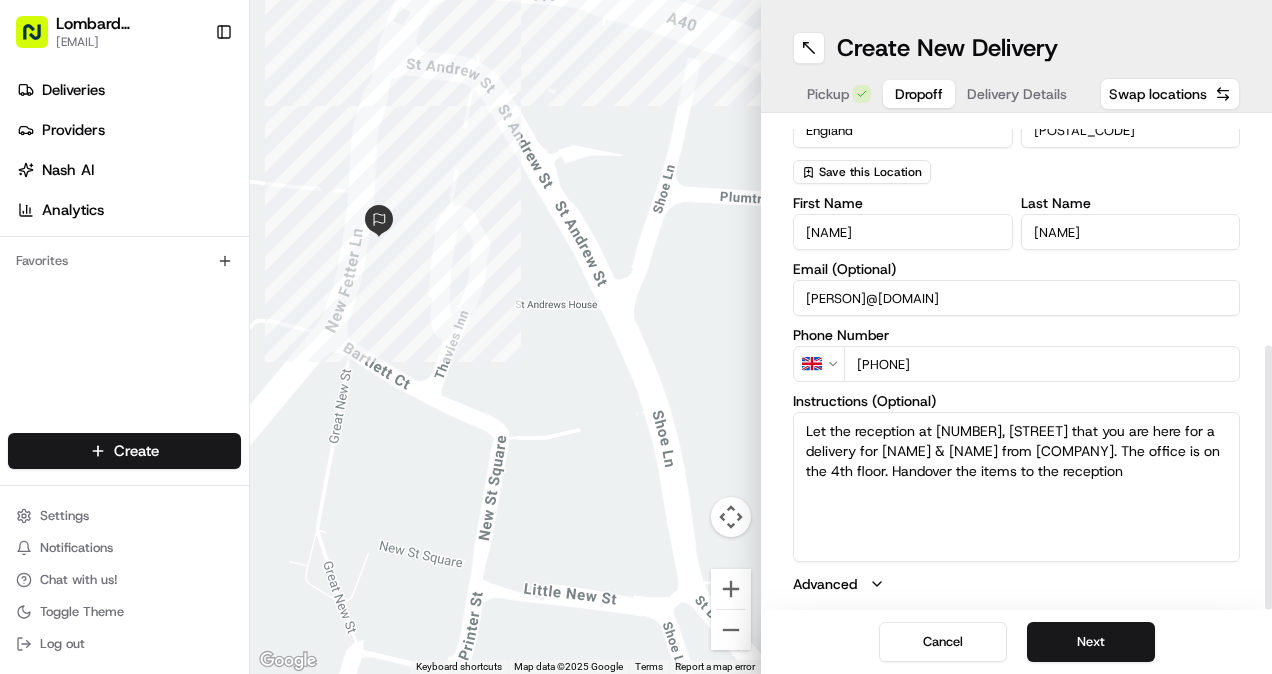 click on "Advanced" at bounding box center [1016, 584] 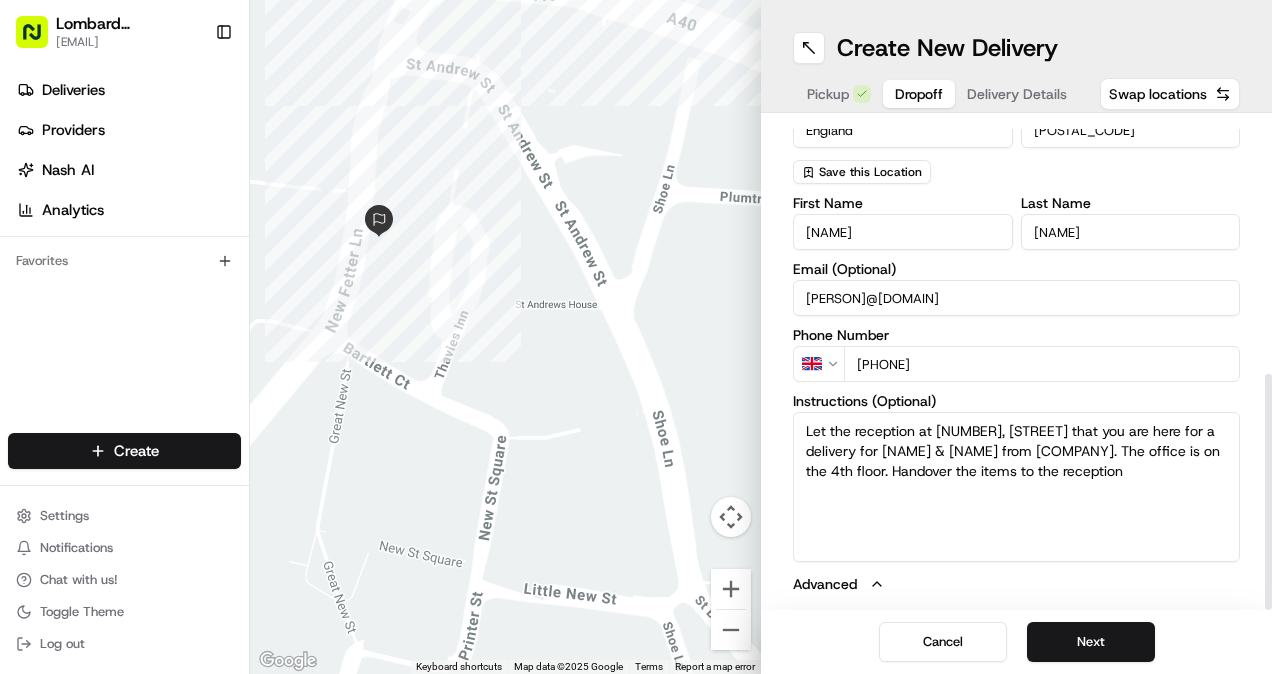 scroll, scrollTop: 513, scrollLeft: 0, axis: vertical 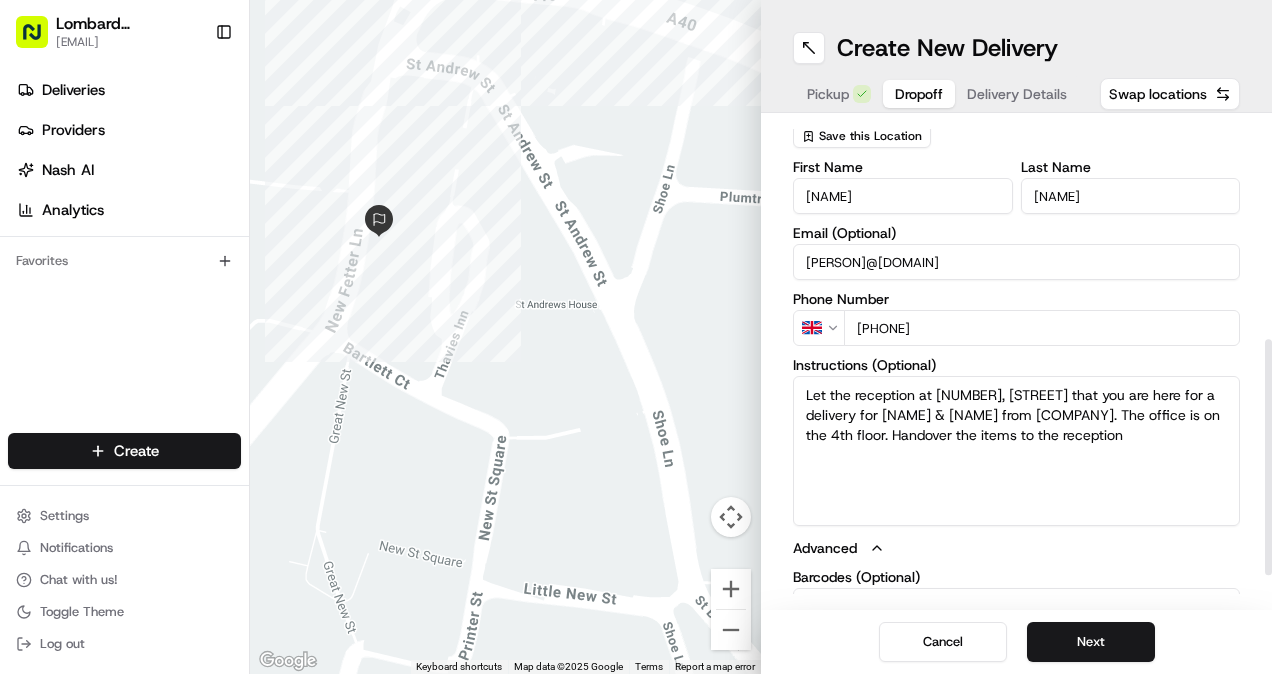 click on "Let the reception at 15, New fetter lane that you are here for a delivery for Marks & Clerks from Lombard Hospitality. The office is on the 4th floor. Handover the items to the reception" at bounding box center (1016, 451) 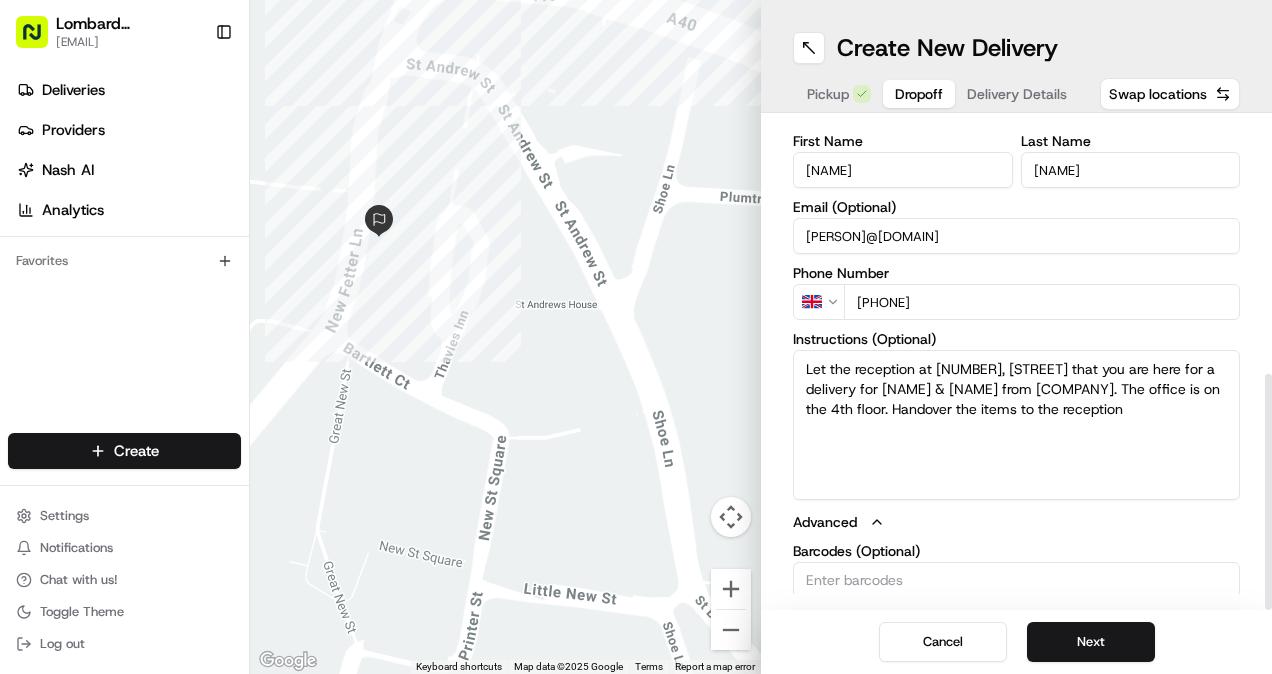 scroll, scrollTop: 513, scrollLeft: 0, axis: vertical 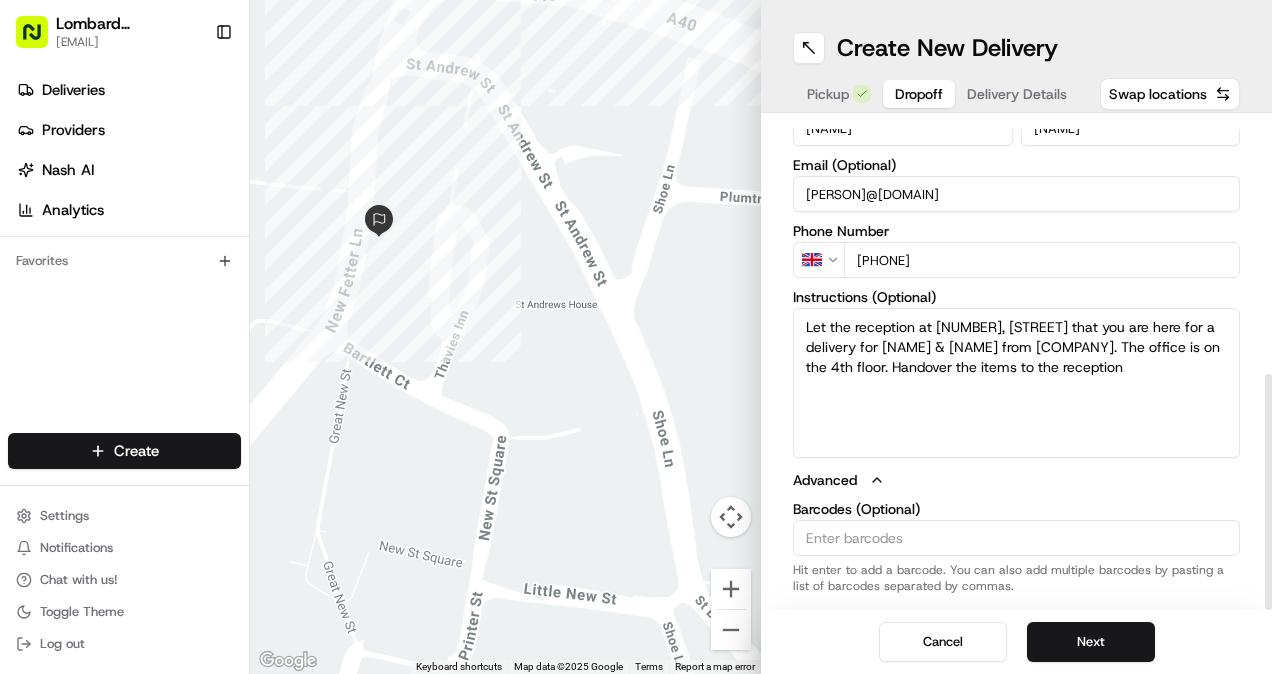 click on "Let the reception at 15, New fetter lane that you are here for a delivery for Marks & Clerks from Lombard Hospitality. The office is on the 4th floor. Handover the items to the reception" at bounding box center [1016, 383] 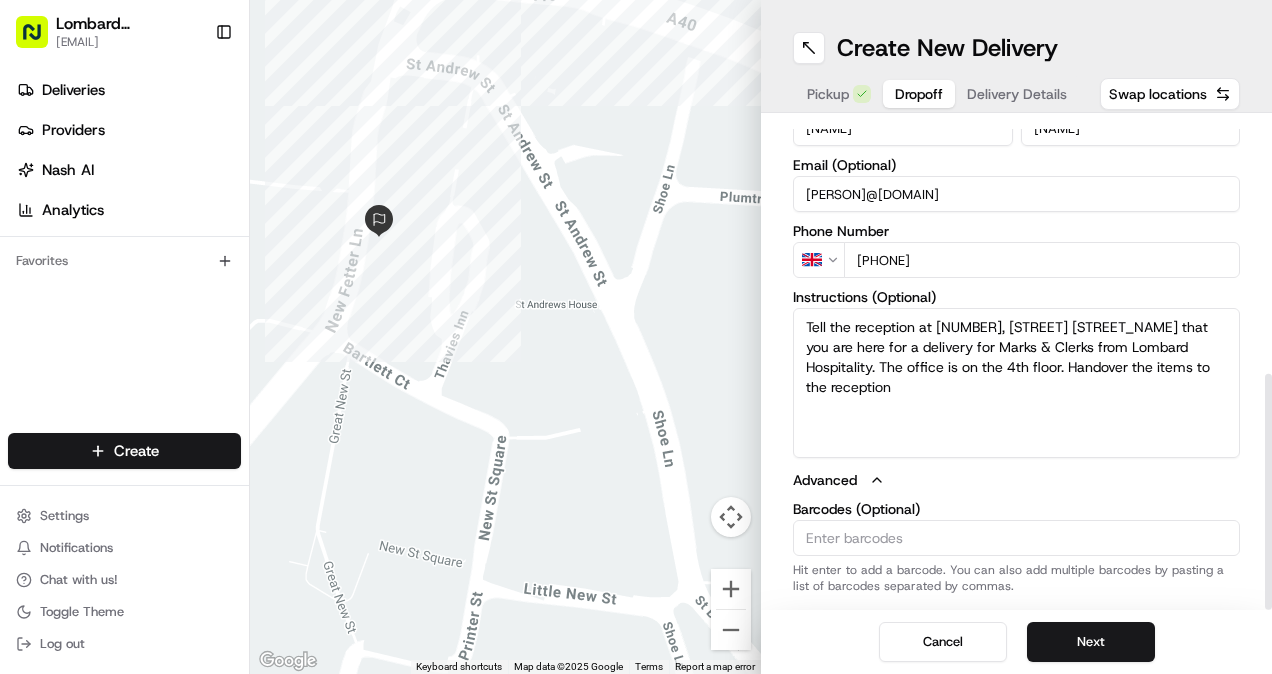 click on "Tell the reception at 15, New fetter lane that you are here for a delivery for Marks & Clerks from Lombard Hospitality. The office is on the 4th floor. Handover the items to the reception" at bounding box center [1016, 383] 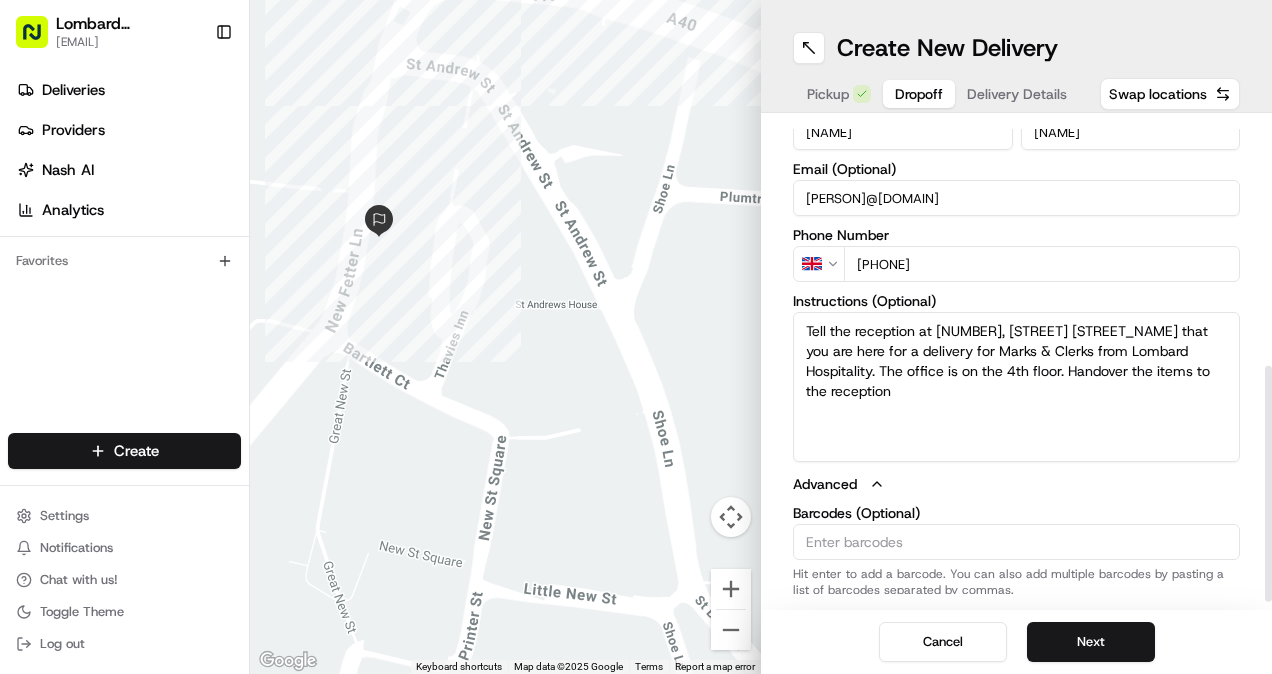 scroll, scrollTop: 513, scrollLeft: 0, axis: vertical 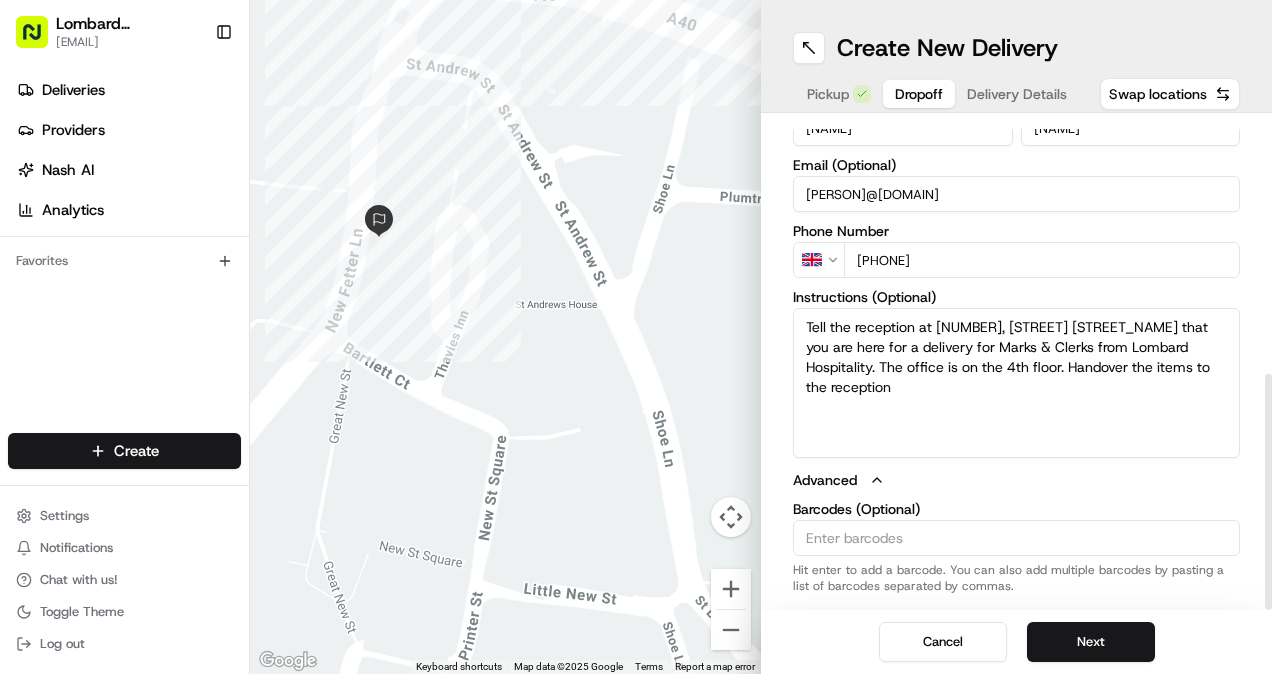 click on "Tell the reception at 15, New fetter lane that you are here for a delivery for Marks & Clerks from Lombard Hospitality. The office is on the 4th floor. Handover the items to the reception" at bounding box center [1016, 383] 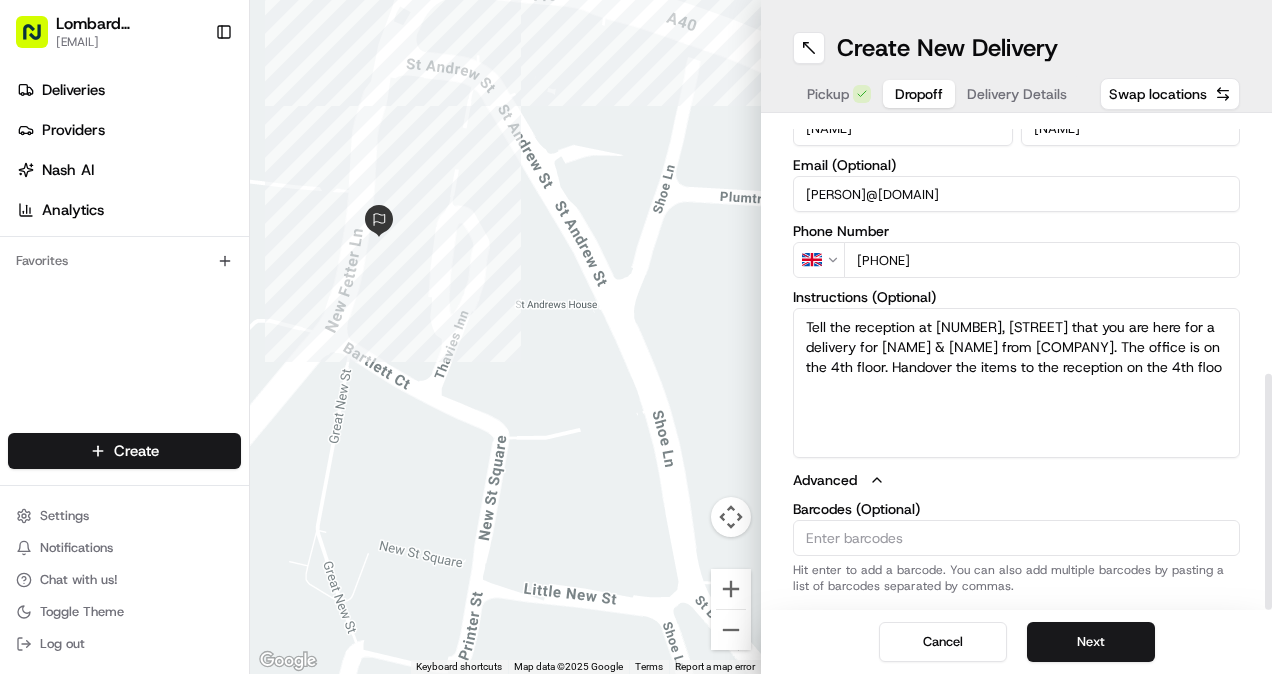 type on "Tell the reception at 15, New fetter lane that you are here for a delivery for Marks & Clerks from Lombard Hospitality. The office is on the 4th floor. Handover the items to the reception on the 4th floor" 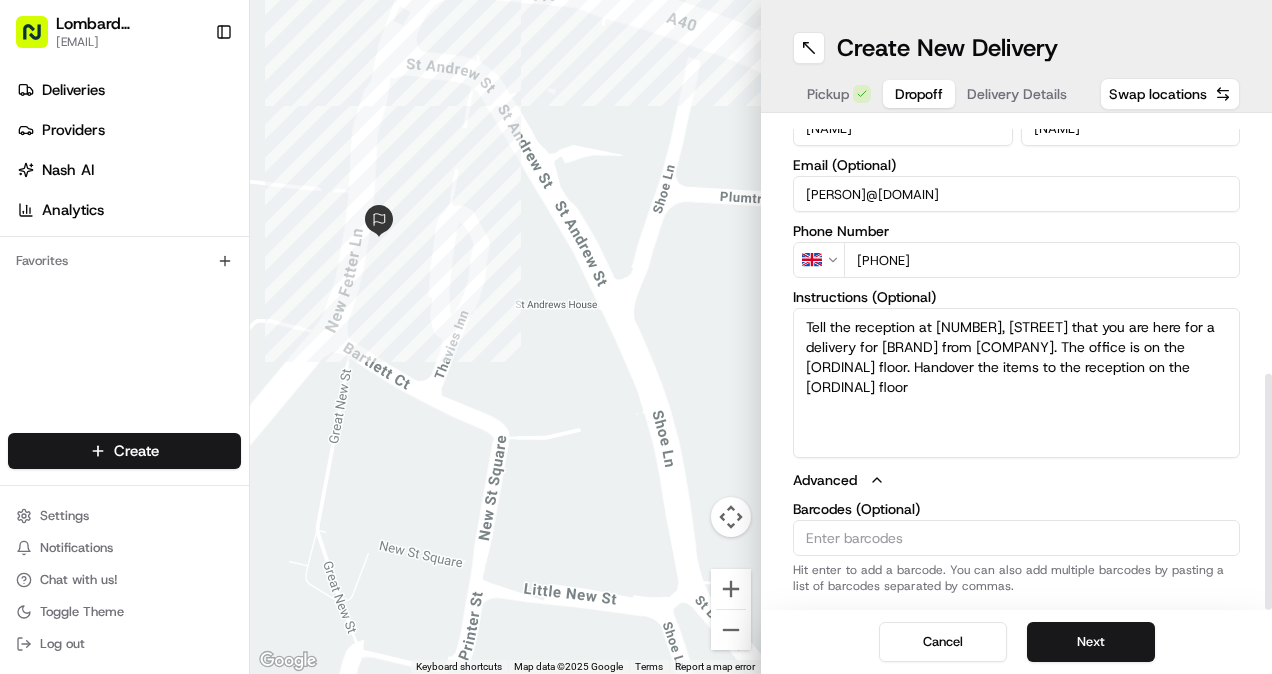 click on "Tell the reception at 15, New fetter lane that you are here for a delivery for Marks & Clerks from Lombard Hospitality. The office is on the 4th floor. Handover the items to the reception on the 4th floor" at bounding box center [1016, 383] 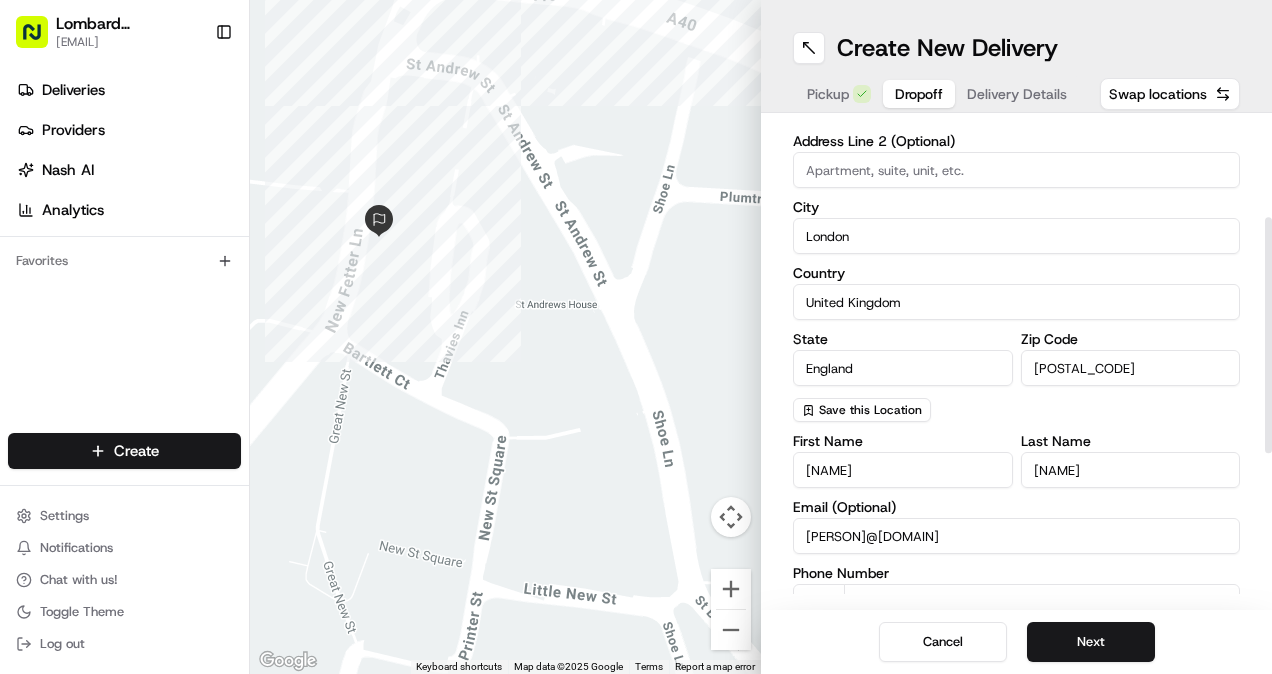 scroll, scrollTop: 131, scrollLeft: 0, axis: vertical 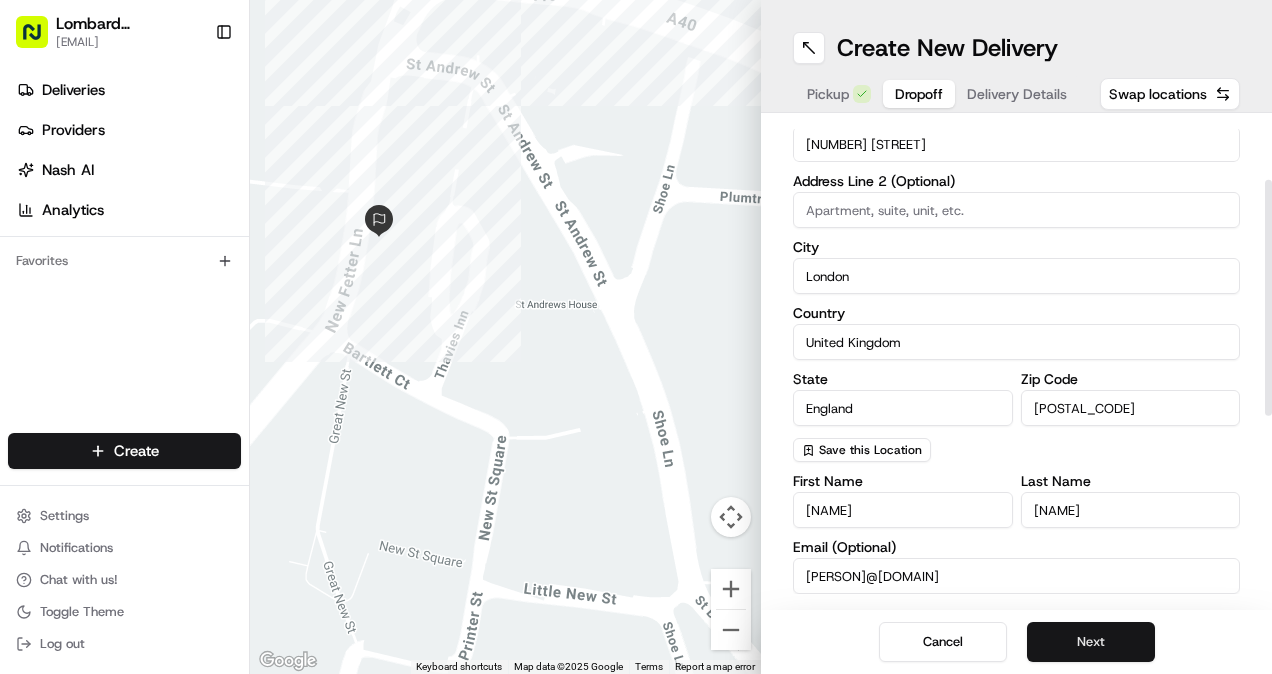 click on "Next" at bounding box center (1091, 642) 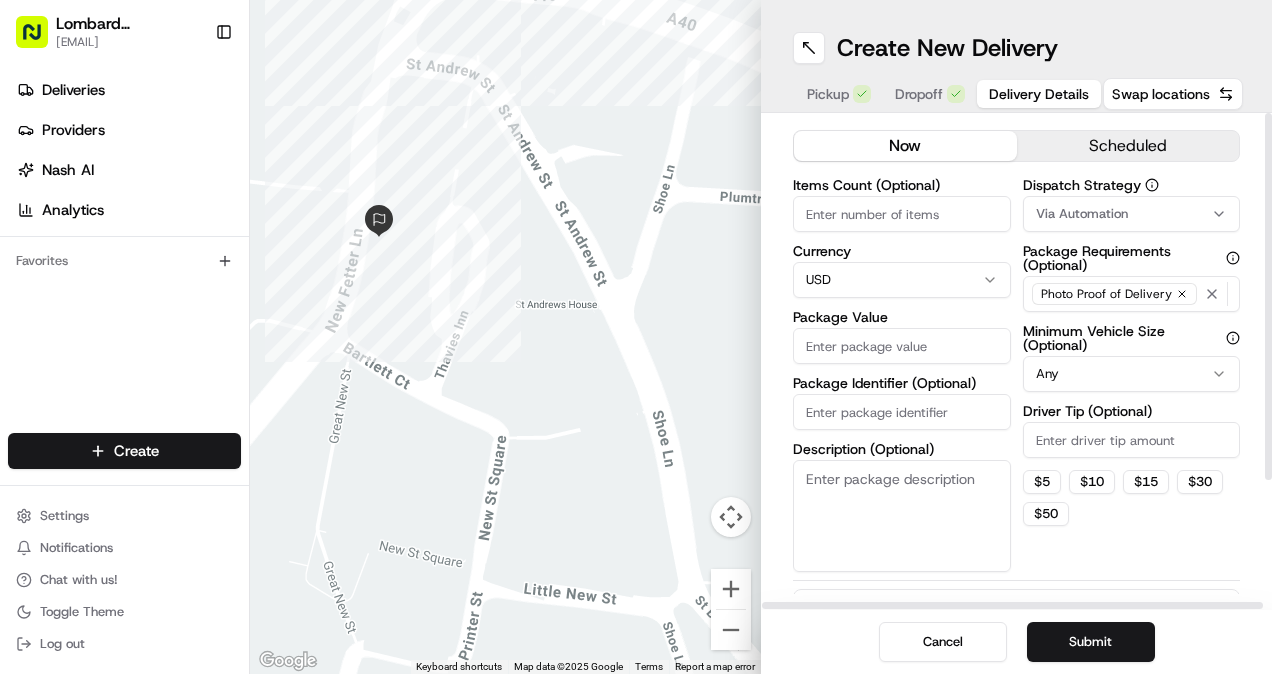 scroll, scrollTop: 0, scrollLeft: 0, axis: both 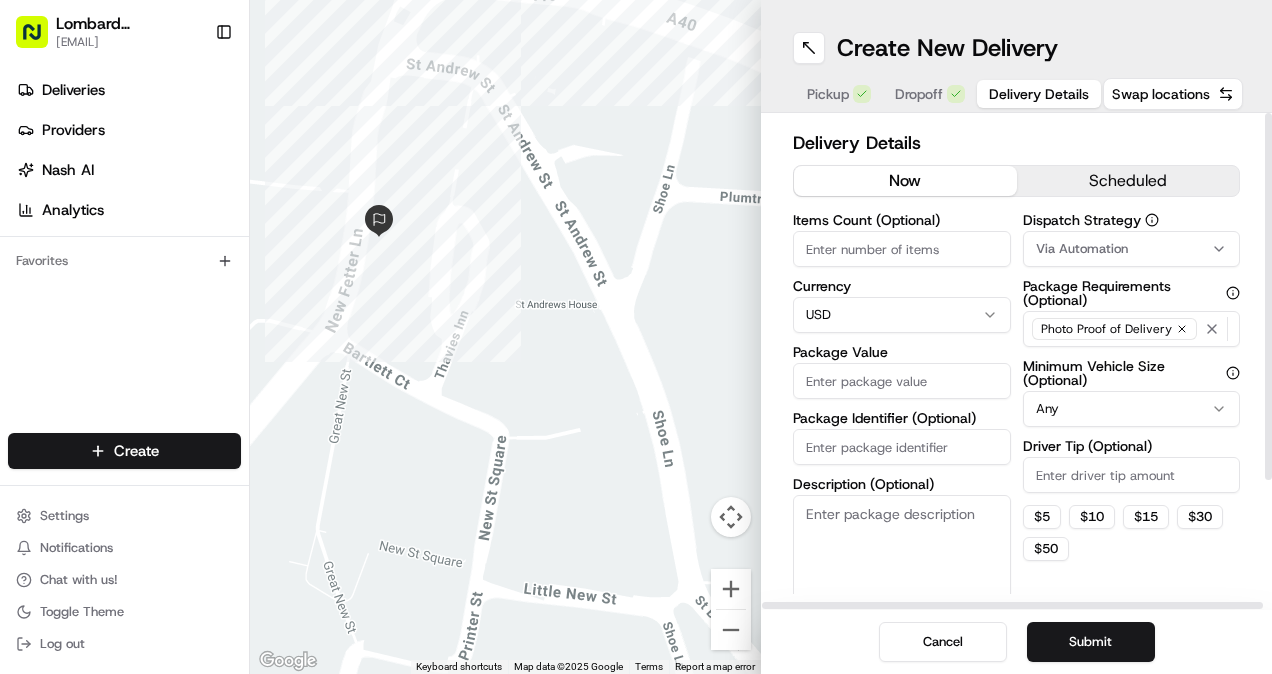 click on "Lombard Hospitality yasiru@lombardh.co.uk Toggle Sidebar Deliveries Providers Nash AI Analytics Favorites Main Menu Members & Organization Organization Users Roles Preferences Customization Tracking Orchestration Automations Dispatch Strategy Locations Pickup Locations Dropoff Locations Billing Billing Refund Requests Integrations Notification Triggers Webhooks API Keys Request Logs Create Settings Notifications Chat with us! Toggle Theme Log out ← Move left → Move right ↑ Move up ↓ Move down + Zoom in - Zoom out Home Jump left by 75% End Jump right by 75% Page Up Jump up by 75% Page Down Jump down by 75% Keyboard shortcuts Map Data Map data ©2025 Google Map data ©2025 Google 20 m  Click to toggle between metric and imperial units Terms Report a map error Create New Delivery Pickup Dropoff Delivery Details Swap locations Delivery Details now scheduled Items Count (Optional) Currency USD Package Value Package Identifier (Optional) Description (Optional) Dispatch Strategy Any $" at bounding box center [636, 337] 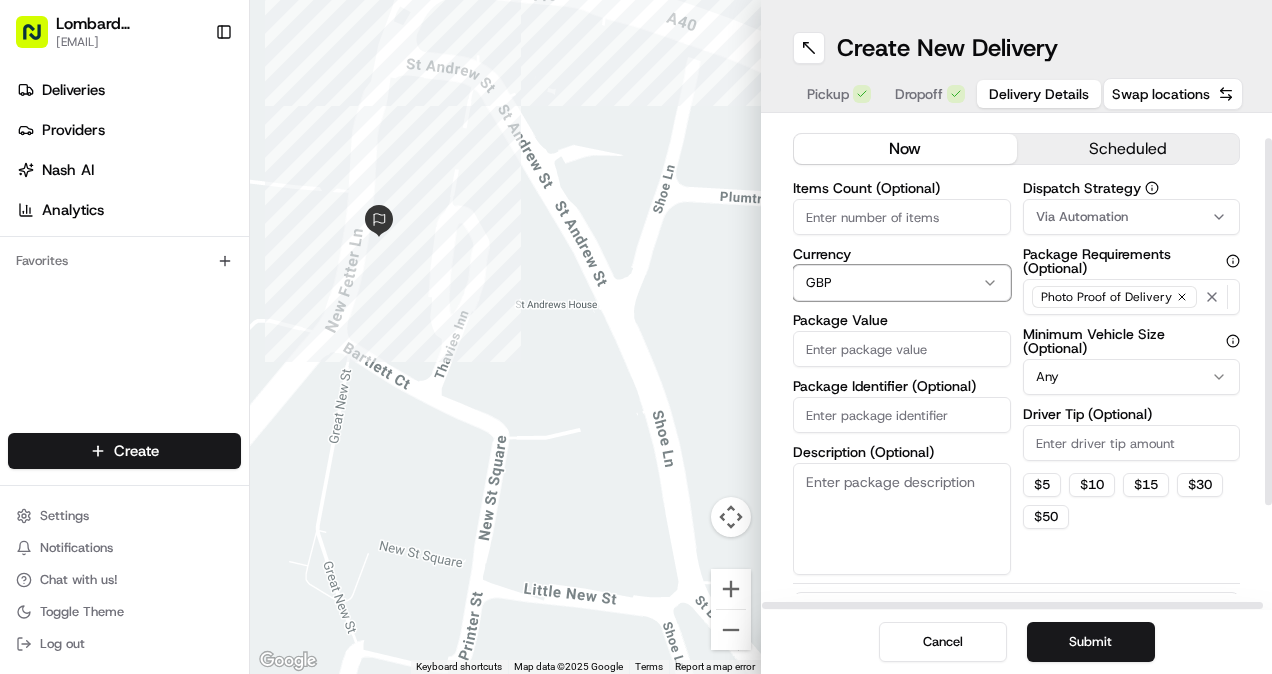 scroll, scrollTop: 33, scrollLeft: 0, axis: vertical 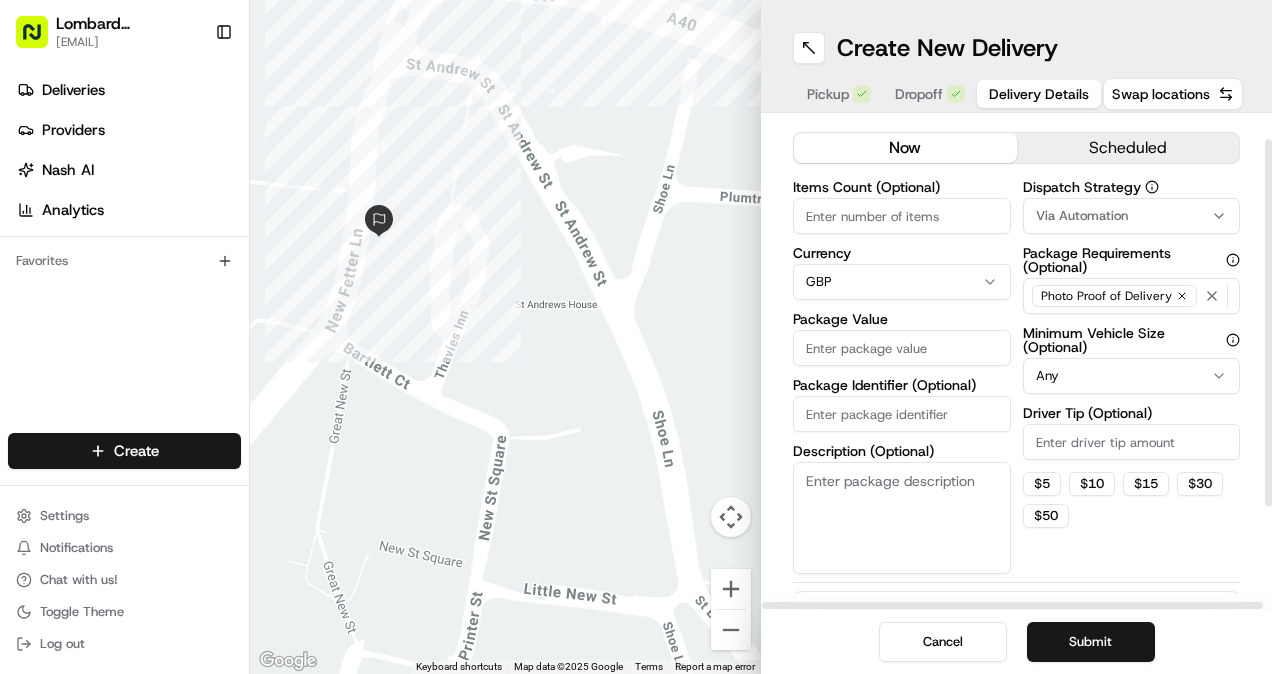 click on "Lombard Hospitality yasiru@lombardh.co.uk Toggle Sidebar Deliveries Providers Nash AI Analytics Favorites Main Menu Members & Organization Organization Users Roles Preferences Customization Tracking Orchestration Automations Dispatch Strategy Locations Pickup Locations Dropoff Locations Billing Billing Refund Requests Integrations Notification Triggers Webhooks API Keys Request Logs Create Settings Notifications Chat with us! Toggle Theme Log out ← Move left → Move right ↑ Move up ↓ Move down + Zoom in - Zoom out Home Jump left by 75% End Jump right by 75% Page Up Jump up by 75% Page Down Jump down by 75% Keyboard shortcuts Map Data Map data ©2025 Google Map data ©2025 Google 20 m  Click to toggle between metric and imperial units Terms Report a map error Create New Delivery Pickup Dropoff Delivery Details Swap locations Delivery Details now scheduled Items Count (Optional) Currency GBP Package Value Package Identifier (Optional) Description (Optional) Dispatch Strategy Any $" at bounding box center (636, 337) 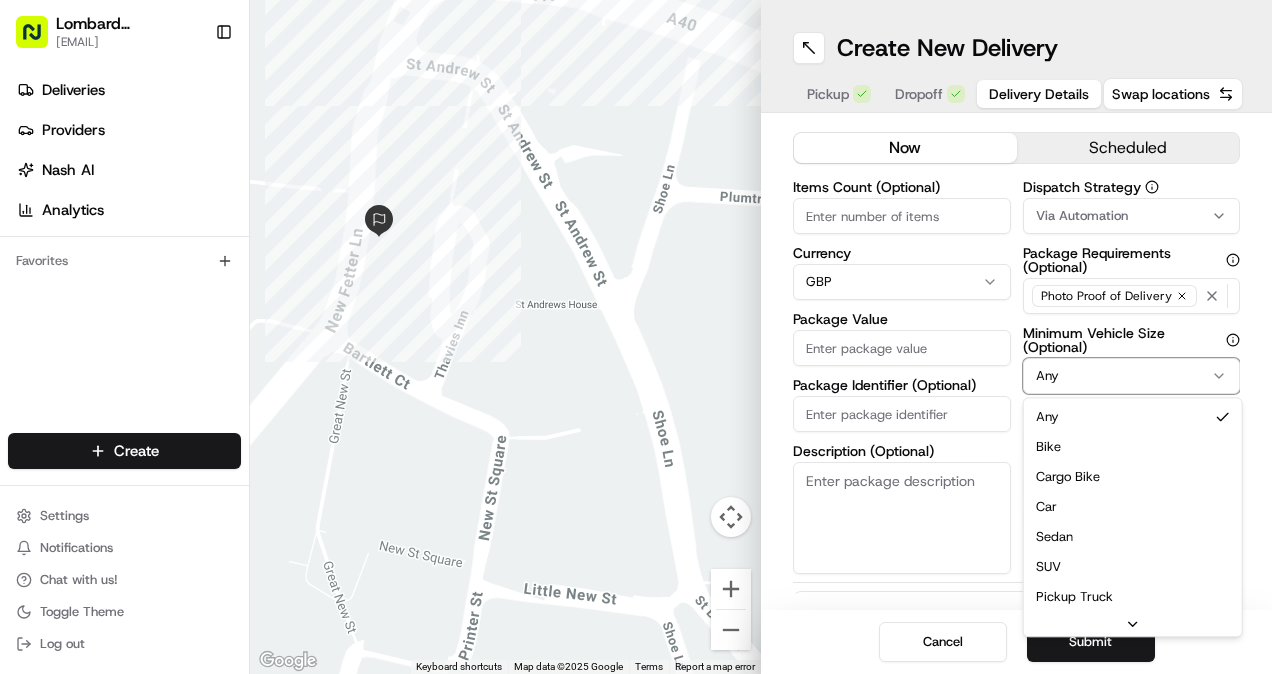 click on "Lombard Hospitality yasiru@lombardh.co.uk Toggle Sidebar Deliveries Providers Nash AI Analytics Favorites Main Menu Members & Organization Organization Users Roles Preferences Customization Tracking Orchestration Automations Dispatch Strategy Locations Pickup Locations Dropoff Locations Billing Billing Refund Requests Integrations Notification Triggers Webhooks API Keys Request Logs Create Settings Notifications Chat with us! Toggle Theme Log out ← Move left → Move right ↑ Move up ↓ Move down + Zoom in - Zoom out Home Jump left by 75% End Jump right by 75% Page Up Jump up by 75% Page Down Jump down by 75% Keyboard shortcuts Map Data Map data ©2025 Google Map data ©2025 Google 20 m  Click to toggle between metric and imperial units Terms Report a map error Create New Delivery Pickup Dropoff Delivery Details Swap locations Delivery Details now scheduled Items Count (Optional) Currency GBP Package Value Package Identifier (Optional) Description (Optional) Dispatch Strategy Any $" at bounding box center [636, 337] 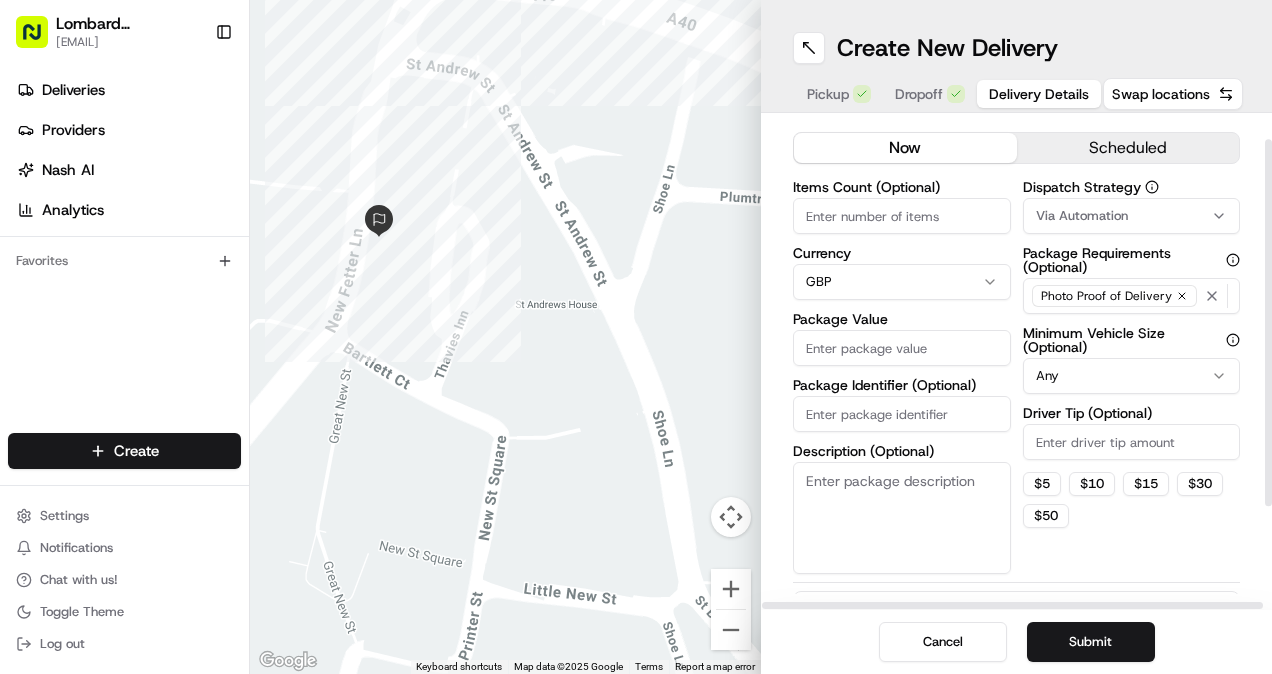 click on "Items Count (Optional)" at bounding box center [902, 216] 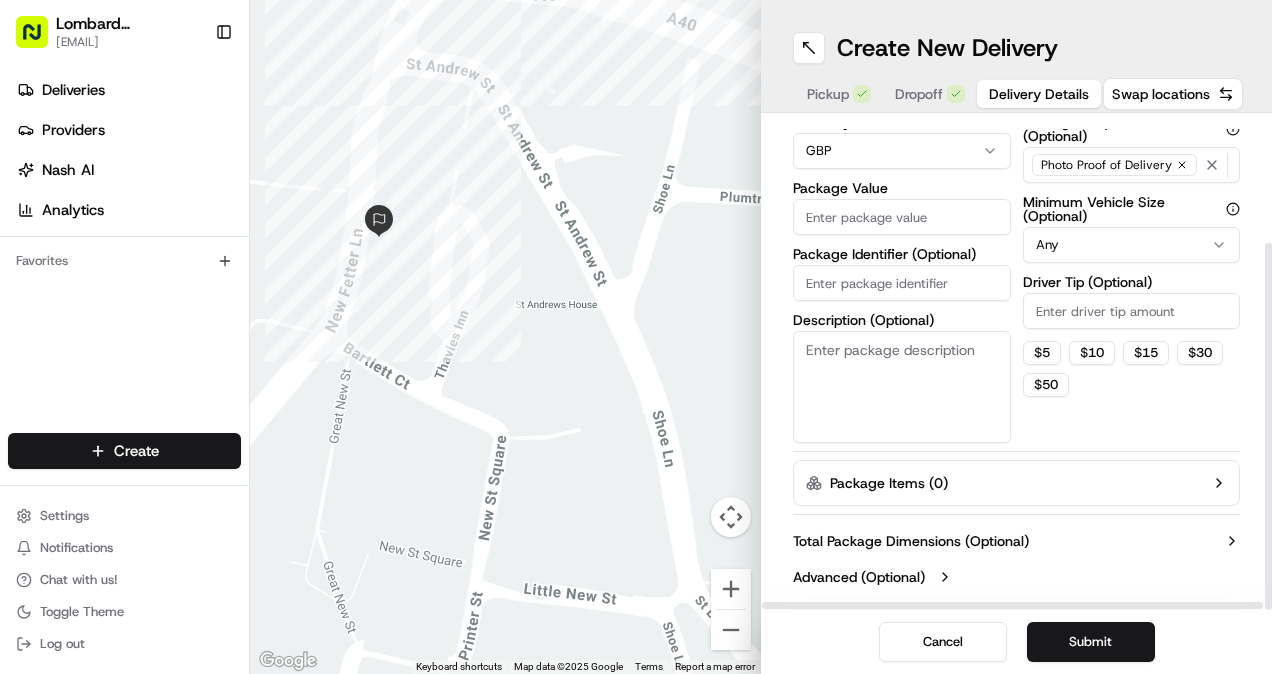 scroll, scrollTop: 0, scrollLeft: 0, axis: both 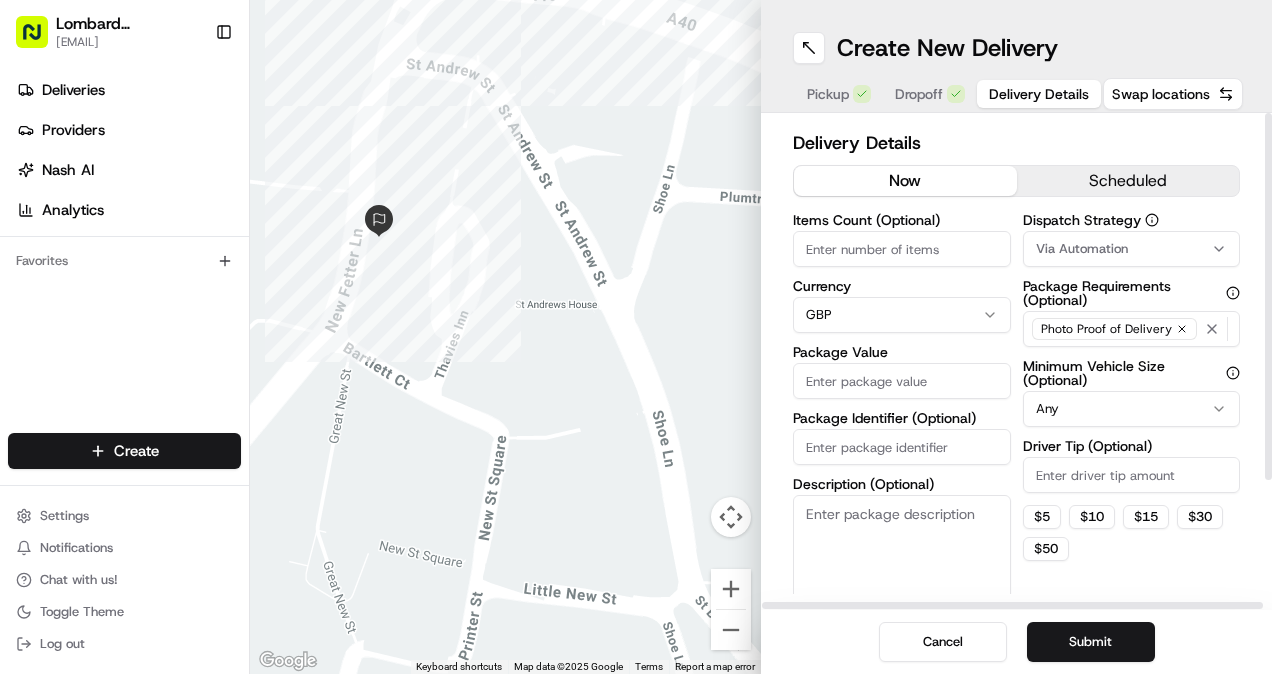 click on "scheduled" at bounding box center [1128, 181] 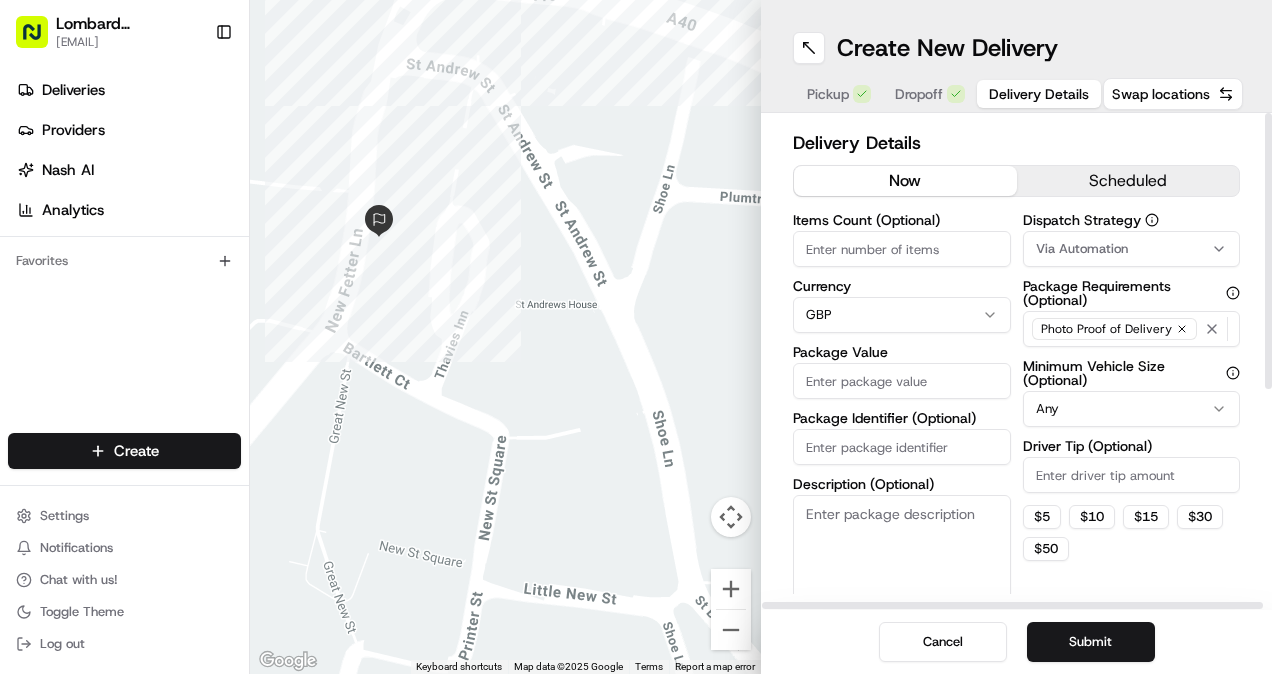 click on "now" at bounding box center (905, 181) 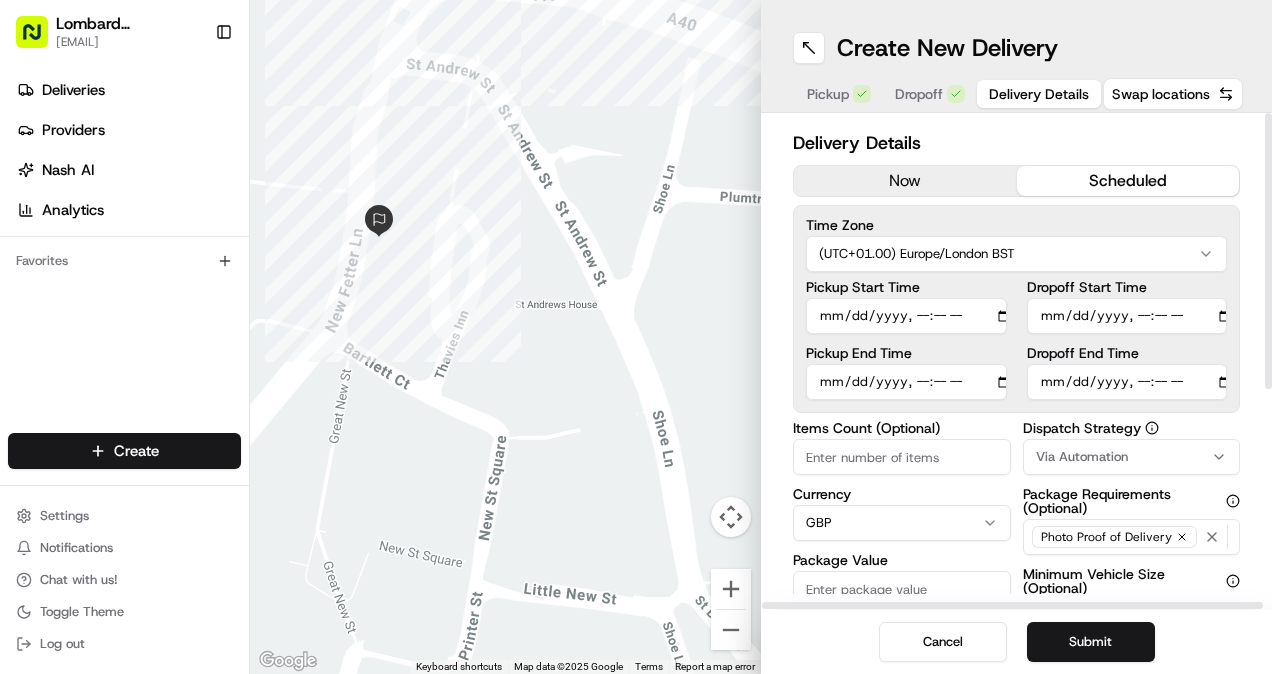 click on "scheduled" at bounding box center (1128, 181) 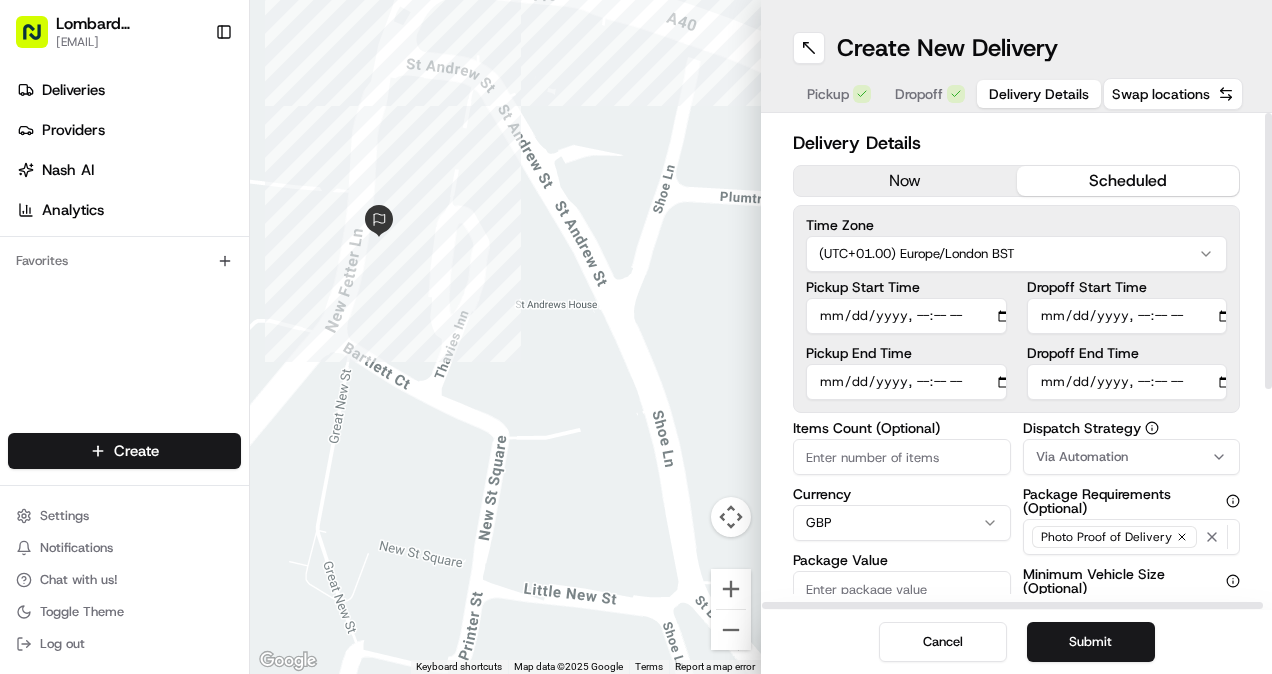 scroll, scrollTop: 60, scrollLeft: 0, axis: vertical 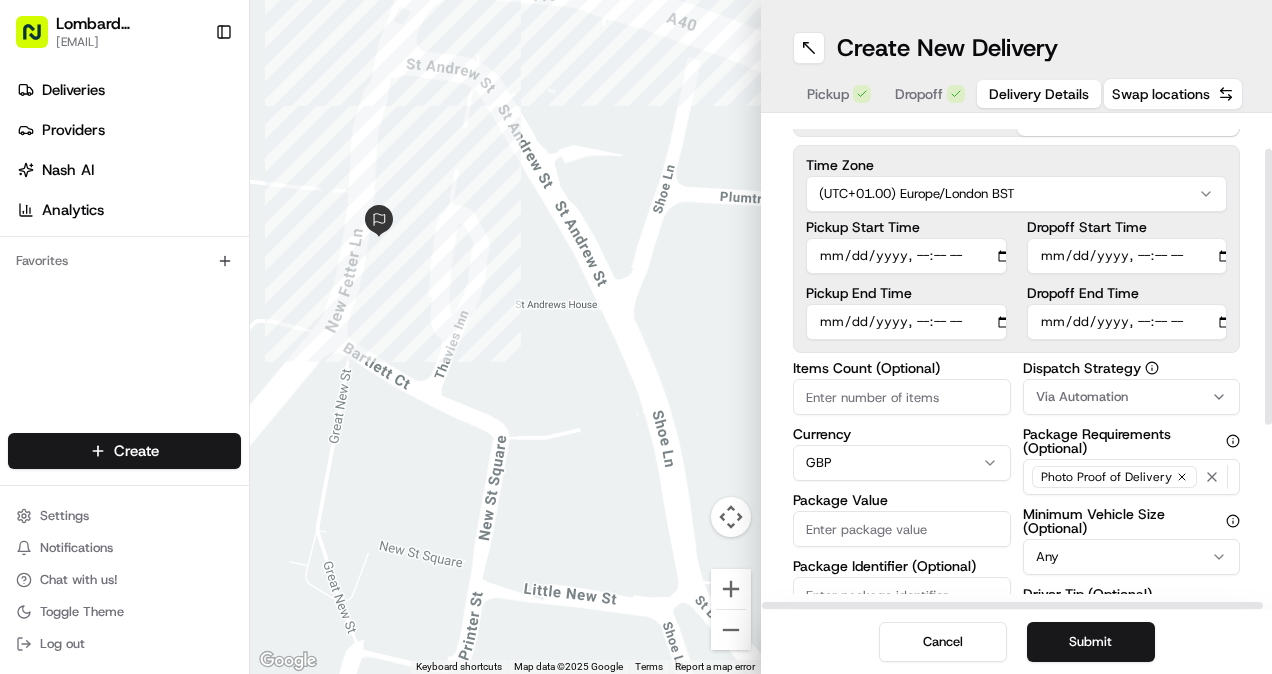 click on "Via Automation" at bounding box center [1132, 397] 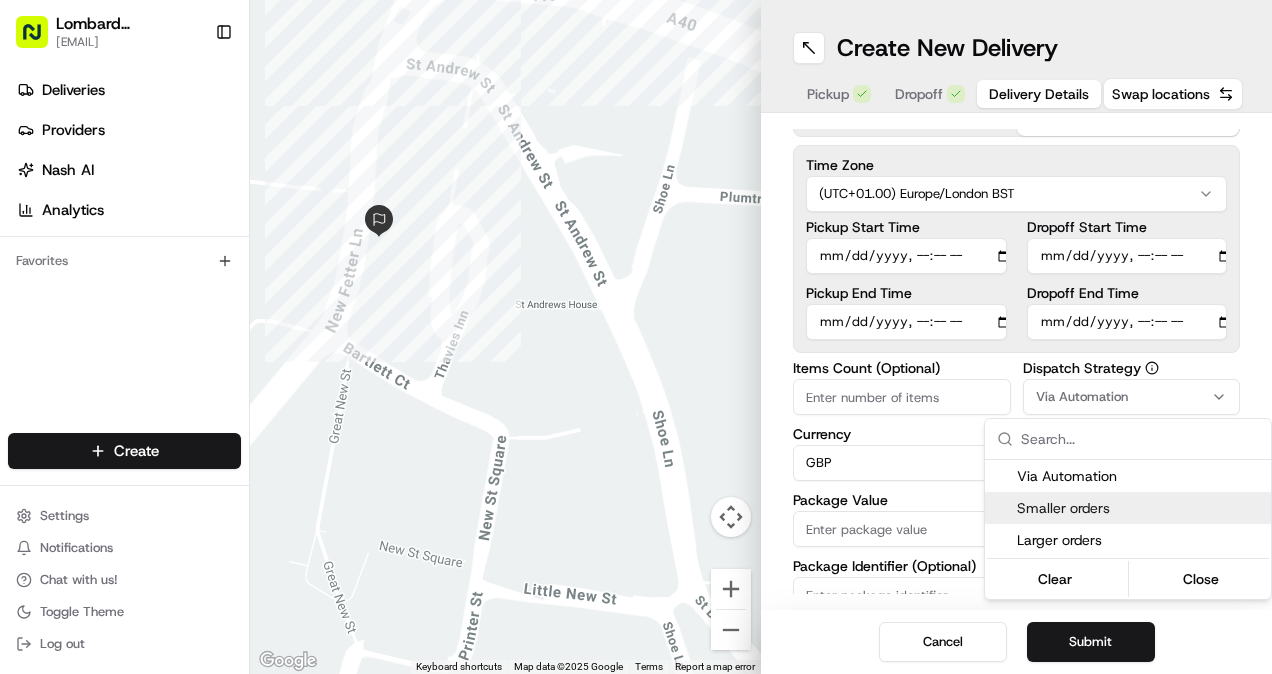 click on "Lombard Hospitality yasiru@lombardh.co.uk Toggle Sidebar Deliveries Providers Nash AI Analytics Favorites Main Menu Members & Organization Organization Users Roles Preferences Customization Tracking Orchestration Automations Dispatch Strategy Locations Pickup Locations Dropoff Locations Billing Billing Refund Requests Integrations Notification Triggers Webhooks API Keys Request Logs Create Settings Notifications Chat with us! Toggle Theme Log out ← Move left → Move right ↑ Move up ↓ Move down + Zoom in - Zoom out Home Jump left by 75% End Jump right by 75% Page Up Jump up by 75% Page Down Jump down by 75% Keyboard shortcuts Map Data Map data ©2025 Google Map data ©2025 Google 20 m  Click to toggle between metric and imperial units Terms Report a map error Create New Delivery Pickup Dropoff Delivery Details Swap locations Delivery Details now scheduled Time Zone (UTC+01.00) Europe/London BST Pickup Start Time Pickup End Time Dropoff Start Time Dropoff End Time Currency GBP Any" at bounding box center [636, 337] 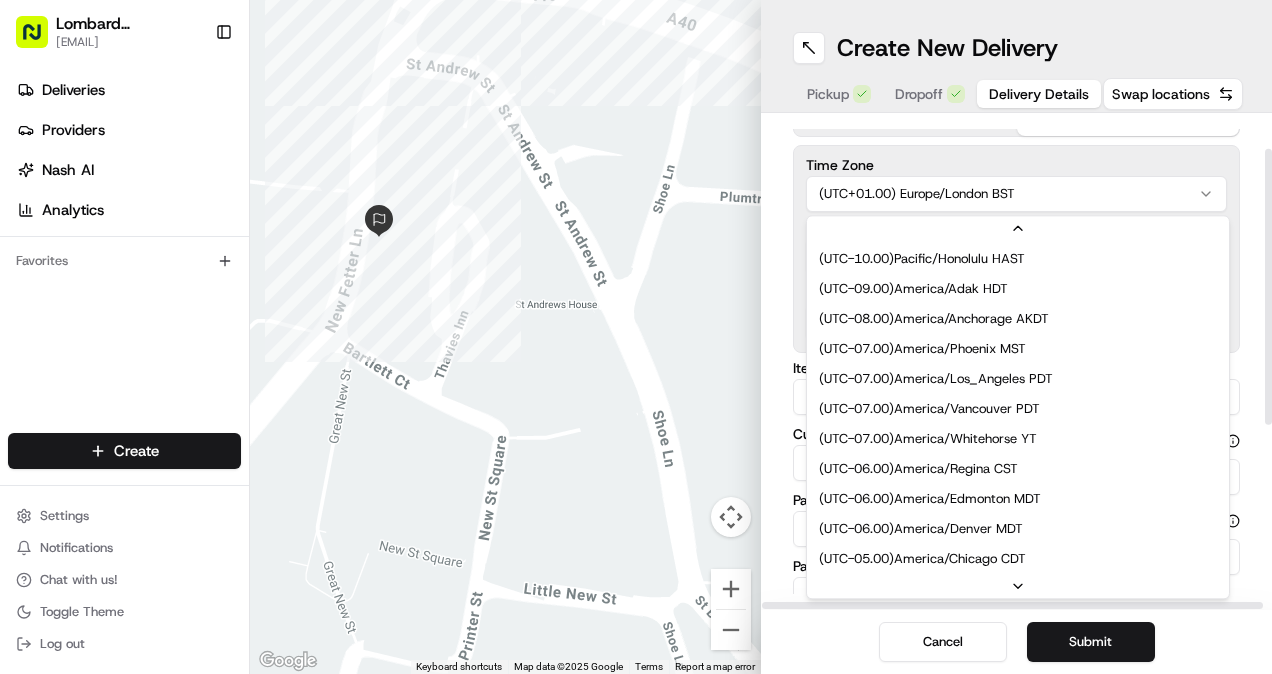 click on "Lombard Hospitality yasiru@lombardh.co.uk Toggle Sidebar Deliveries Providers Nash AI Analytics Favorites Main Menu Members & Organization Organization Users Roles Preferences Customization Tracking Orchestration Automations Dispatch Strategy Locations Pickup Locations Dropoff Locations Billing Billing Refund Requests Integrations Notification Triggers Webhooks API Keys Request Logs Create Settings Notifications Chat with us! Toggle Theme Log out ← Move left → Move right ↑ Move up ↓ Move down + Zoom in - Zoom out Home Jump left by 75% End Jump right by 75% Page Up Jump up by 75% Page Down Jump down by 75% Keyboard shortcuts Map Data Map data ©2025 Google Map data ©2025 Google 20 m  Click to toggle between metric and imperial units Terms Report a map error Create New Delivery Pickup Dropoff Delivery Details Swap locations Delivery Details now scheduled Time Zone (UTC+01.00) Europe/London BST ( UTC-10.00 )  Pacific/Honolulu   HAST ( UTC-09.00 )  America/Adak   HDT ( UTC-08.00 )" at bounding box center [636, 337] 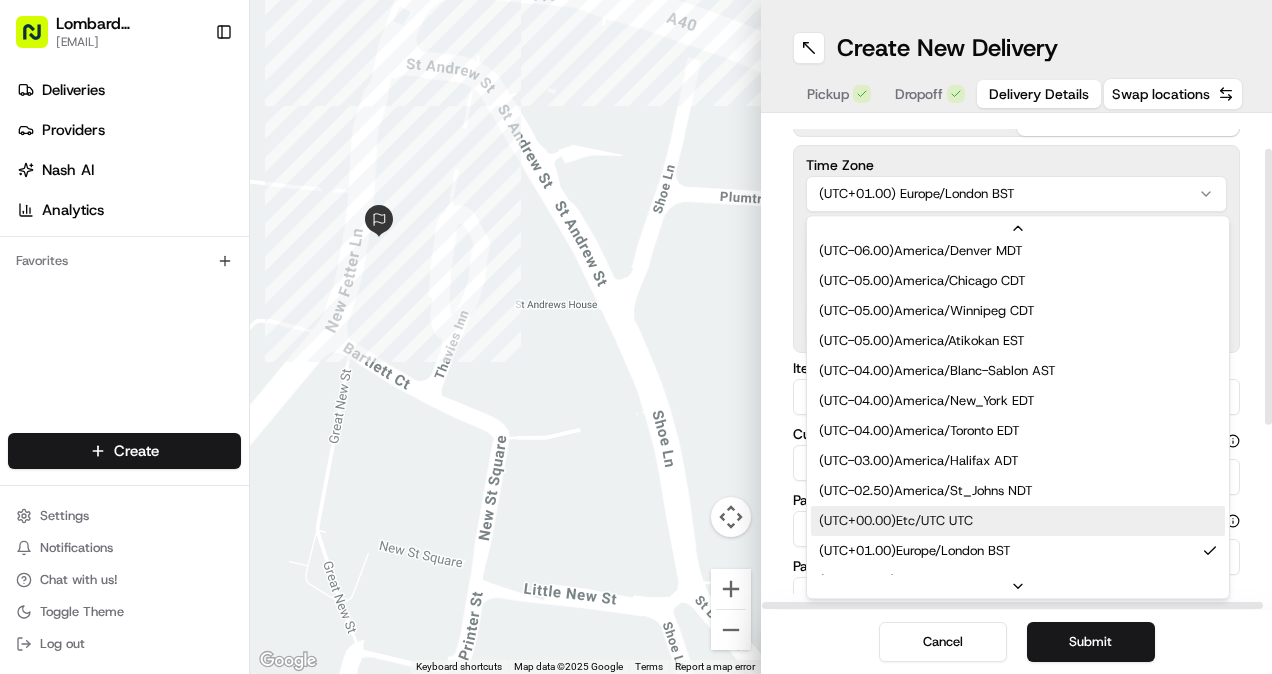 scroll, scrollTop: 279, scrollLeft: 0, axis: vertical 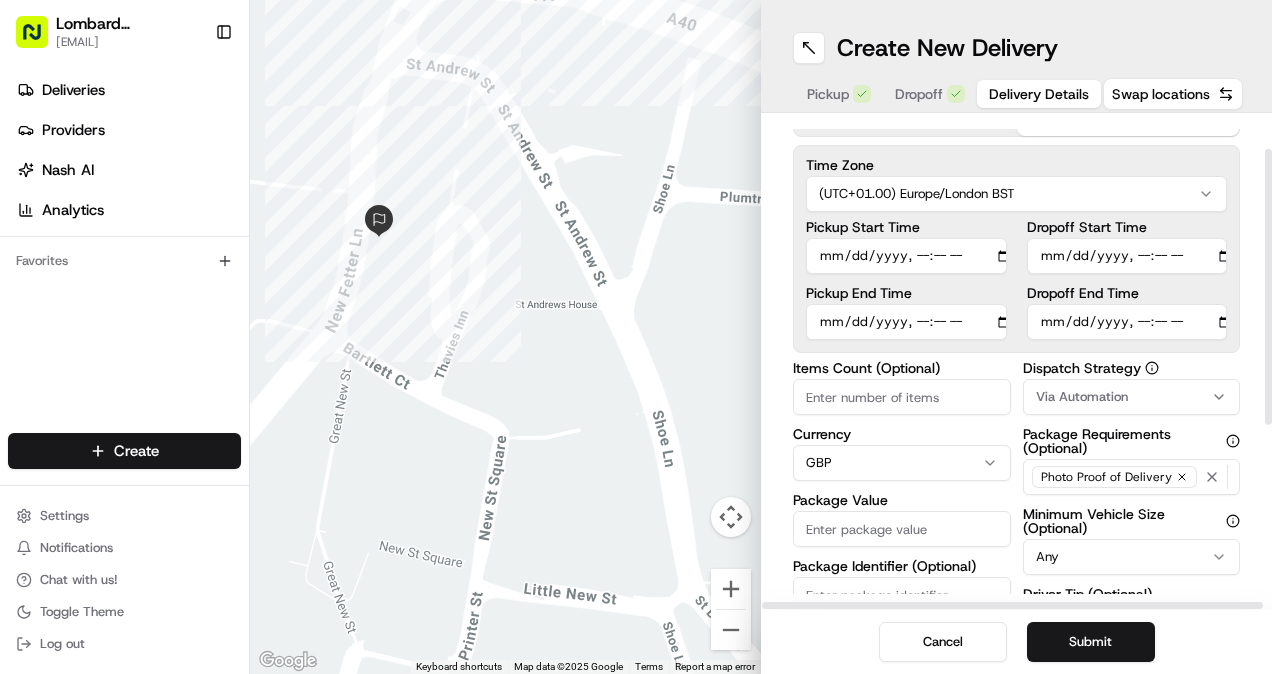 click on "Pickup Start Time" at bounding box center (906, 256) 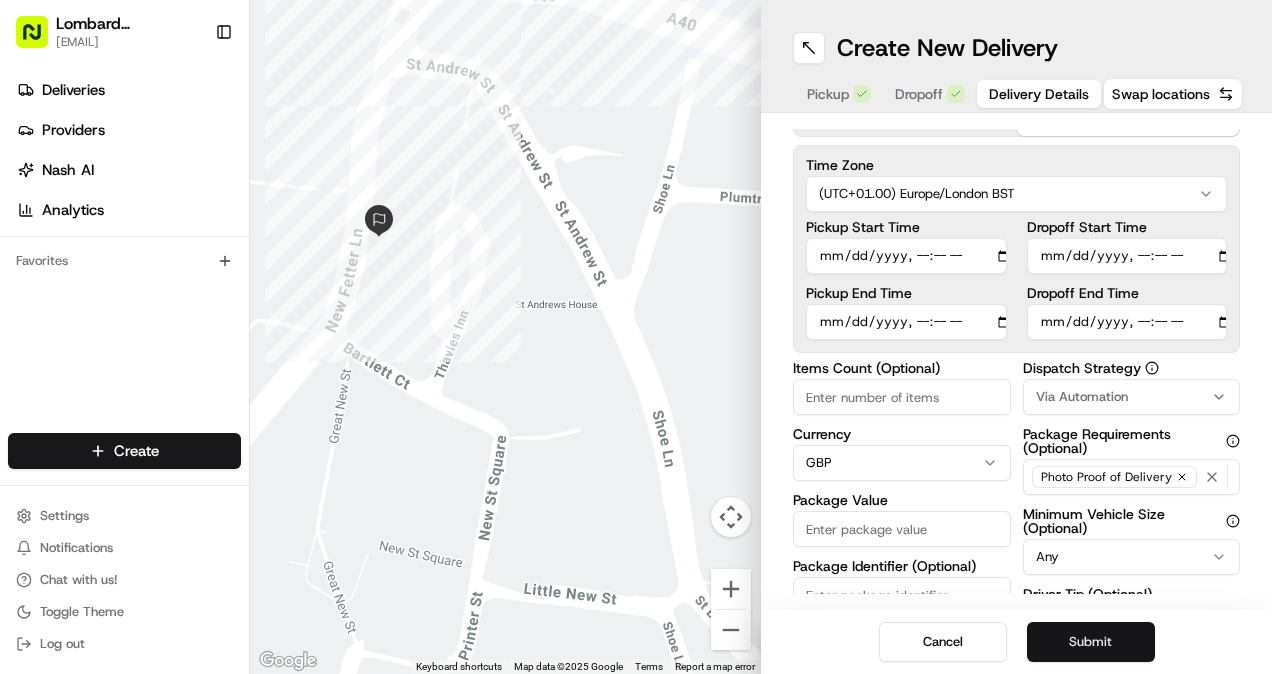 type on "2025-08-05T10:30" 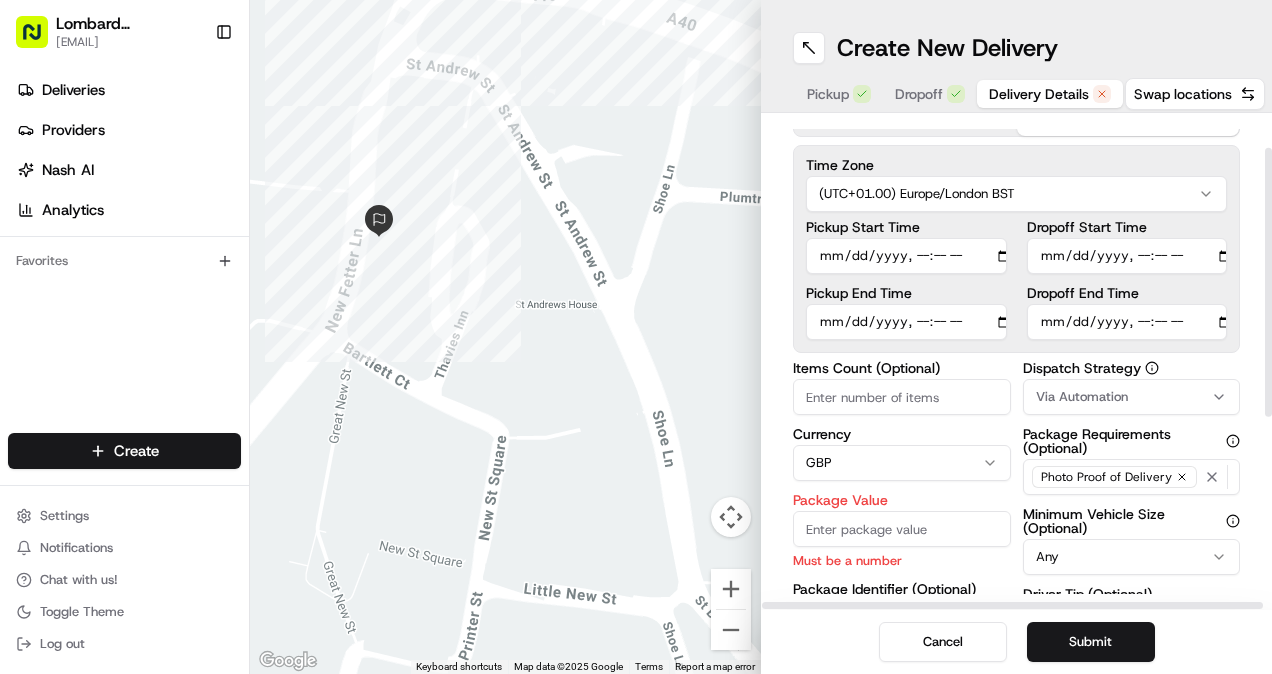 click on "Dropoff Start Time" at bounding box center [1127, 256] 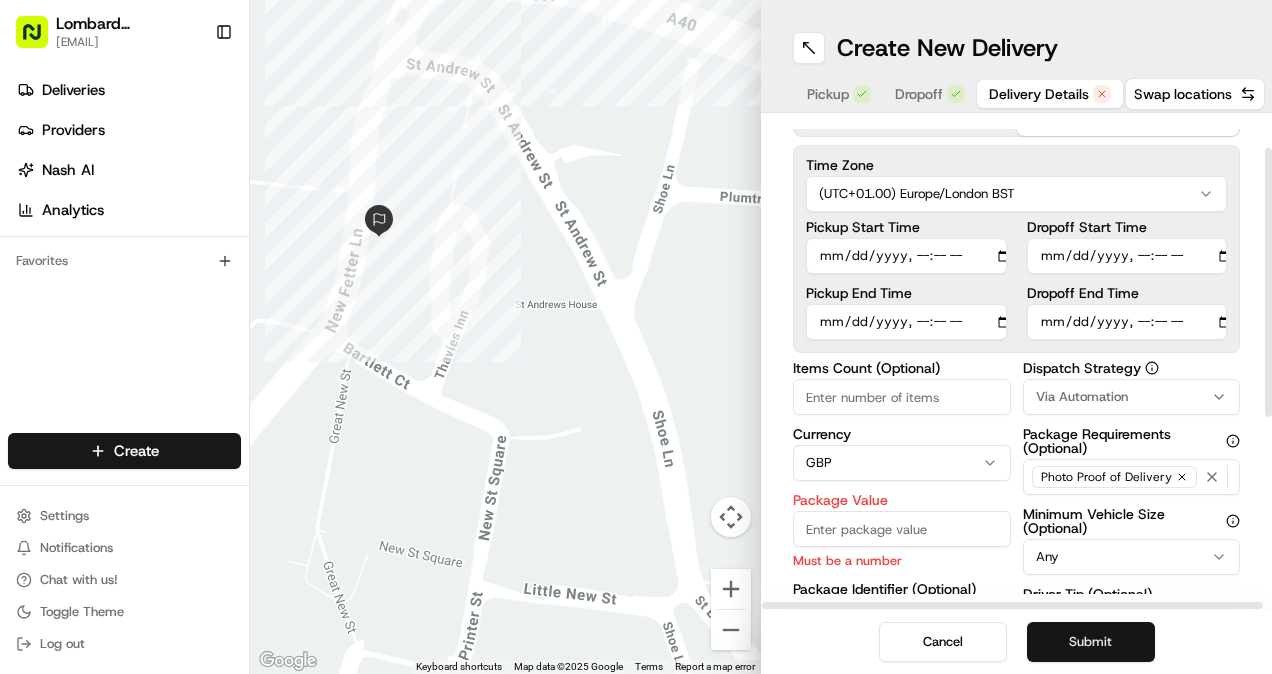 type on "2025-08-05T10:50" 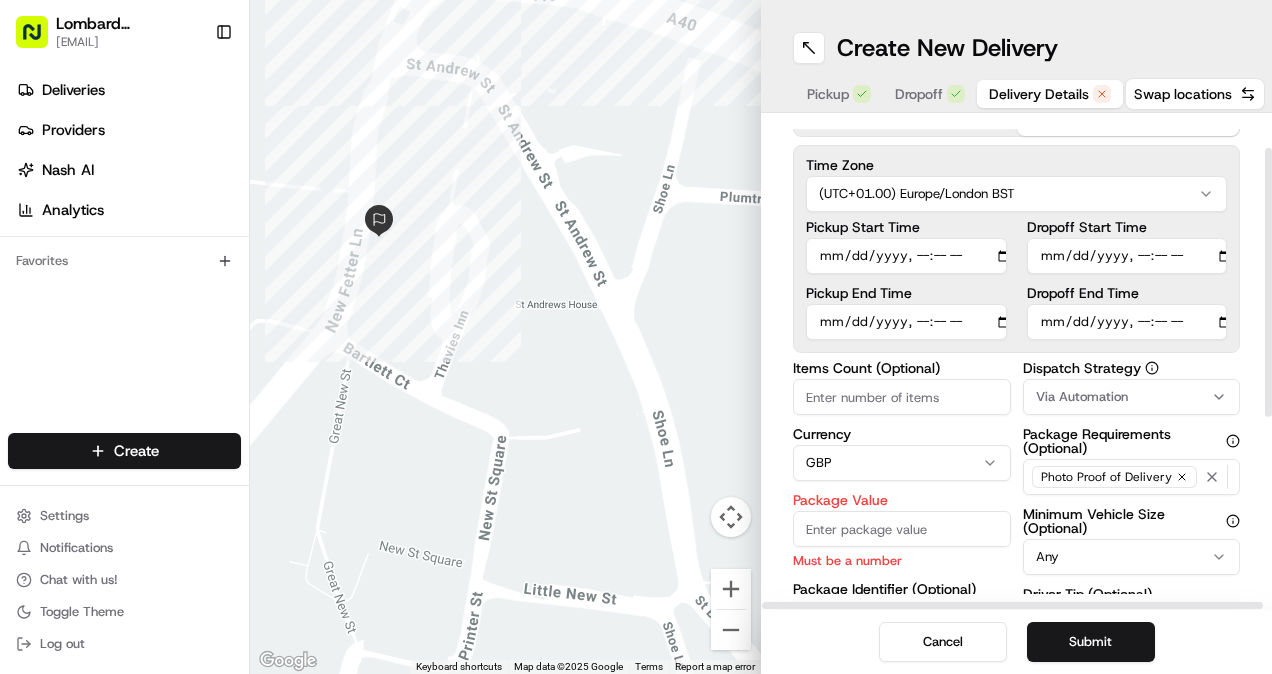 click on "Pickup End Time" at bounding box center [906, 322] 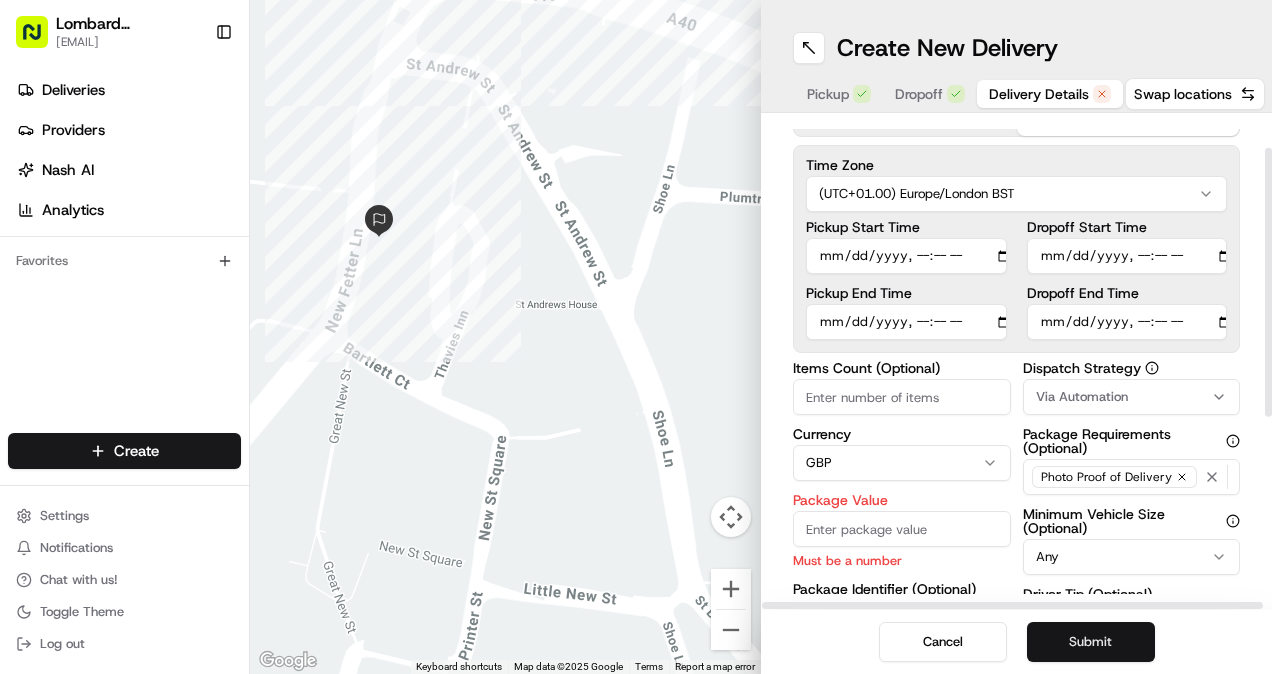 type on "2025-08-05T10:35" 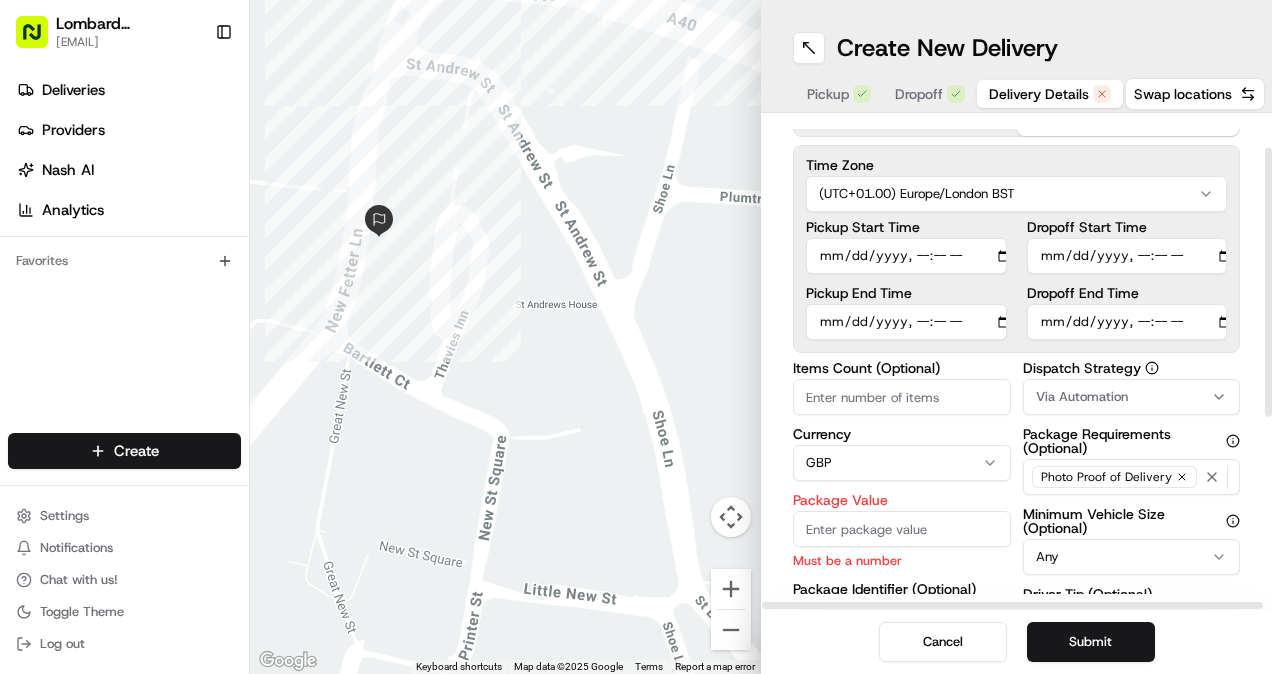 click on "Dropoff End Time" at bounding box center (1127, 322) 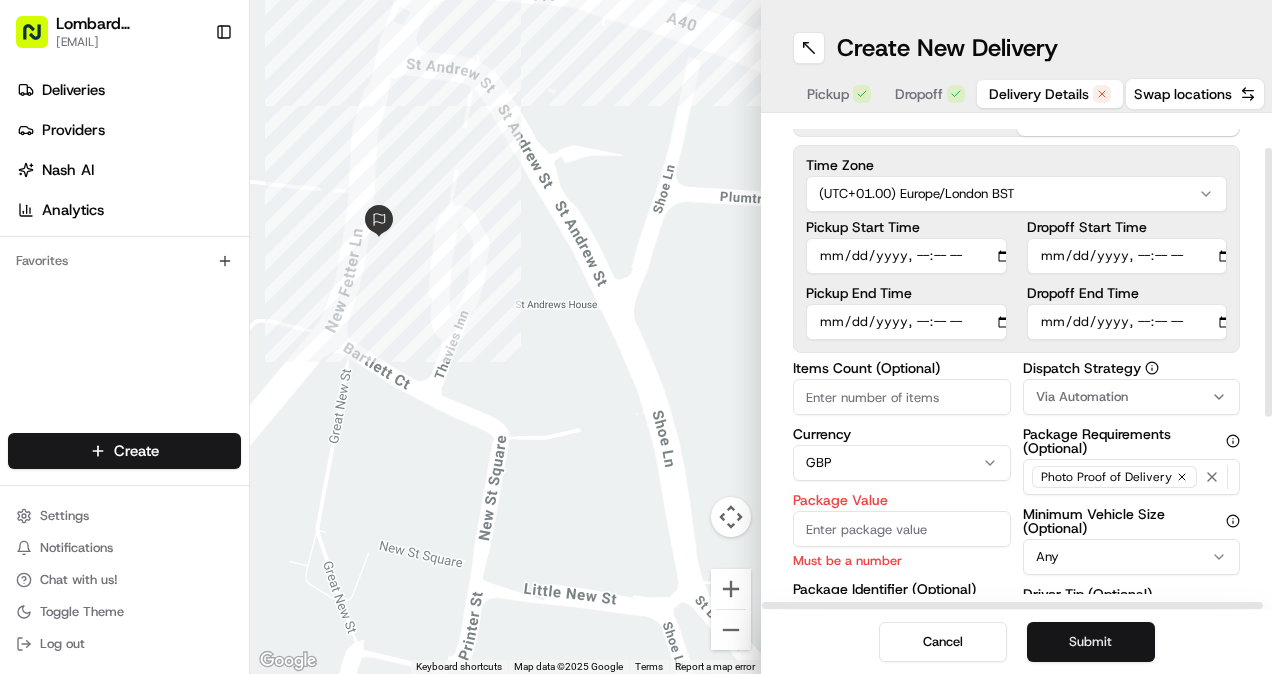 type on "2025-08-05T11:00" 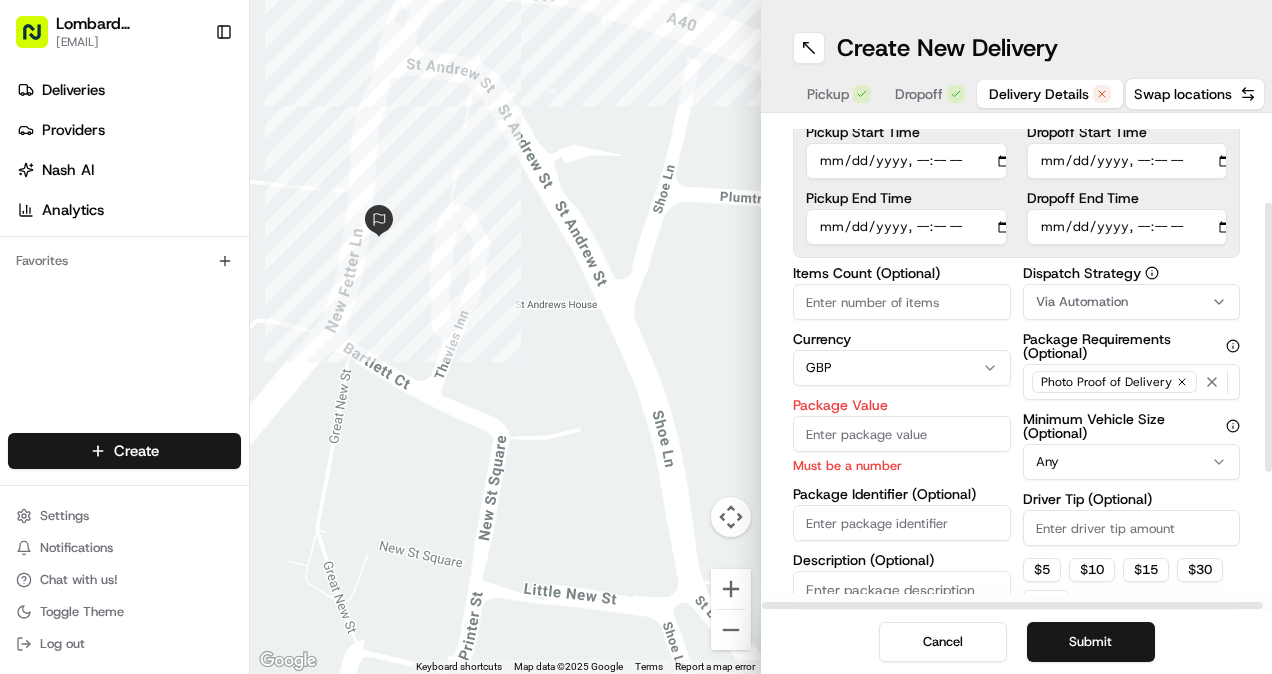 scroll, scrollTop: 157, scrollLeft: 0, axis: vertical 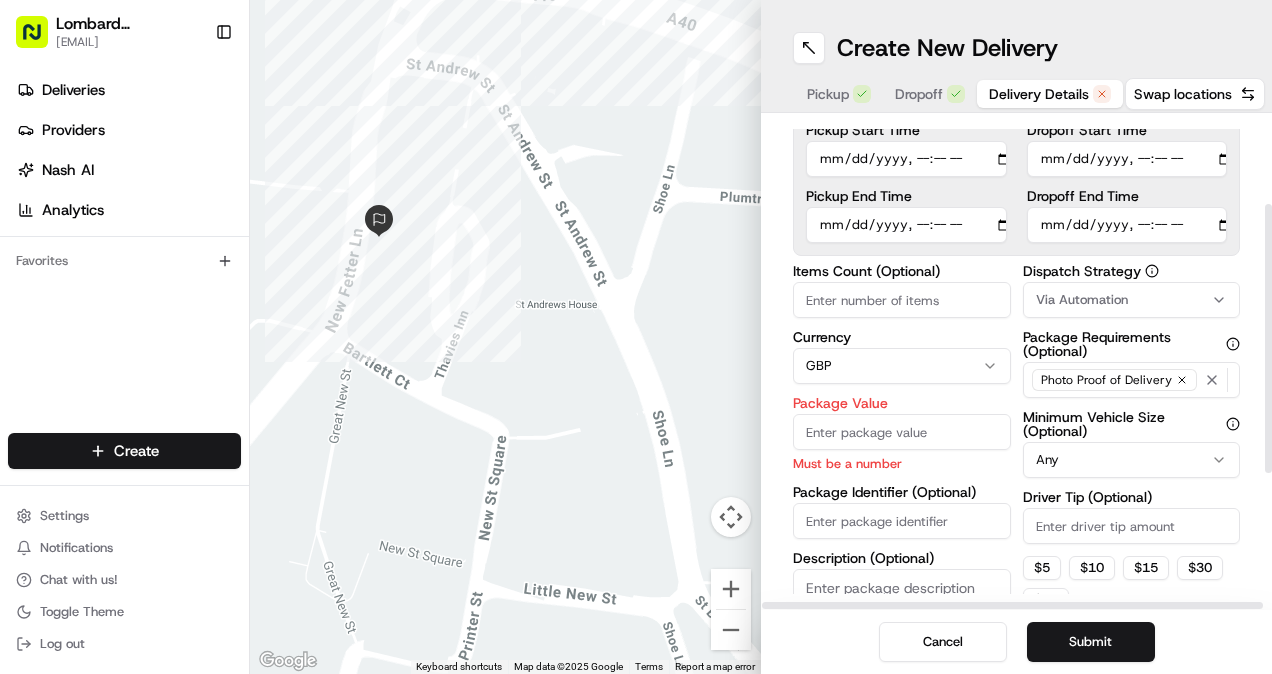click on "Via Automation" at bounding box center [1132, 300] 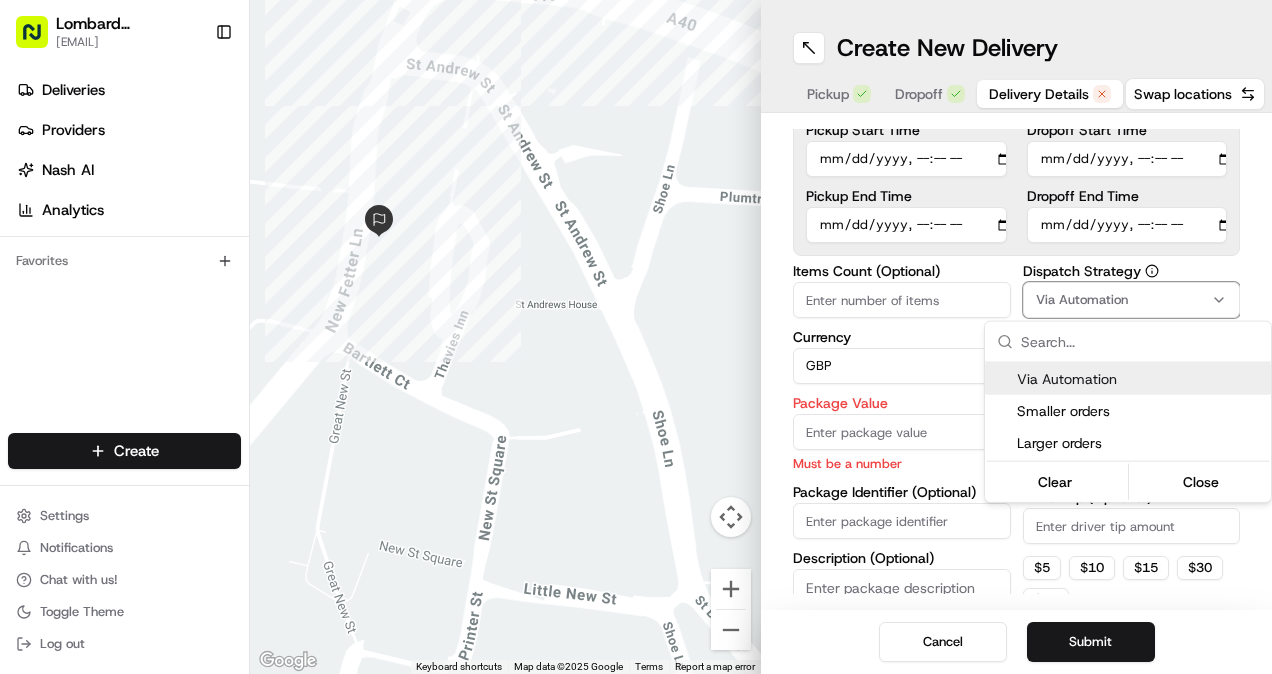 click on "Via Automation" at bounding box center (1140, 379) 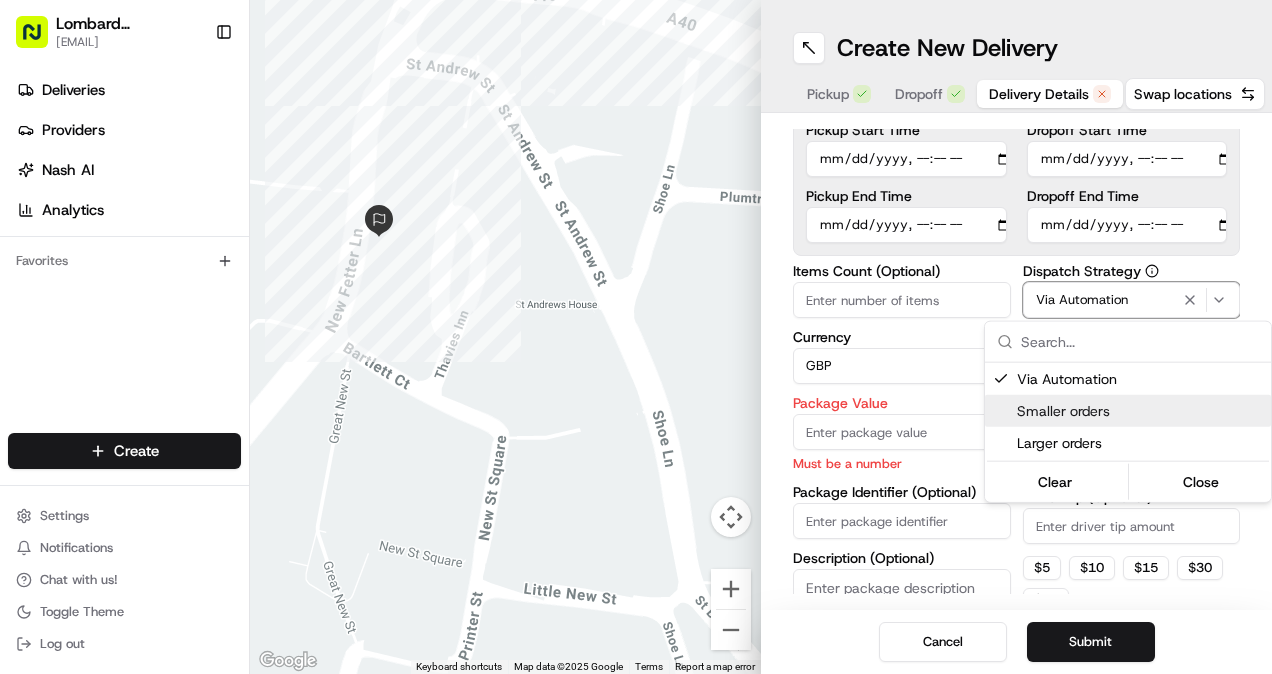 click on "Smaller orders" at bounding box center (1140, 411) 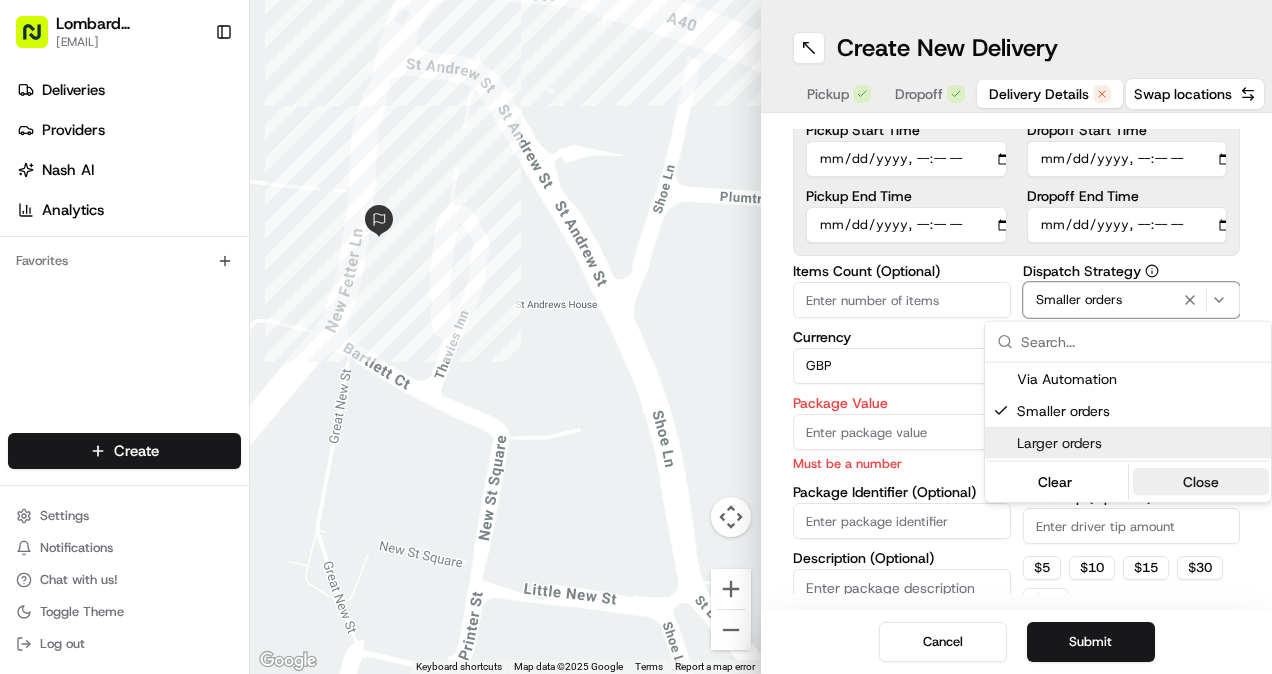 click on "Close" at bounding box center (1201, 482) 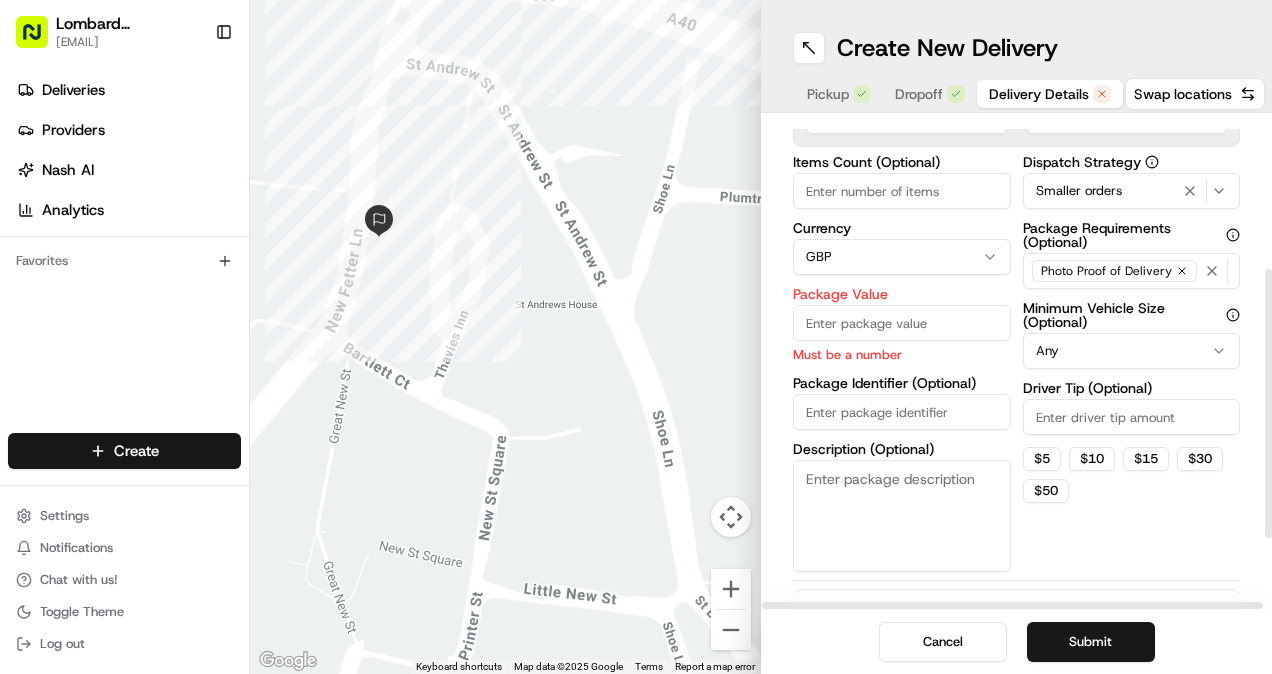 scroll, scrollTop: 270, scrollLeft: 0, axis: vertical 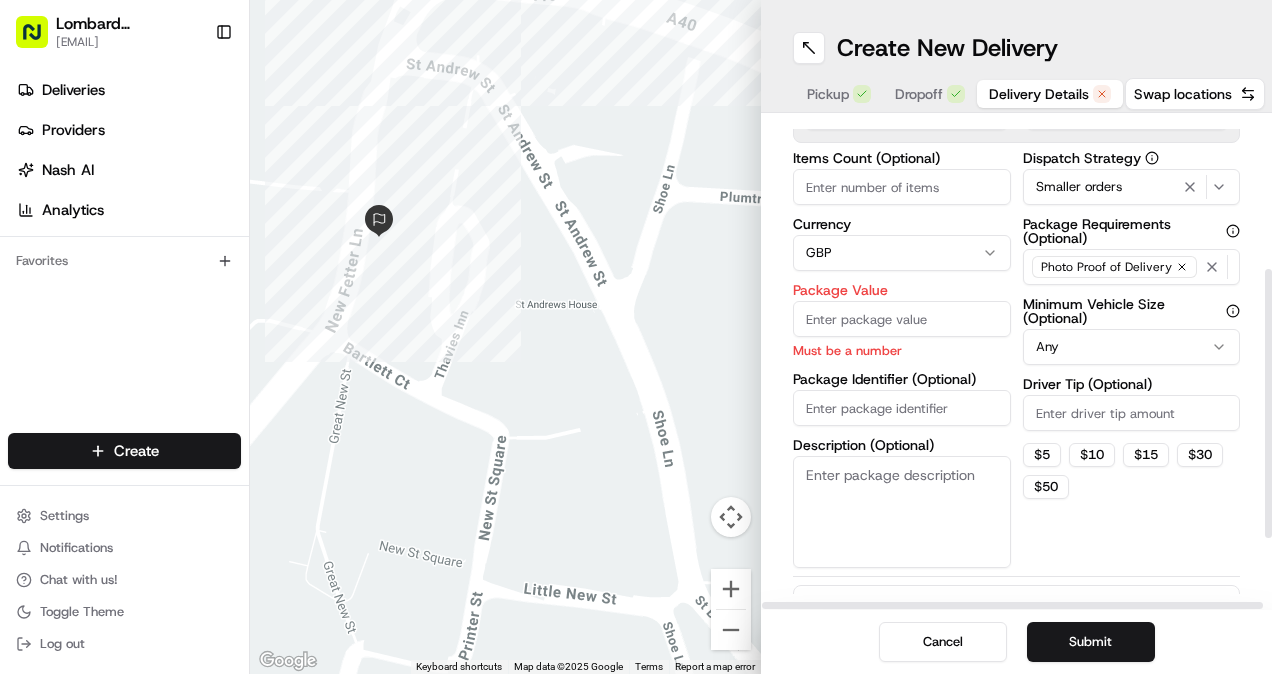 click on "Package Value" at bounding box center [902, 319] 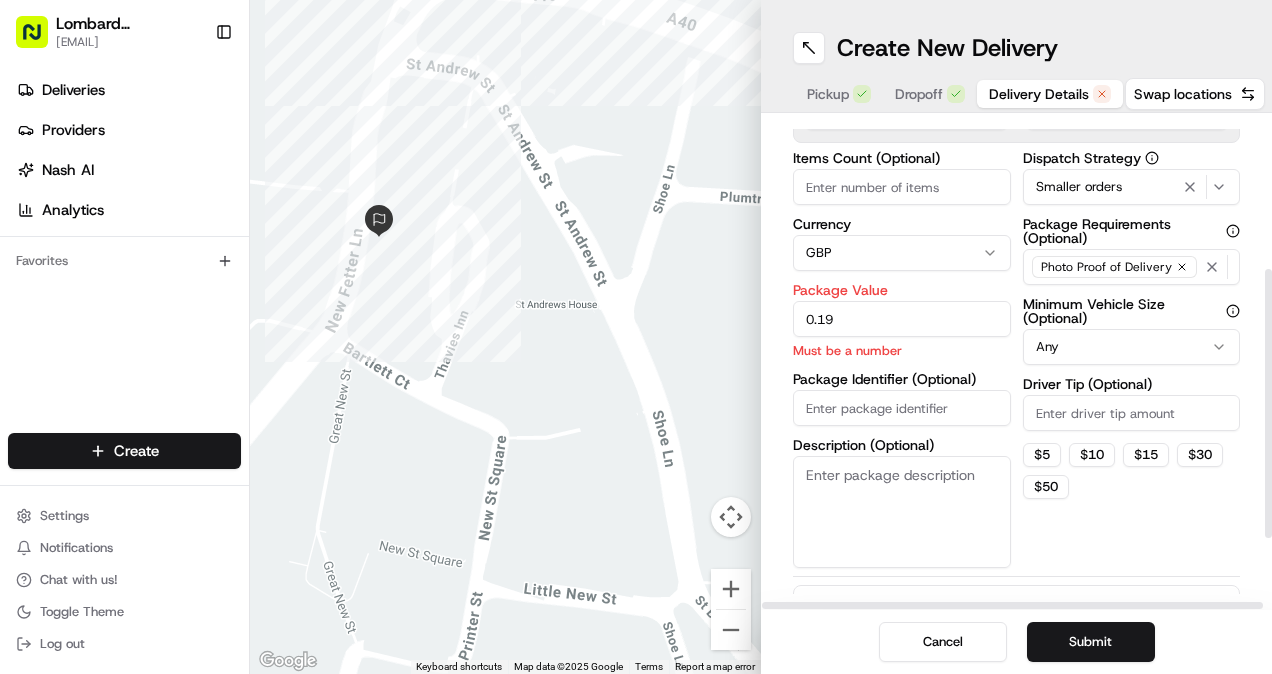 type on "0.2" 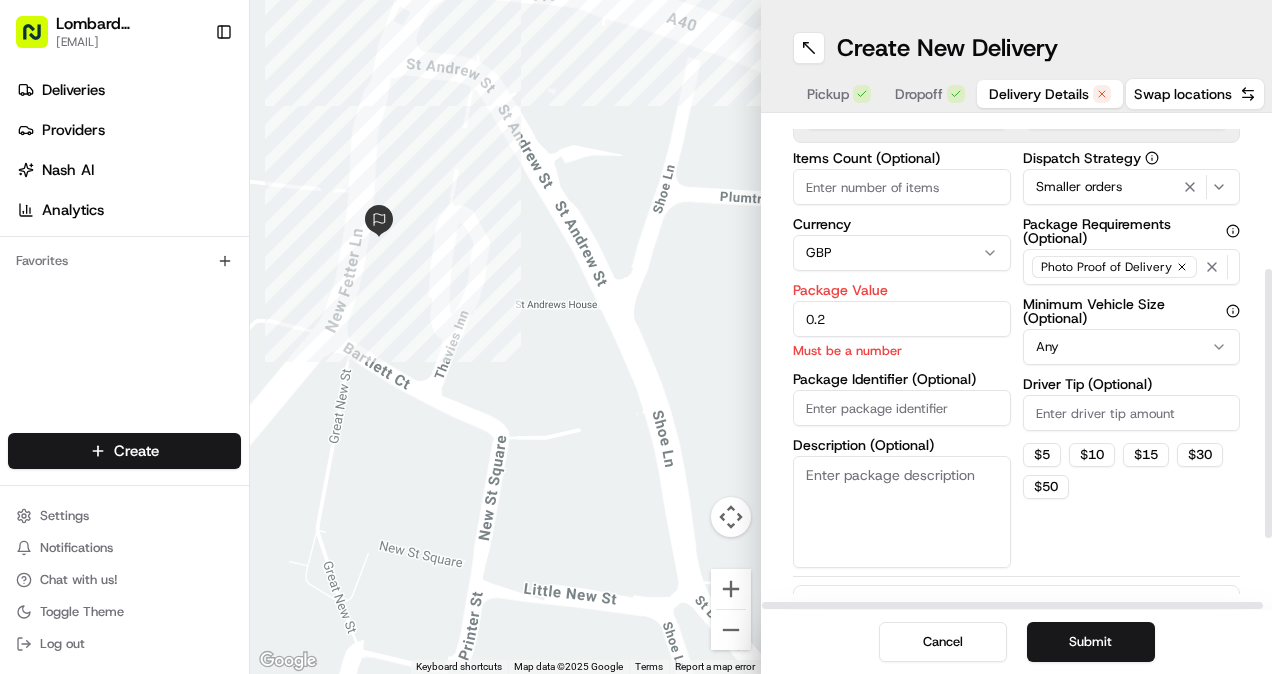 drag, startPoint x: 860, startPoint y: 320, endPoint x: 804, endPoint y: 313, distance: 56.435802 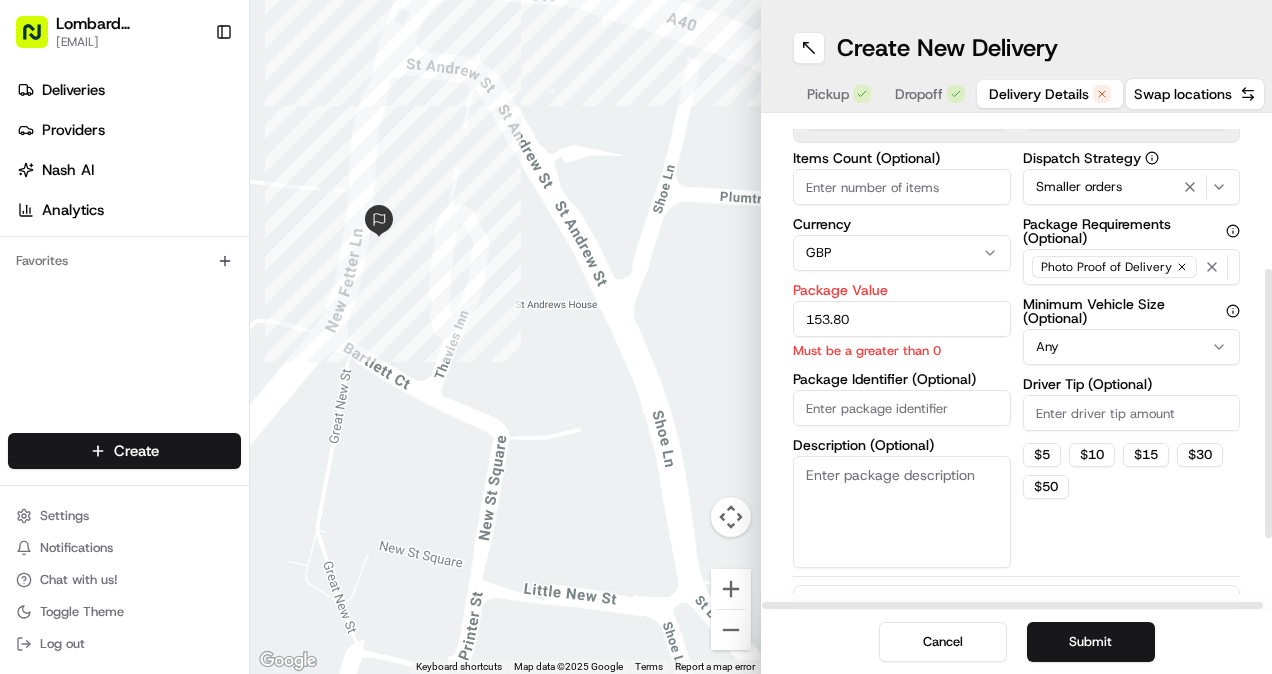 type on "153.80" 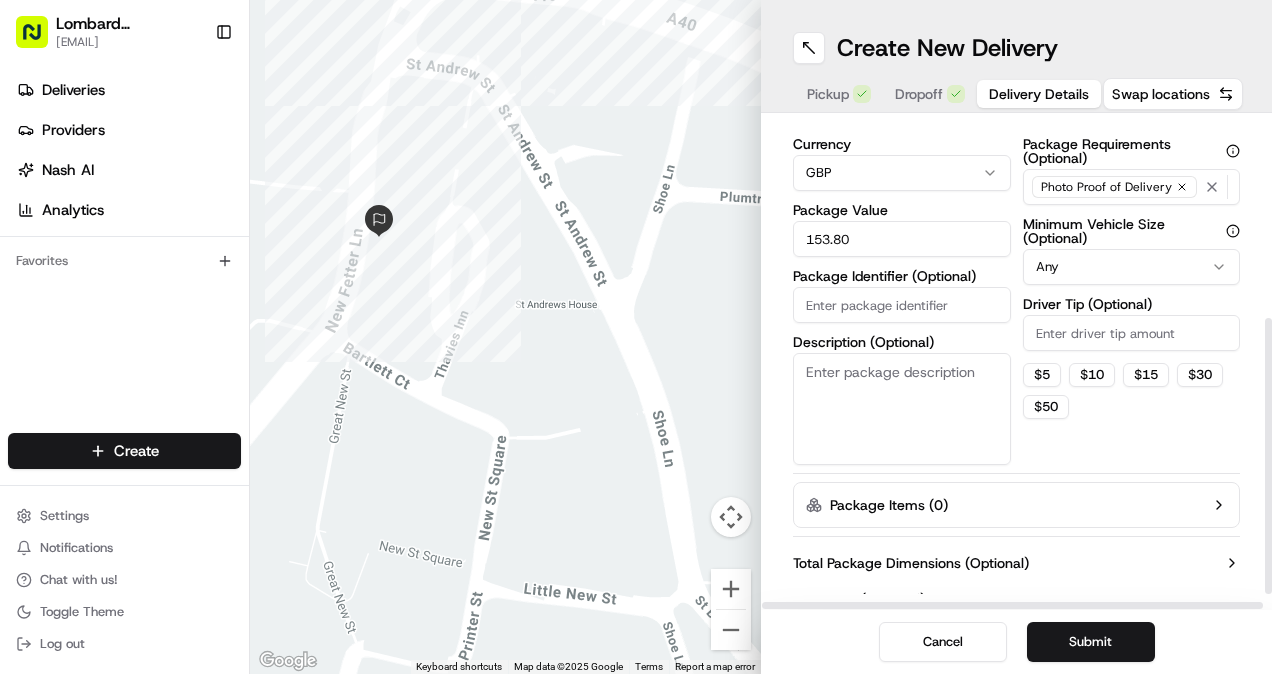 scroll, scrollTop: 328, scrollLeft: 0, axis: vertical 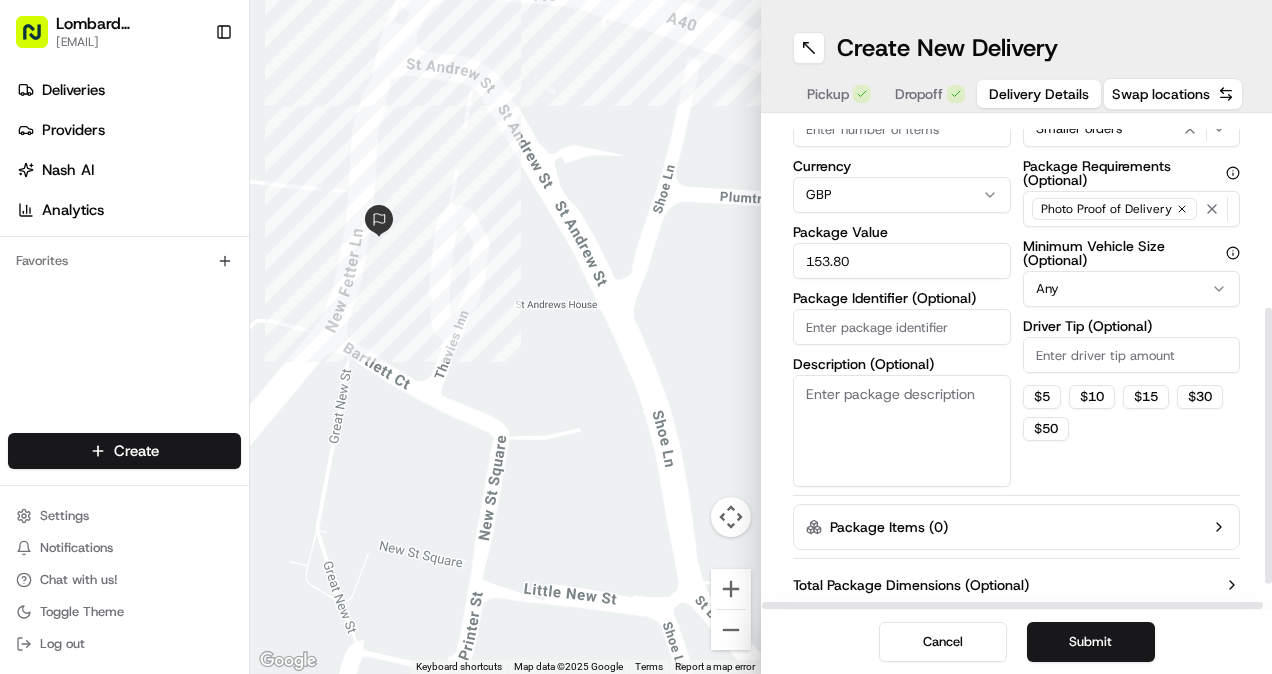 click on "Package Identifier (Optional)" at bounding box center [902, 327] 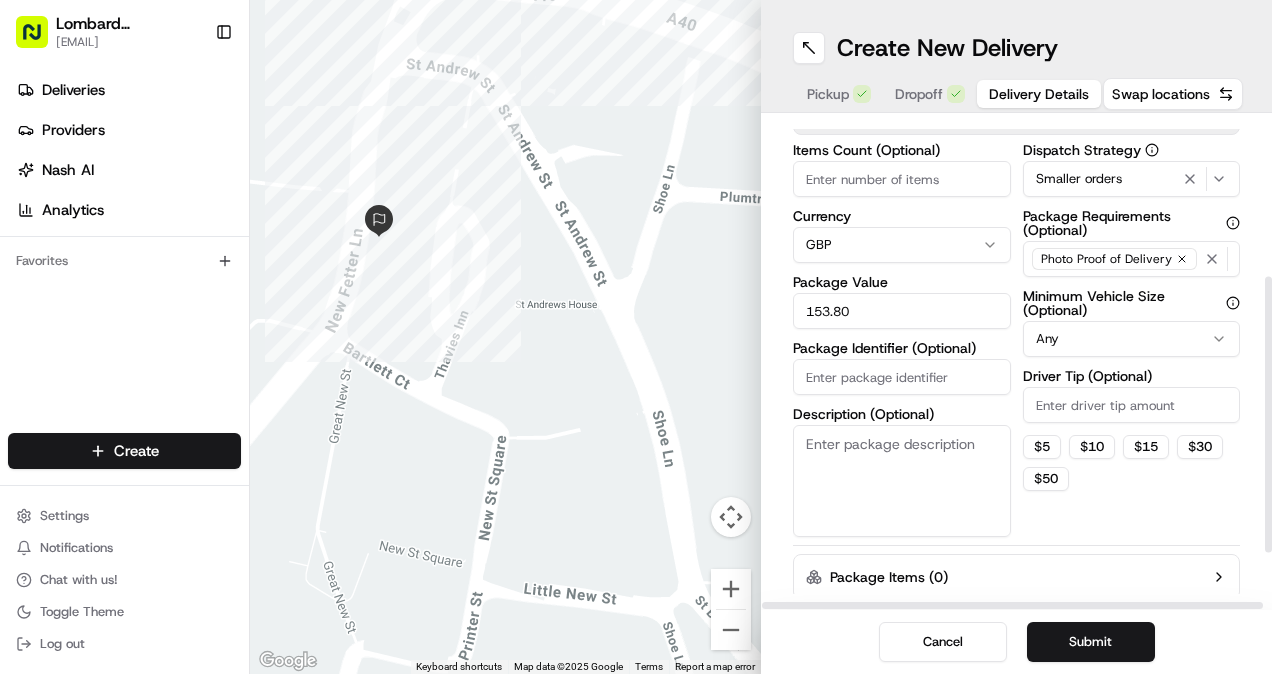 scroll, scrollTop: 270, scrollLeft: 0, axis: vertical 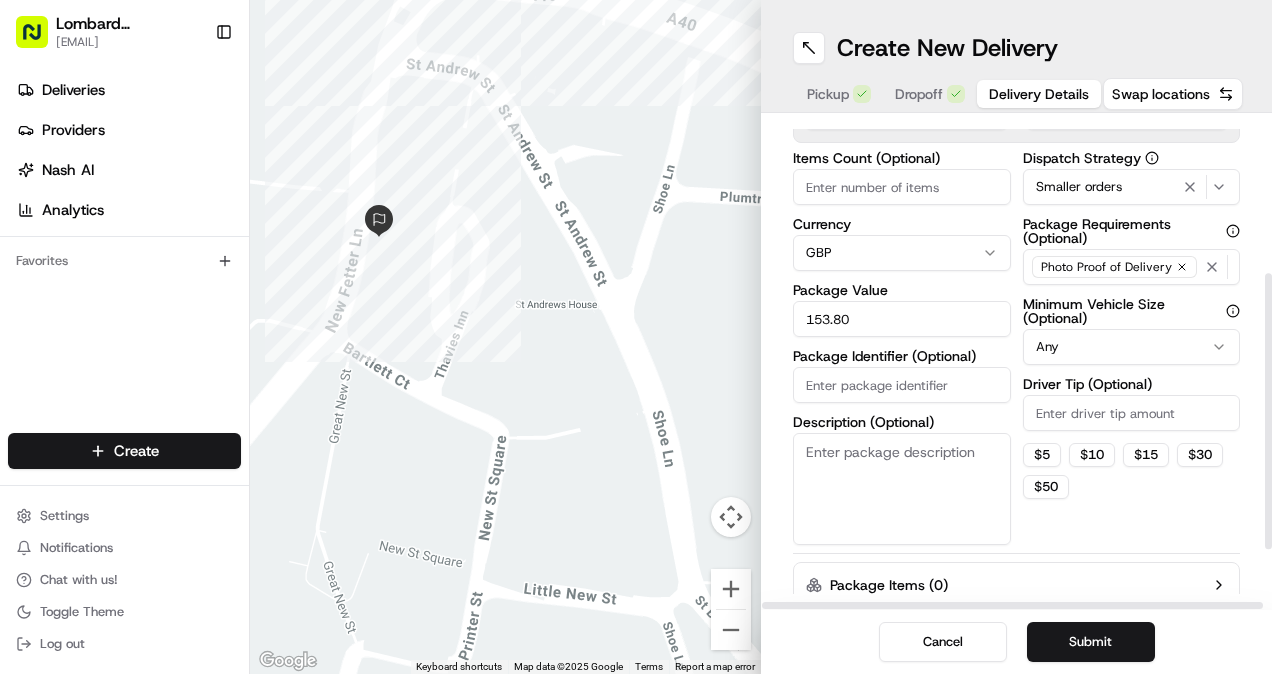 click on "Description (Optional)" at bounding box center [902, 489] 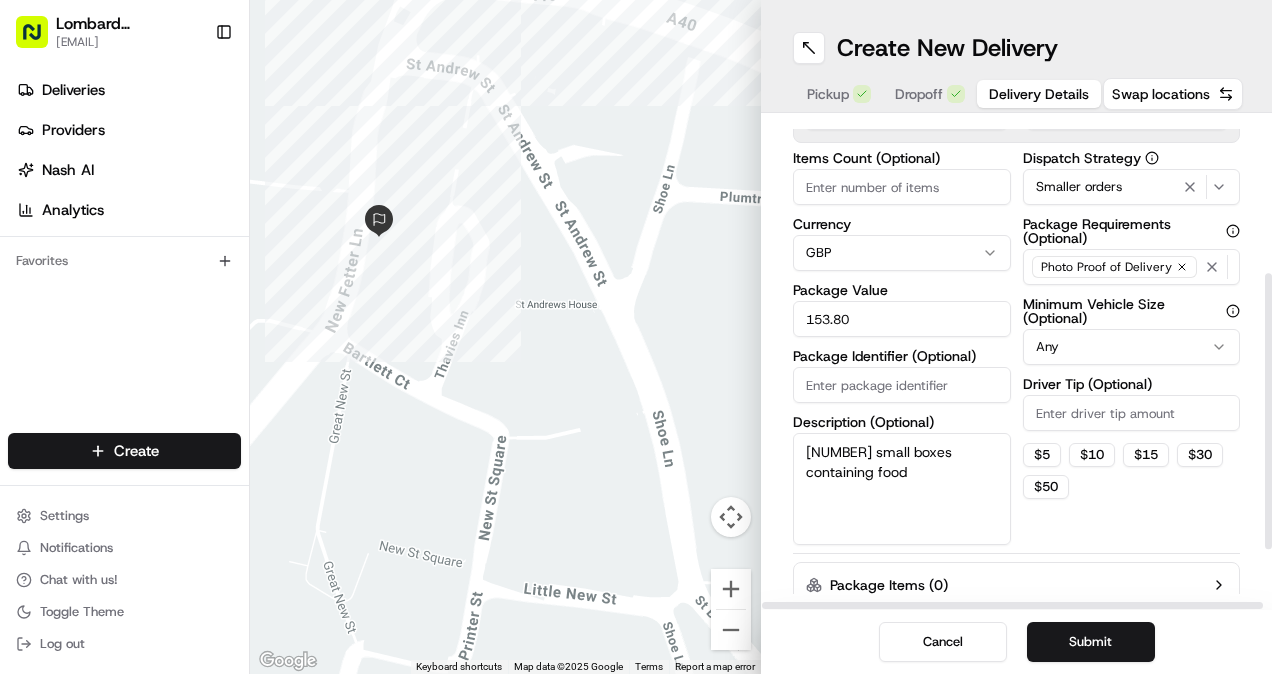 scroll, scrollTop: 371, scrollLeft: 0, axis: vertical 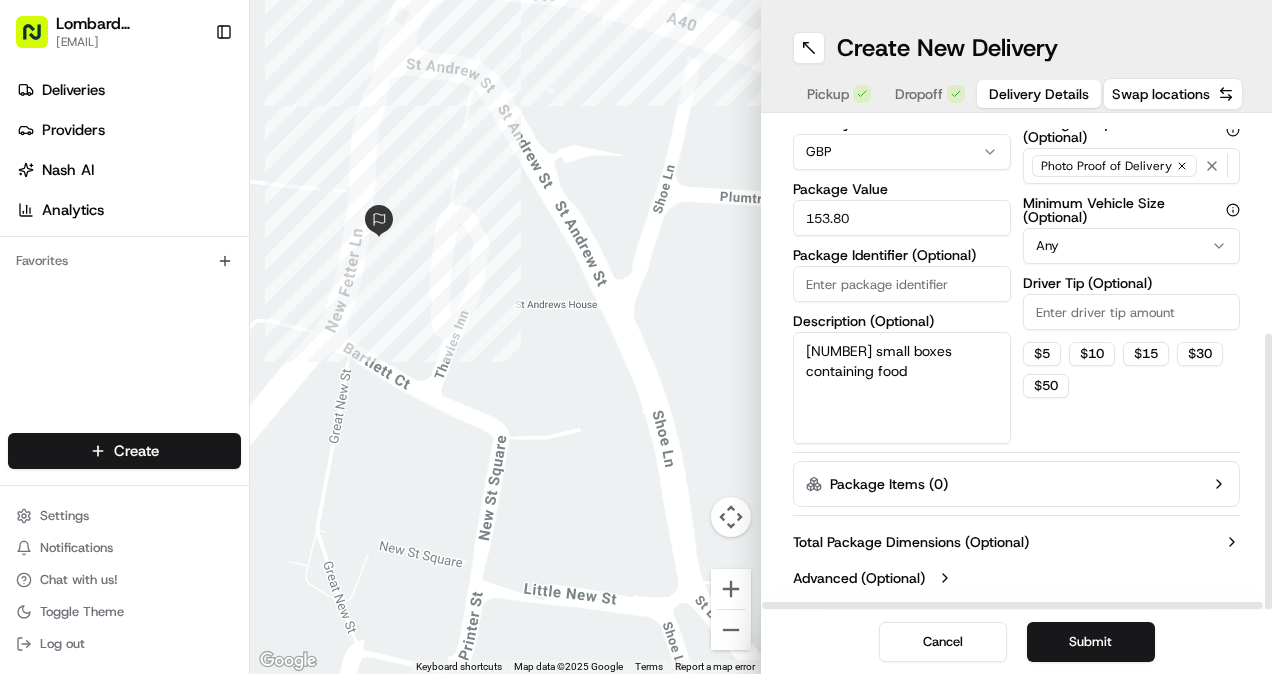 type on "9 small boxes containing food" 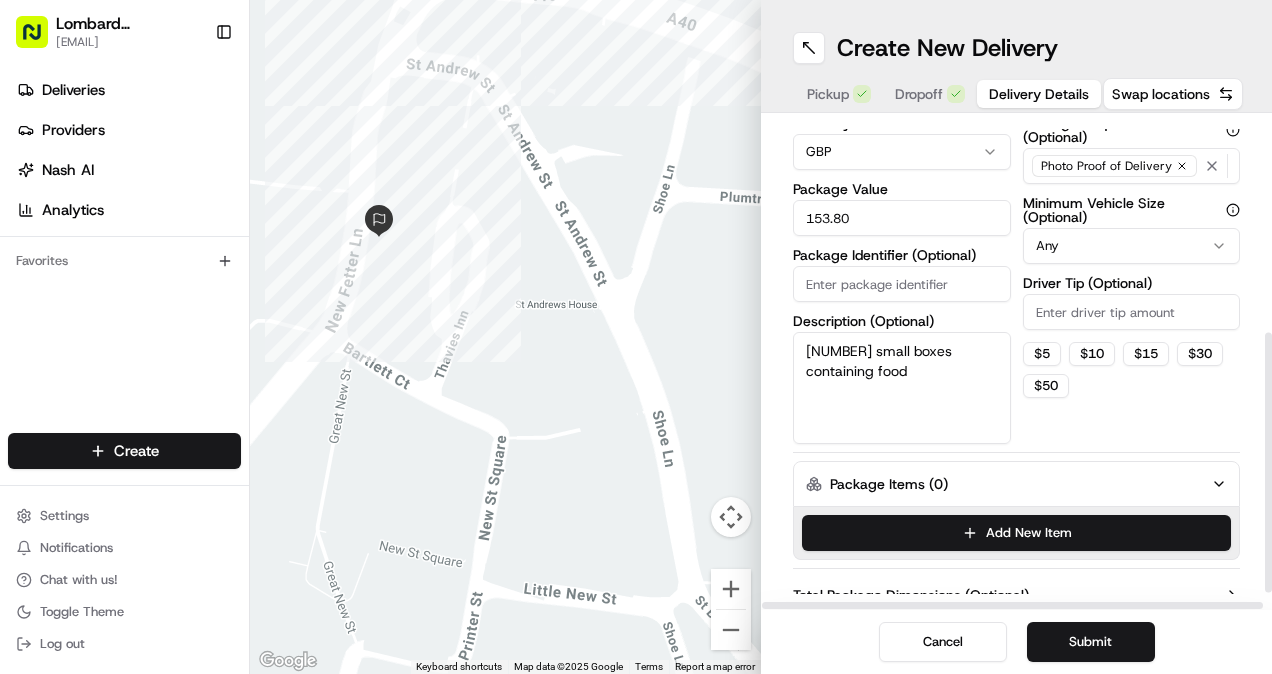 scroll, scrollTop: 424, scrollLeft: 0, axis: vertical 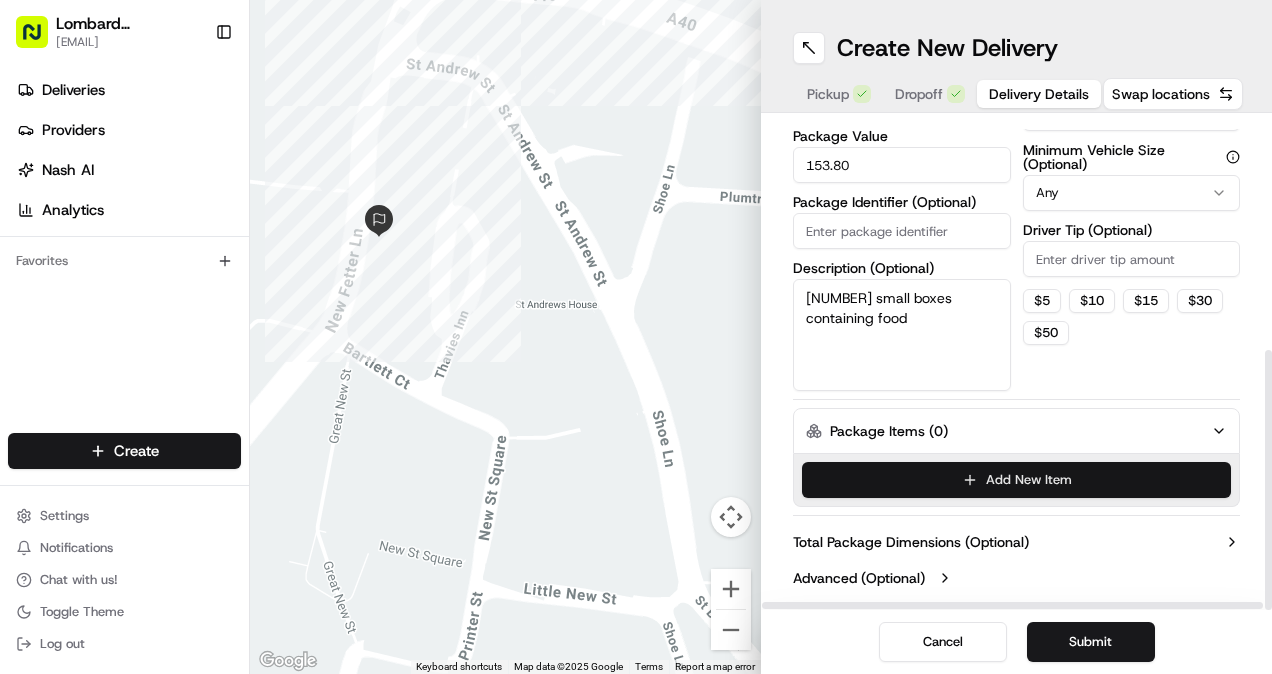 click on "Add New Item" at bounding box center (1016, 480) 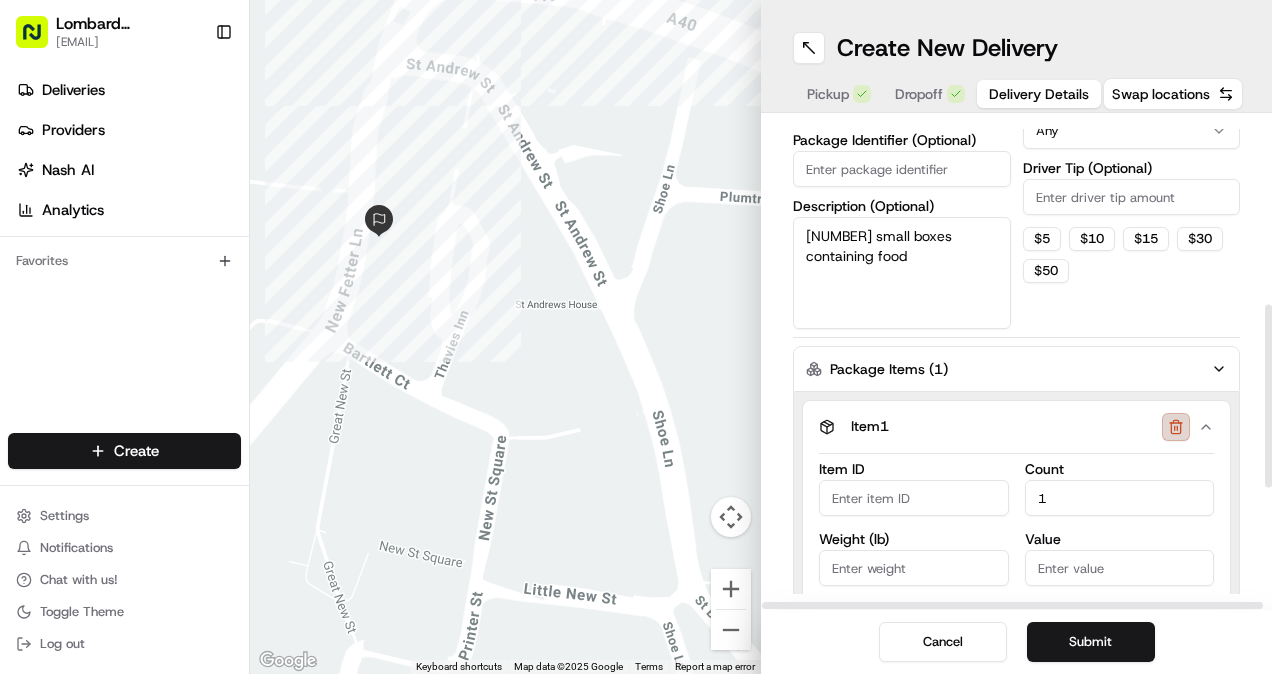 click at bounding box center (1176, 427) 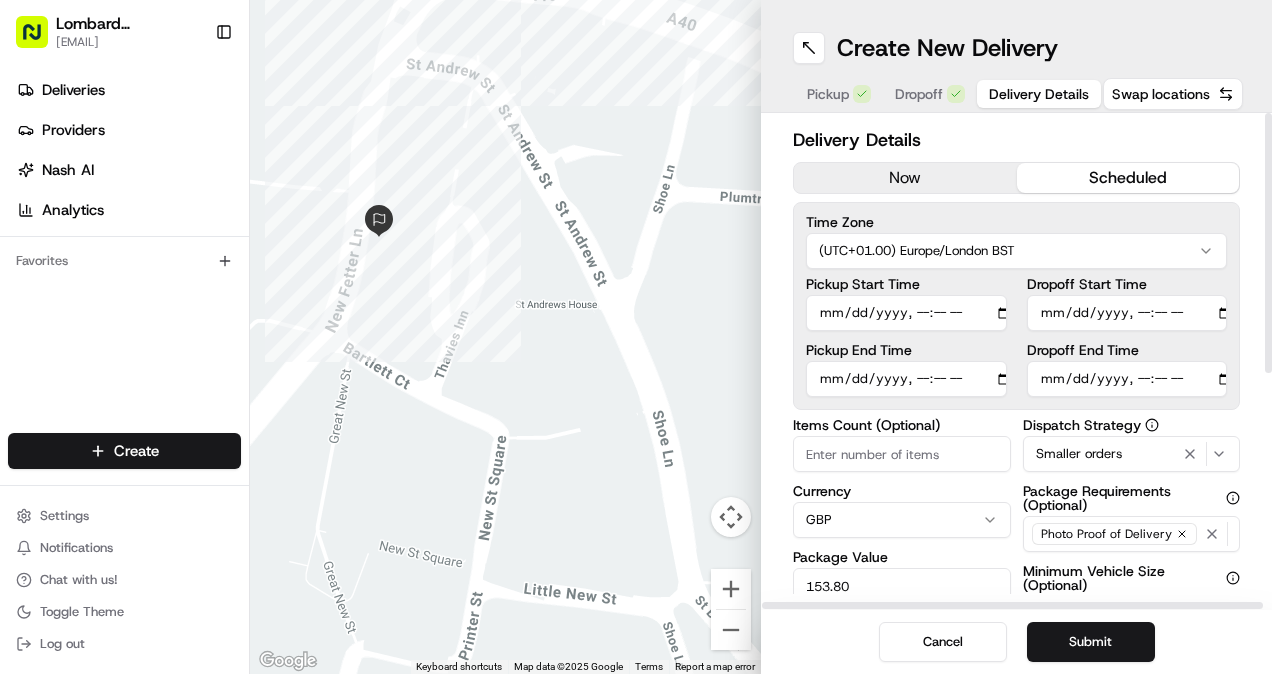 scroll, scrollTop: 0, scrollLeft: 0, axis: both 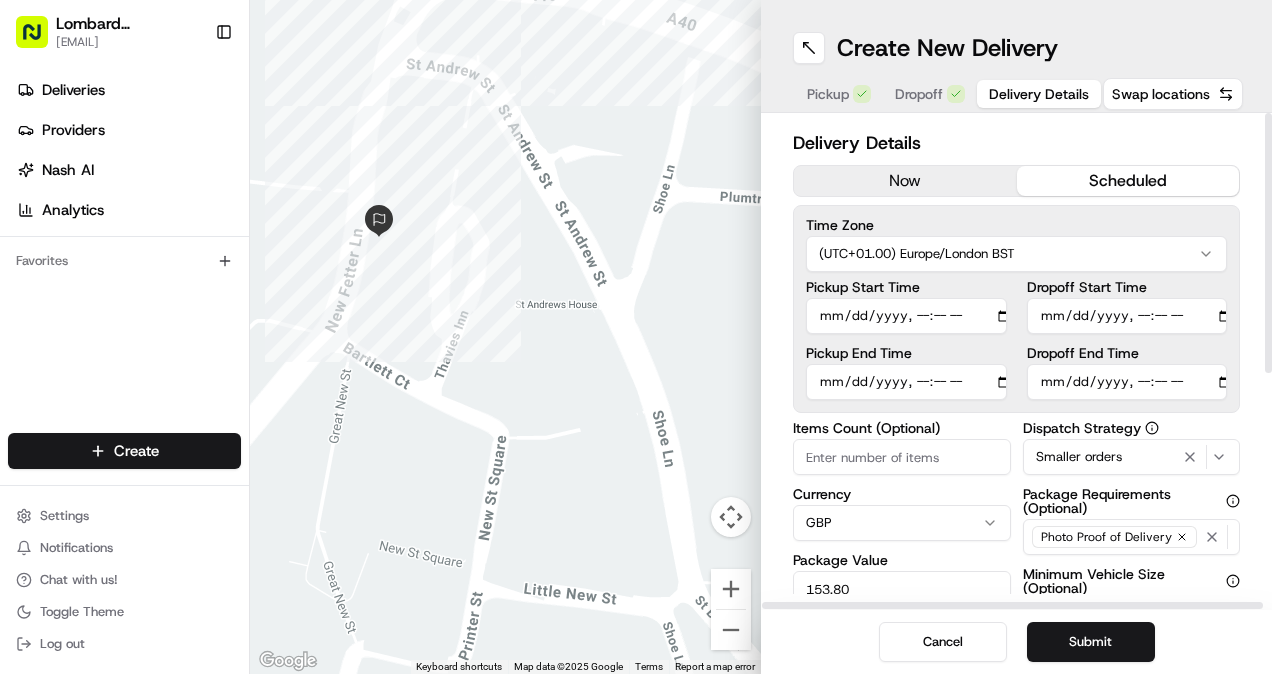 click on "Items Count (Optional)" at bounding box center (902, 457) 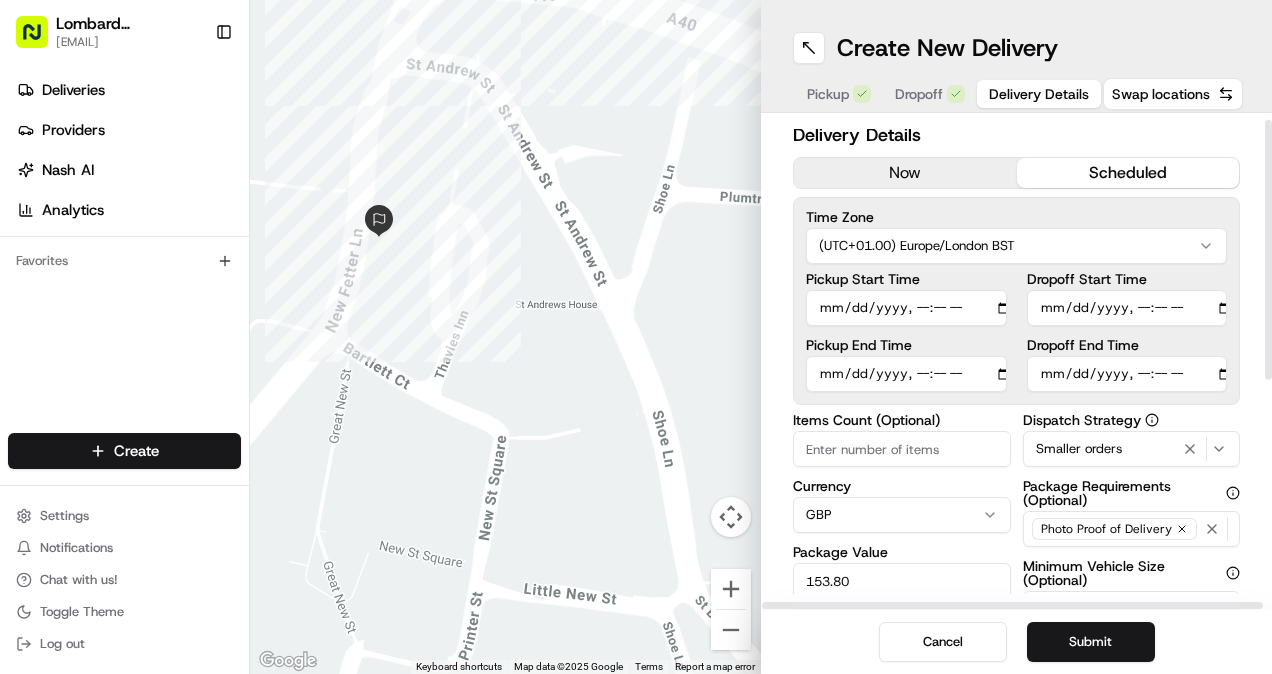 scroll, scrollTop: 16, scrollLeft: 0, axis: vertical 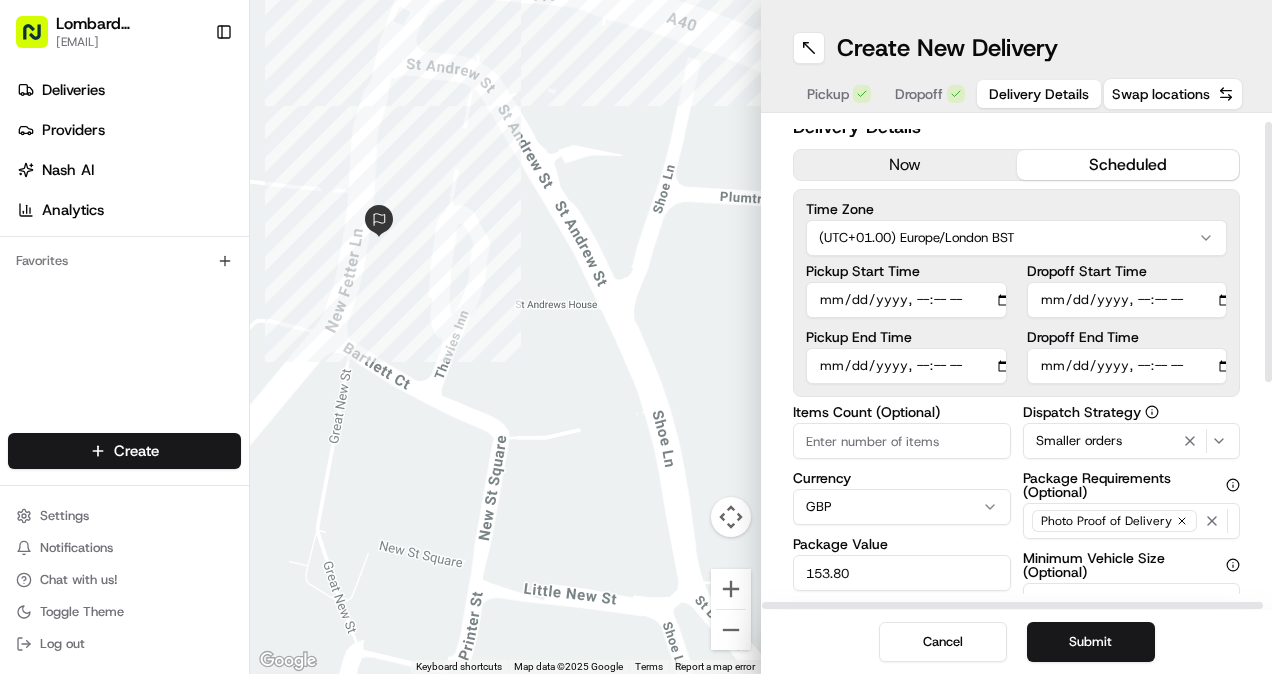 click on "Lombard Hospitality yasiru@lombardh.co.uk Toggle Sidebar Deliveries Providers Nash AI Analytics Favorites Main Menu Members & Organization Organization Users Roles Preferences Customization Tracking Orchestration Automations Dispatch Strategy Locations Pickup Locations Dropoff Locations Billing Billing Refund Requests Integrations Notification Triggers Webhooks API Keys Request Logs Create Settings Notifications Chat with us! Toggle Theme Log out ← Move left → Move right ↑ Move up ↓ Move down + Zoom in - Zoom out Home Jump left by 75% End Jump right by 75% Page Up Jump up by 75% Page Down Jump down by 75% Keyboard shortcuts Map Data Map data ©2025 Google Map data ©2025 Google 20 m  Click to toggle between metric and imperial units Terms Report a map error Create New Delivery Pickup Dropoff Delivery Details Swap locations Delivery Details now scheduled Time Zone (UTC+01.00) Europe/London BST Pickup Start Time Pickup End Time Dropoff Start Time Dropoff End Time Currency GBP Any" at bounding box center (636, 337) 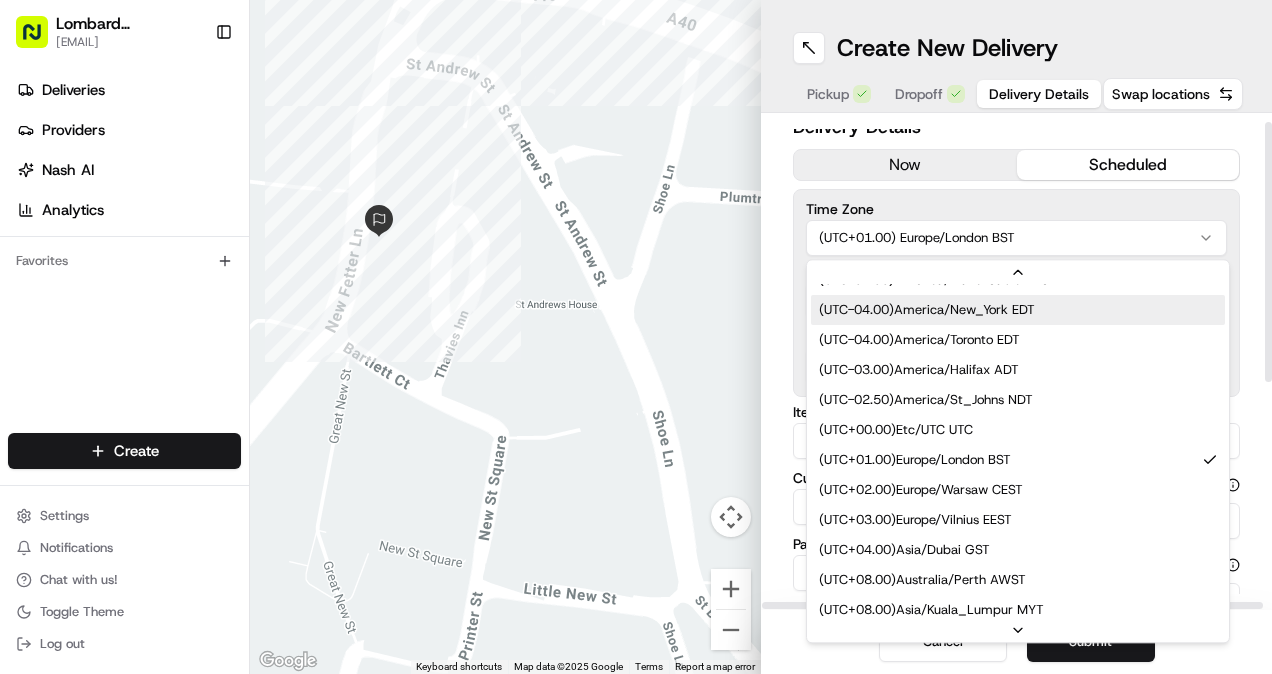 scroll, scrollTop: 414, scrollLeft: 0, axis: vertical 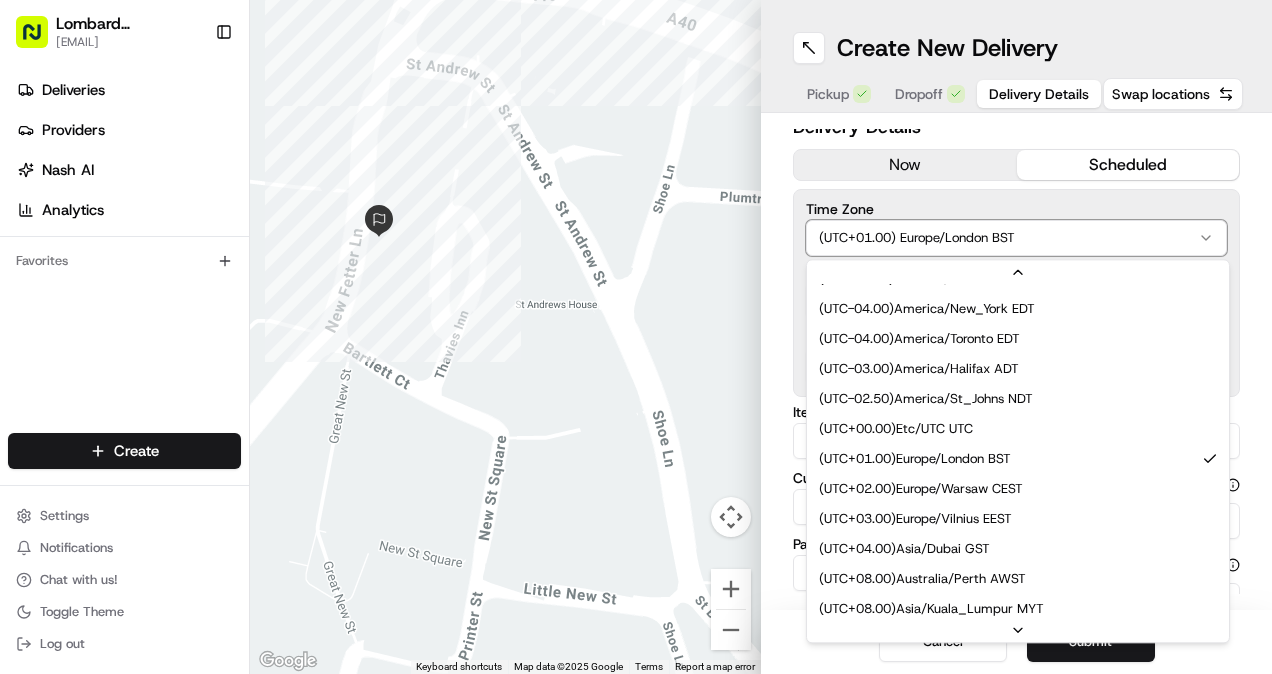 click on "Lombard Hospitality yasiru@lombardh.co.uk Toggle Sidebar Deliveries Providers Nash AI Analytics Favorites Main Menu Members & Organization Organization Users Roles Preferences Customization Tracking Orchestration Automations Dispatch Strategy Locations Pickup Locations Dropoff Locations Billing Billing Refund Requests Integrations Notification Triggers Webhooks API Keys Request Logs Create Settings Notifications Chat with us! Toggle Theme Log out ← Move left → Move right ↑ Move up ↓ Move down + Zoom in - Zoom out Home Jump left by 75% End Jump right by 75% Page Up Jump up by 75% Page Down Jump down by 75% Keyboard shortcuts Map Data Map data ©2025 Google Map data ©2025 Google 20 m  Click to toggle between metric and imperial units Terms Report a map error Create New Delivery Pickup Dropoff Delivery Details Swap locations Delivery Details now scheduled Time Zone (UTC+01.00) Europe/London BST ( UTC-10.00 )  Pacific/Honolulu   HAST ( UTC-09.00 )  America/Adak   HDT ( UTC-08.00 )" at bounding box center (636, 337) 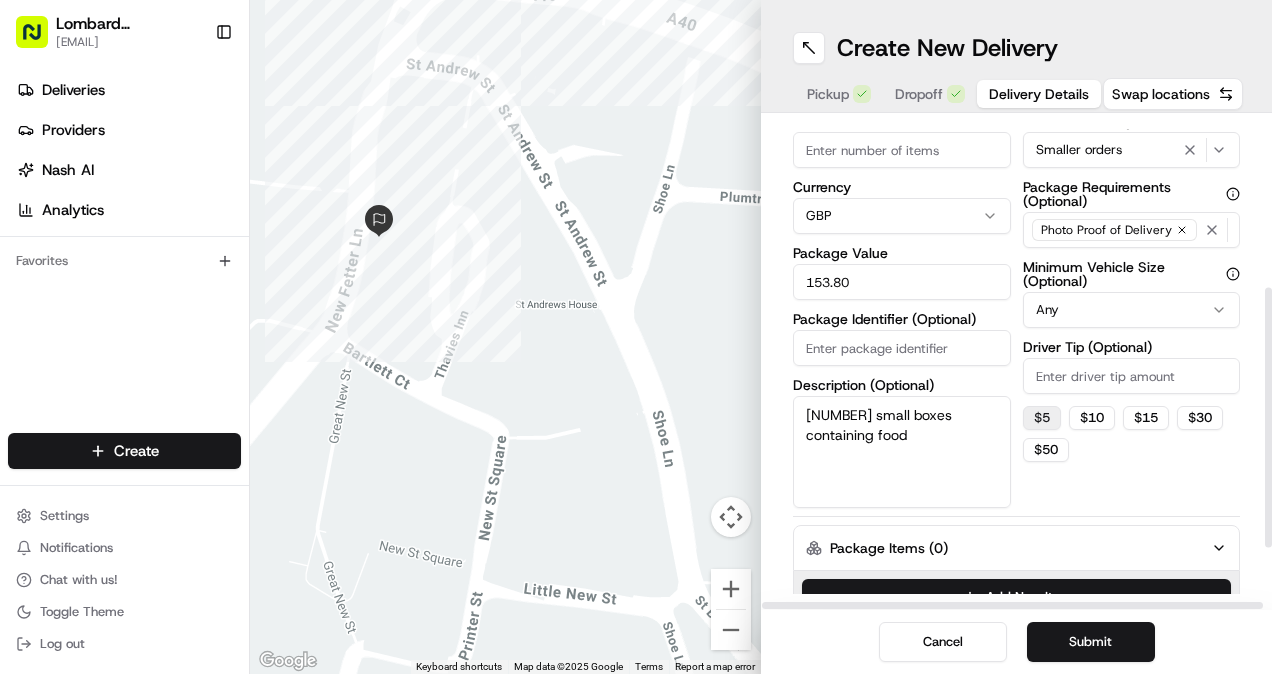 scroll, scrollTop: 312, scrollLeft: 0, axis: vertical 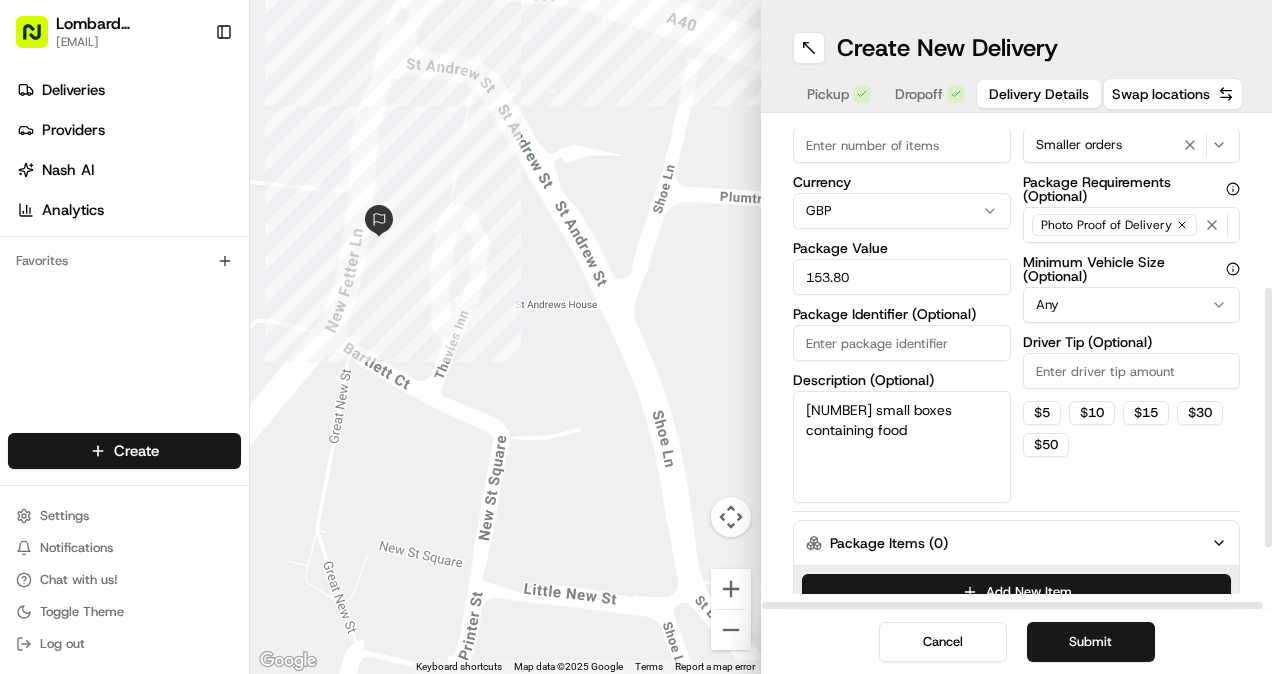 click 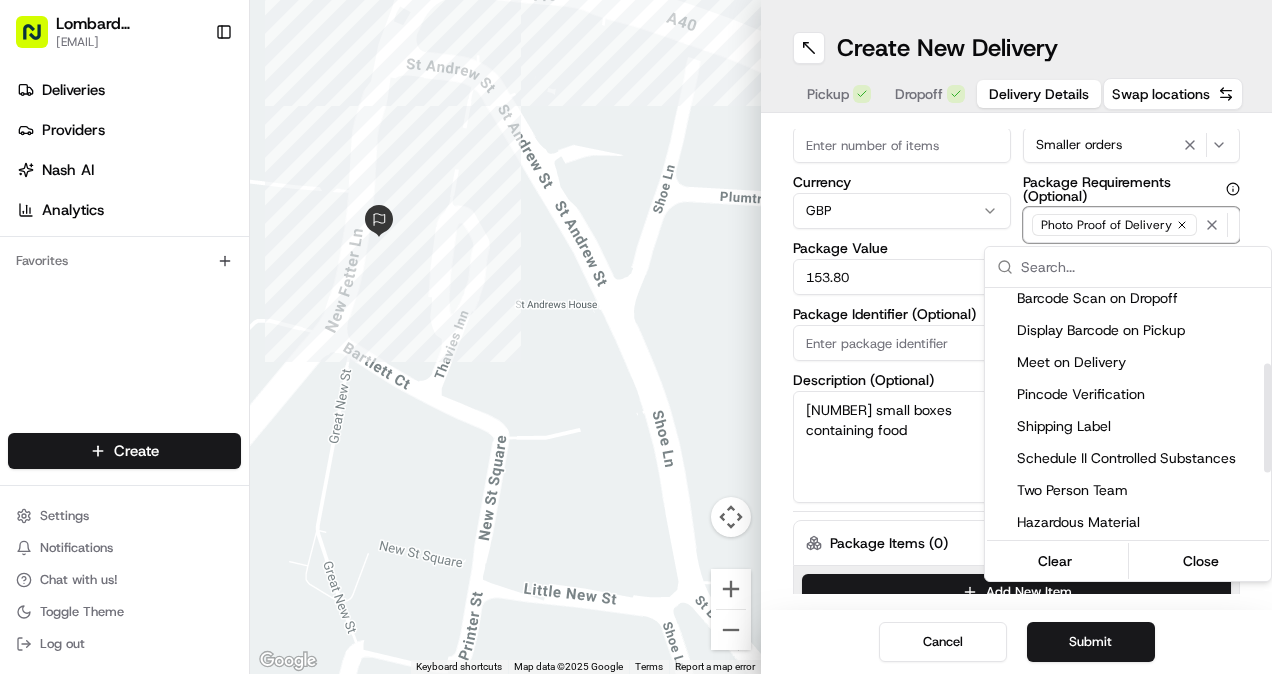 scroll, scrollTop: 0, scrollLeft: 0, axis: both 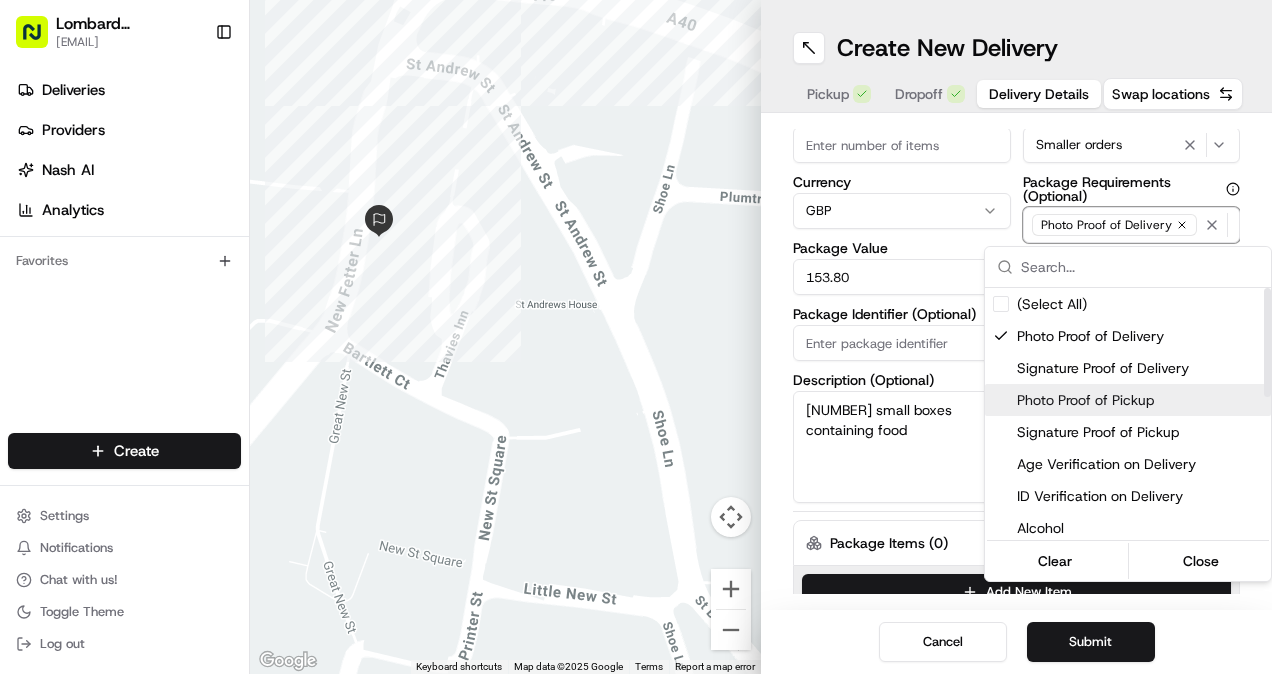 click on "Photo Proof of Pickup" at bounding box center (1140, 400) 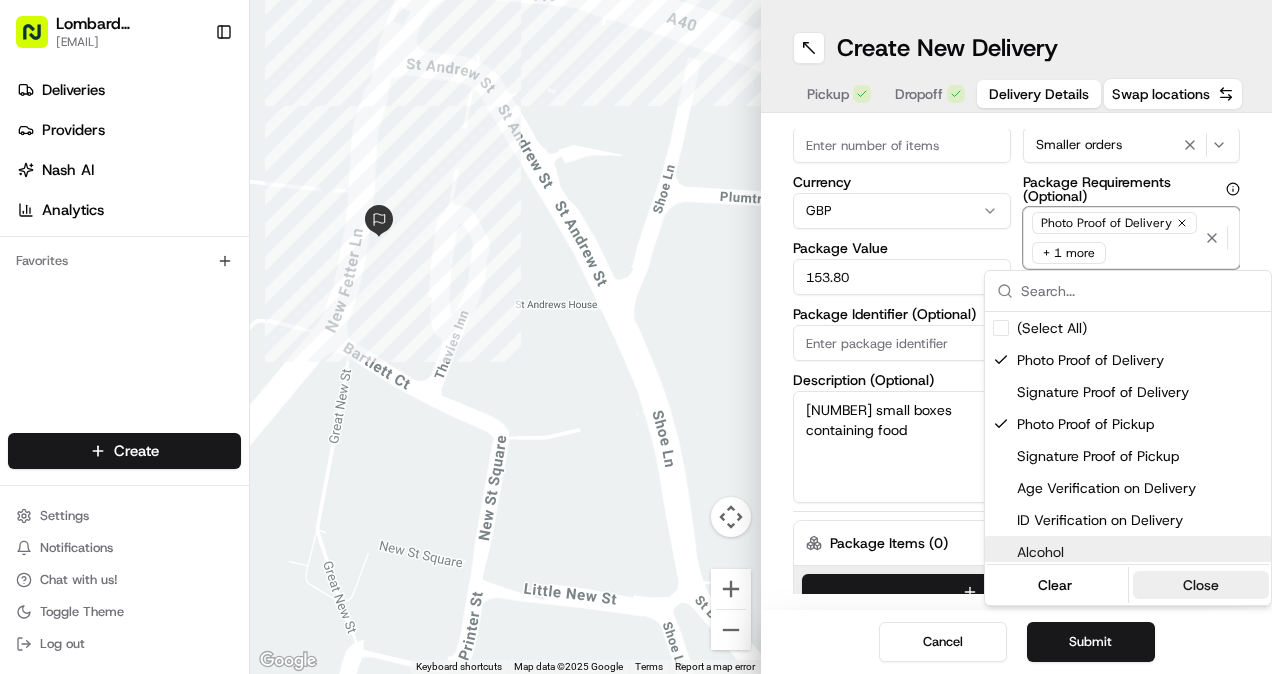 click on "Close" at bounding box center (1201, 585) 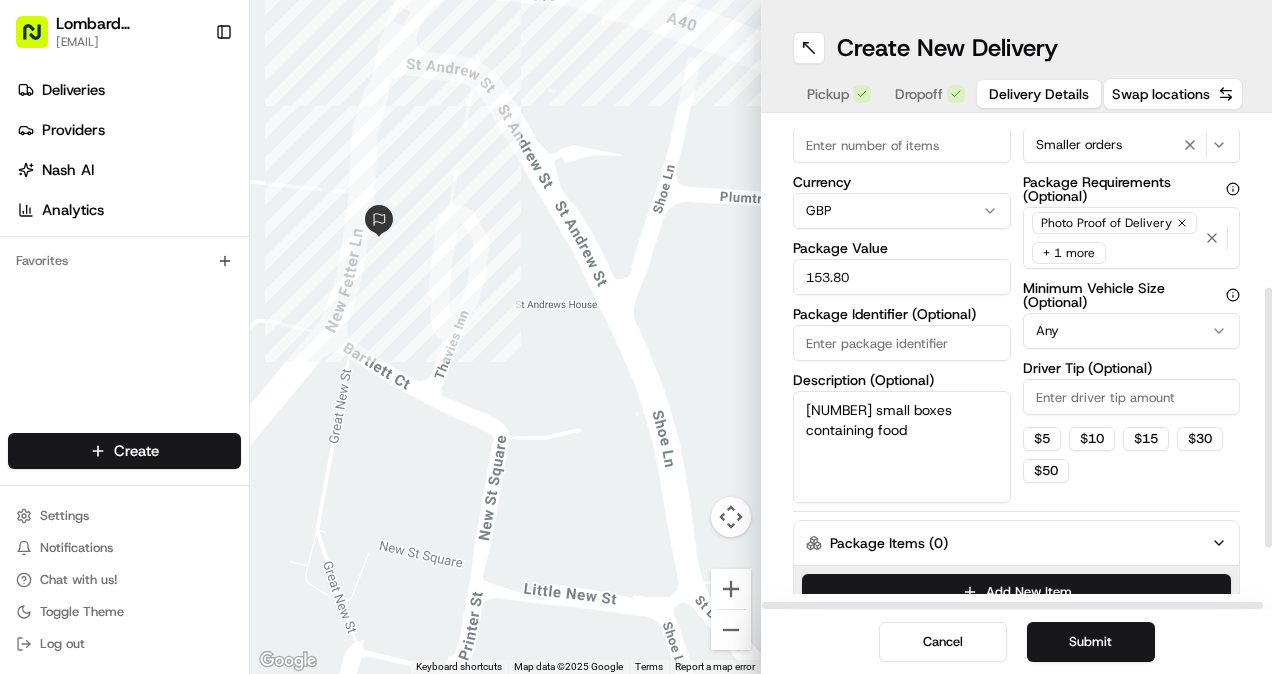 click on "+ 1 more" at bounding box center (1069, 253) 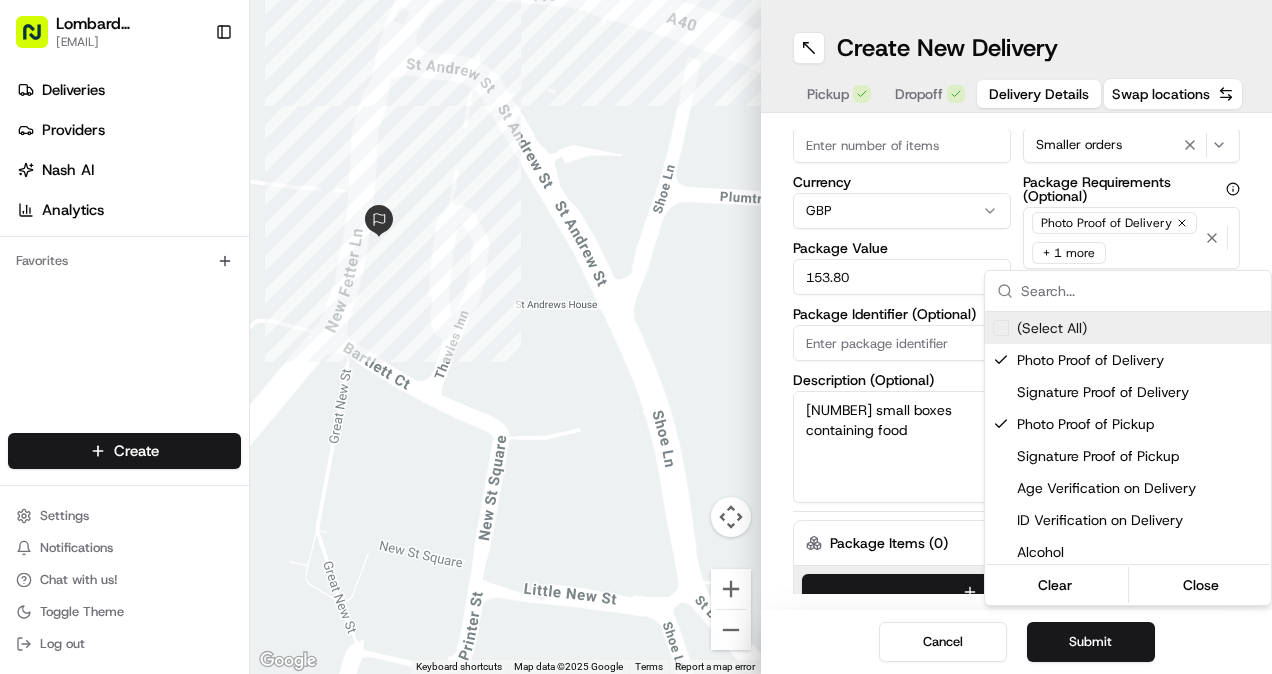 click on "Lombard Hospitality yasiru@lombardh.co.uk Toggle Sidebar Deliveries Providers Nash AI Analytics Favorites Main Menu Members & Organization Organization Users Roles Preferences Customization Tracking Orchestration Automations Dispatch Strategy Locations Pickup Locations Dropoff Locations Billing Billing Refund Requests Integrations Notification Triggers Webhooks API Keys Request Logs Create Settings Notifications Chat with us! Toggle Theme Log out ← Move left → Move right ↑ Move up ↓ Move down + Zoom in - Zoom out Home Jump left by 75% End Jump right by 75% Page Up Jump up by 75% Page Down Jump down by 75% Keyboard shortcuts Map Data Map data ©2025 Google Map data ©2025 Google 20 m  Click to toggle between metric and imperial units Terms Report a map error Create New Delivery Pickup Dropoff Delivery Details Swap locations Delivery Details now scheduled Time Zone (UTC+01.00) Europe/London BST Pickup Start Time Pickup End Time Dropoff Start Time Dropoff End Time Currency GBP Any" at bounding box center (636, 337) 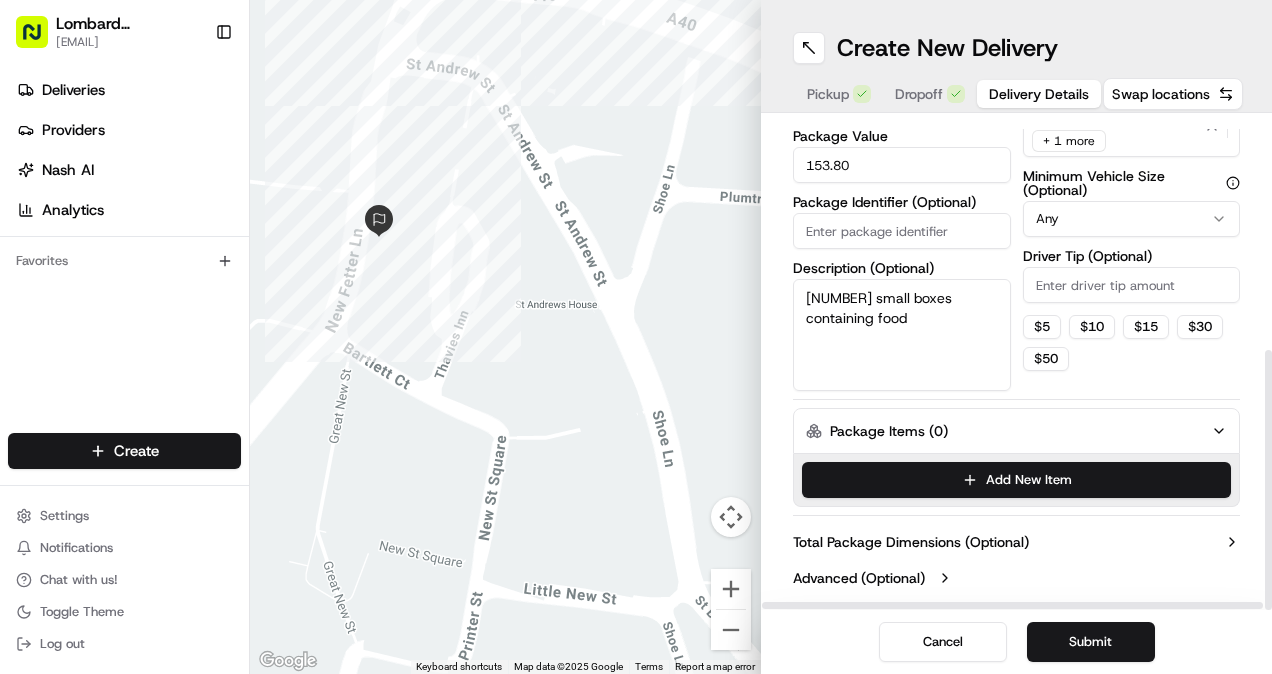 scroll, scrollTop: 0, scrollLeft: 0, axis: both 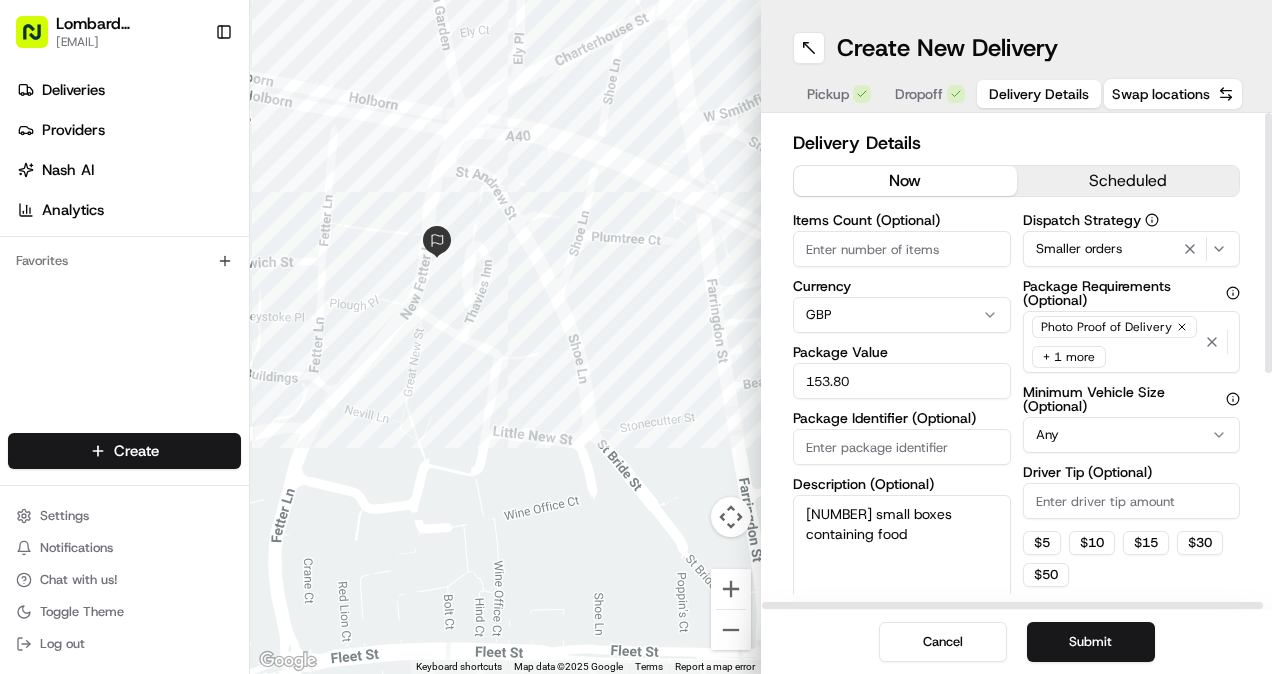 click on "now" at bounding box center [905, 181] 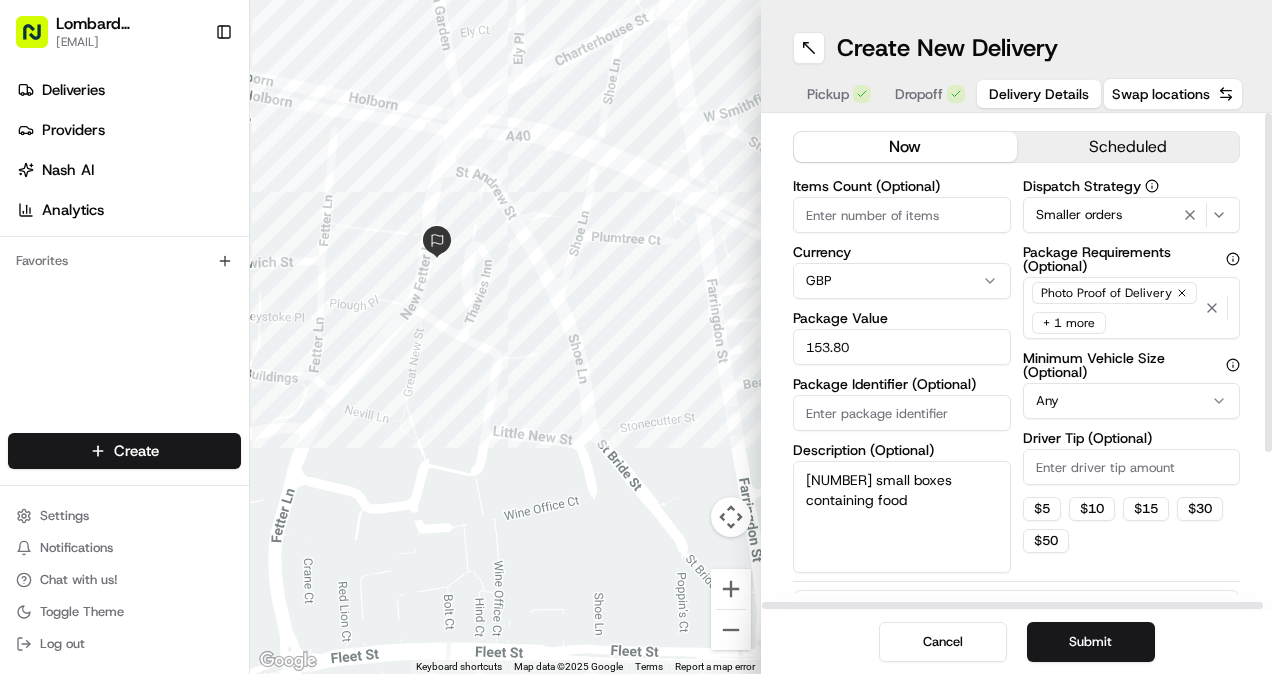 scroll, scrollTop: 0, scrollLeft: 0, axis: both 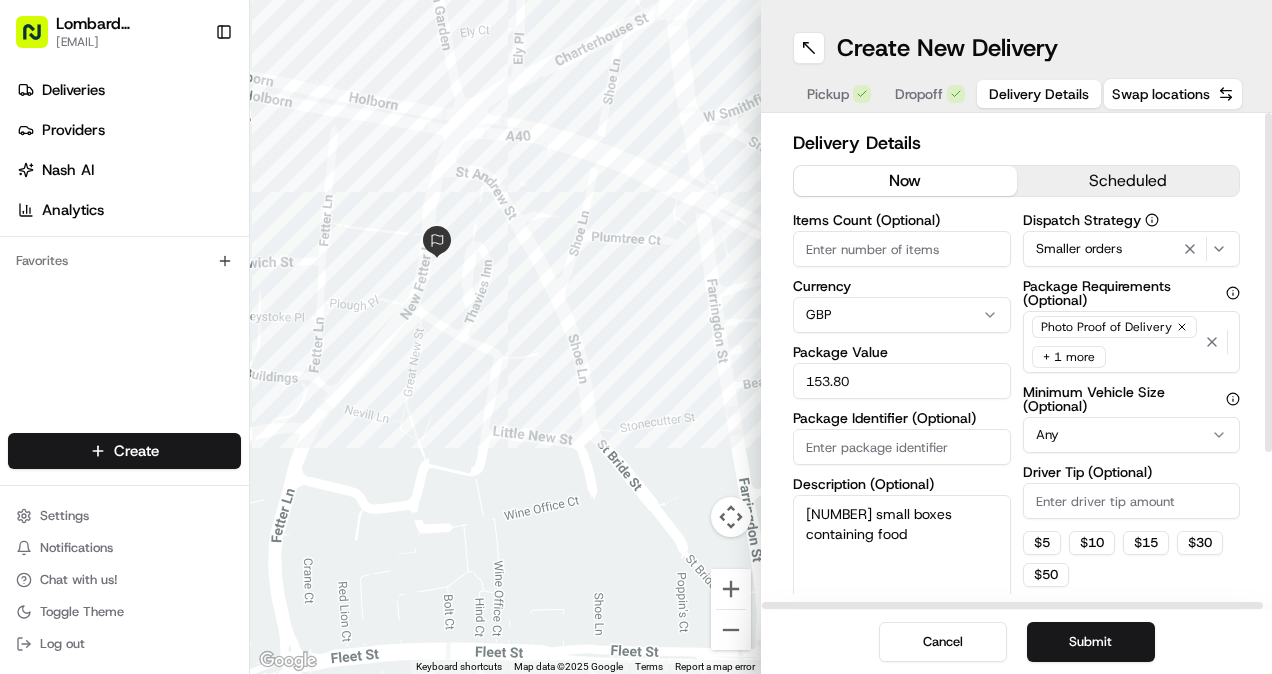 click on "153.80" at bounding box center [902, 381] 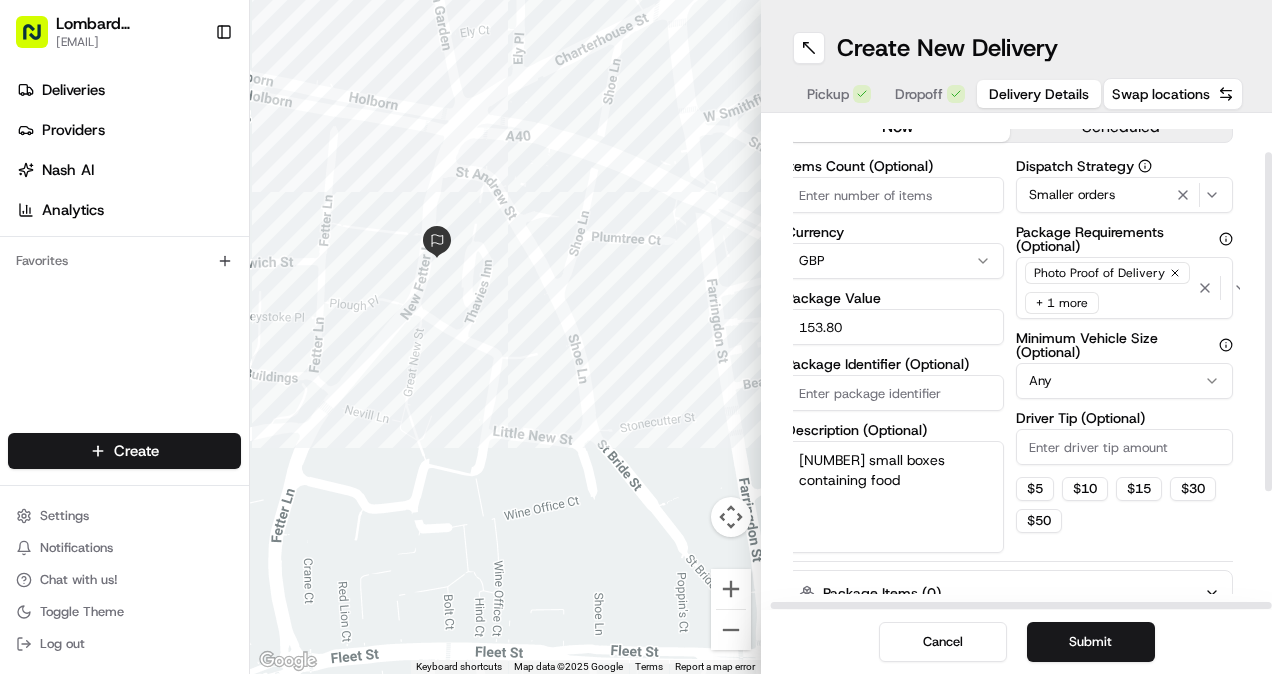 scroll, scrollTop: 54, scrollLeft: 8, axis: both 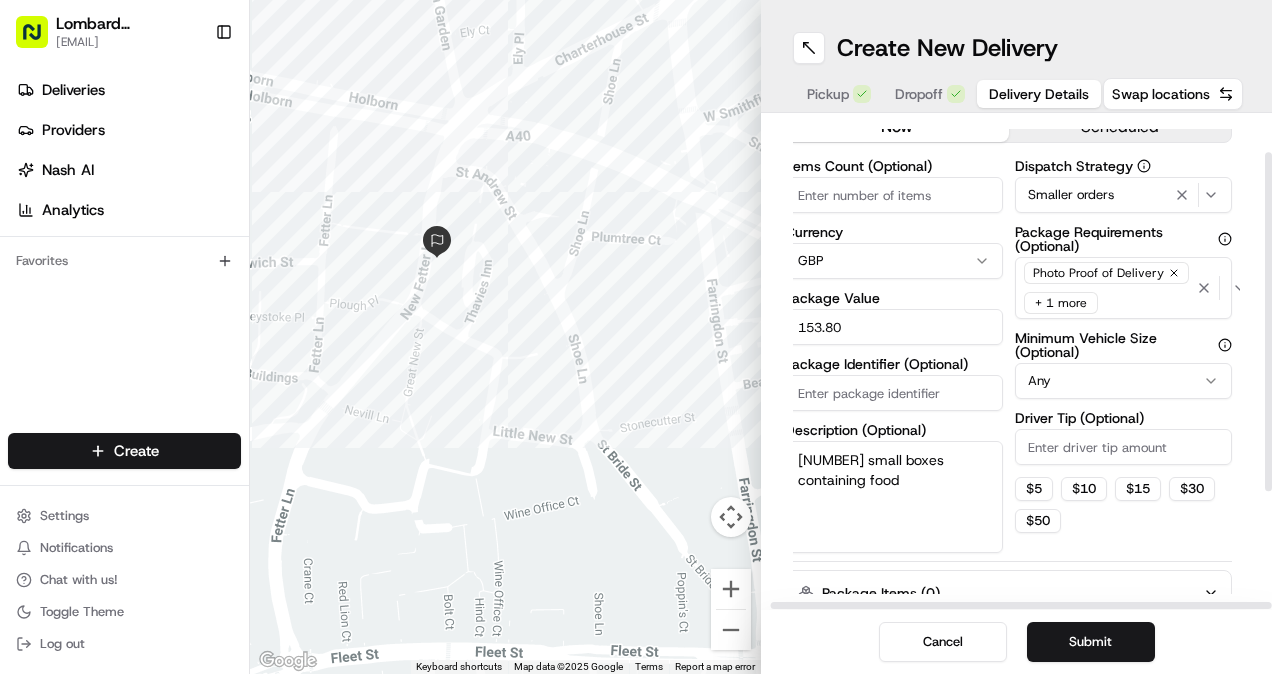 click on "Lombard Hospitality yasiru@lombardh.co.uk Toggle Sidebar Deliveries Providers Nash AI Analytics Favorites Main Menu Members & Organization Organization Users Roles Preferences Customization Tracking Orchestration Automations Dispatch Strategy Locations Pickup Locations Dropoff Locations Billing Billing Refund Requests Integrations Notification Triggers Webhooks API Keys Request Logs Create Settings Notifications Chat with us! Toggle Theme Log out ← Move left → Move right ↑ Move up ↓ Move down + Zoom in - Zoom out Home Jump left by 75% End Jump right by 75% Page Up Jump up by 75% Page Down Jump down by 75% Keyboard shortcuts Map Data Map data ©2025 Google Map data ©2025 Google 50 m  Click to toggle between metric and imperial units Terms Report a map error Create New Delivery Pickup Dropoff Delivery Details Swap locations Delivery Details now scheduled Items Count (Optional) Currency GBP Package Value 153.80 Package Identifier (Optional) Description (Optional) Dispatch Strategy" at bounding box center [636, 337] 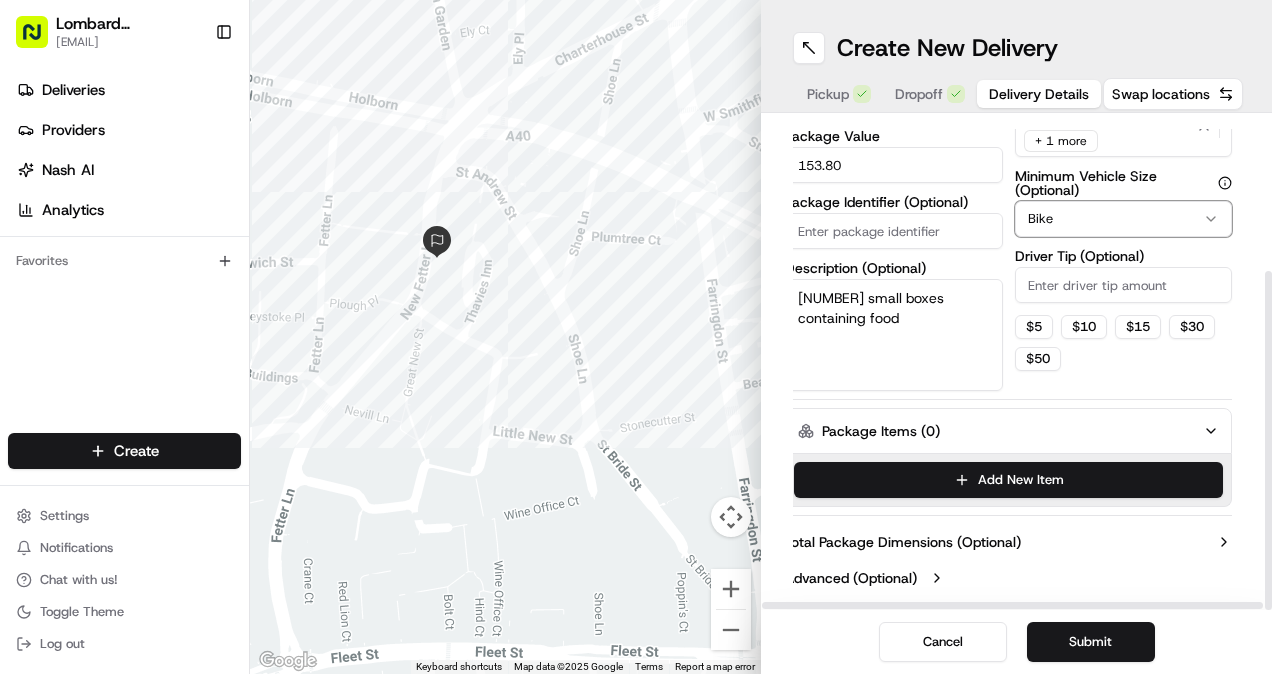 scroll, scrollTop: 216, scrollLeft: 0, axis: vertical 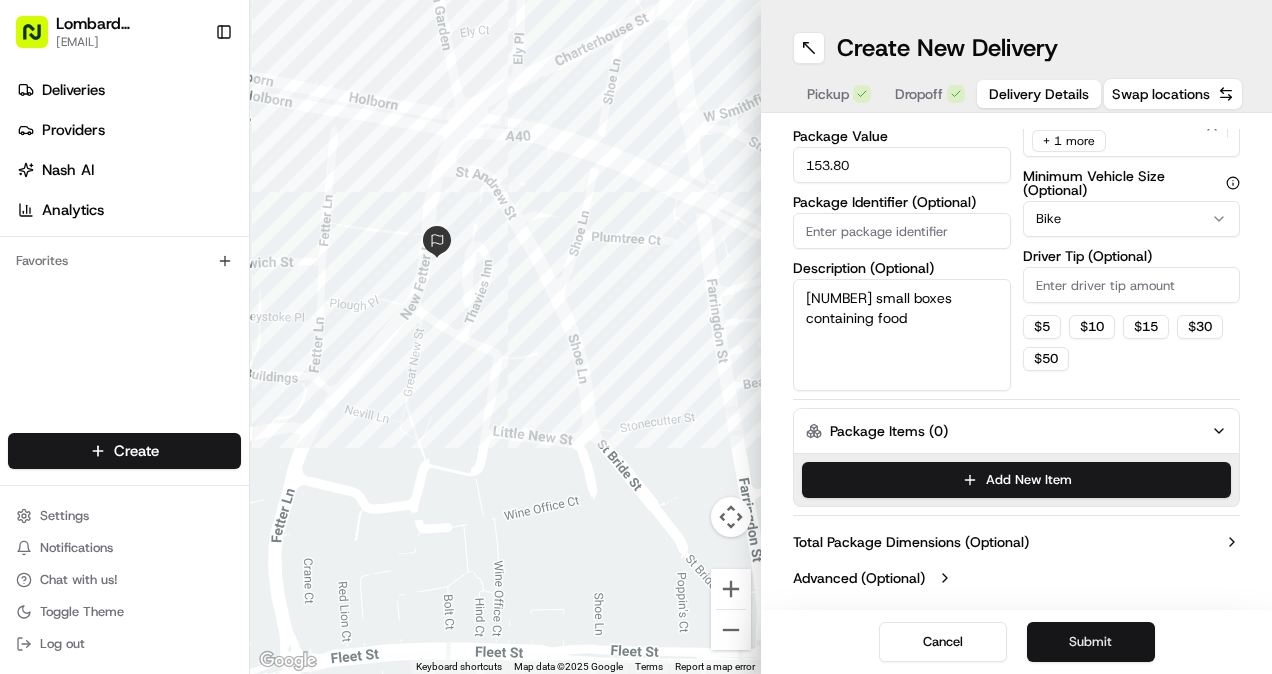 click on "Submit" at bounding box center (1091, 642) 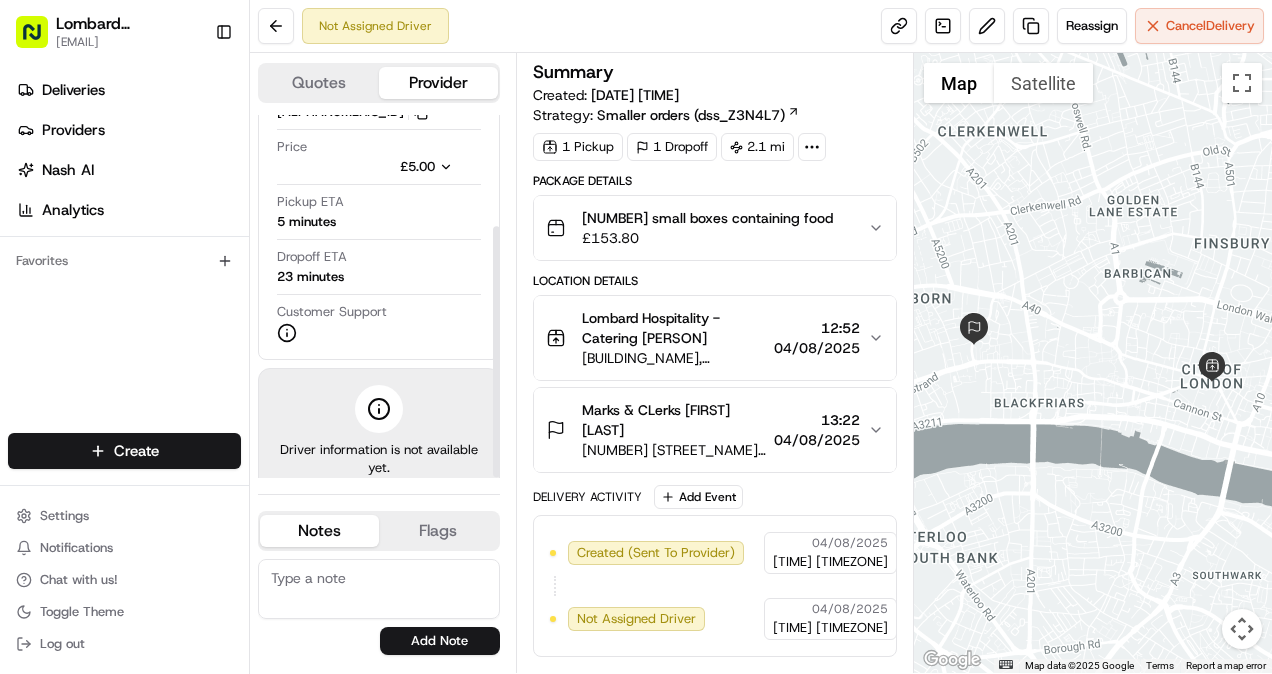scroll, scrollTop: 160, scrollLeft: 0, axis: vertical 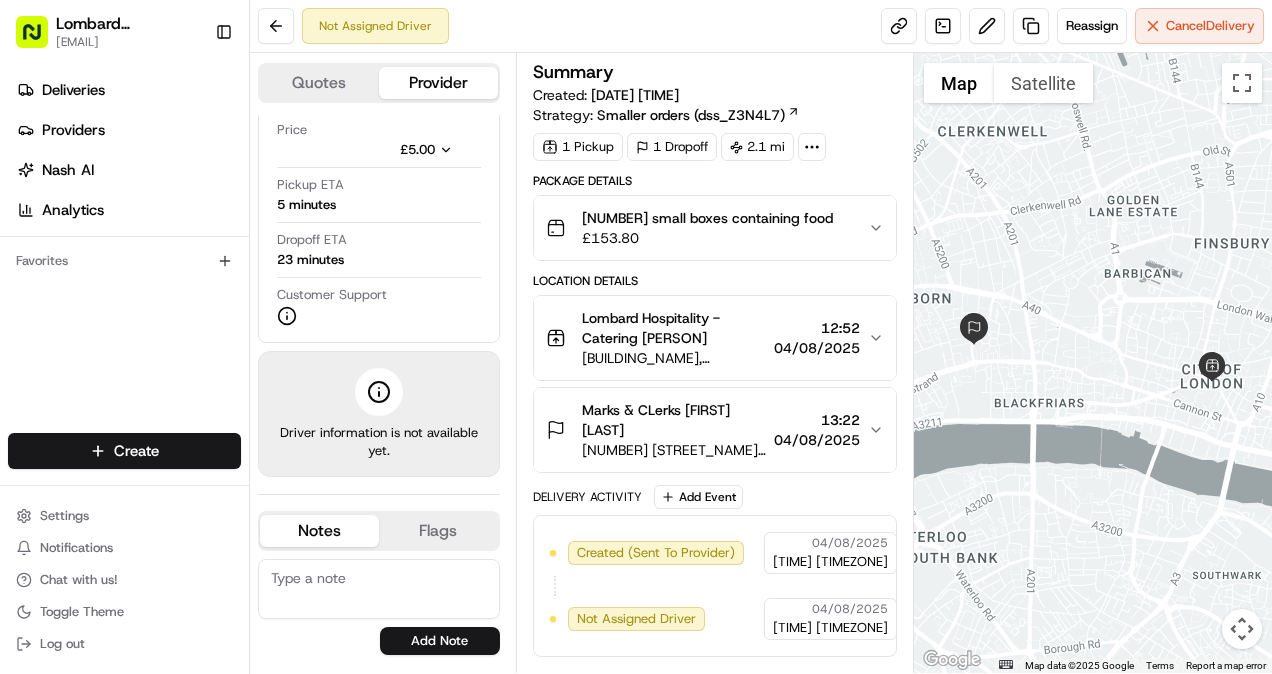 click on "04/08/2025" at bounding box center [817, 348] 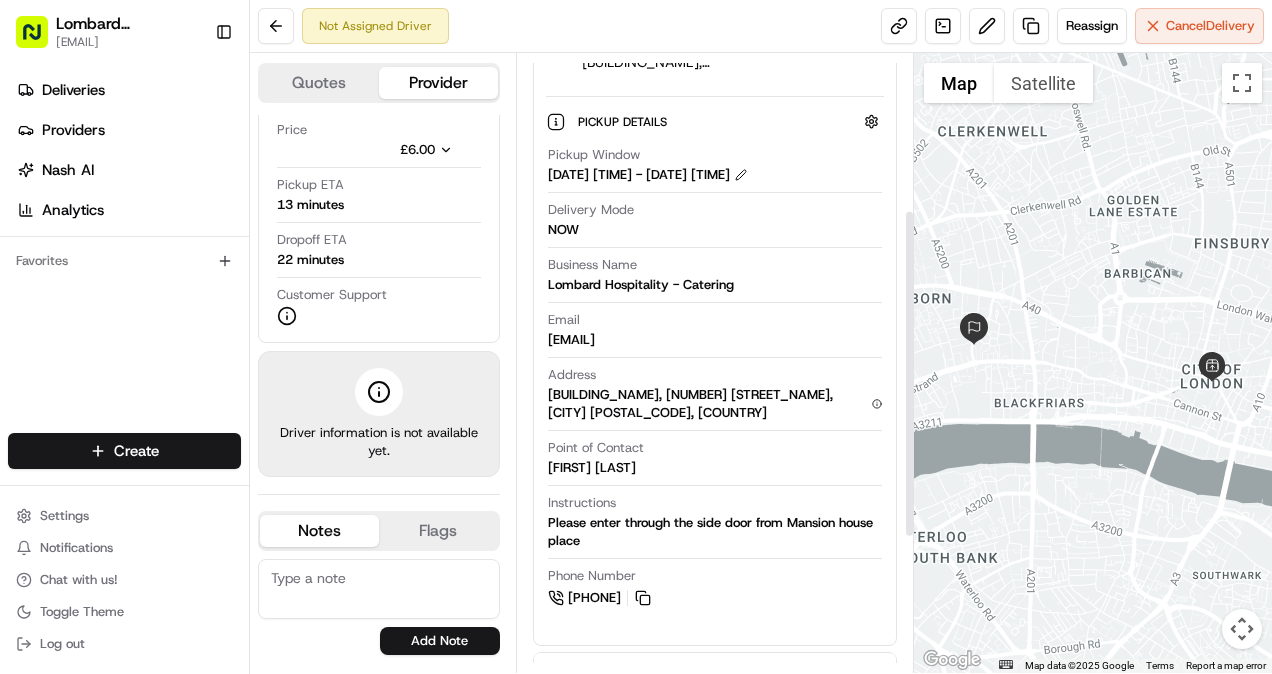 scroll, scrollTop: 297, scrollLeft: 0, axis: vertical 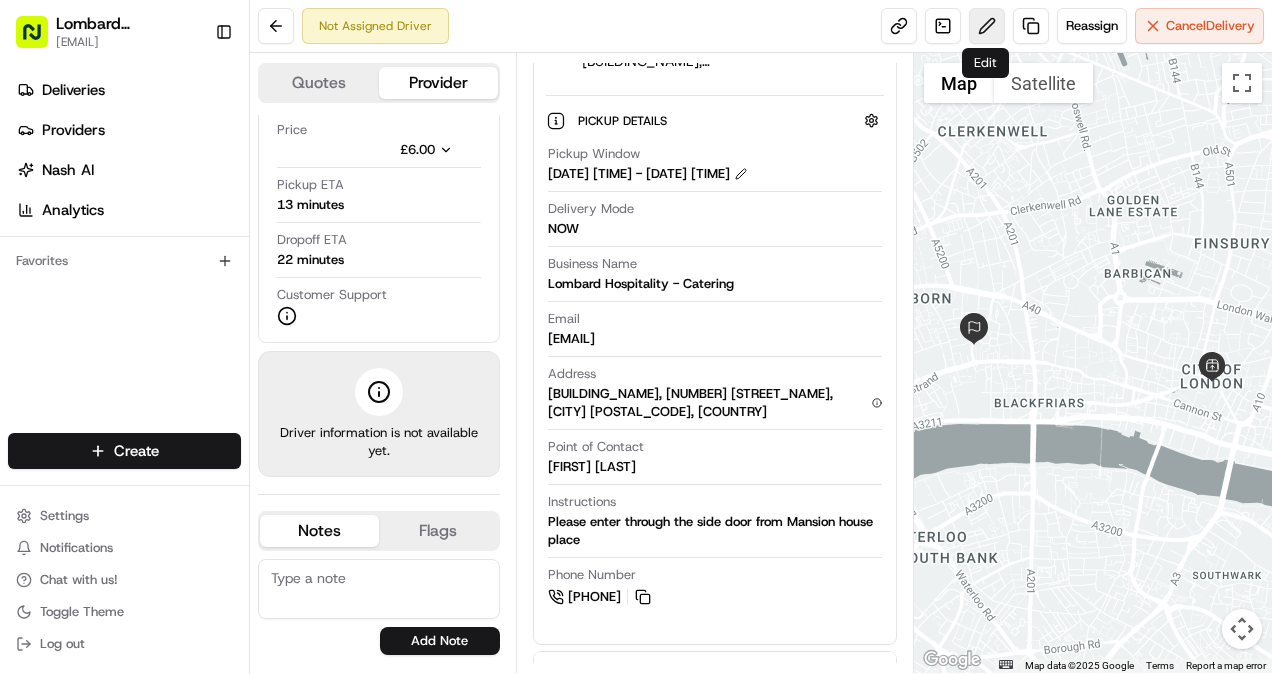 click at bounding box center [987, 26] 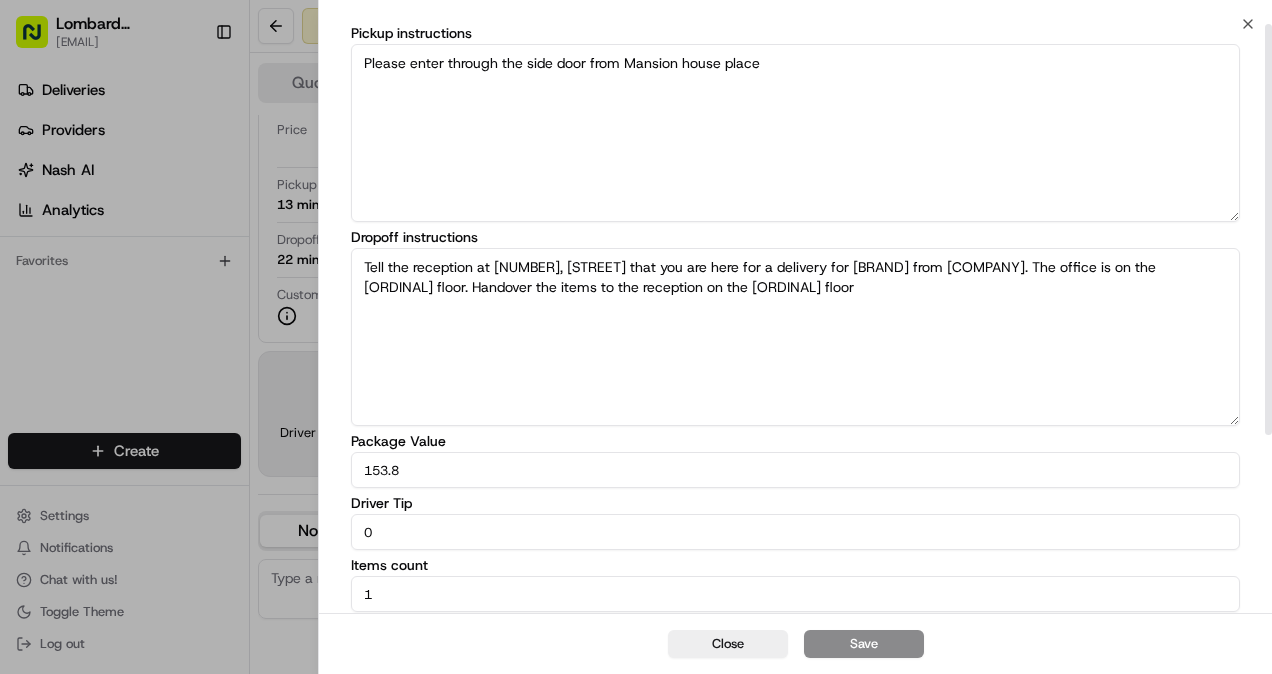 scroll, scrollTop: 0, scrollLeft: 0, axis: both 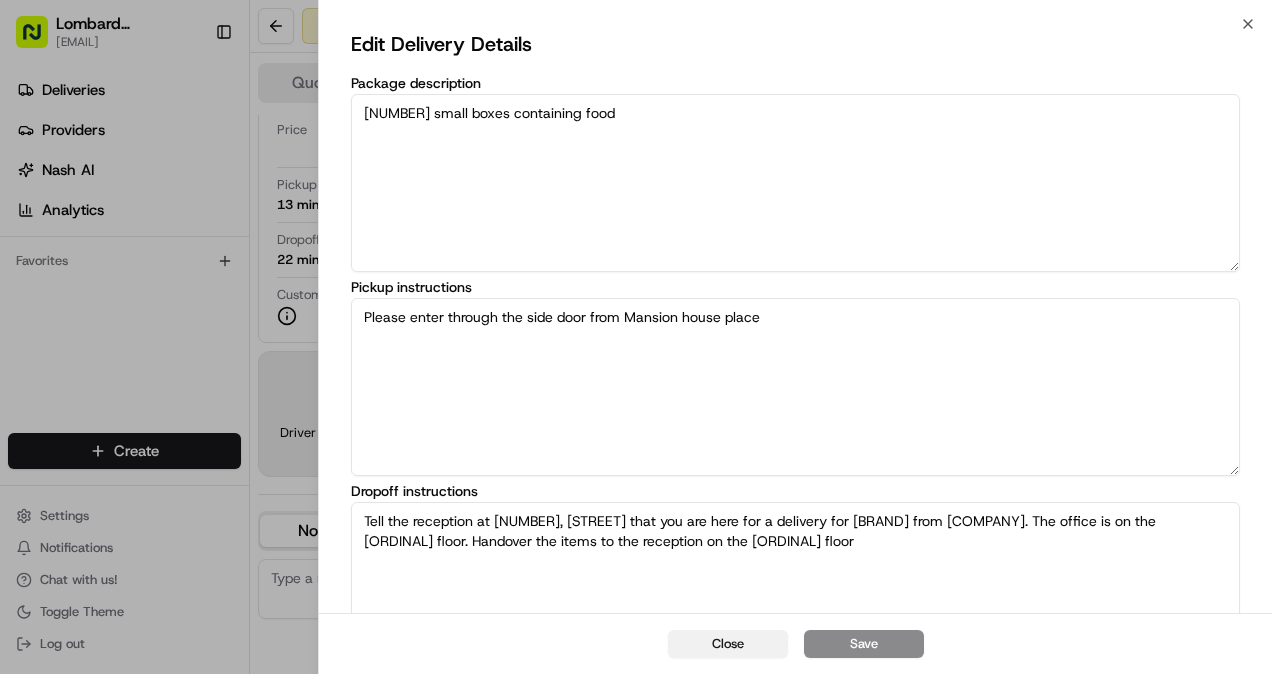 click on "Close" at bounding box center (728, 644) 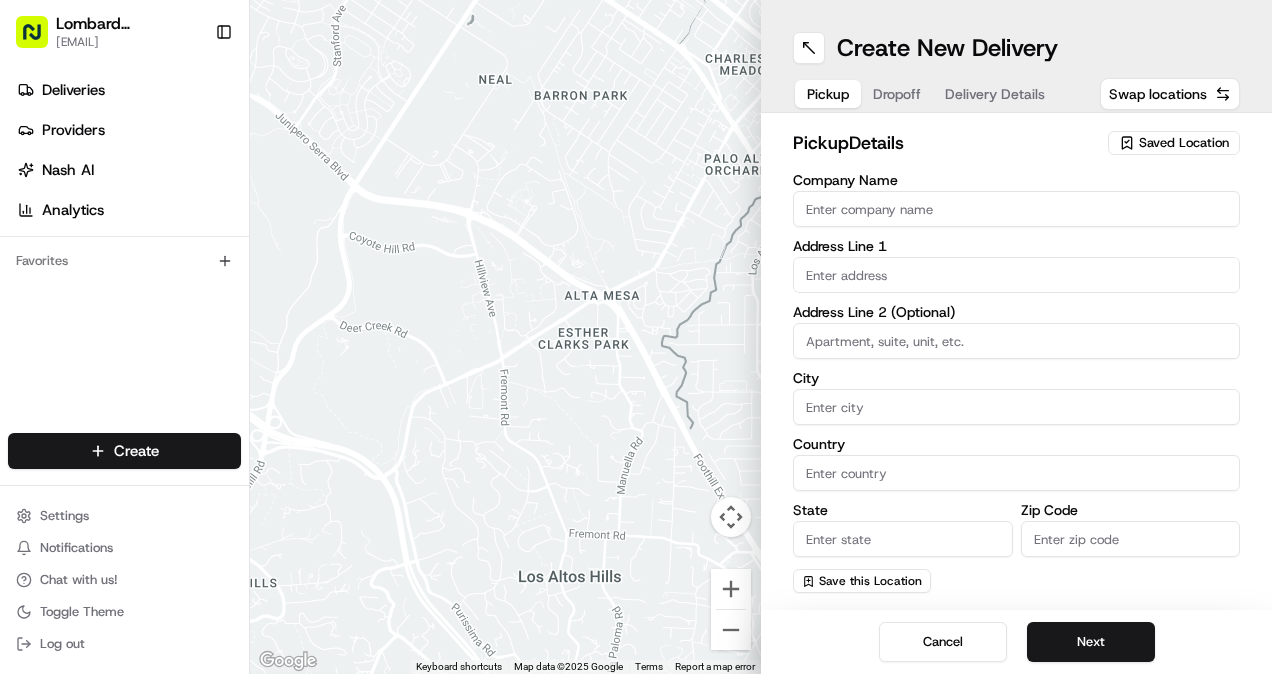 scroll, scrollTop: 0, scrollLeft: 0, axis: both 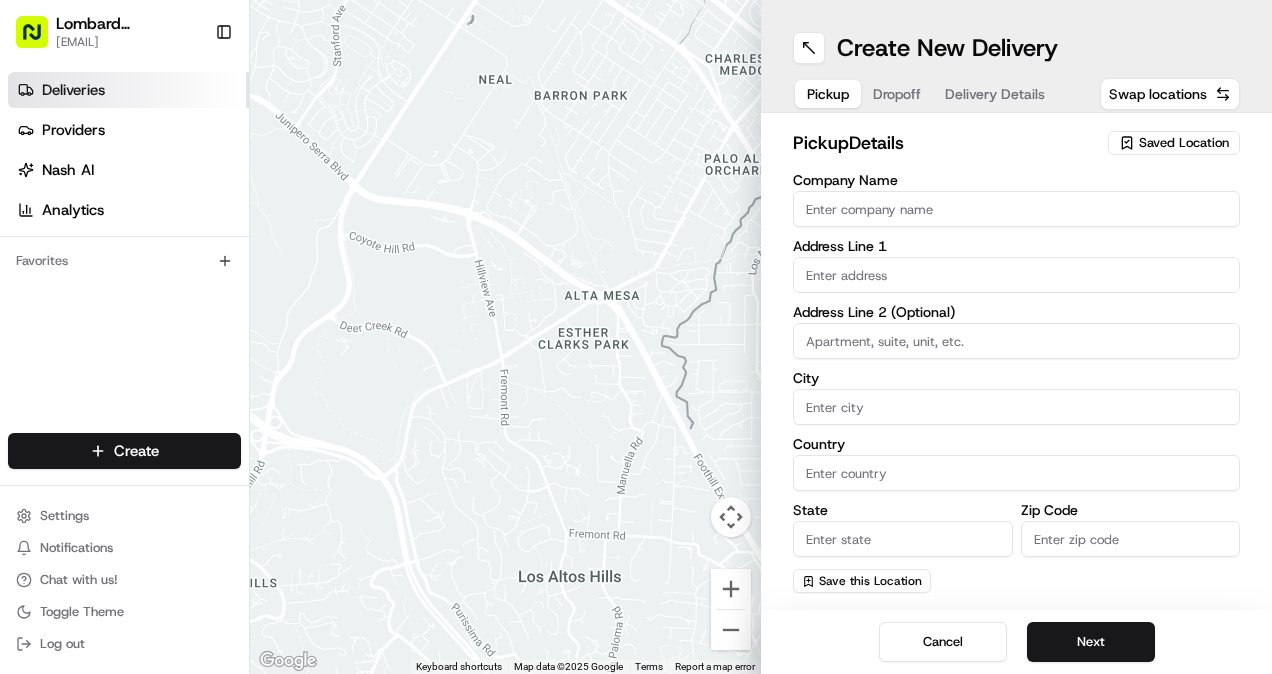 click on "Deliveries" at bounding box center (73, 90) 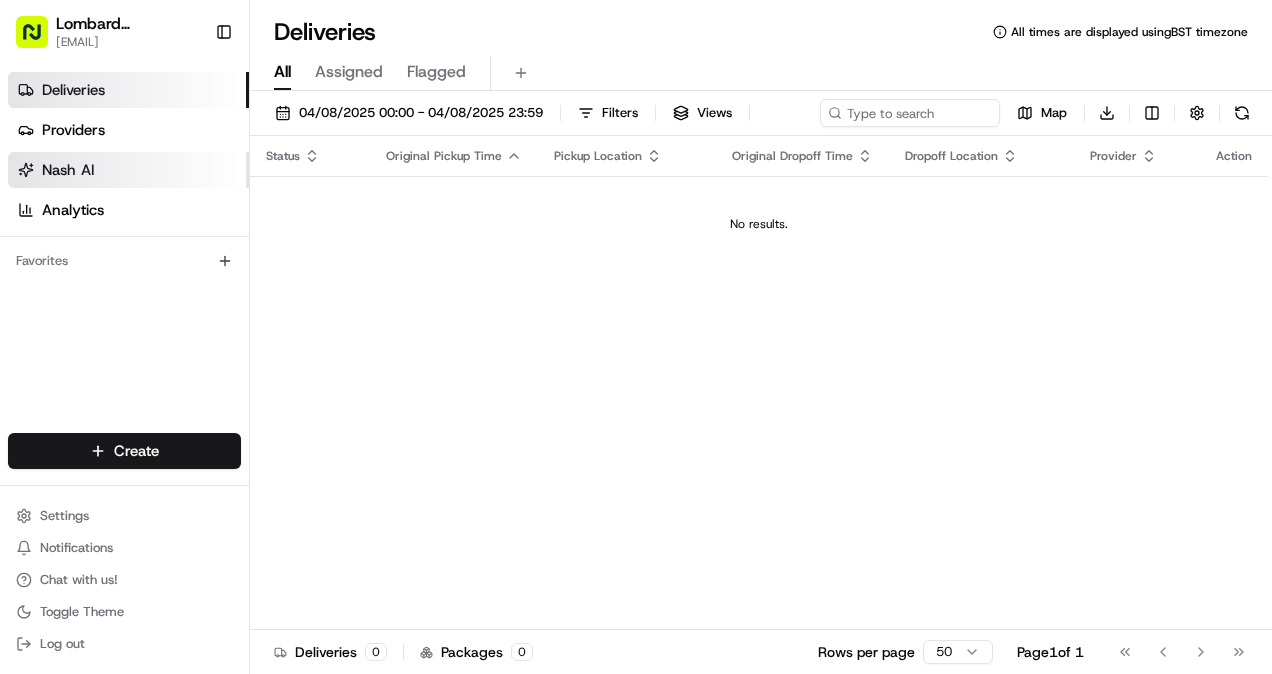 click on "Nash AI" at bounding box center (68, 170) 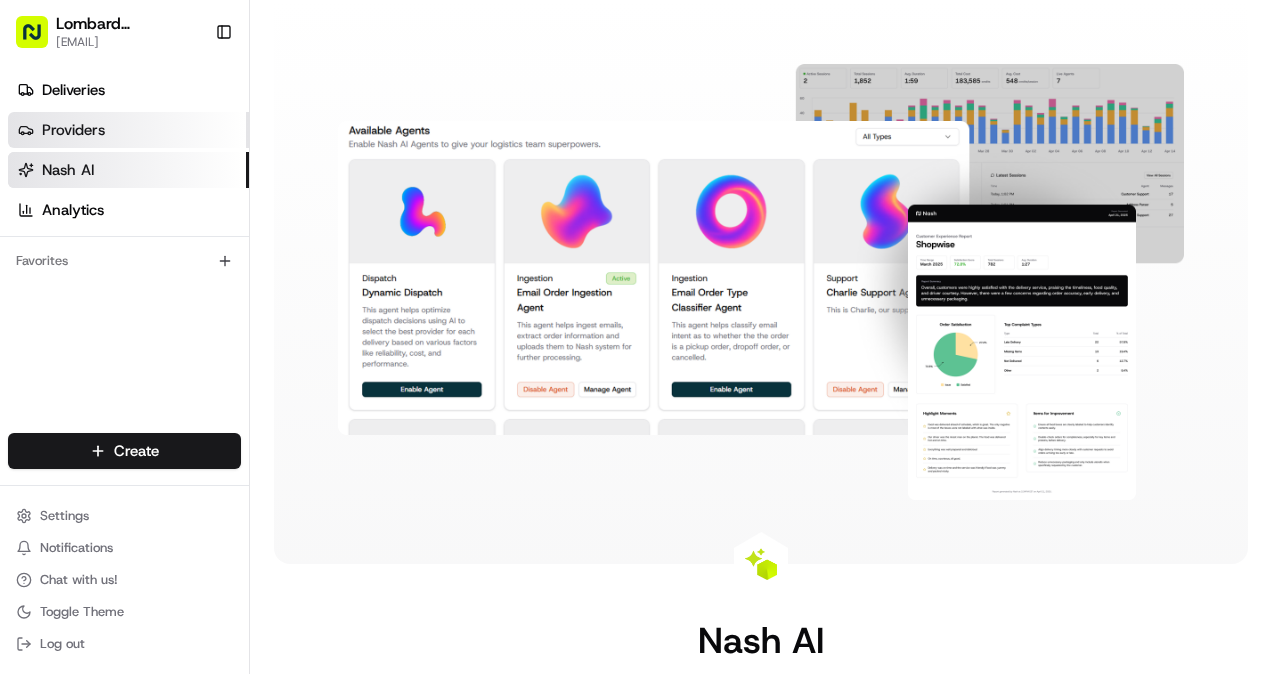 click on "Providers" at bounding box center (73, 130) 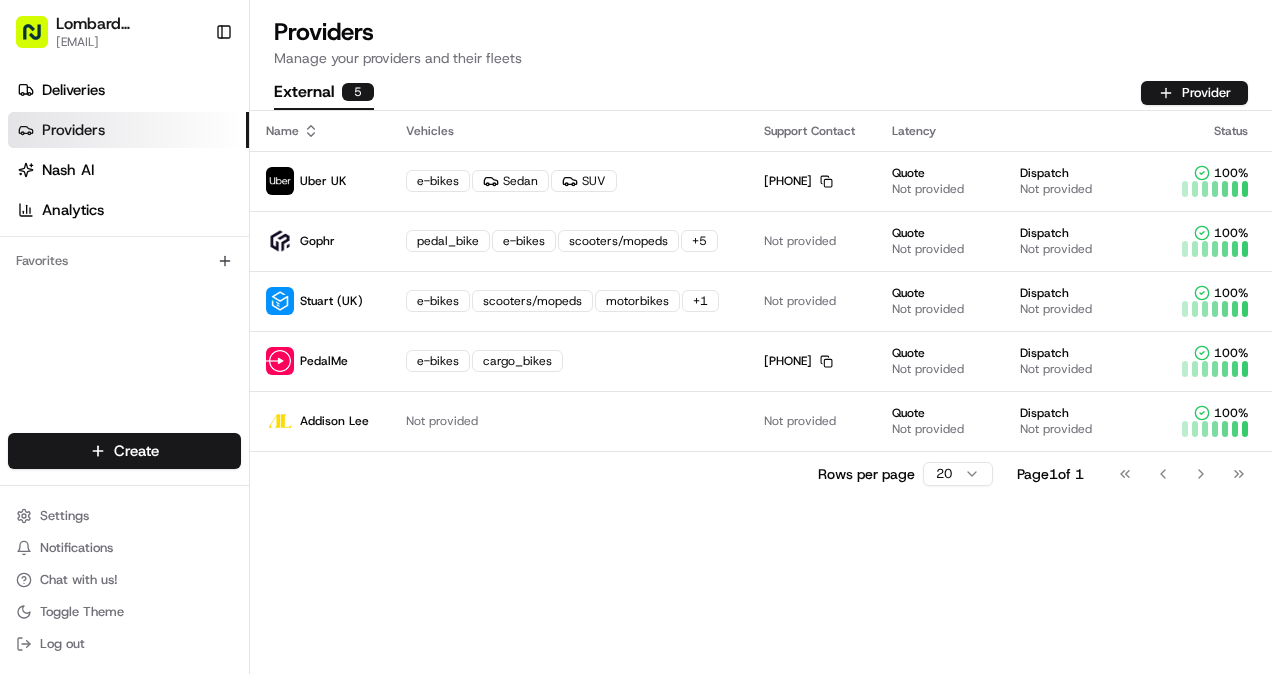 click on "Lombard Hospitality" at bounding box center (127, 24) 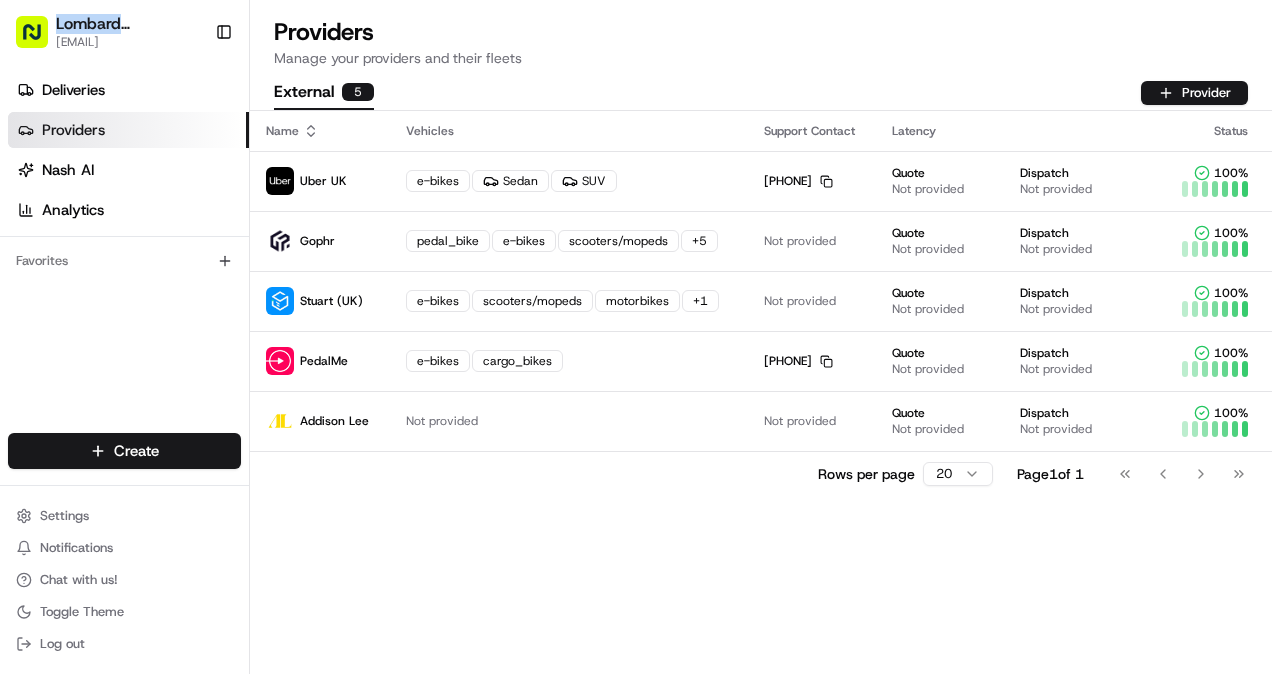 click on "Lombard Hospitality" at bounding box center (127, 24) 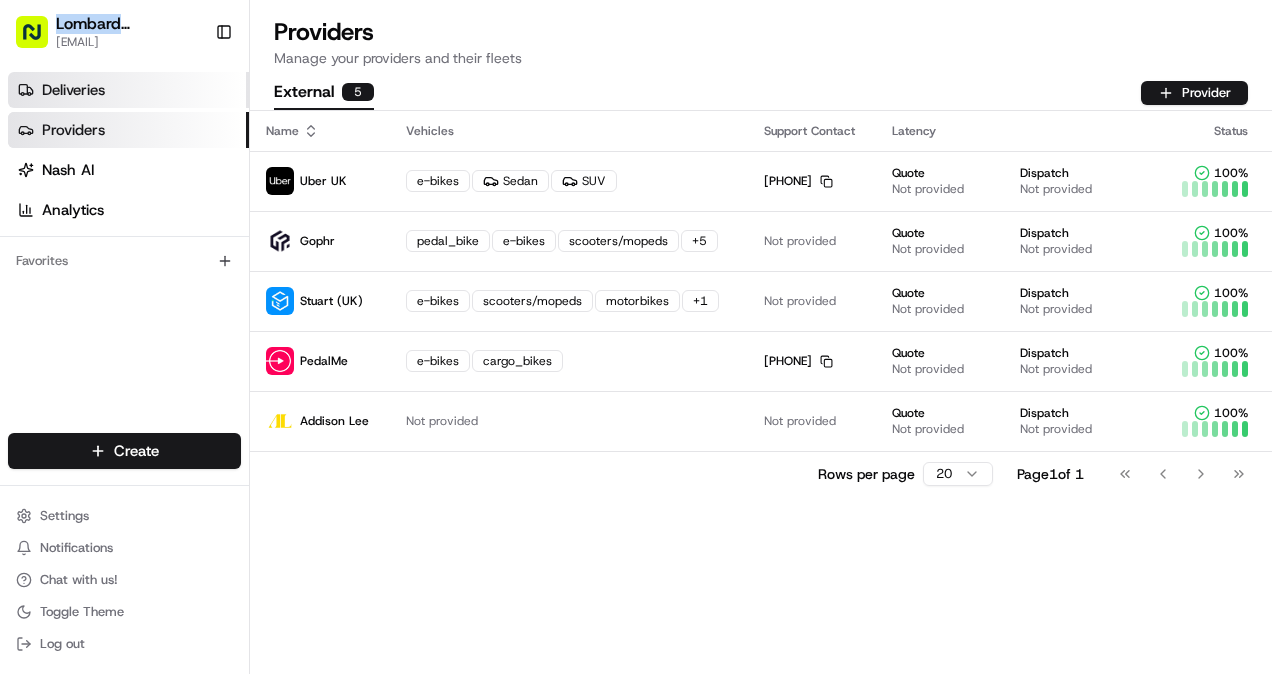 click on "Deliveries" at bounding box center [128, 90] 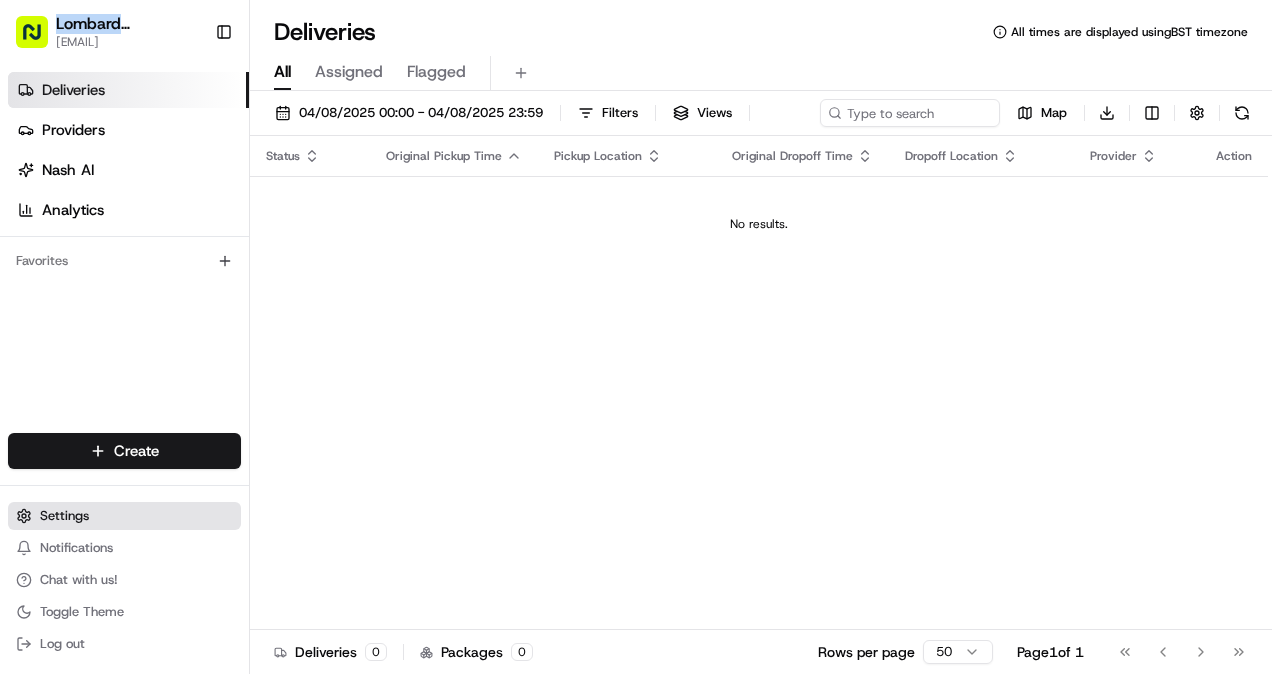 click on "Settings" at bounding box center [64, 516] 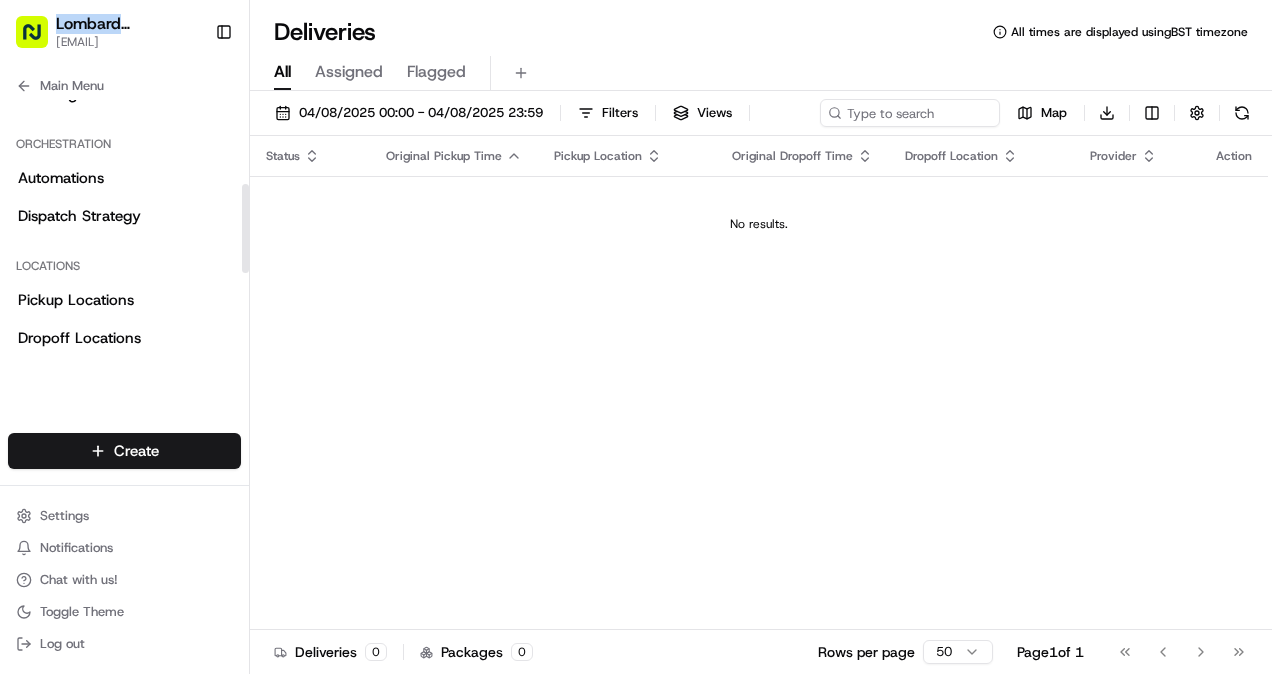 scroll, scrollTop: 256, scrollLeft: 0, axis: vertical 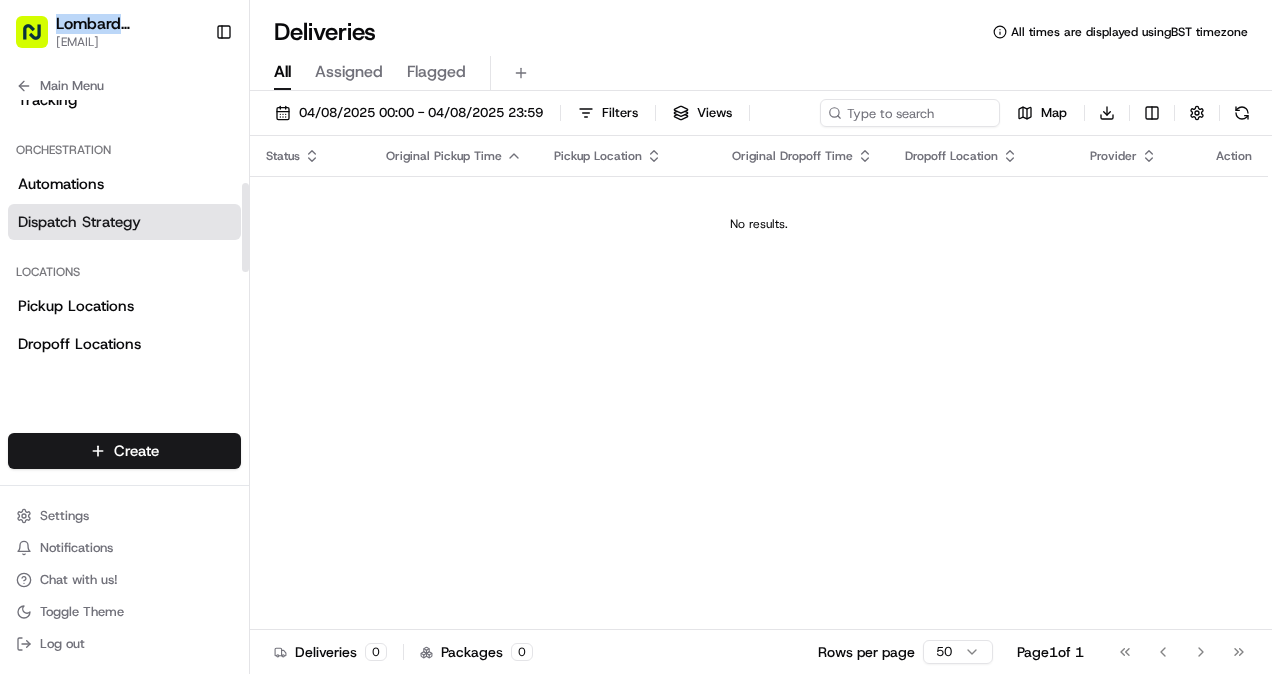 click on "Dispatch Strategy" at bounding box center (79, 222) 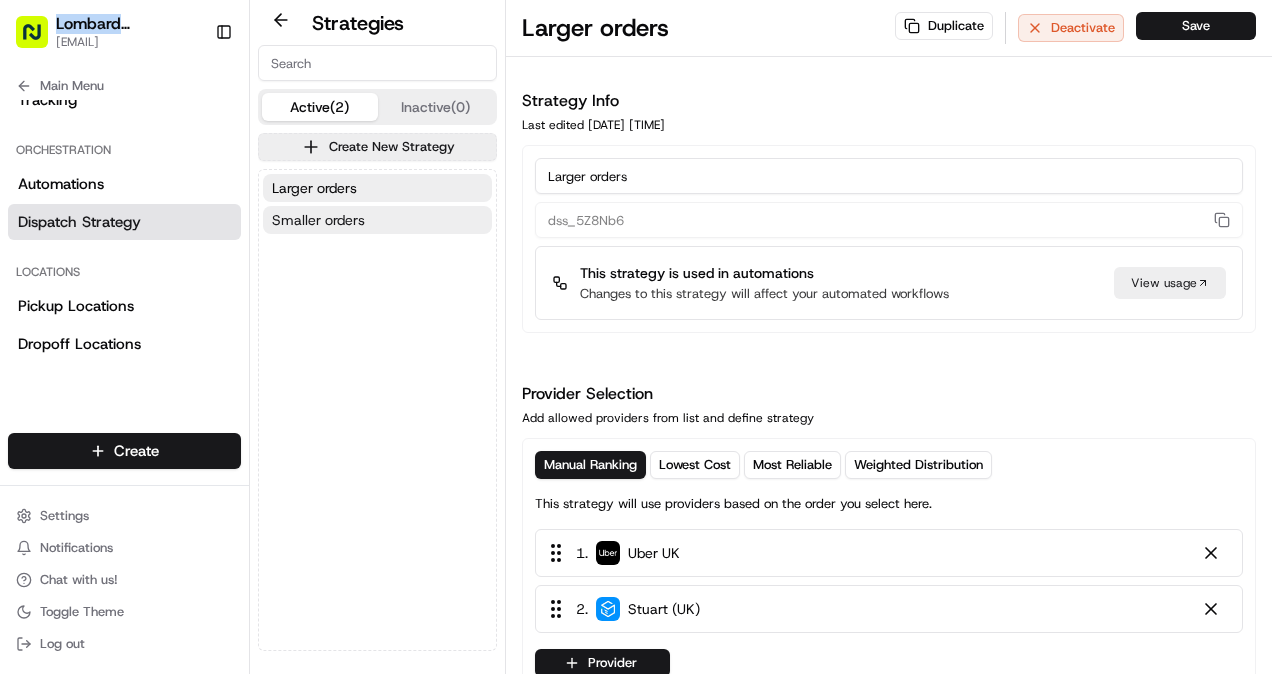 click on "Smaller orders" at bounding box center [377, 220] 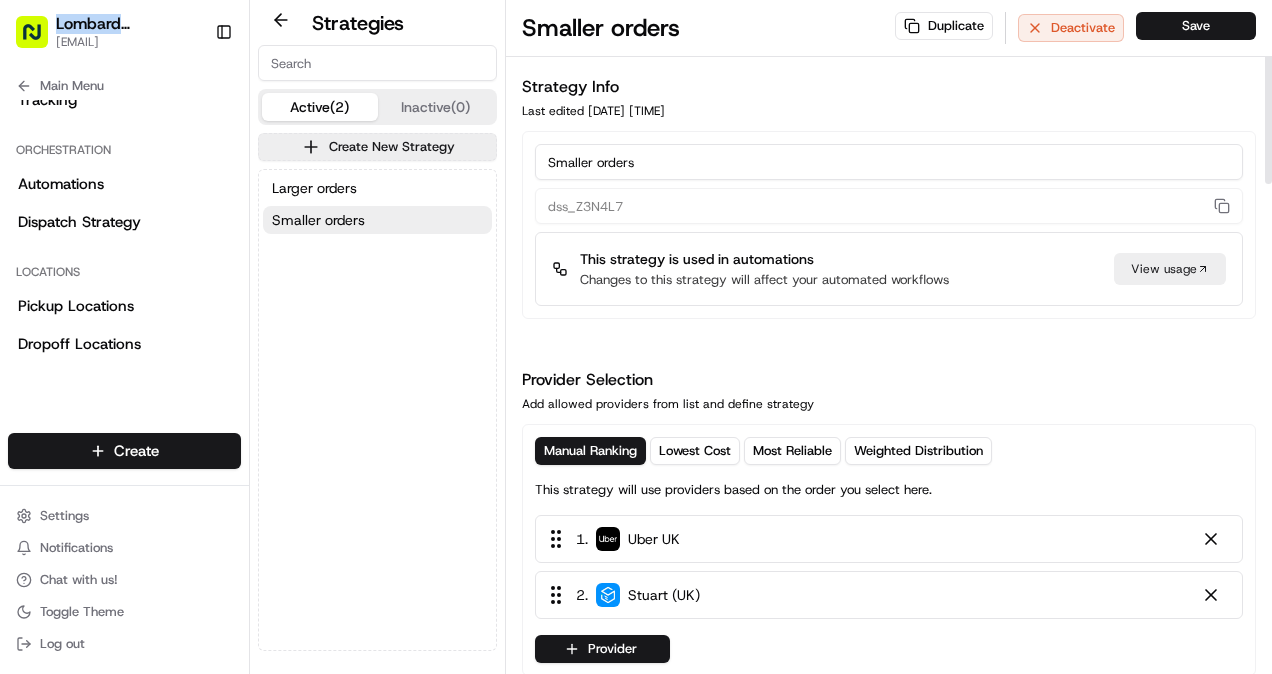 scroll, scrollTop: 0, scrollLeft: 0, axis: both 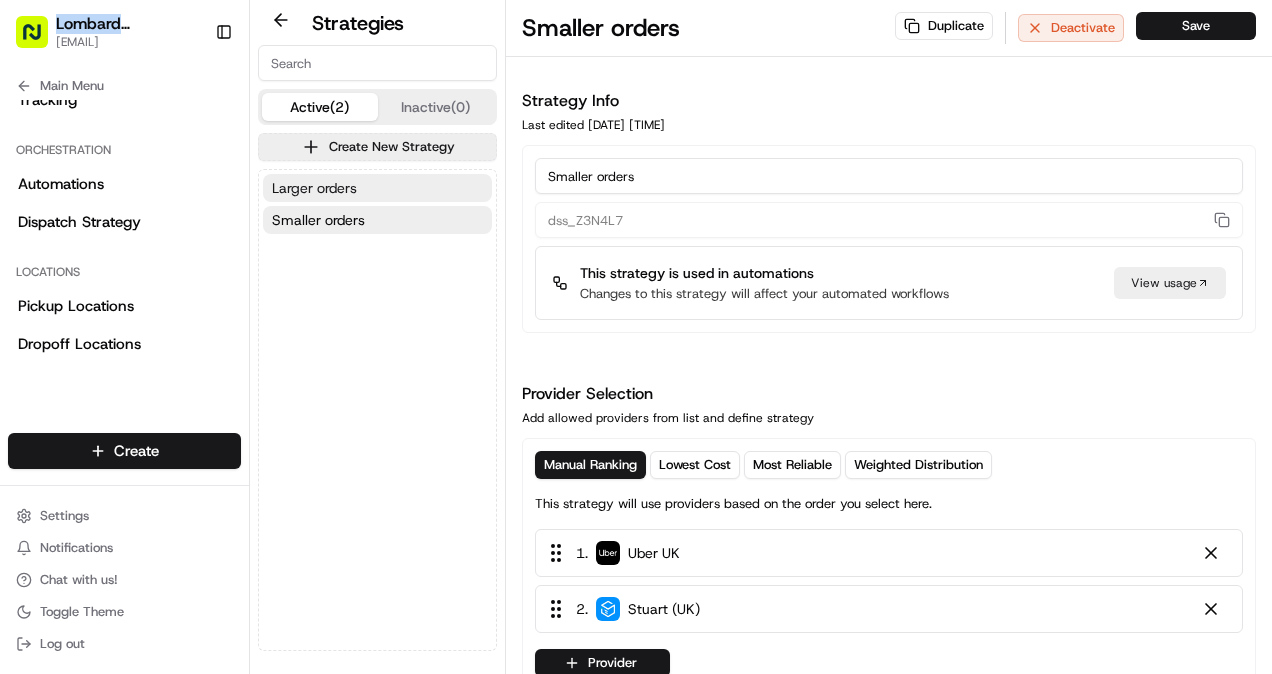 click on "Larger orders" at bounding box center [377, 188] 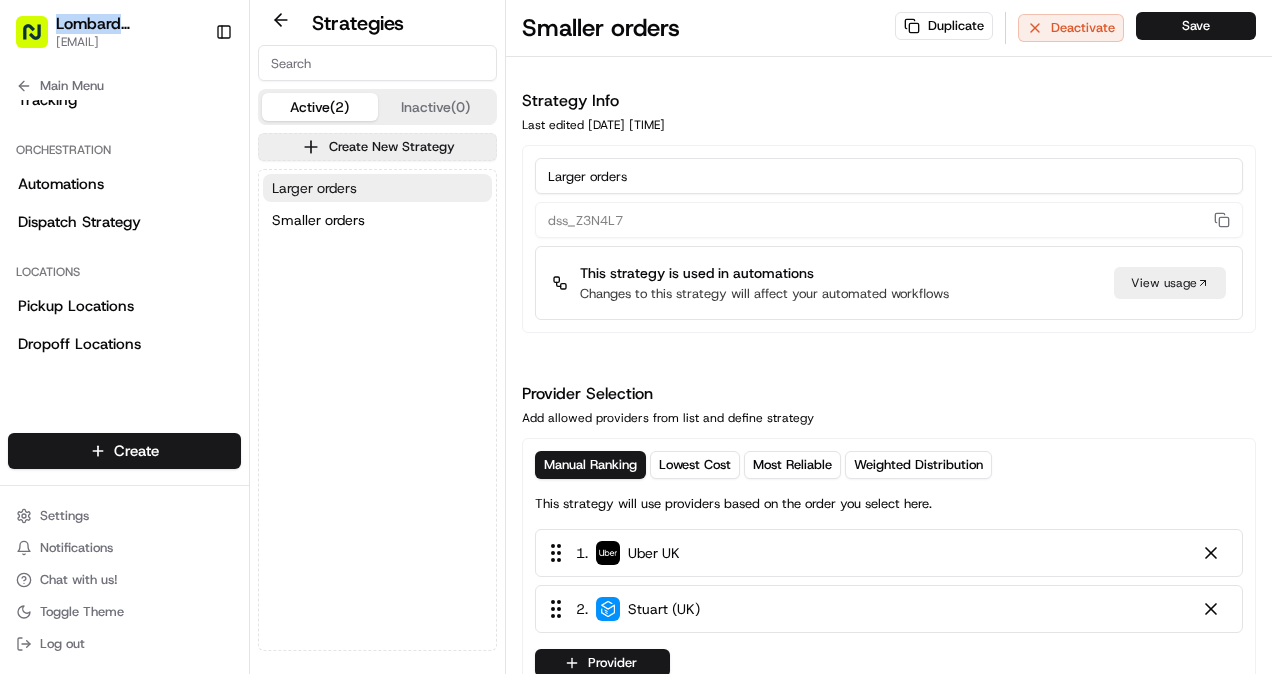 type on "dss_5Z8Nb6" 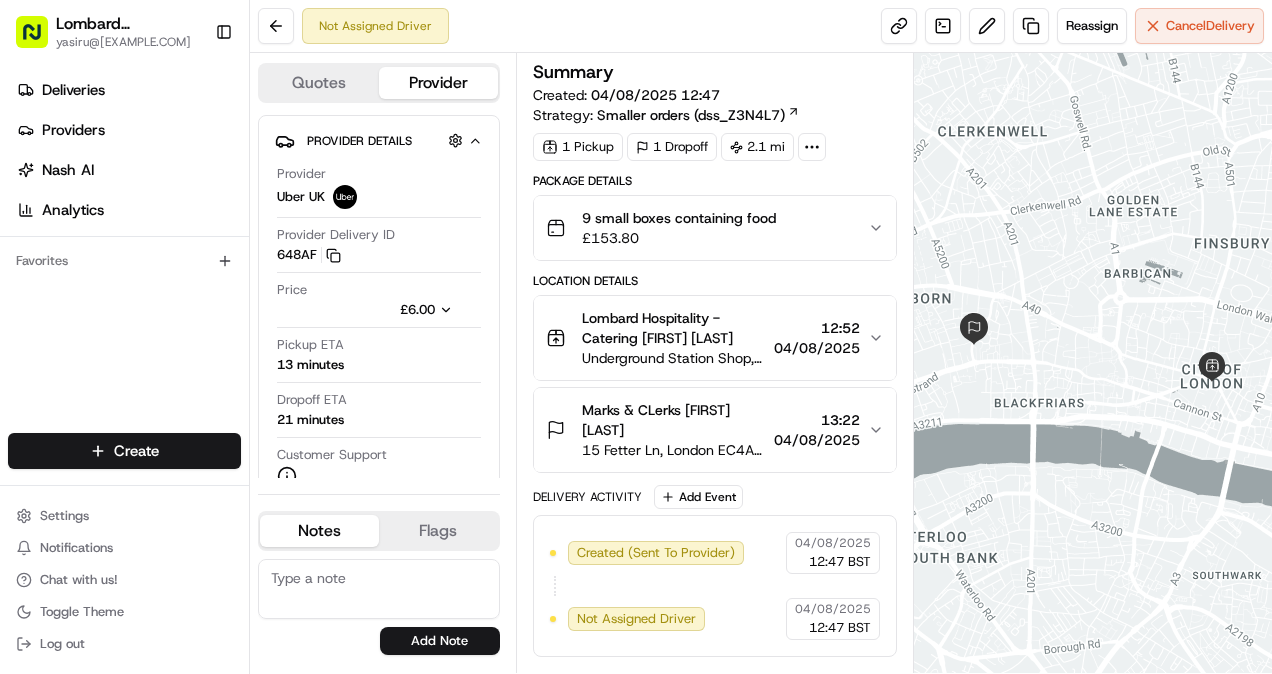 scroll, scrollTop: 0, scrollLeft: 0, axis: both 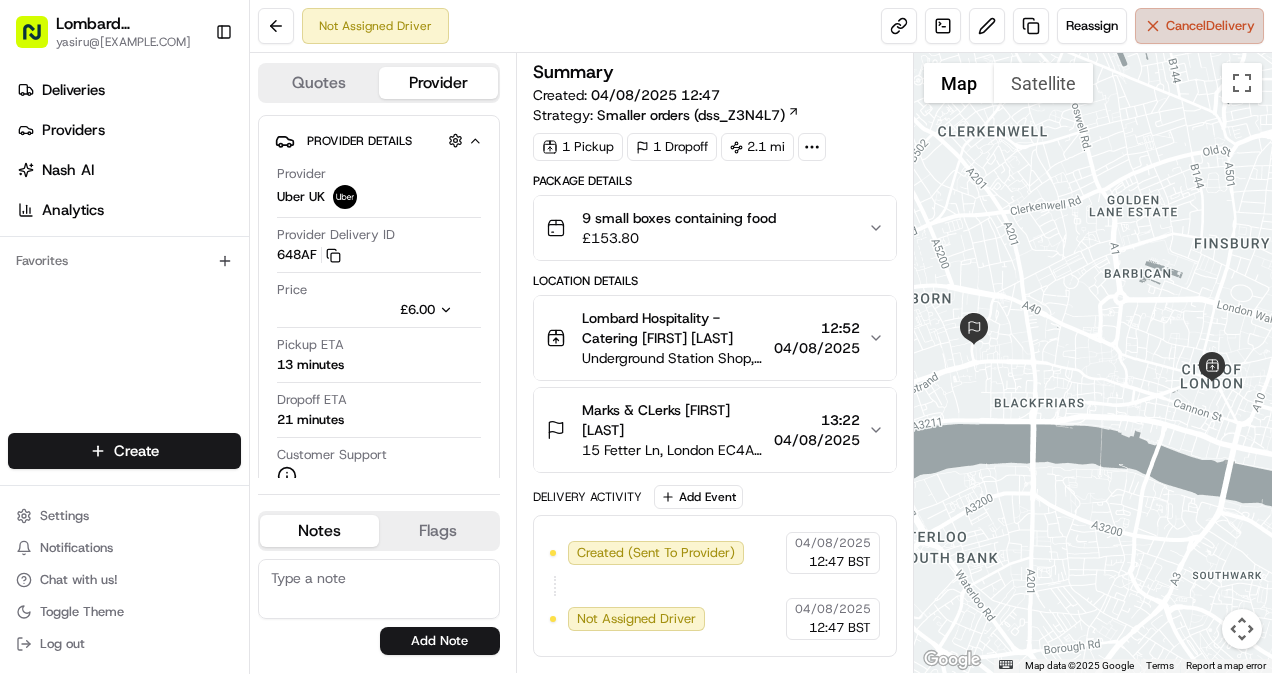 click on "Cancel  Delivery" at bounding box center (1210, 26) 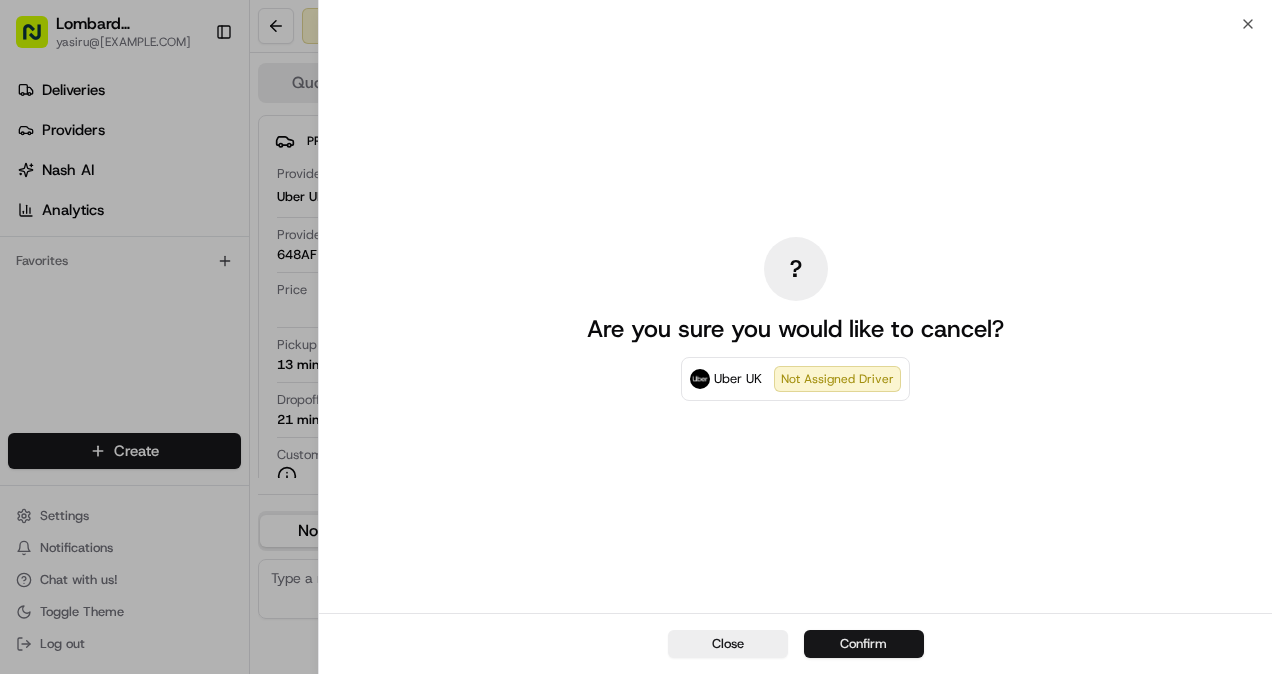 click on "Confirm" at bounding box center [864, 644] 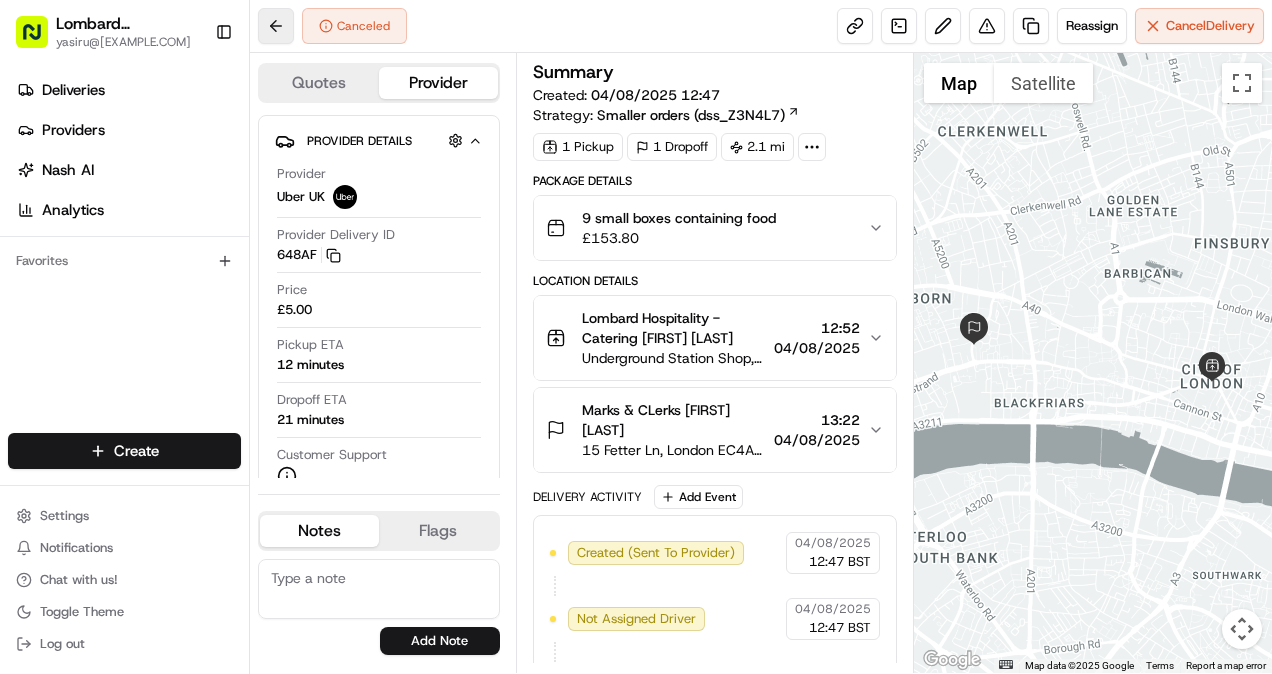 click at bounding box center (276, 26) 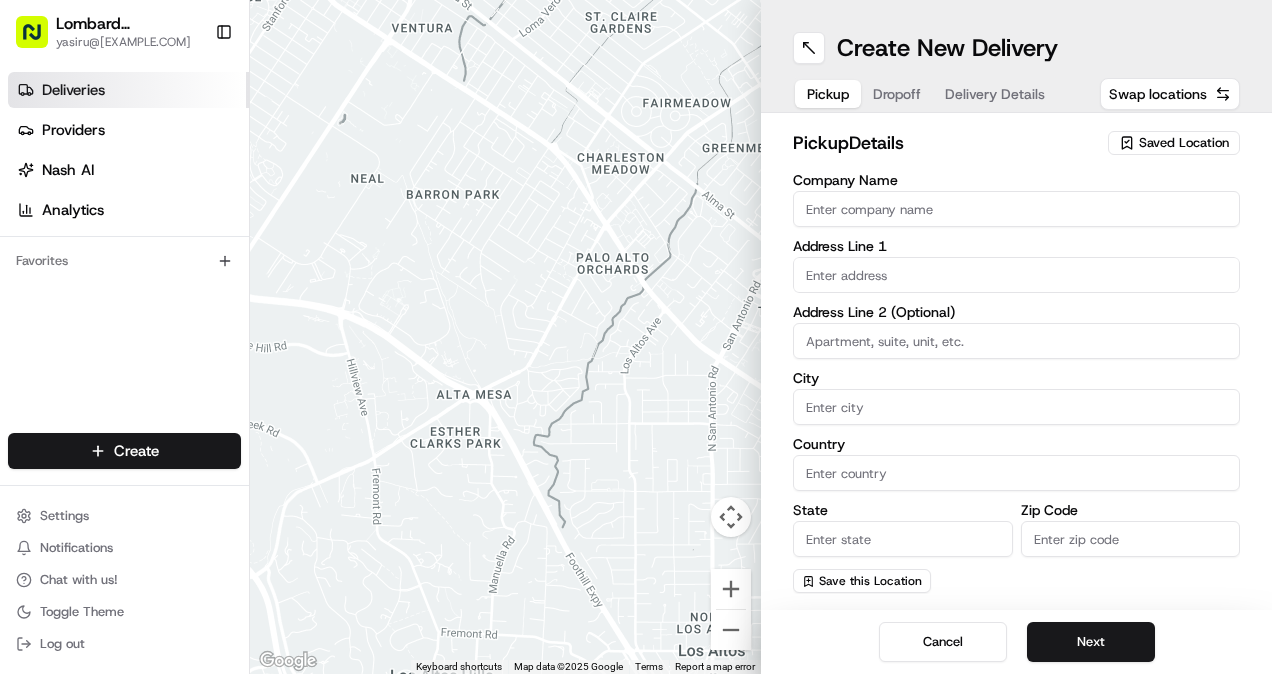click on "Deliveries" at bounding box center (73, 90) 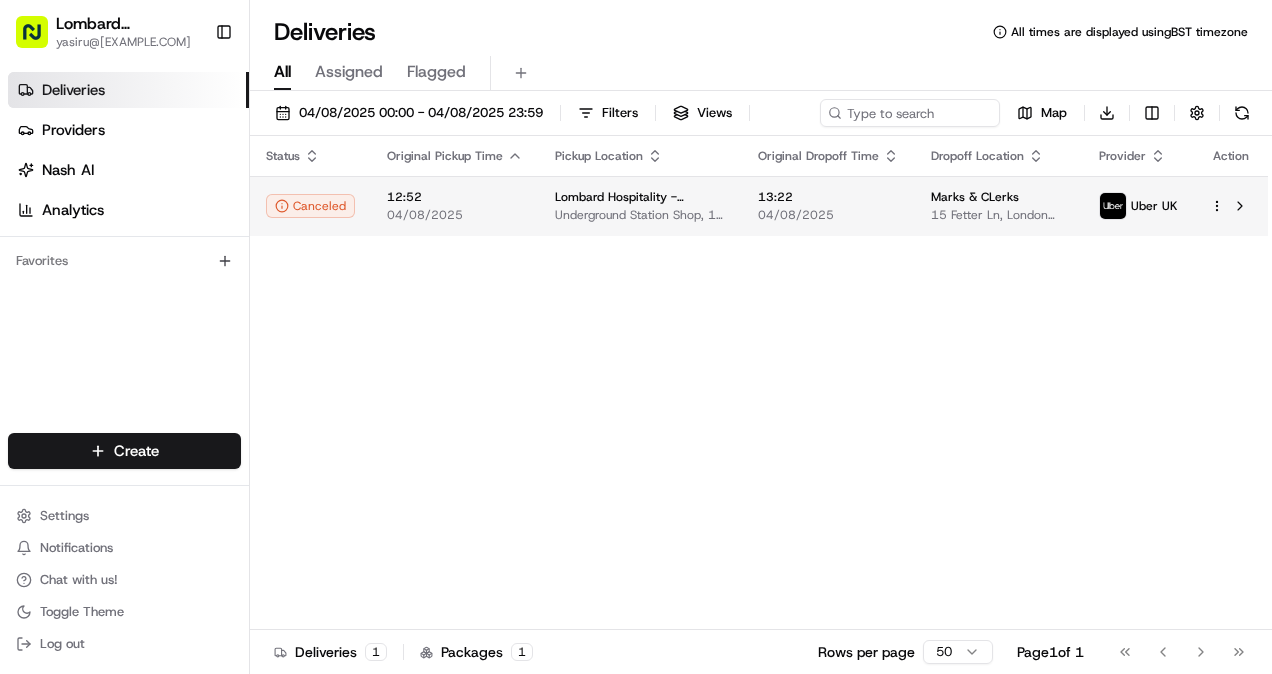 click on "Lombard Hospitality yasiru@lombardh.co.uk Toggle Sidebar Deliveries Providers Nash AI Analytics Favorites Main Menu Members & Organization Organization Users Roles Preferences Customization Tracking Orchestration Automations Dispatch Strategy Locations Pickup Locations Dropoff Locations Billing Billing Refund Requests Integrations Notification Triggers Webhooks API Keys Request Logs Create Settings Notifications Chat with us! Toggle Theme Log out Deliveries All times are displayed using  BST   timezone All Assigned Flagged 04/08/2025 00:00 - 04/08/2025 23:59 Filters Views Map Download Status Original Pickup Time Pickup Location Original Dropoff Time Dropoff Location Provider Action Canceled 12:52 04/08/2025 Lombard Hospitality - Catering Underground Station Shop, 1 Lombard St, London EC3V 3LA, UK 13:22 04/08/2025 Marks & CLerks 15 Fetter Ln, London EC4A 1BW, UK Uber UK Deliveries 1 Packages 1 Rows per page 50 Page  1  of   1 Go to first page Go to previous page Go to next page Go to last page" at bounding box center (636, 337) 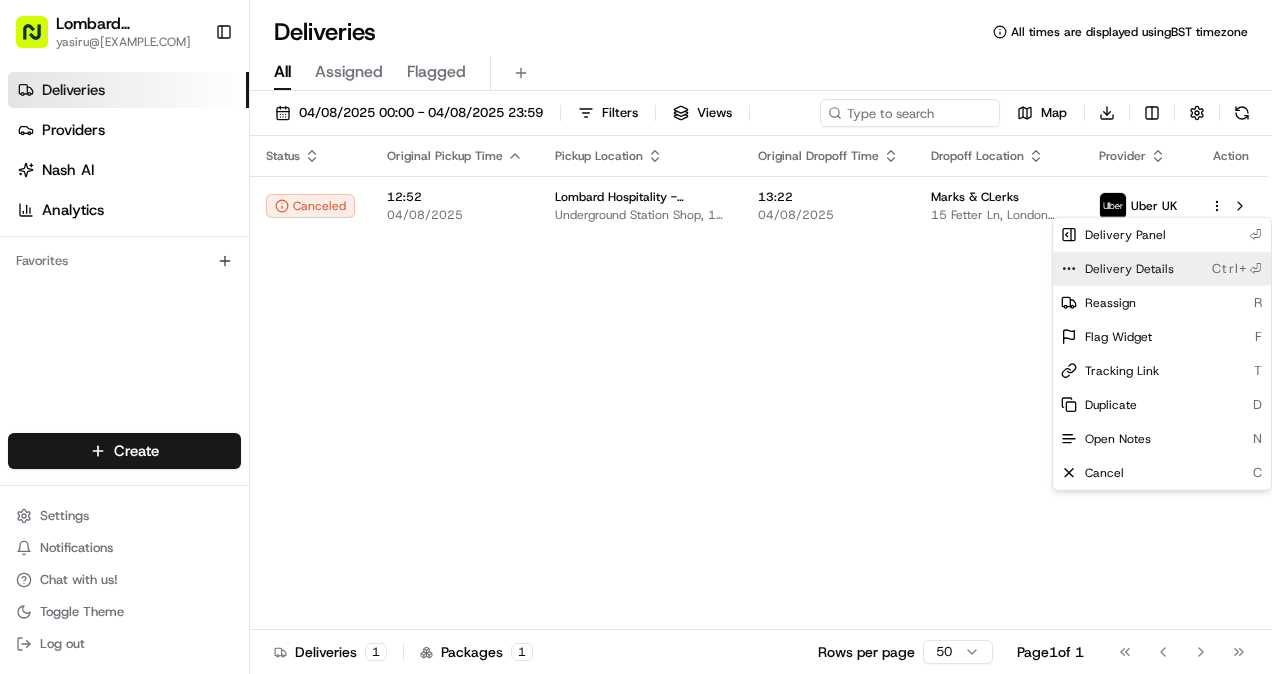 click on "Delivery Details" at bounding box center [1129, 269] 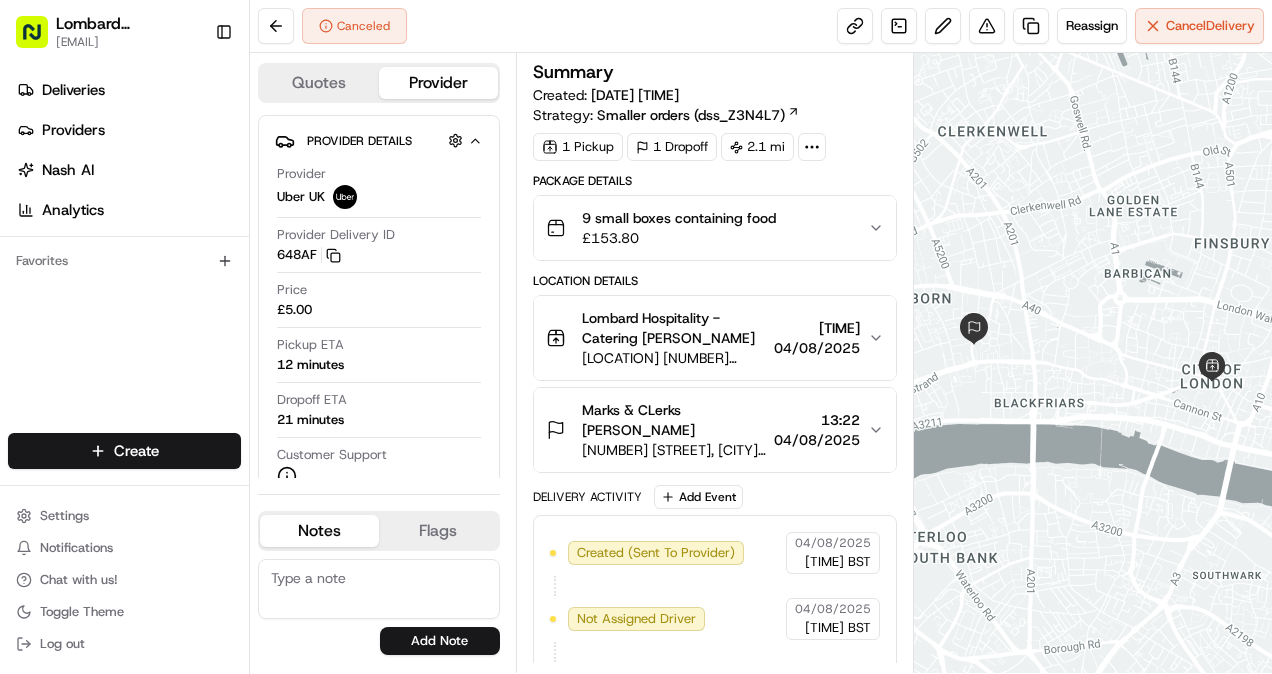 scroll, scrollTop: 0, scrollLeft: 0, axis: both 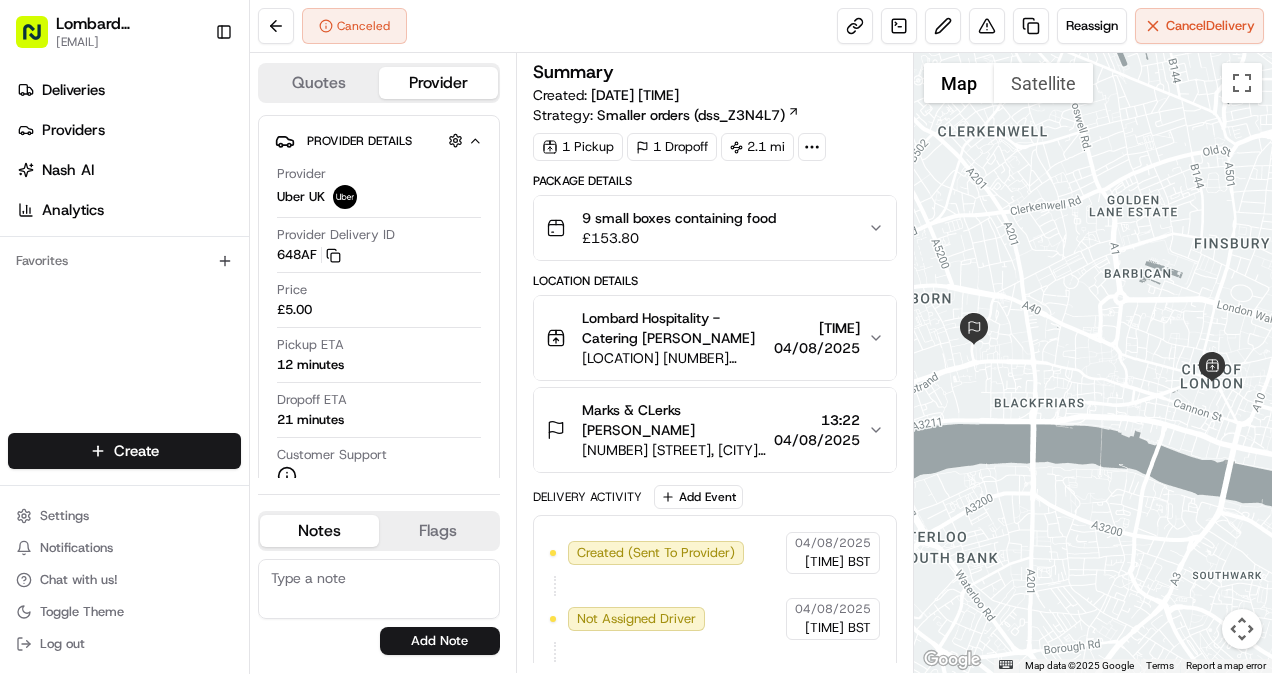 click on "Lombard Hospitality - Catering [PERSON_NAME] [LOCATION] [NUMBER] [STREET], [CITY] [POSTAL_CODE], [COUNTRY] [TIME] [DATE]" at bounding box center (707, 338) 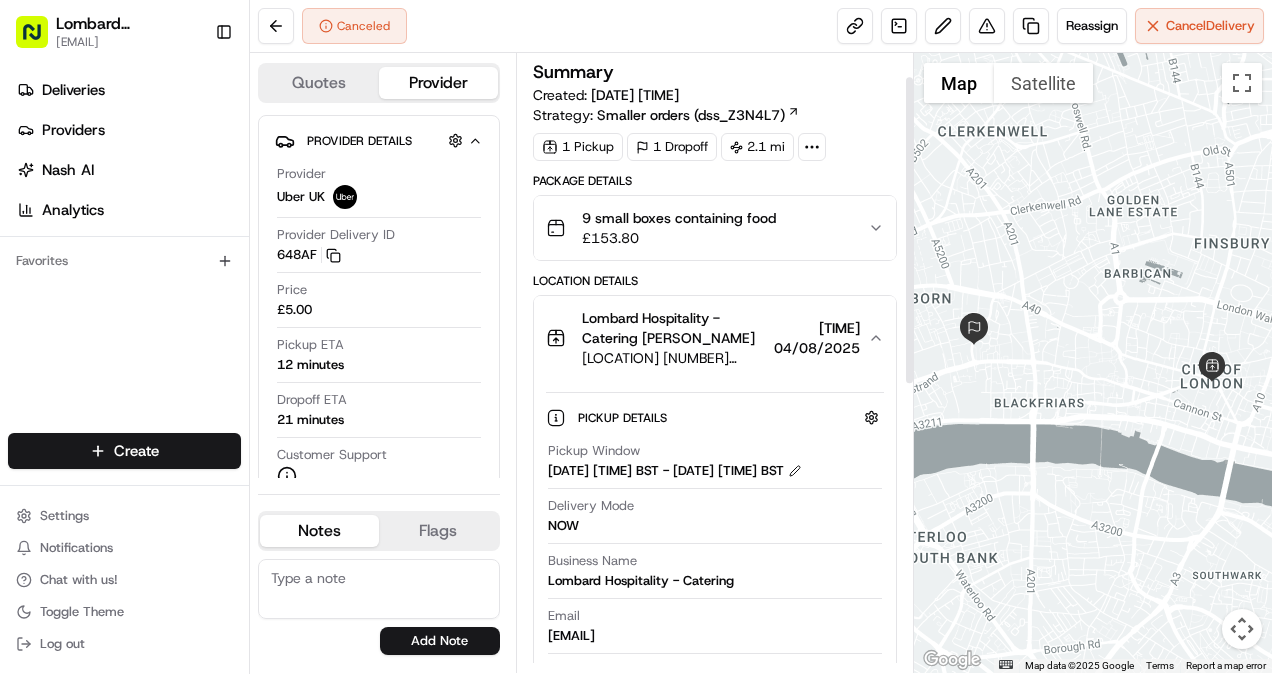 scroll, scrollTop: 66, scrollLeft: 0, axis: vertical 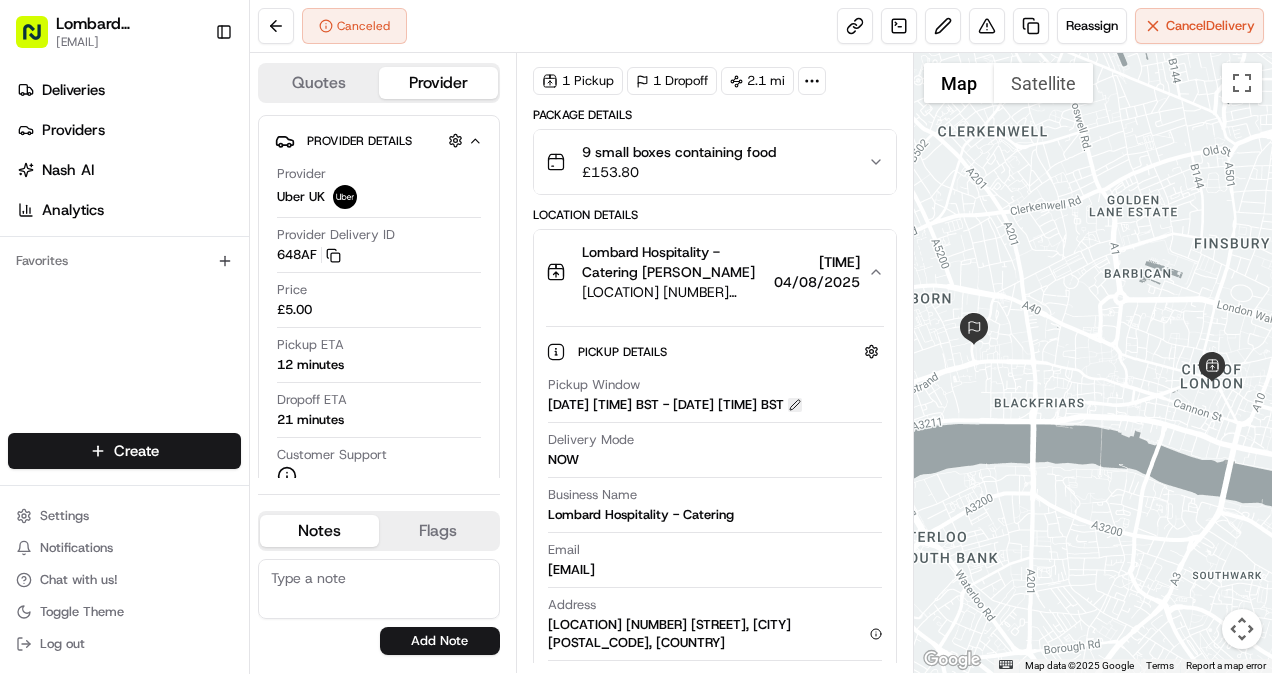click at bounding box center [795, 405] 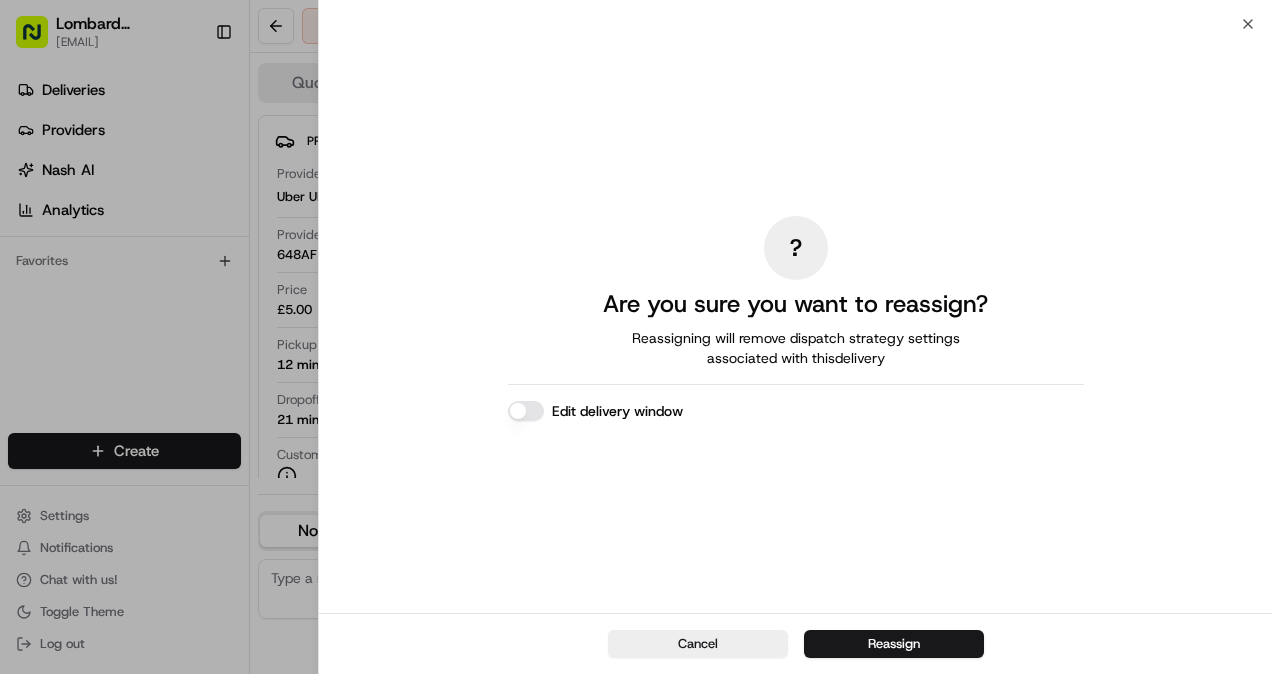 click on "Edit delivery window" at bounding box center [526, 411] 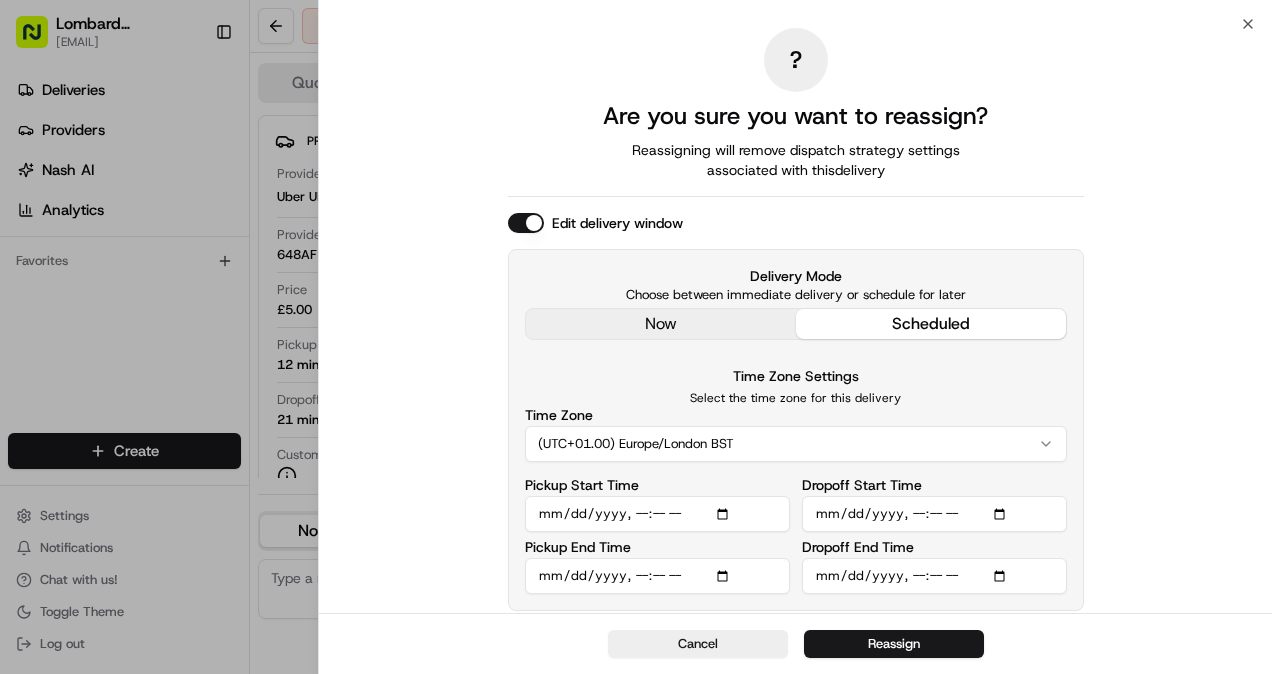 click on "Delivery Mode Choose between immediate delivery or schedule for later now scheduled Time Zone Settings Select the time zone for this delivery Time Zone (UTC+01.00) Europe/London BST Pickup Start Time Pickup End Time Dropoff Start Time Dropoff End Time" at bounding box center (796, 430) 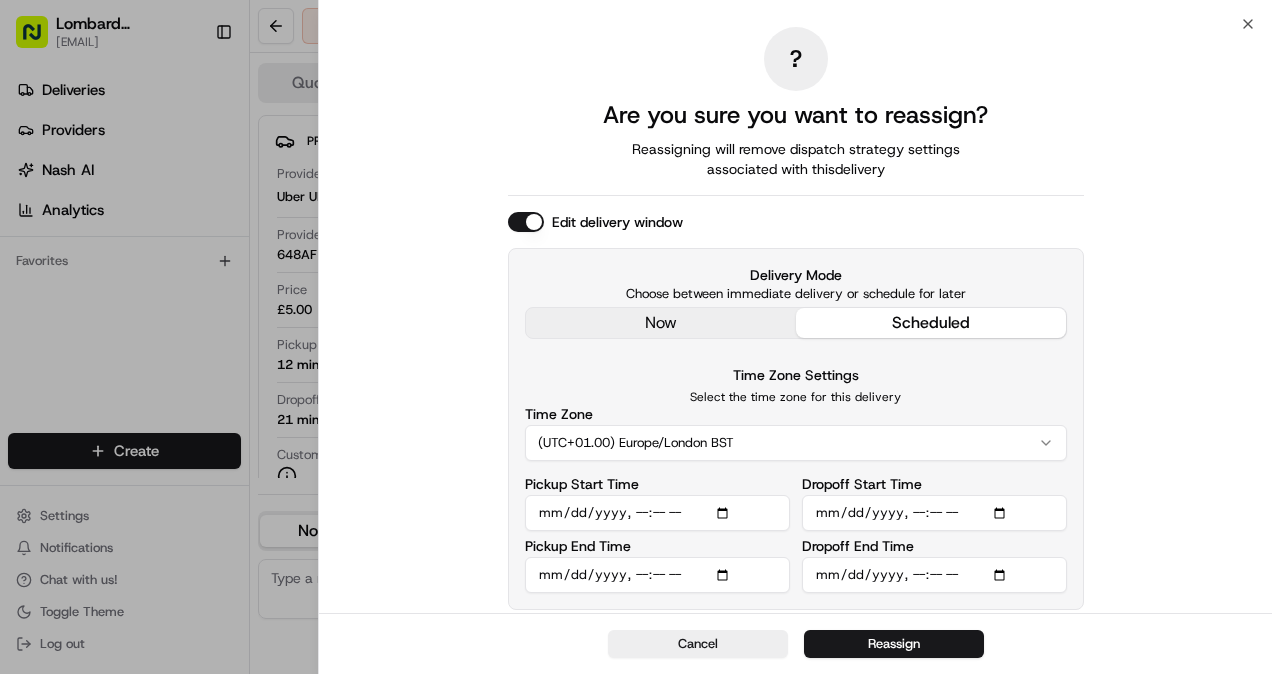 click on "(UTC+01.00) Europe/London BST" at bounding box center (796, 443) 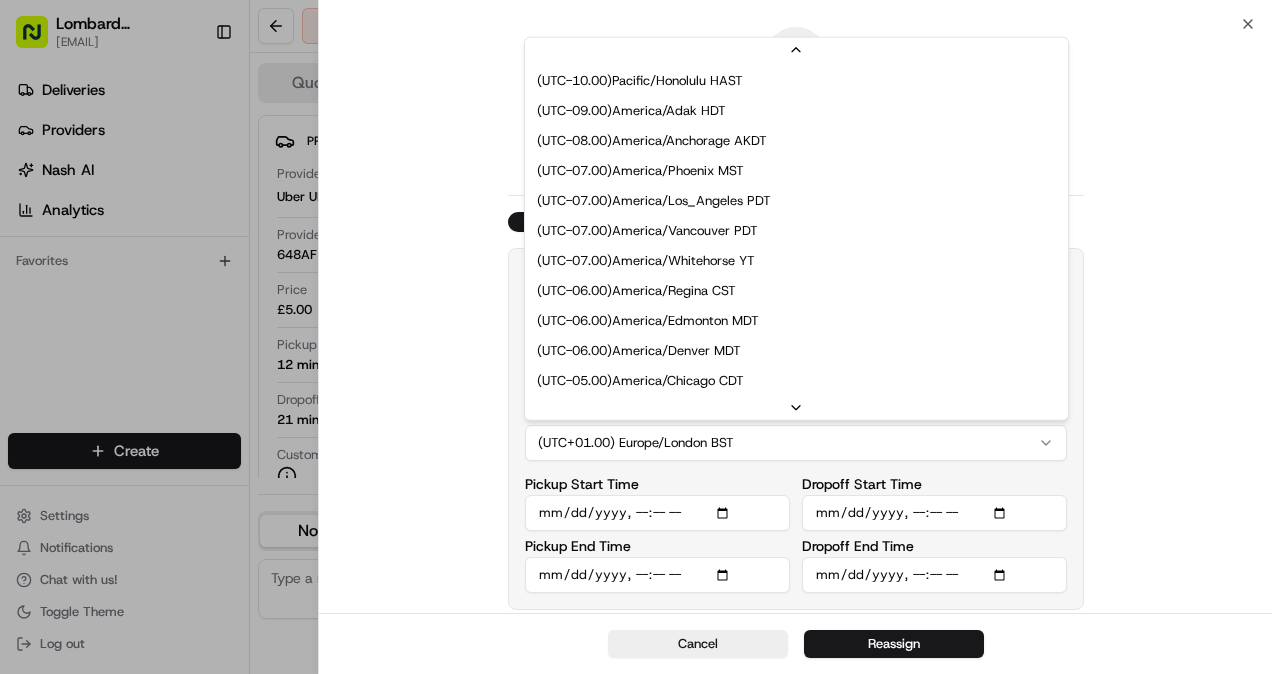 scroll, scrollTop: 269, scrollLeft: 0, axis: vertical 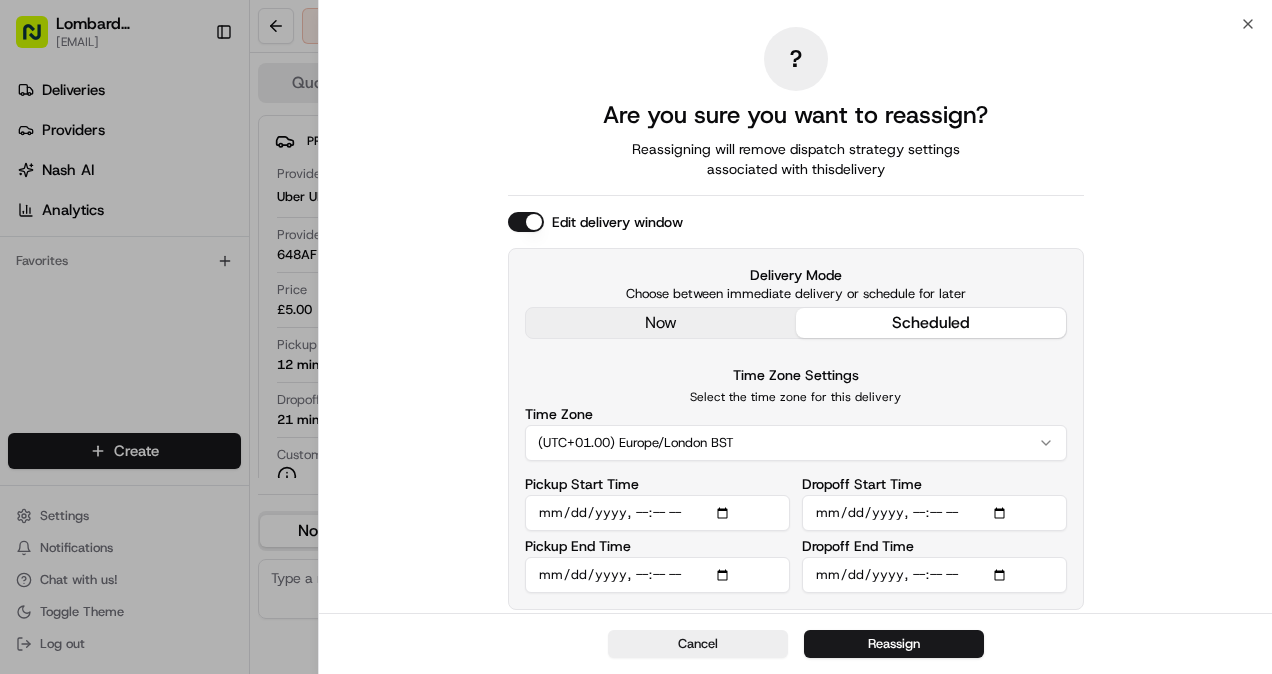 click on "Pickup Start Time" at bounding box center [657, 513] 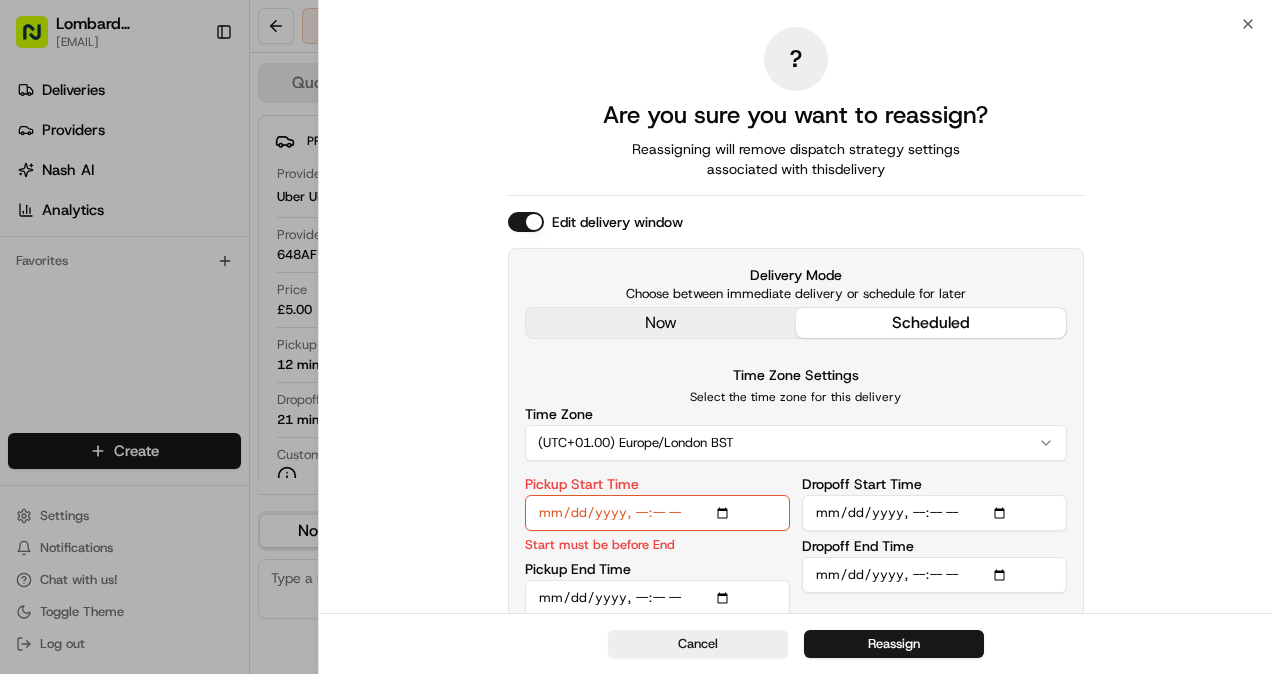 type on "2025-08-05T12:52" 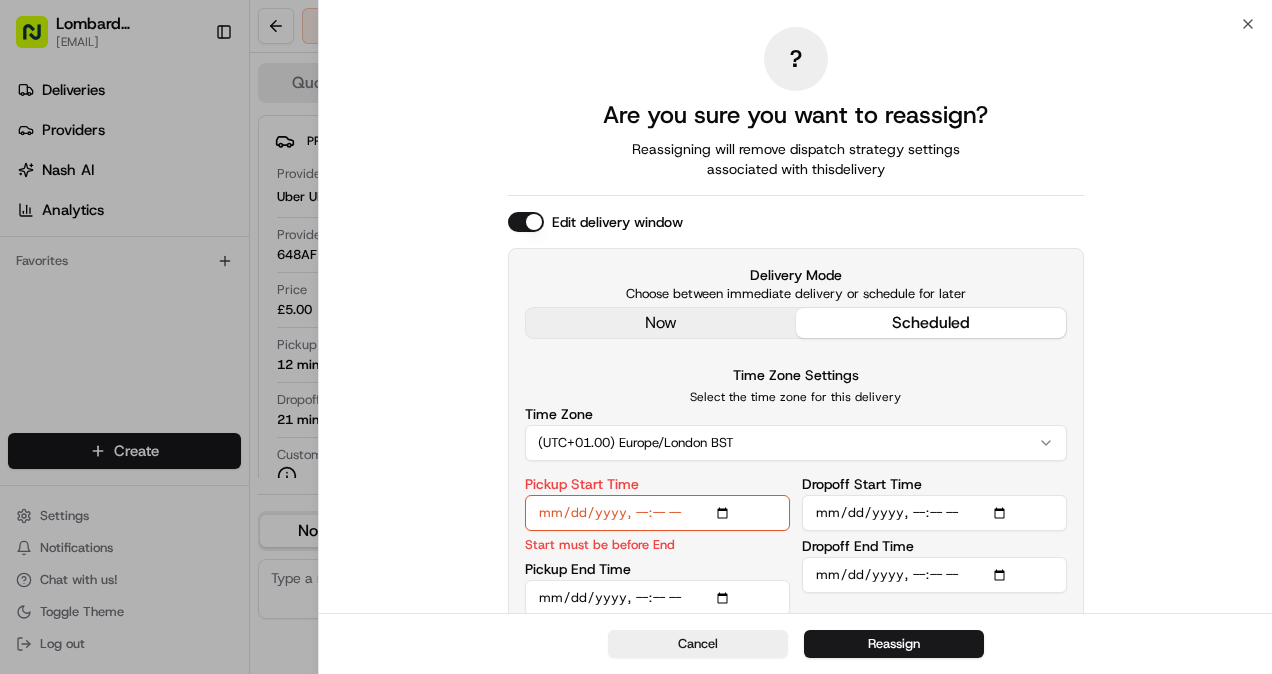type on "2025-08-05T13:02" 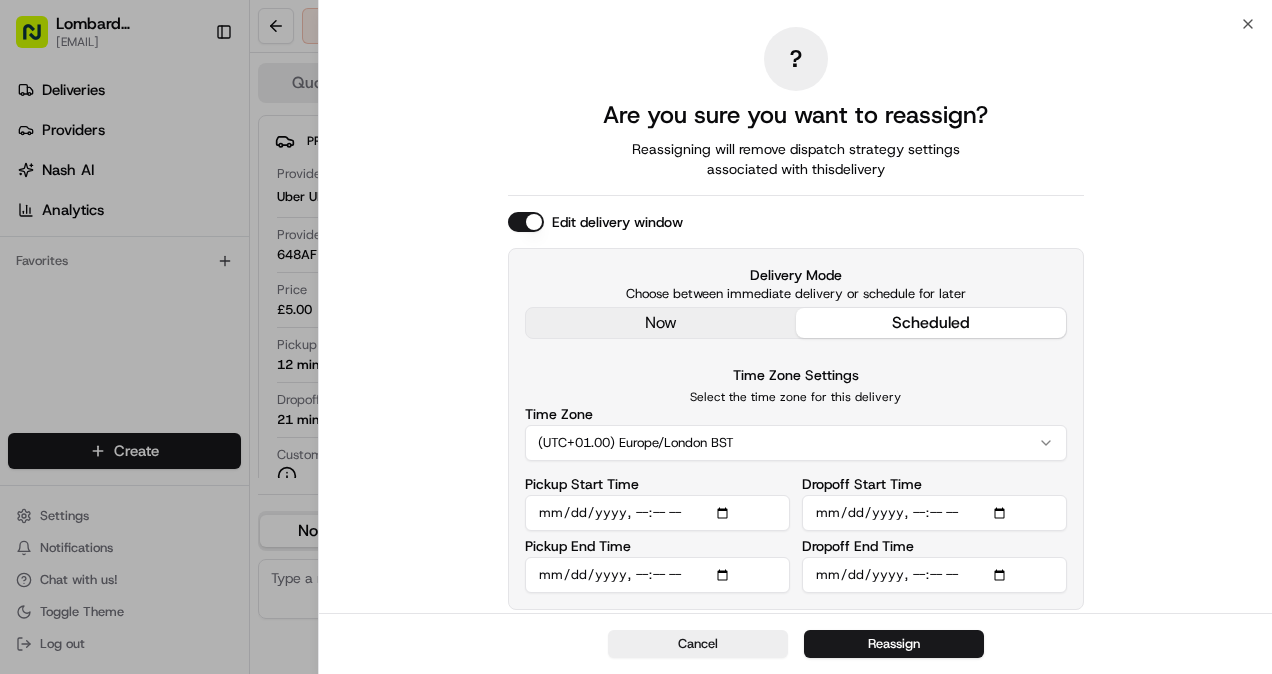 type 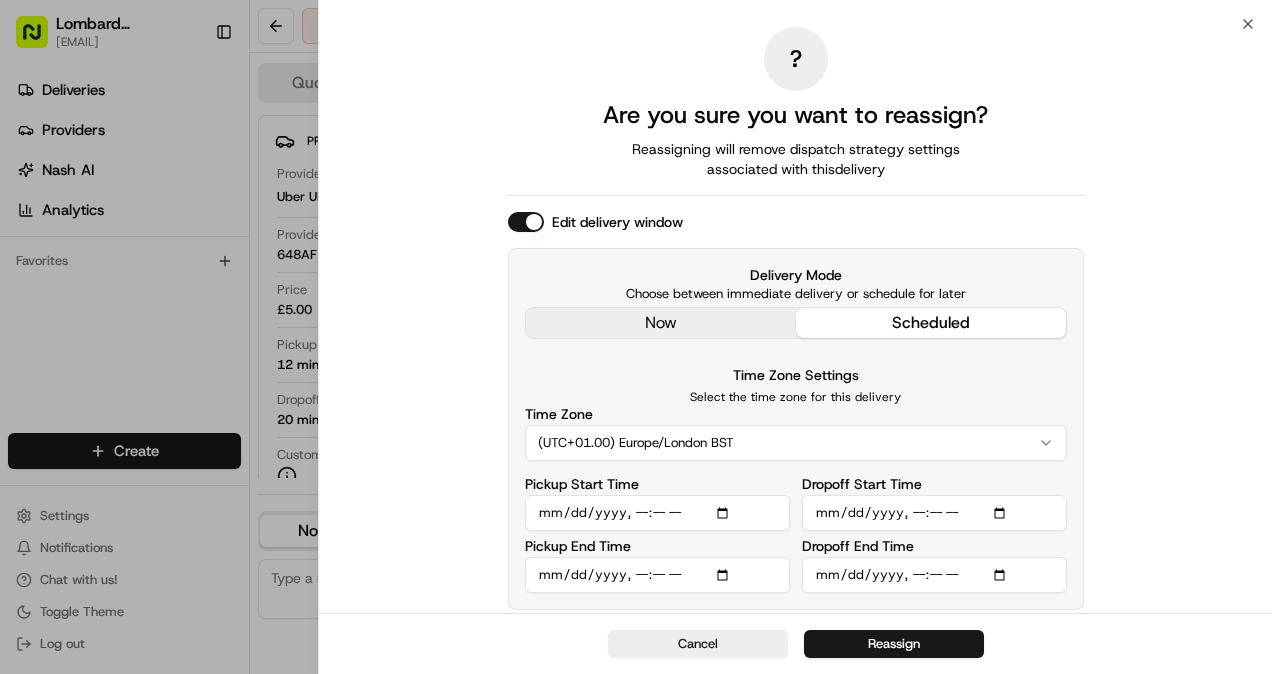 type on "[DATE]T[TIME]" 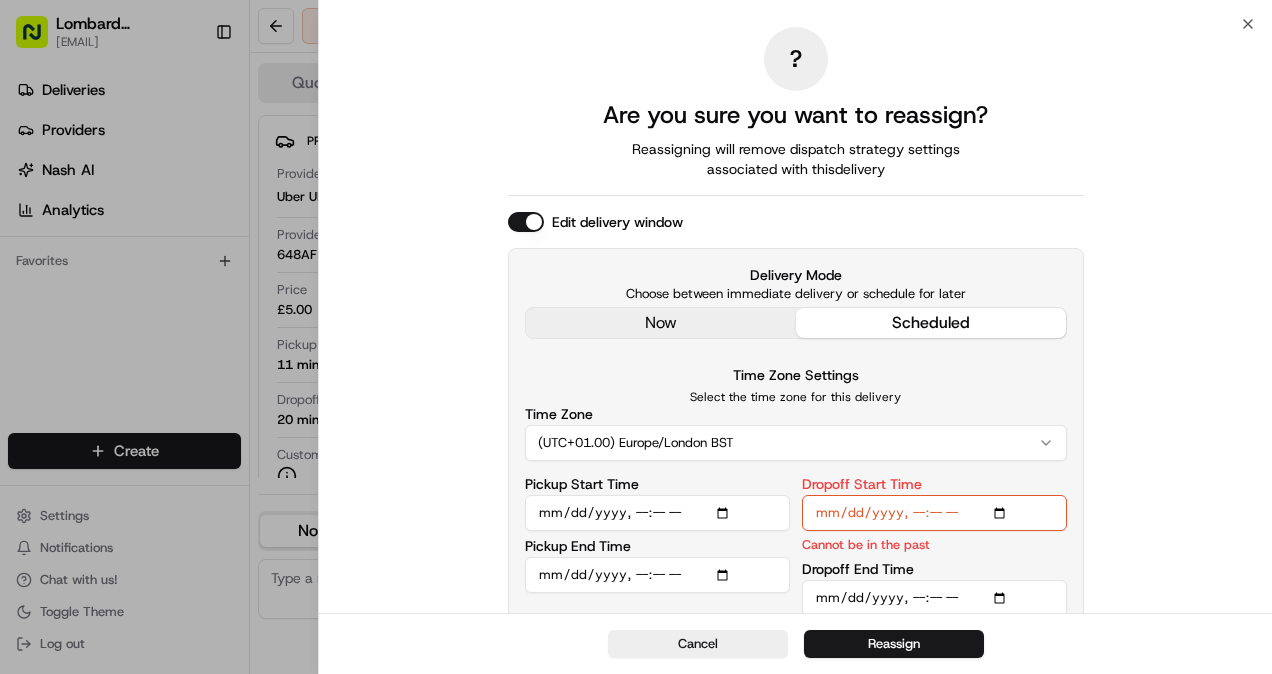 type on "2025-08-04T10:55" 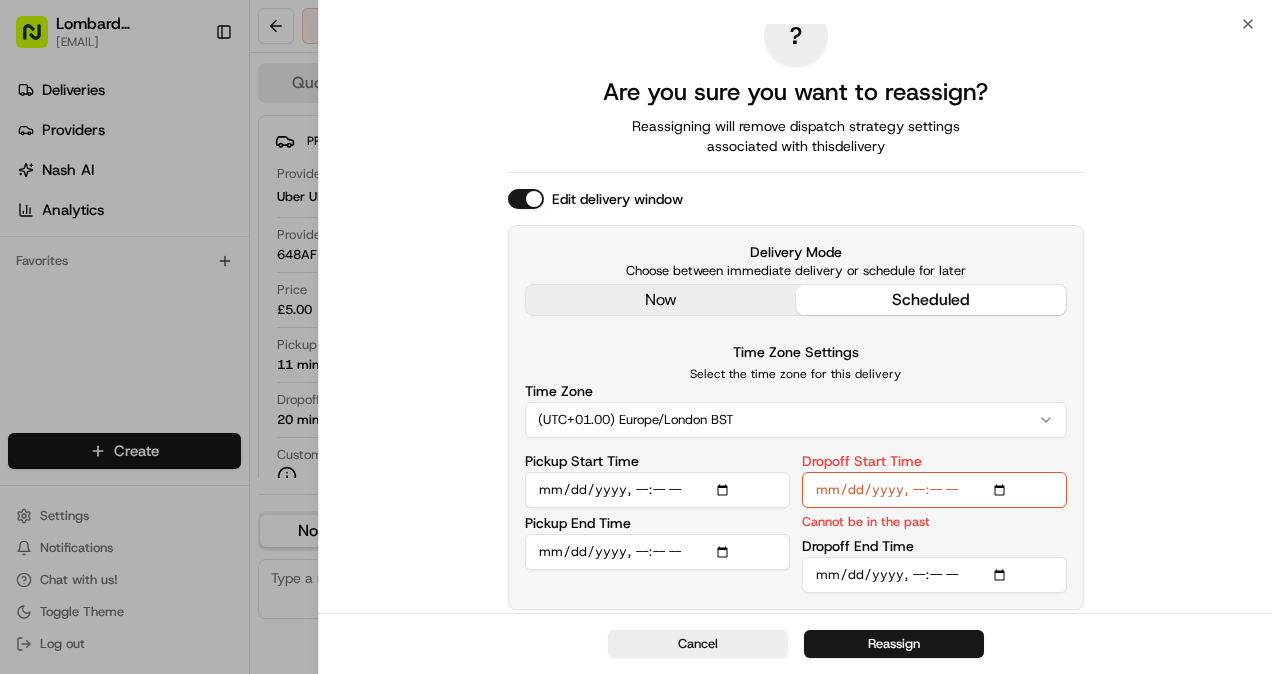 click on "Dropoff End Time" at bounding box center (934, 575) 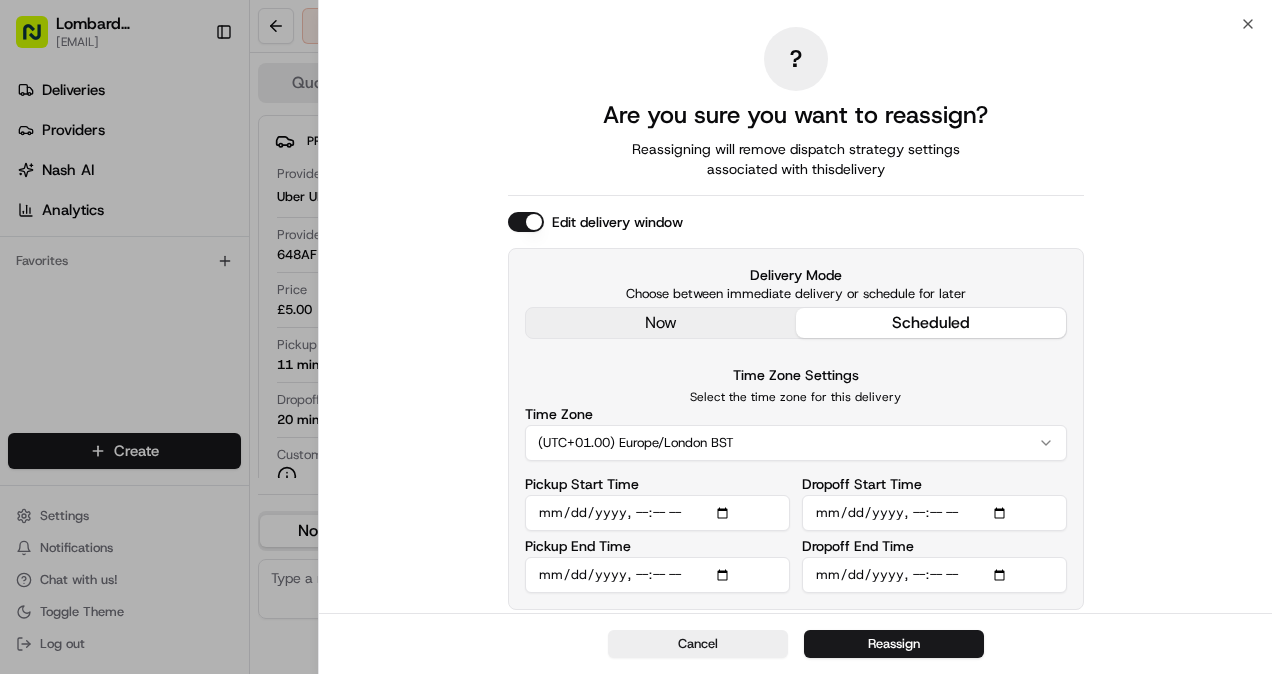 type on "2025-08-05T10:55" 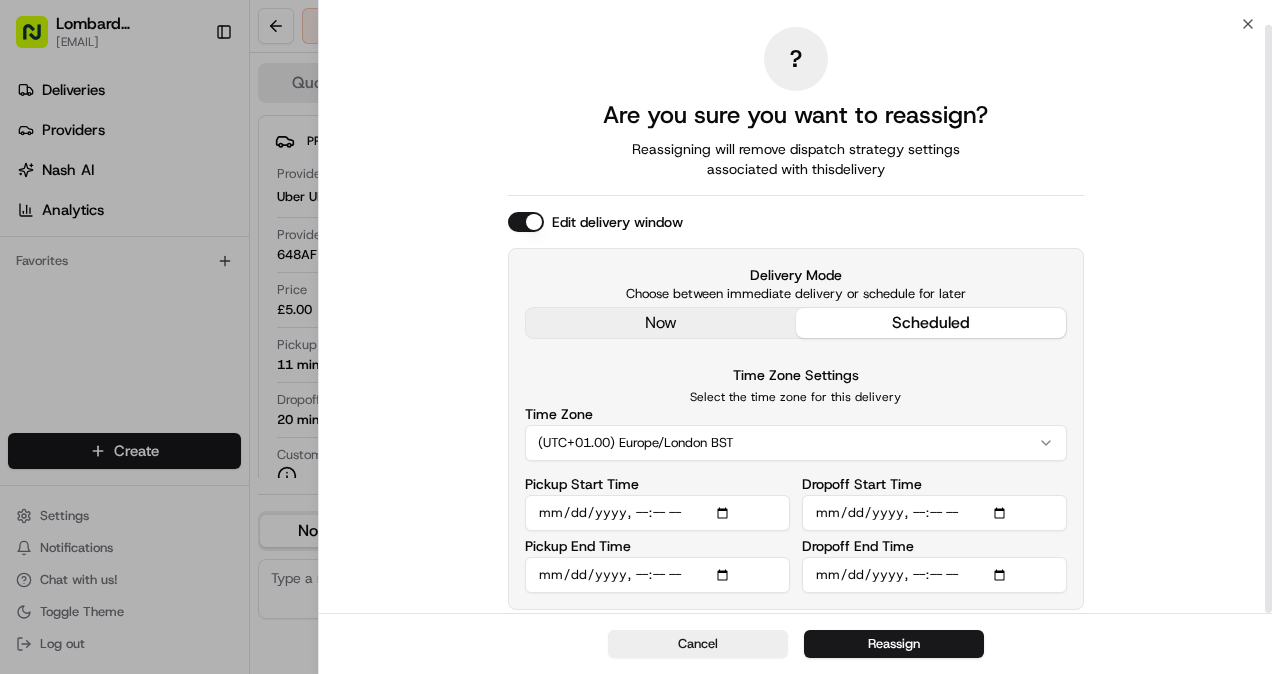 scroll, scrollTop: 0, scrollLeft: 0, axis: both 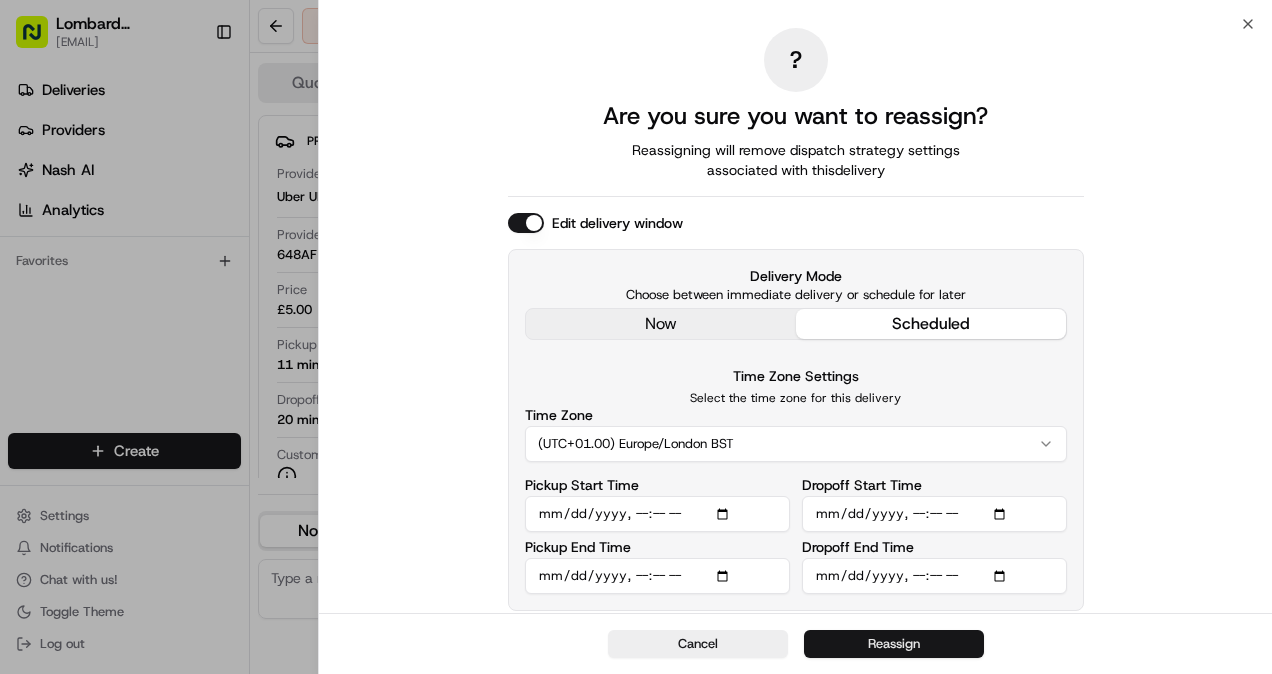 click on "Reassign" at bounding box center (894, 644) 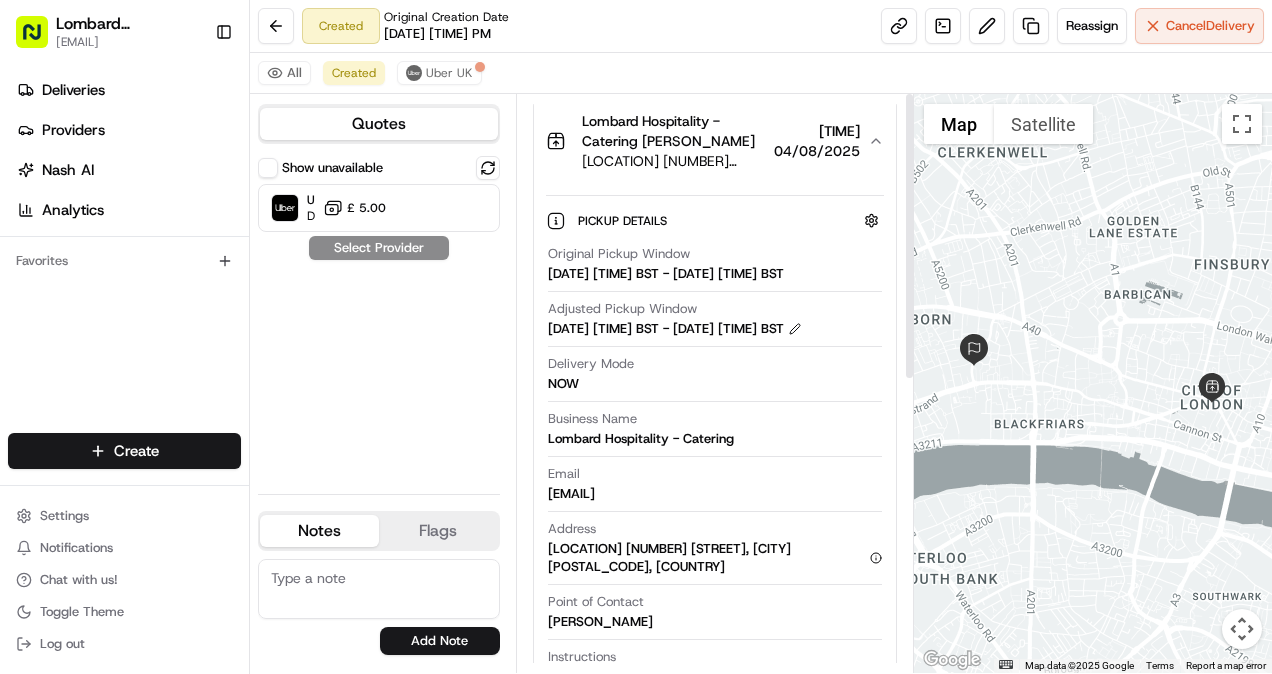 scroll, scrollTop: 0, scrollLeft: 0, axis: both 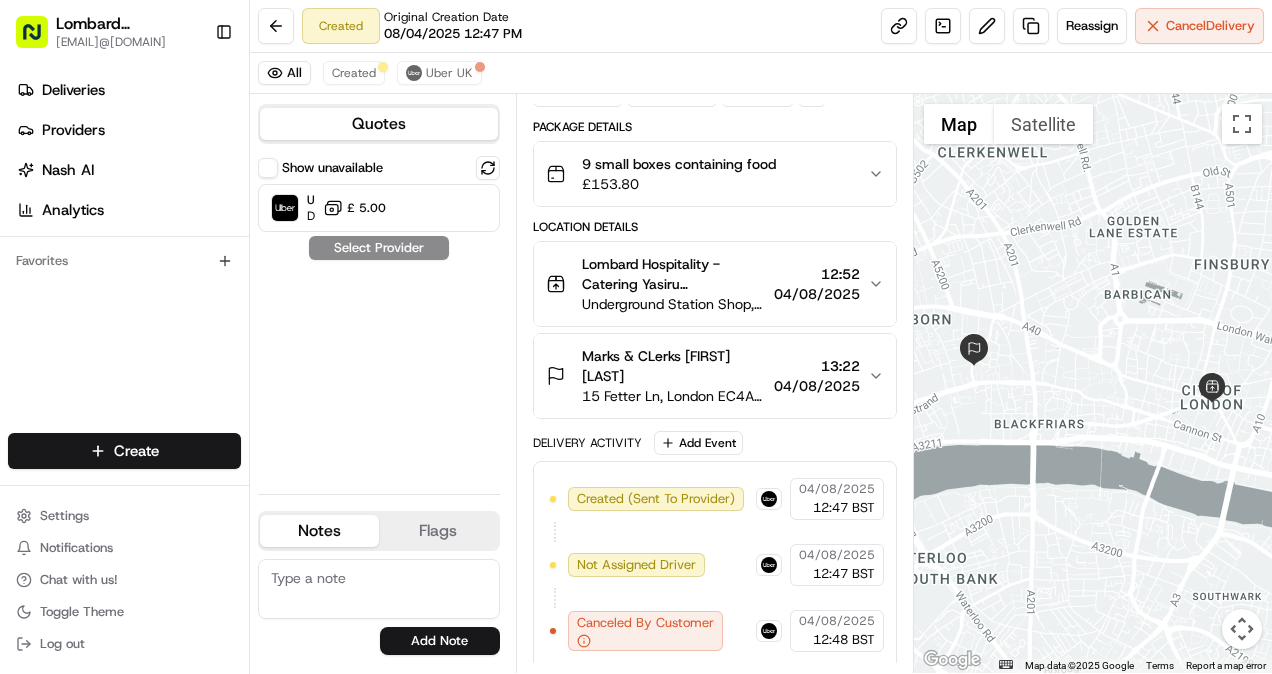 click on "12:52" at bounding box center (817, 274) 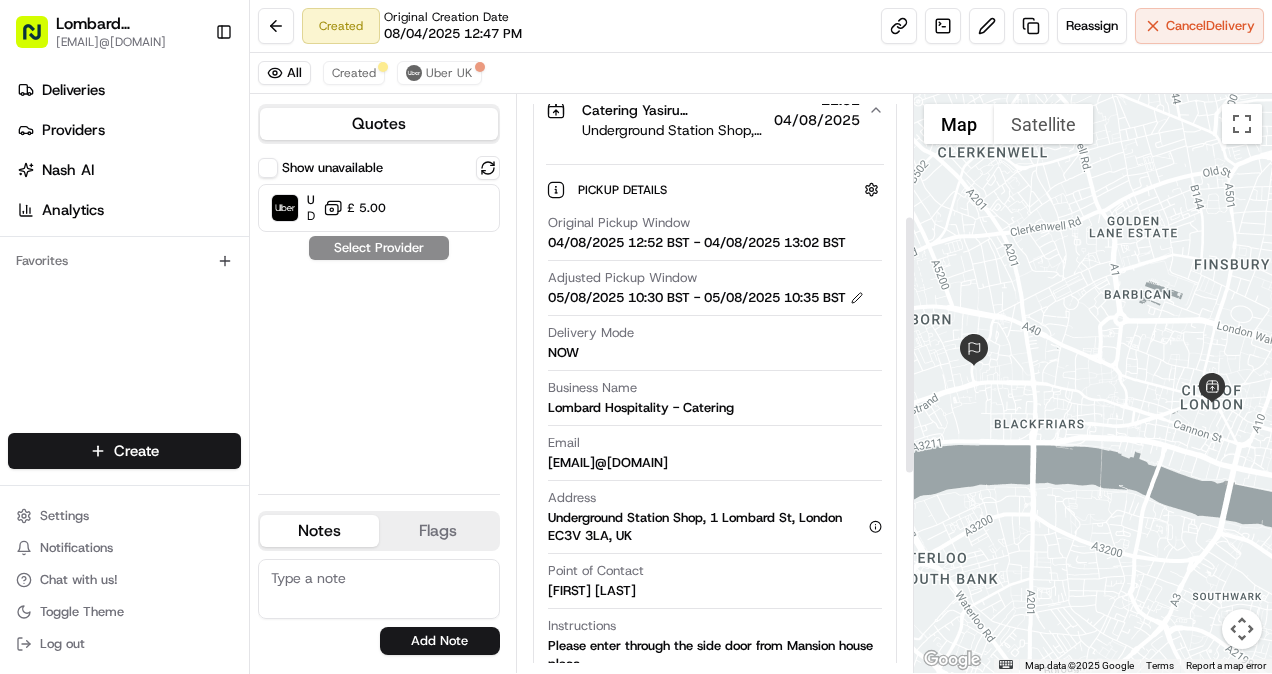 scroll, scrollTop: 270, scrollLeft: 0, axis: vertical 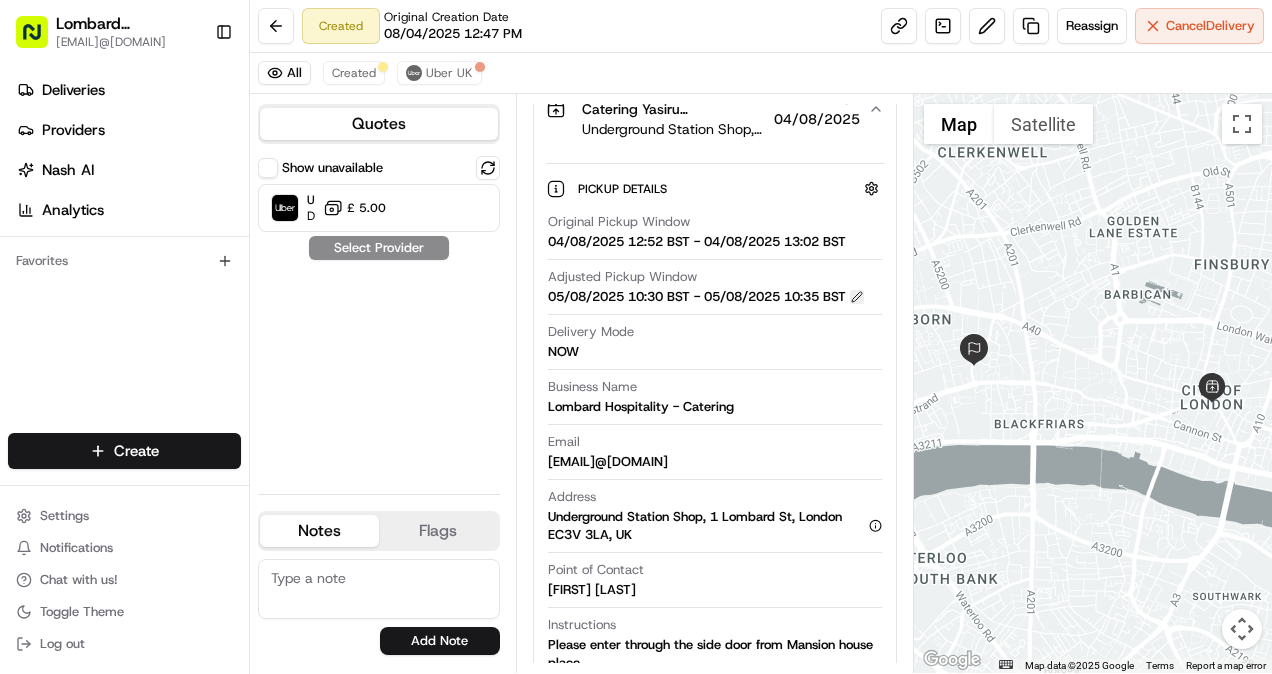 click at bounding box center (857, 297) 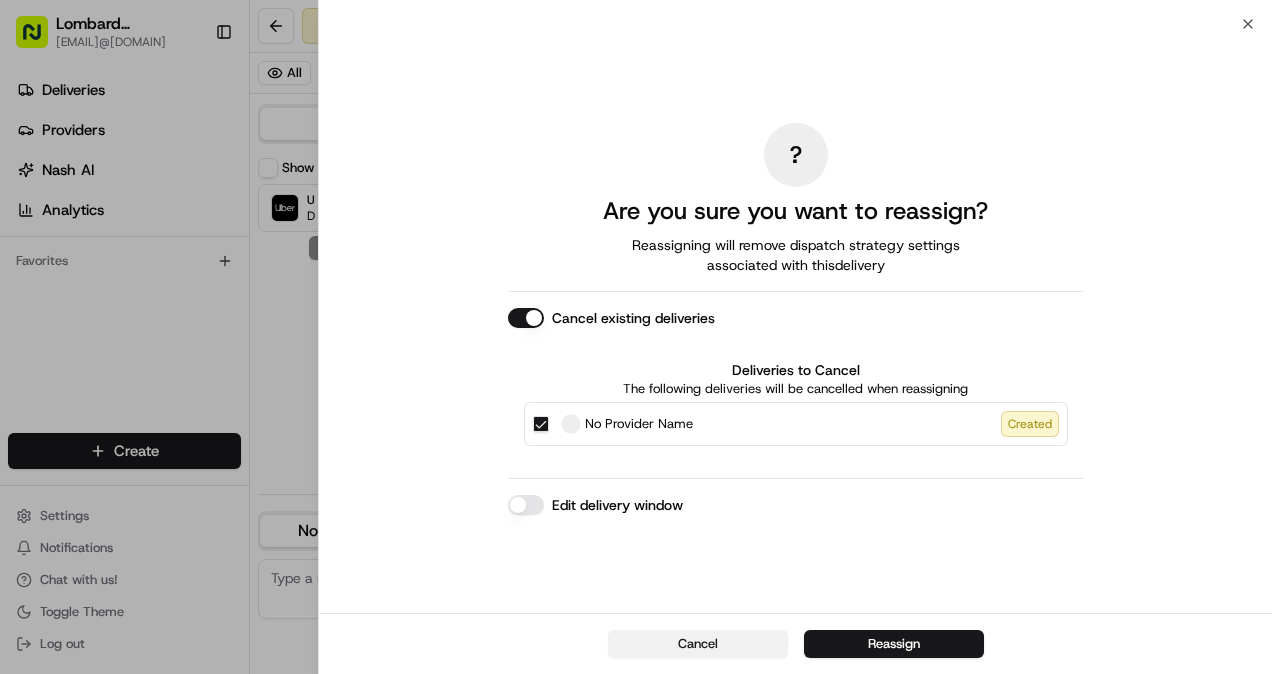 click on "Cancel" at bounding box center (698, 644) 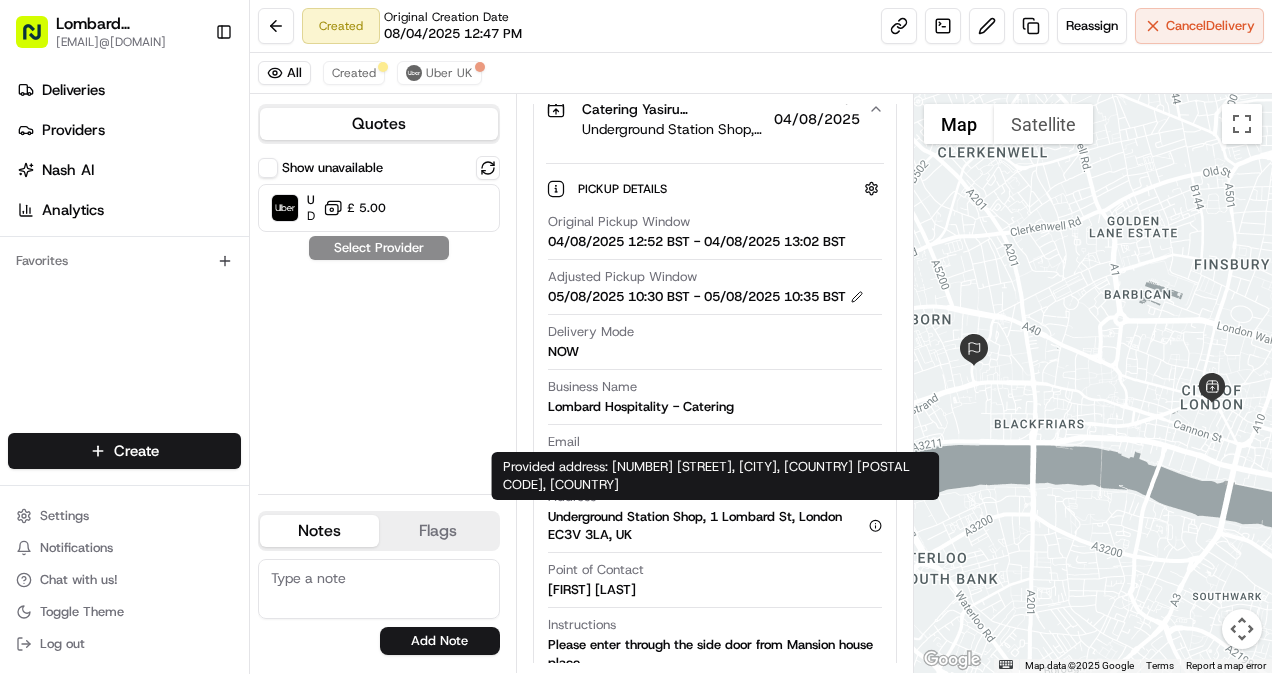 scroll, scrollTop: 0, scrollLeft: 0, axis: both 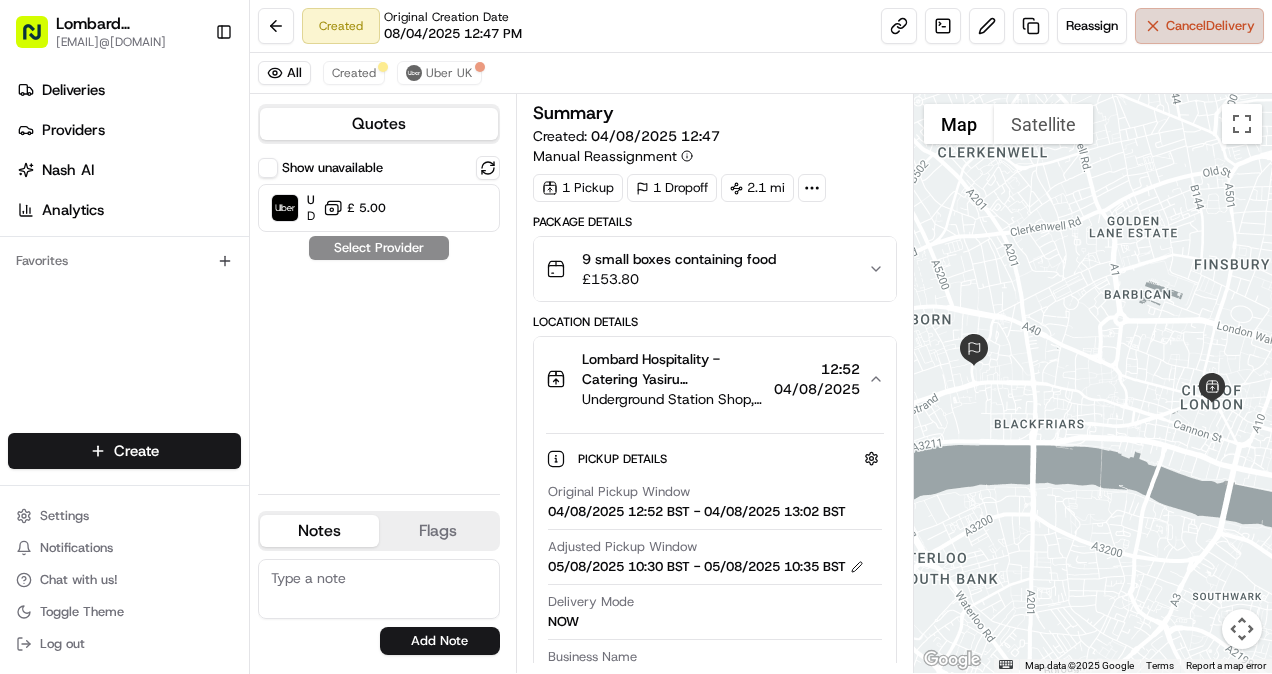 click on "Cancel  Delivery" at bounding box center [1210, 26] 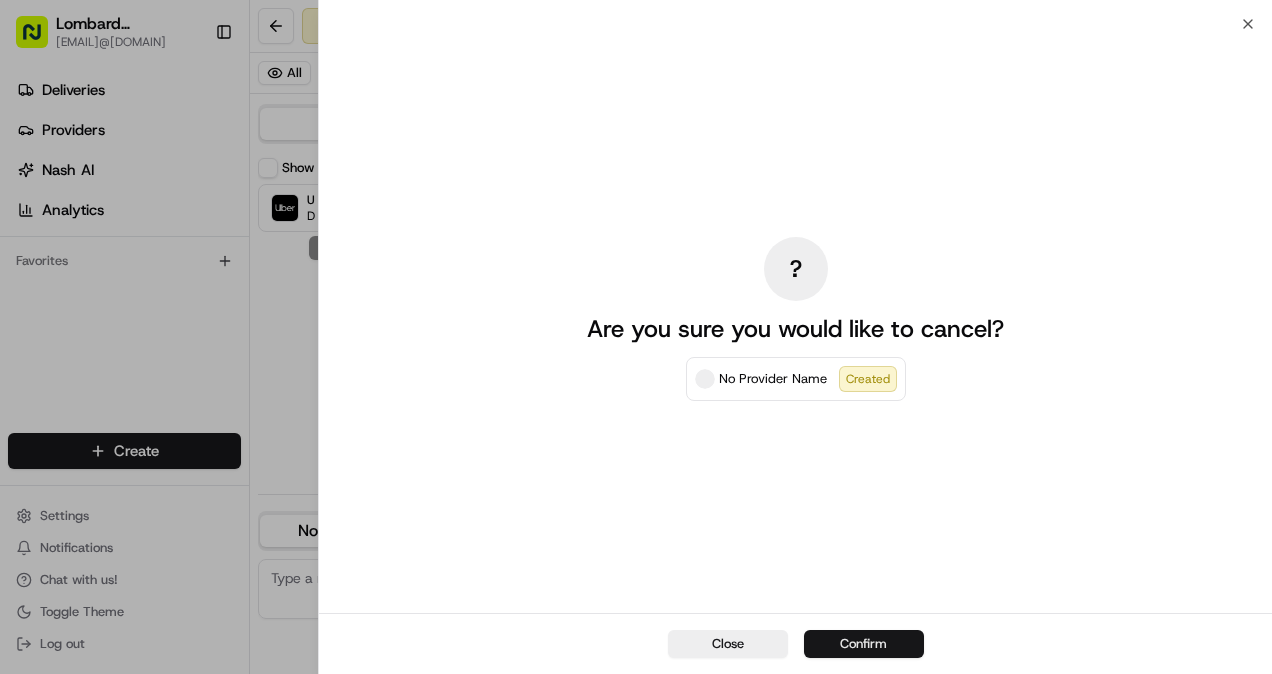 click on "Confirm" at bounding box center (864, 644) 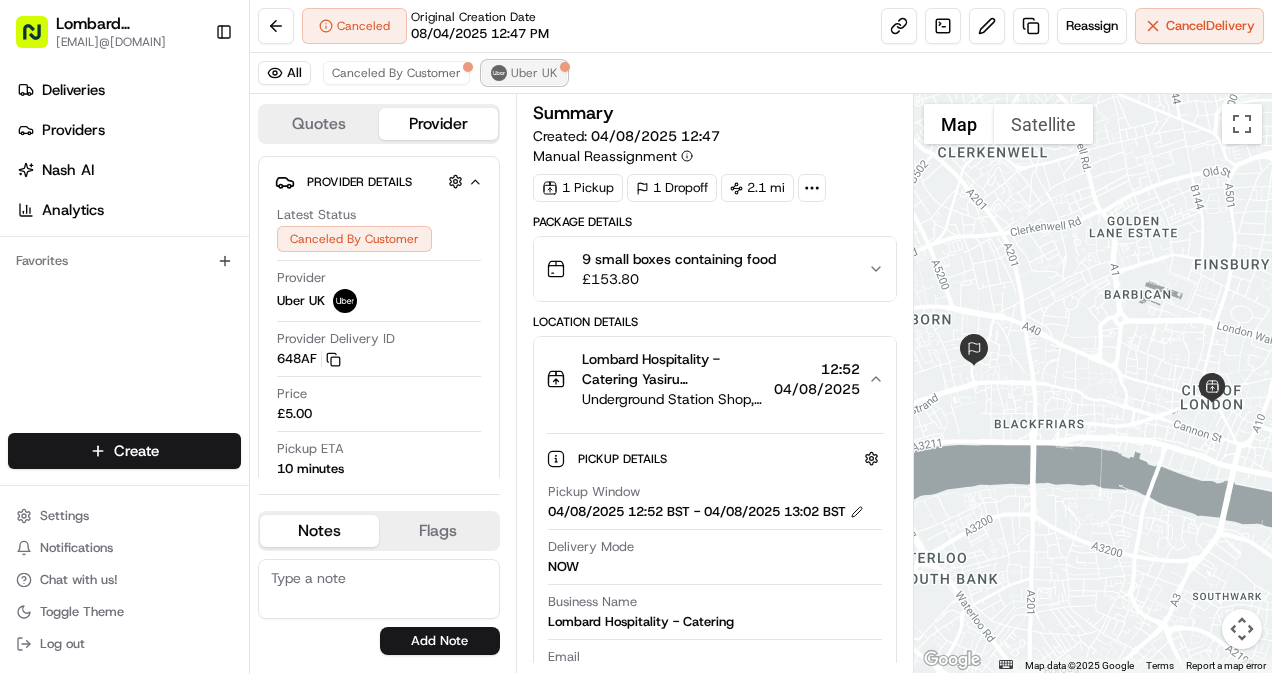 click on "Uber UK" at bounding box center (524, 73) 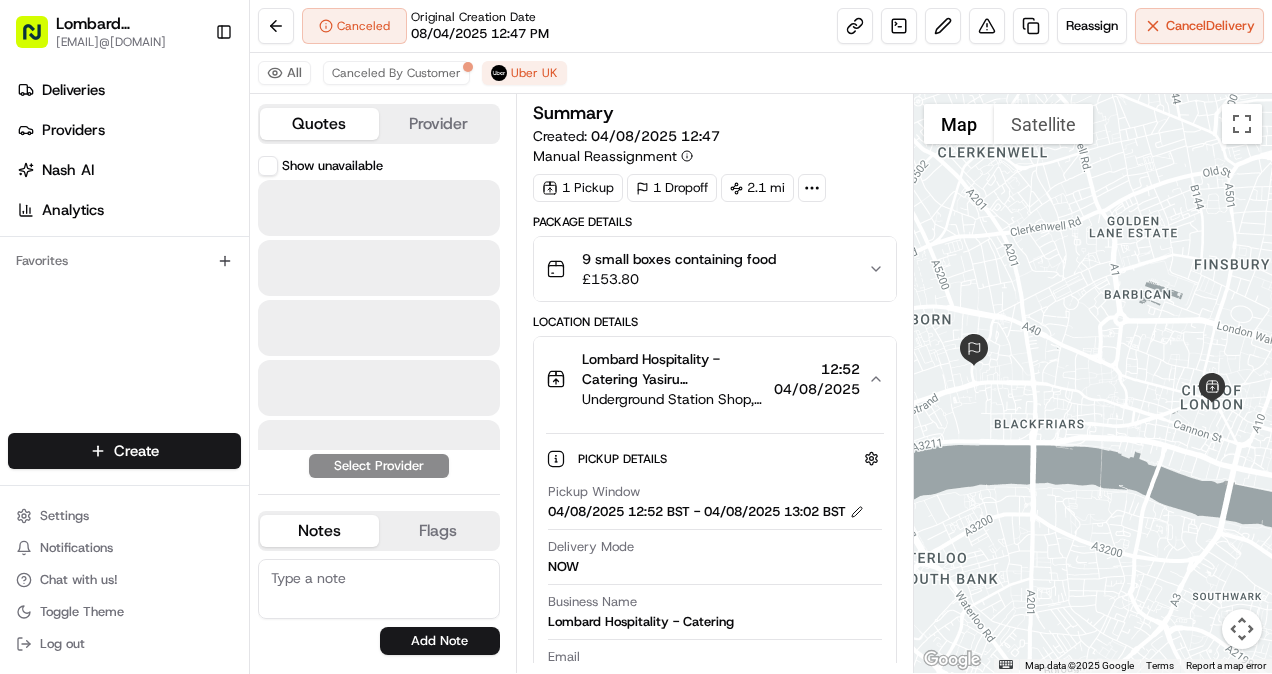 click on "Quotes" at bounding box center [319, 124] 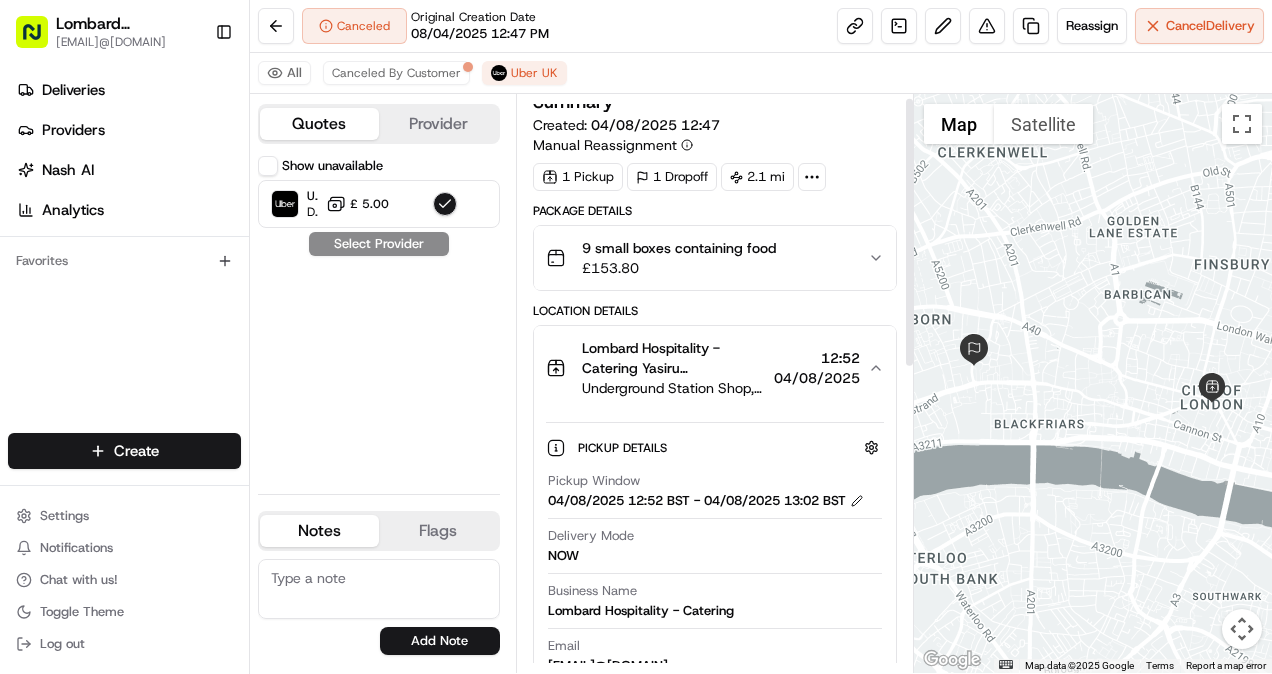 scroll, scrollTop: 0, scrollLeft: 0, axis: both 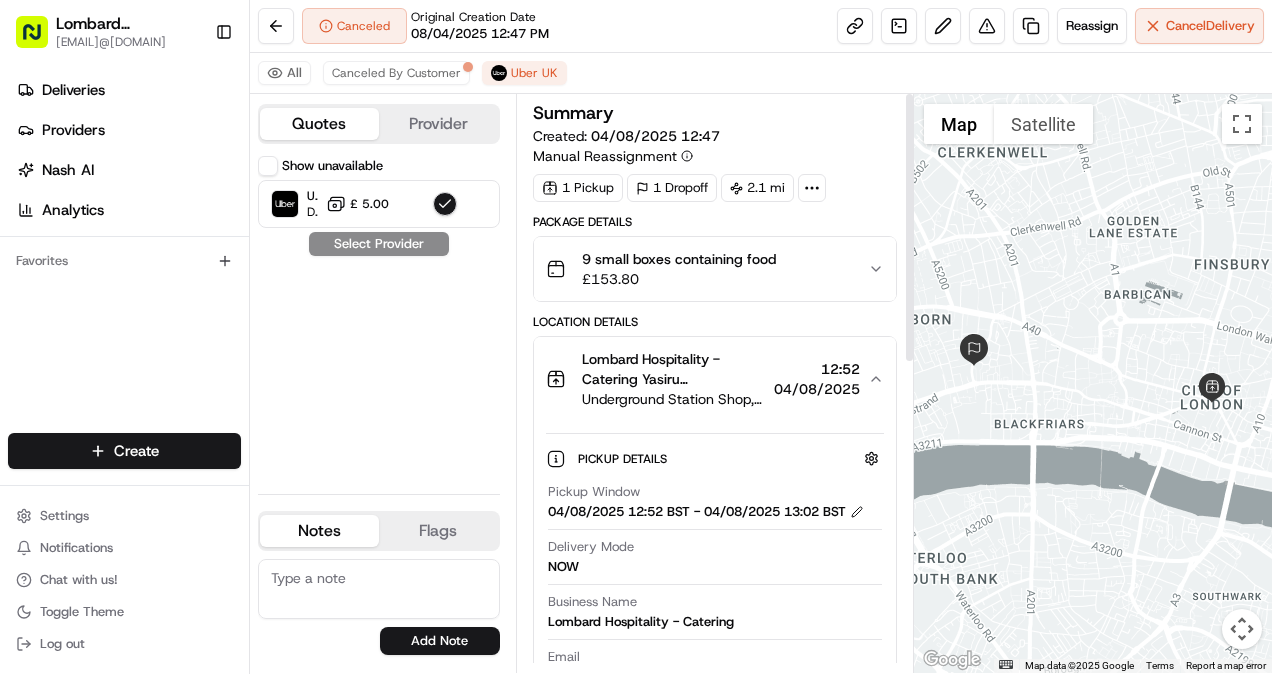 click at bounding box center (812, 188) 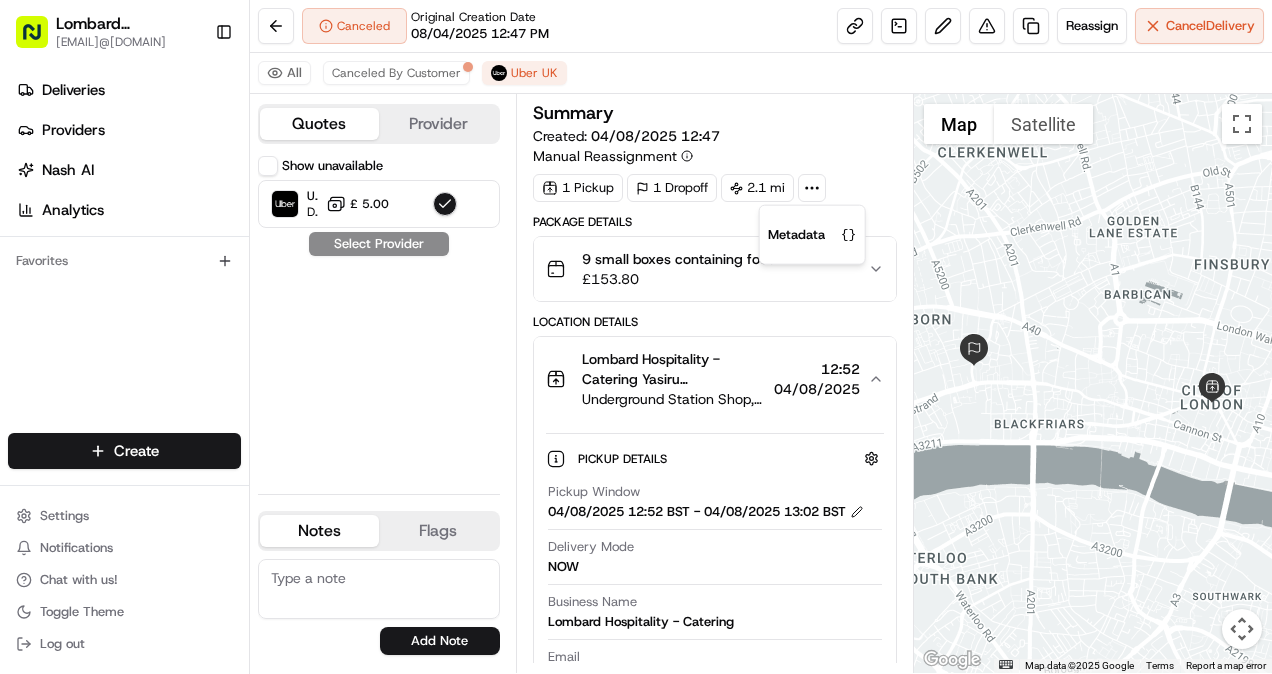 click on "Summary Created:   04/08/2025 12:47 Manual Reassignment" at bounding box center (715, 135) 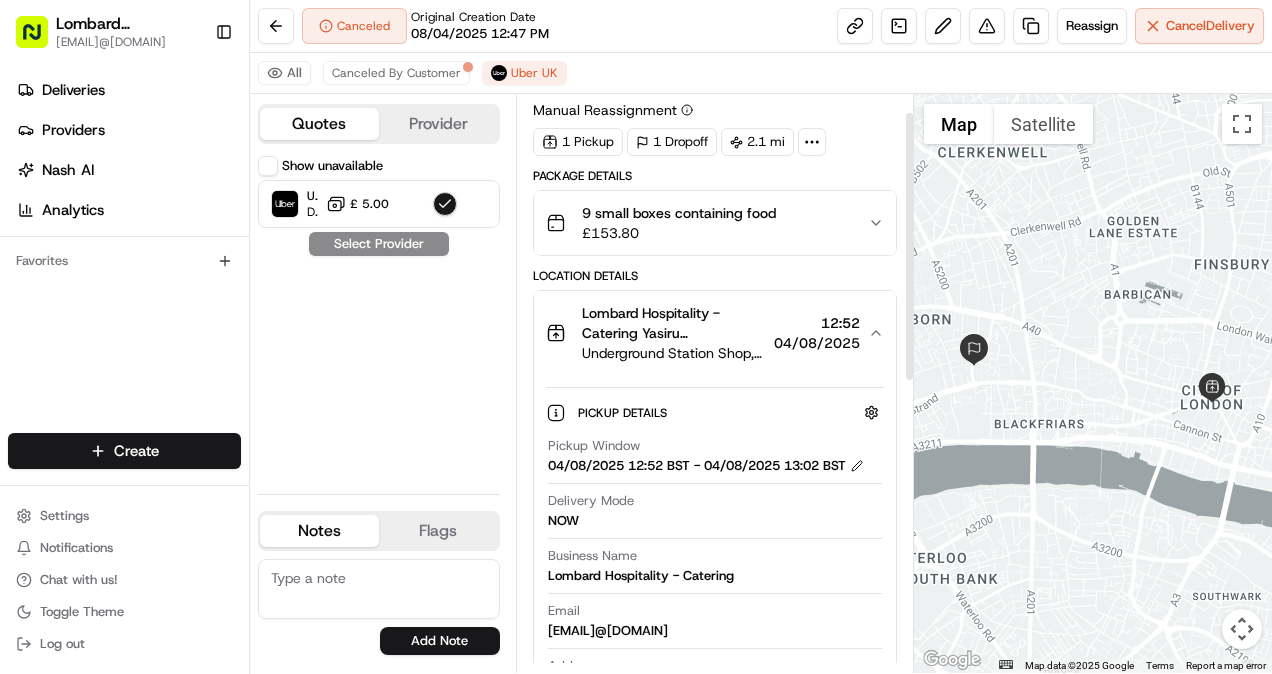 scroll, scrollTop: 48, scrollLeft: 0, axis: vertical 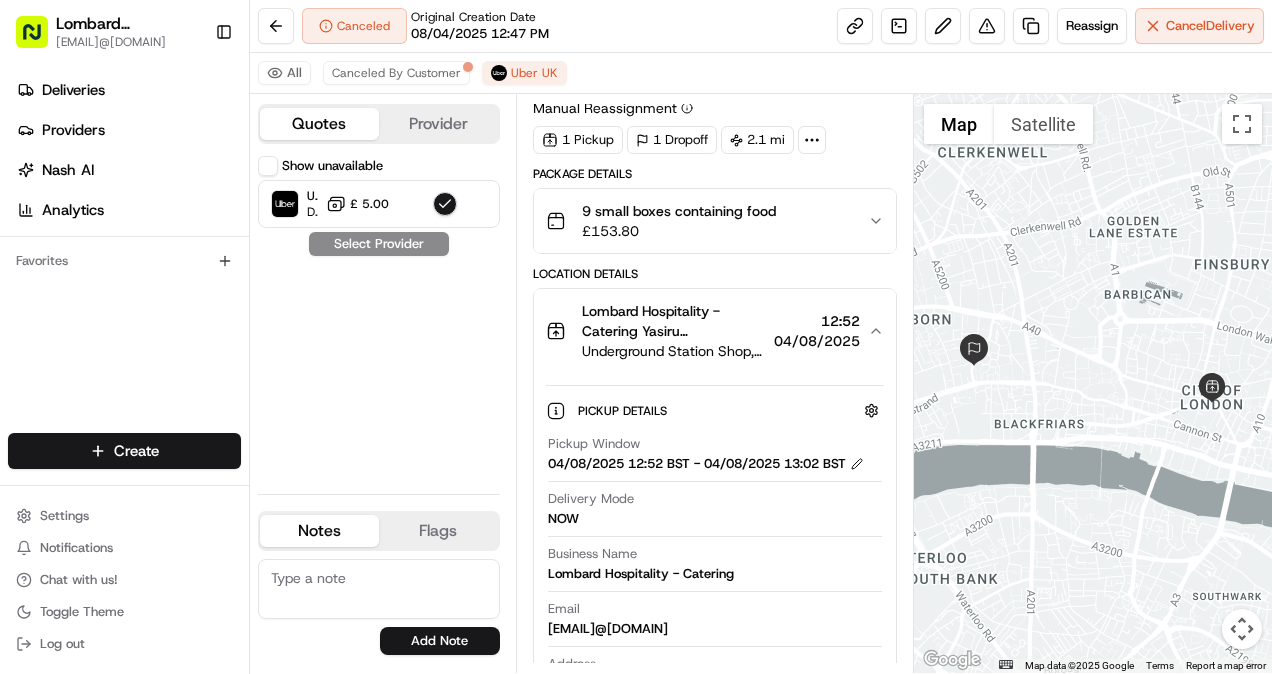 click on "Pickup Window 04/08/2025 12:52 BST - 04/08/2025 13:02 BST" at bounding box center (715, 458) 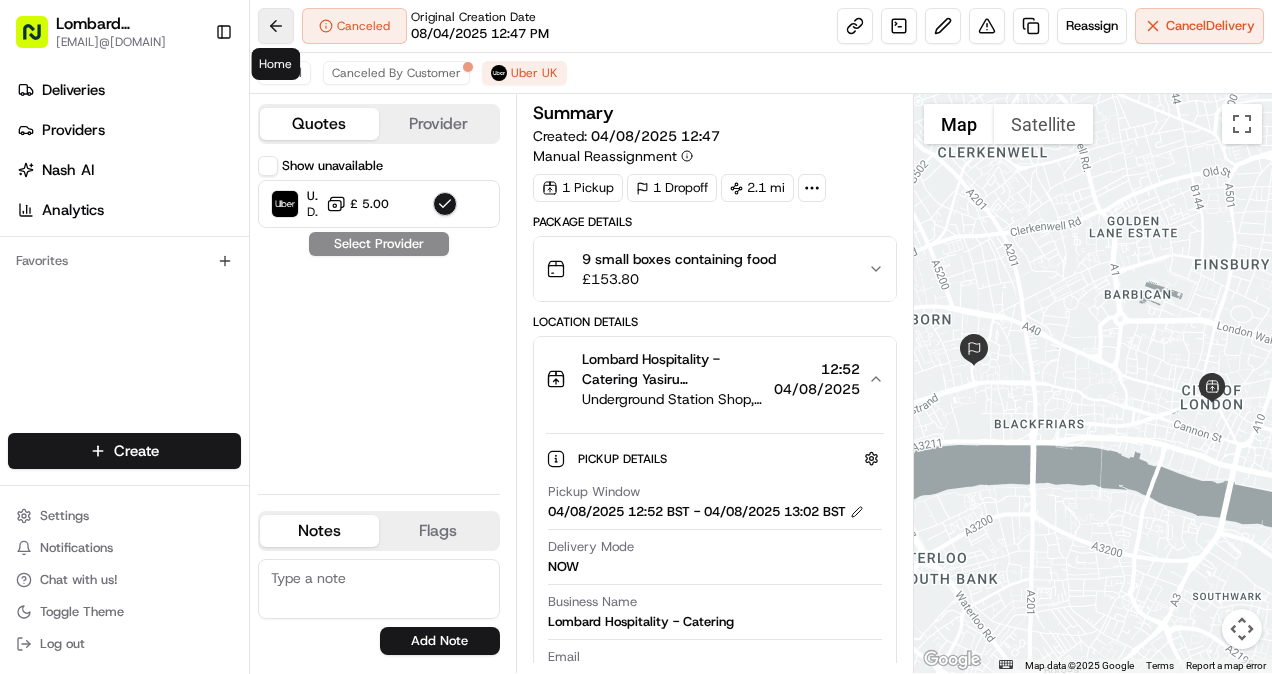 click at bounding box center (276, 26) 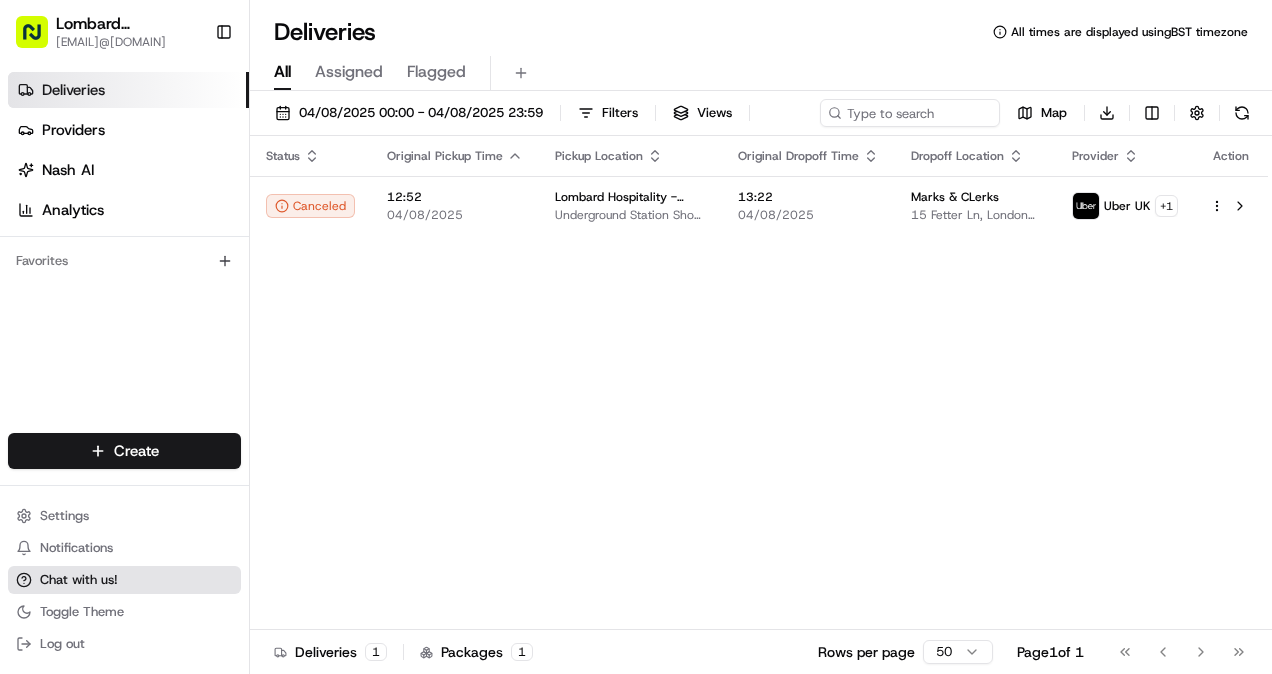 click on "Chat with us!" at bounding box center (124, 580) 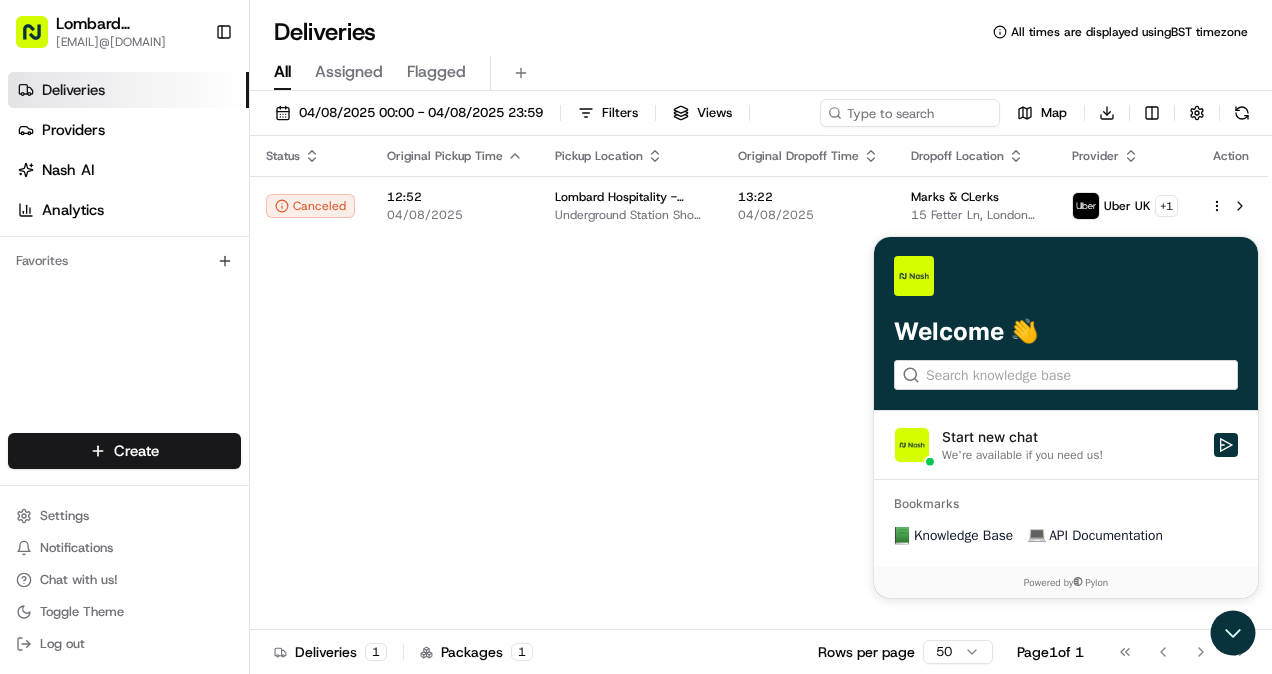 click on "We're available if you need us!" at bounding box center (1022, 454) 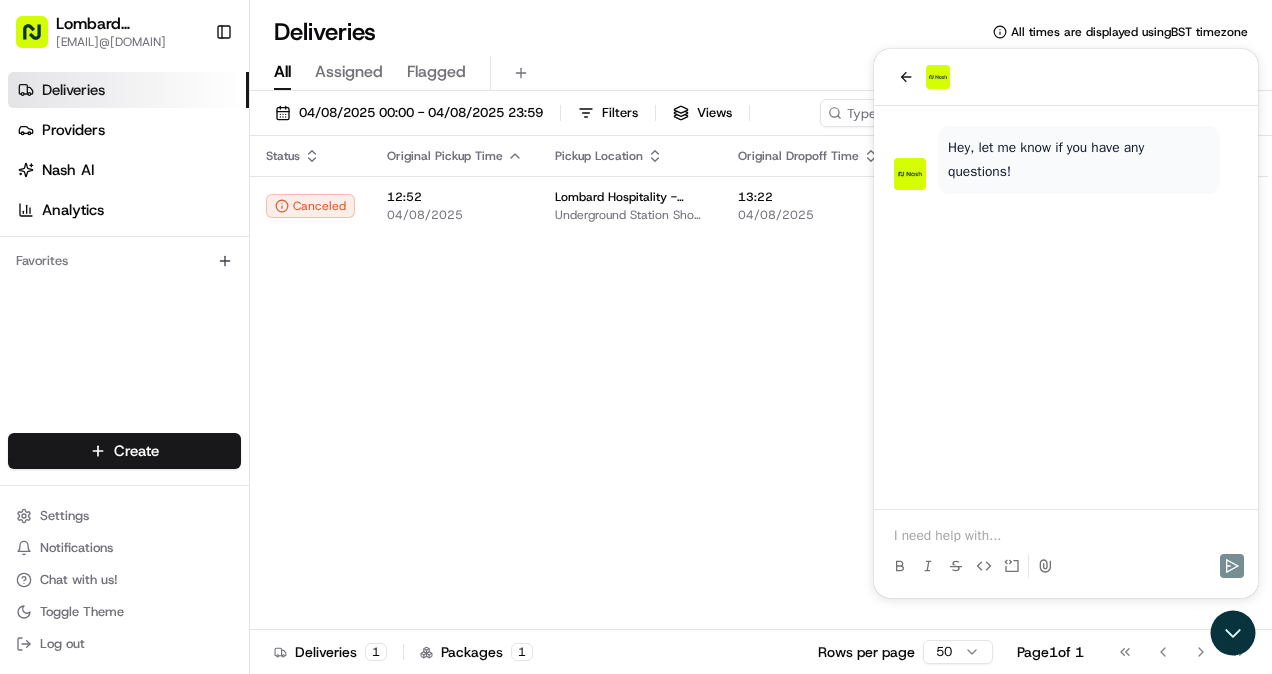 click at bounding box center (1066, 536) 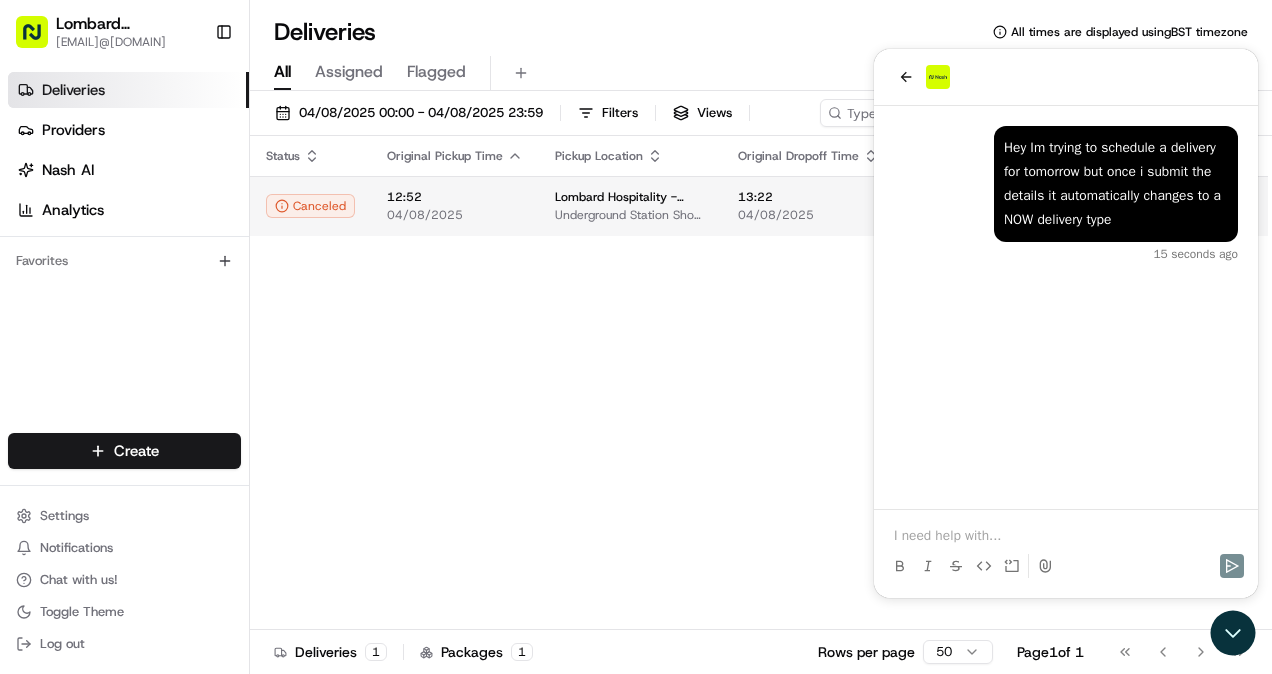 click on "Lombard Hospitality - Catering" at bounding box center [630, 197] 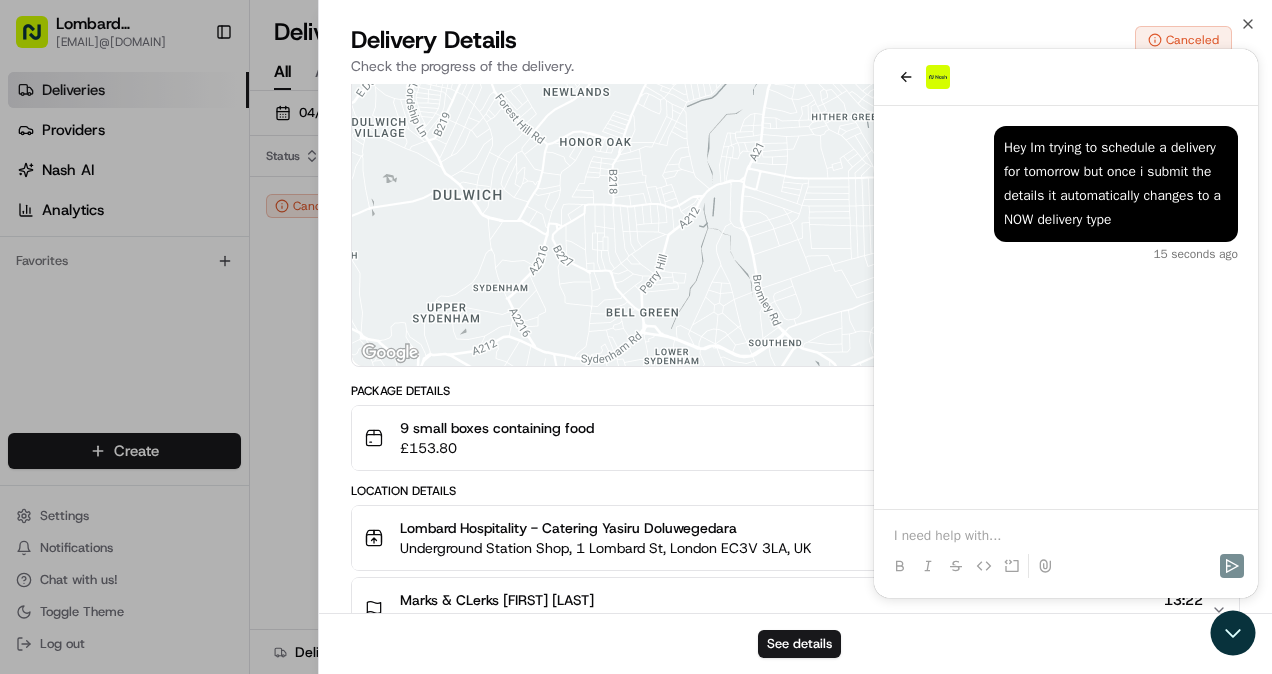 scroll, scrollTop: 0, scrollLeft: 0, axis: both 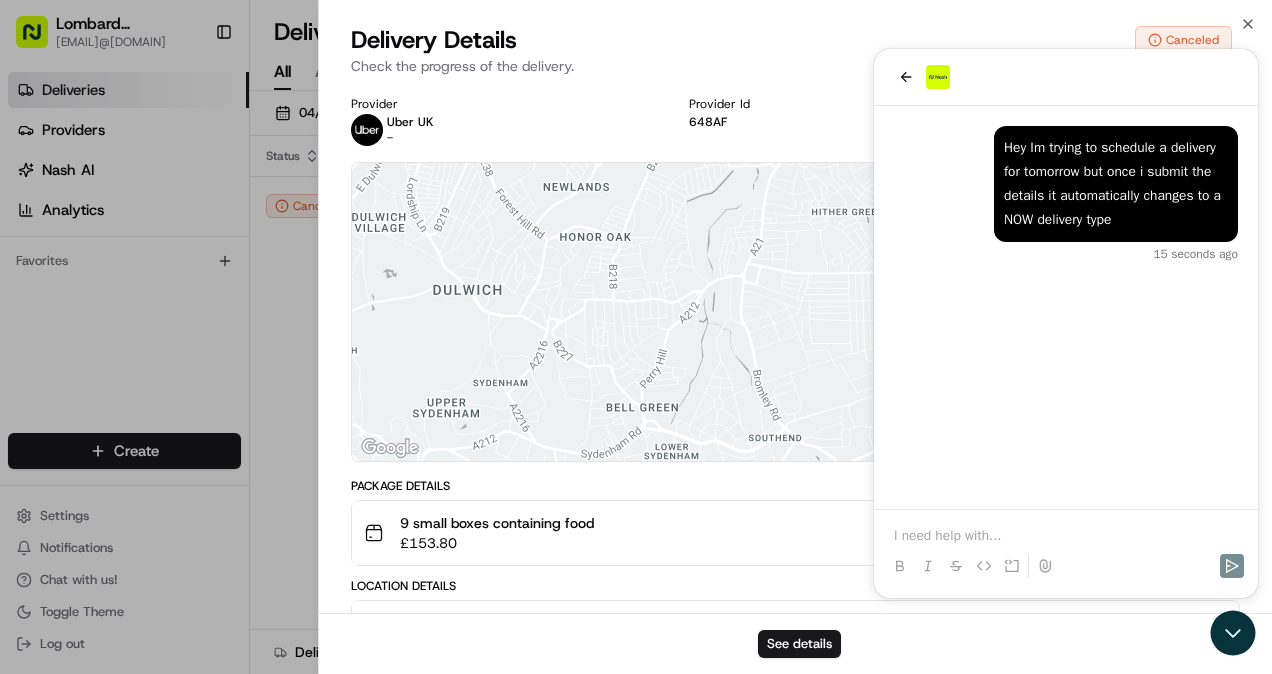 click at bounding box center [795, 312] 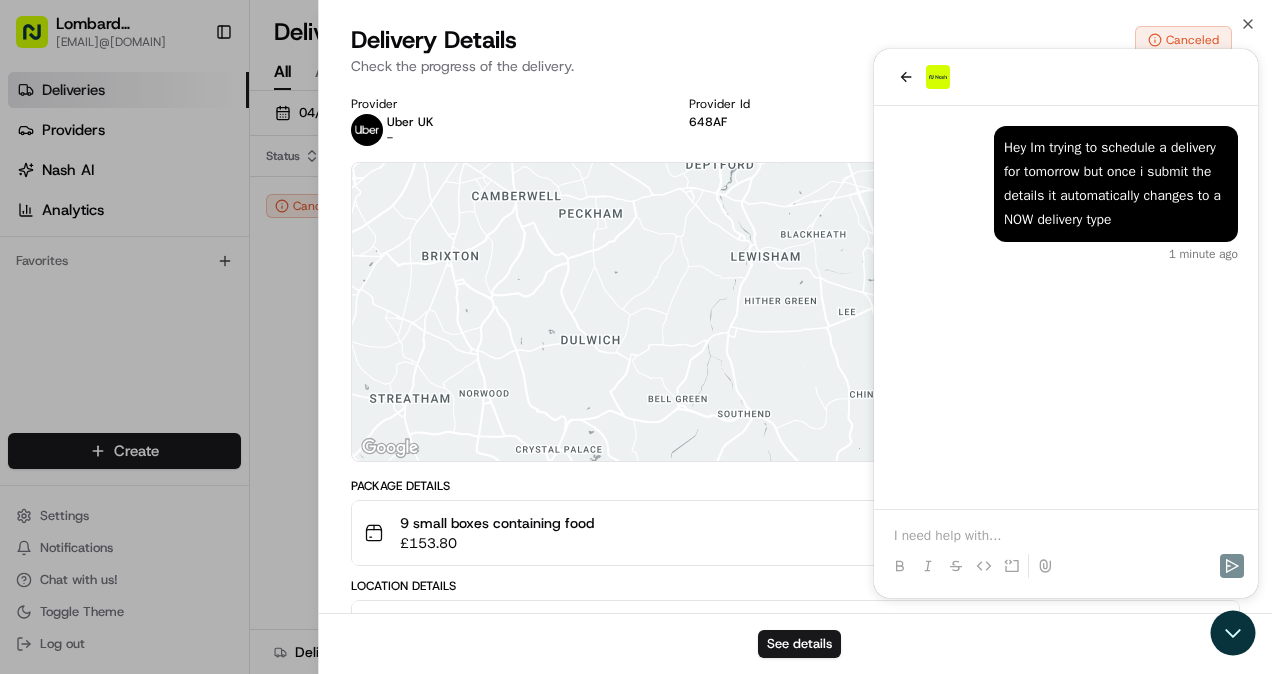 click at bounding box center (795, 312) 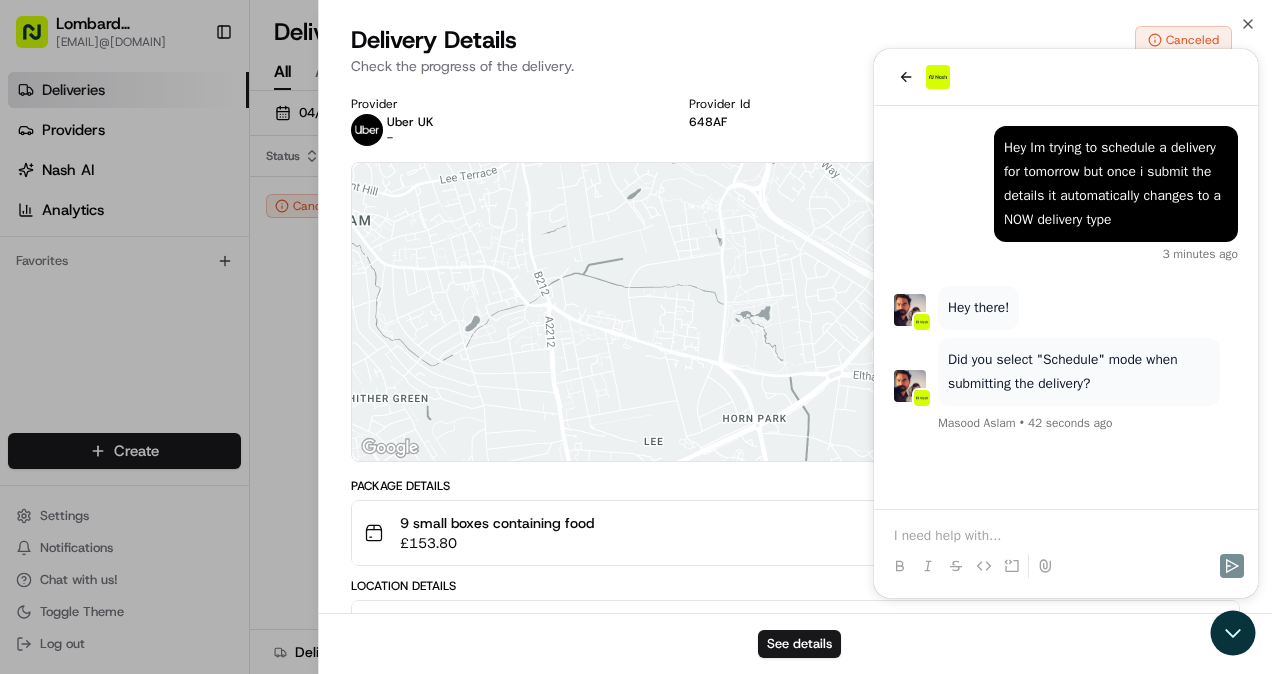 click on "9 small boxes containing food £ 153.80" at bounding box center [787, 533] 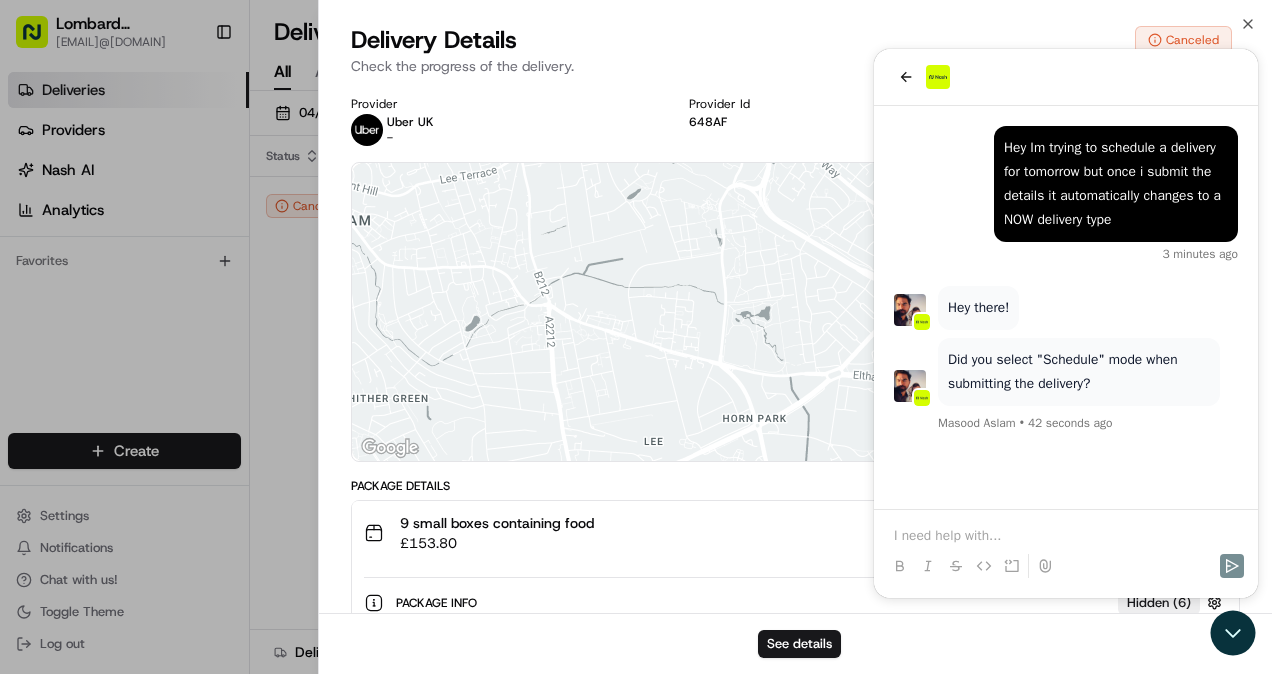 click on "9 small boxes containing food £ 153.80" at bounding box center [787, 533] 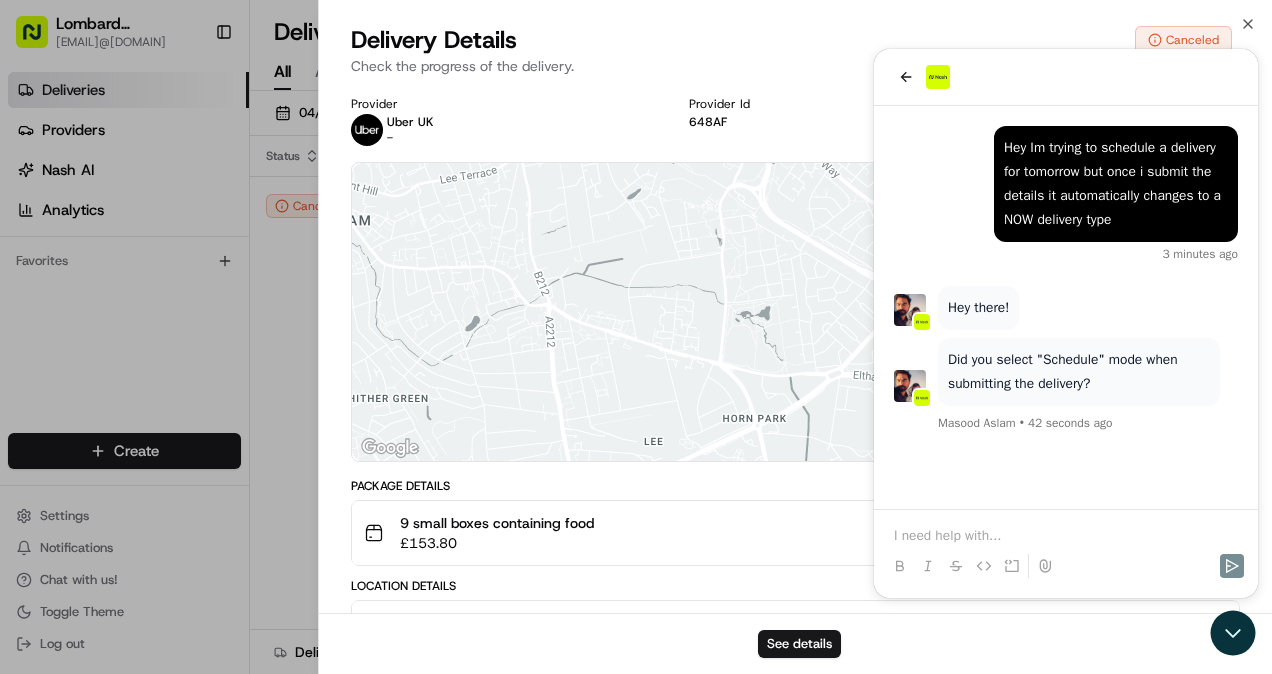 click on "9 small boxes containing food £ 153.80" at bounding box center (787, 533) 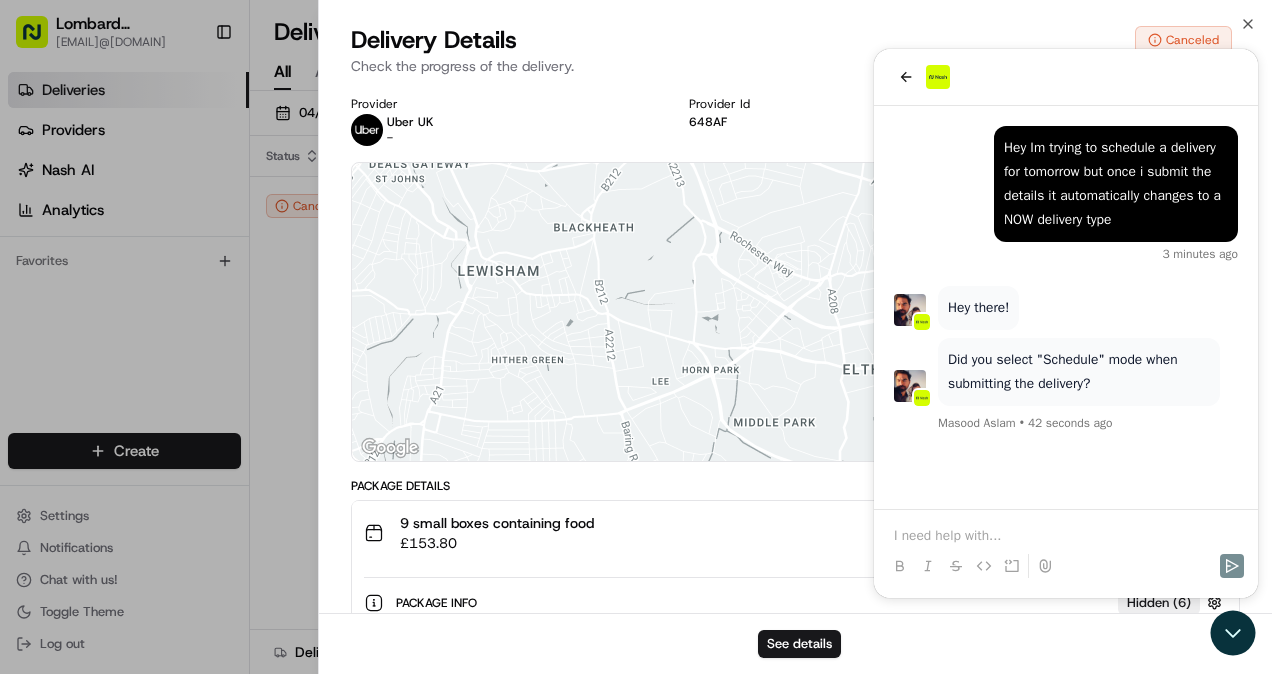 click at bounding box center [795, 312] 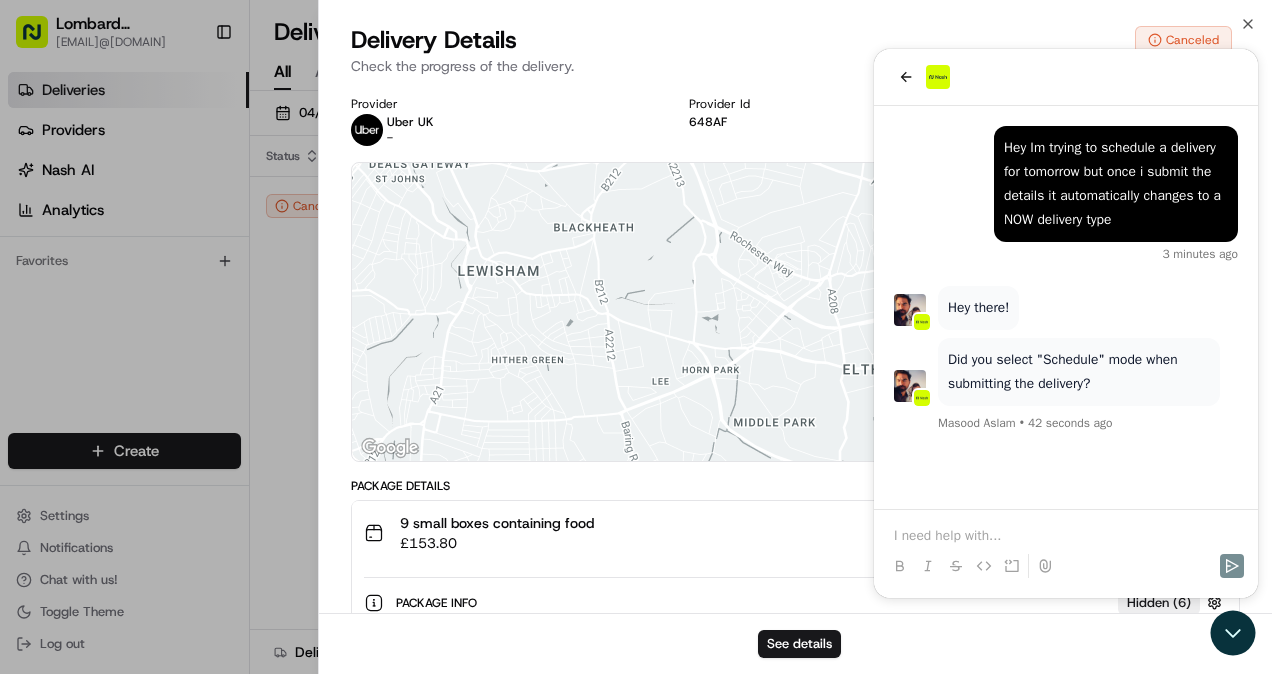 click on "9 small boxes containing food £ 153.80" at bounding box center (787, 533) 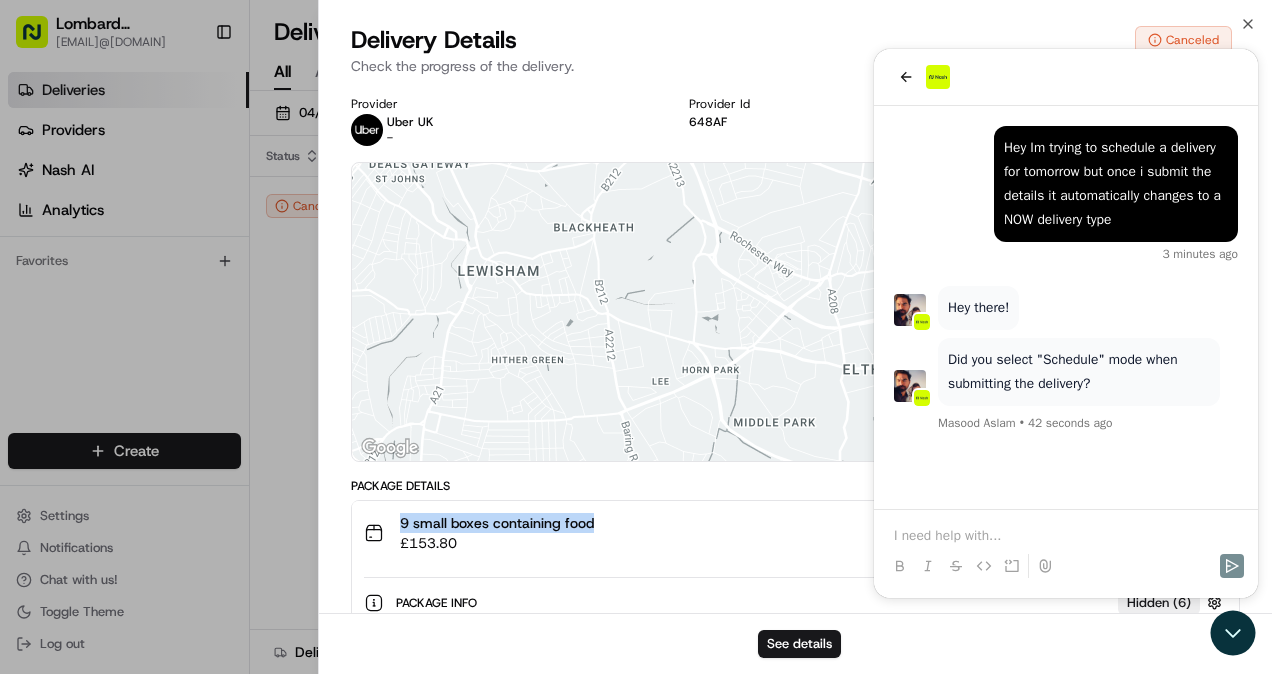 click on "9 small boxes containing food £ 153.80" at bounding box center (787, 533) 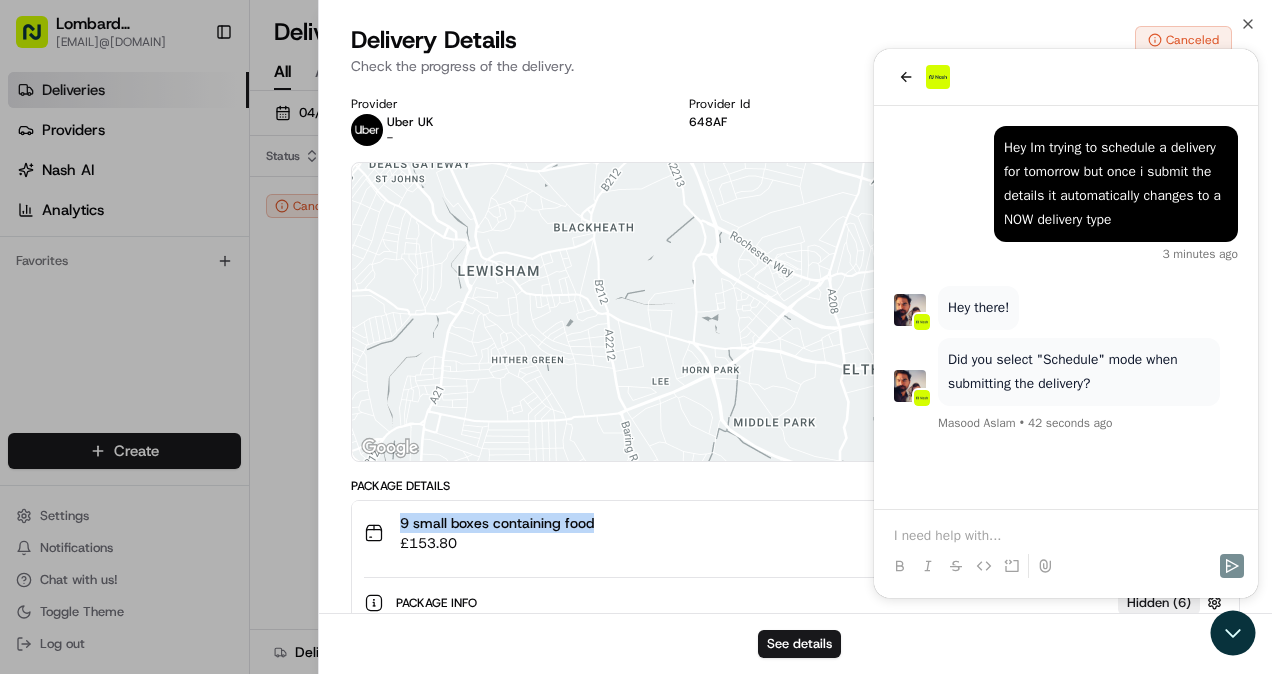 drag, startPoint x: 953, startPoint y: 525, endPoint x: 924, endPoint y: 532, distance: 29.832869 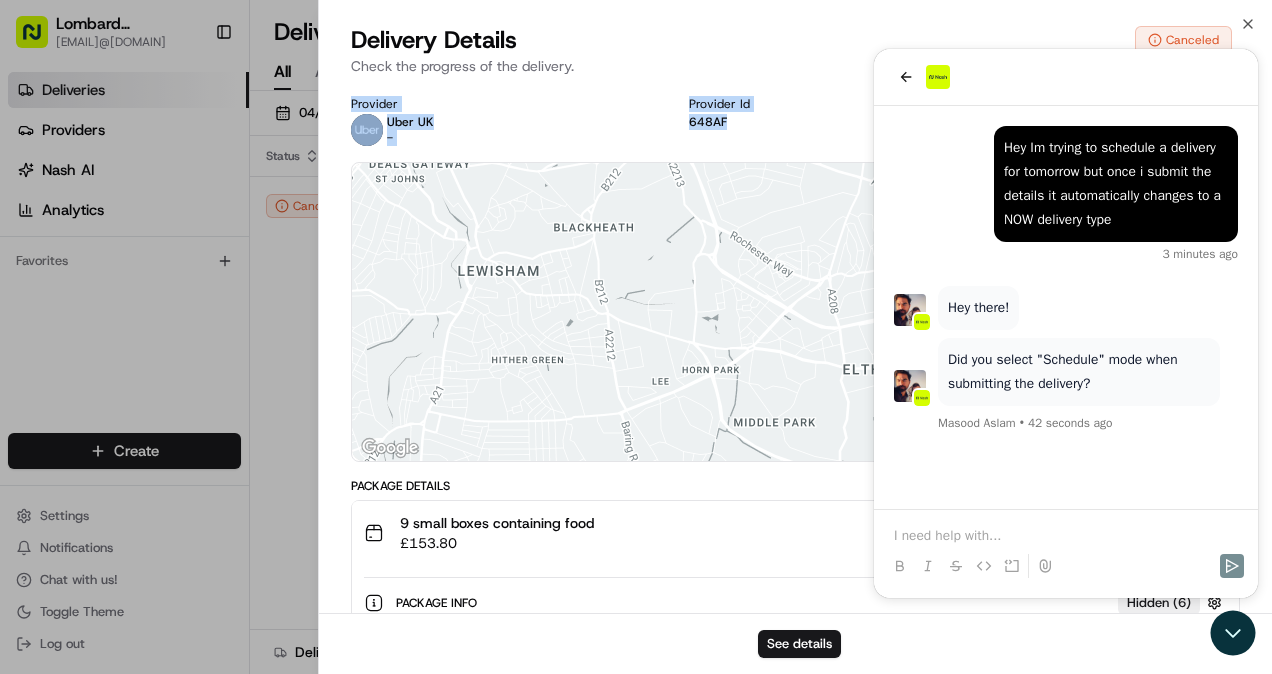 drag, startPoint x: 1069, startPoint y: 70, endPoint x: 1112, endPoint y: 222, distance: 157.96518 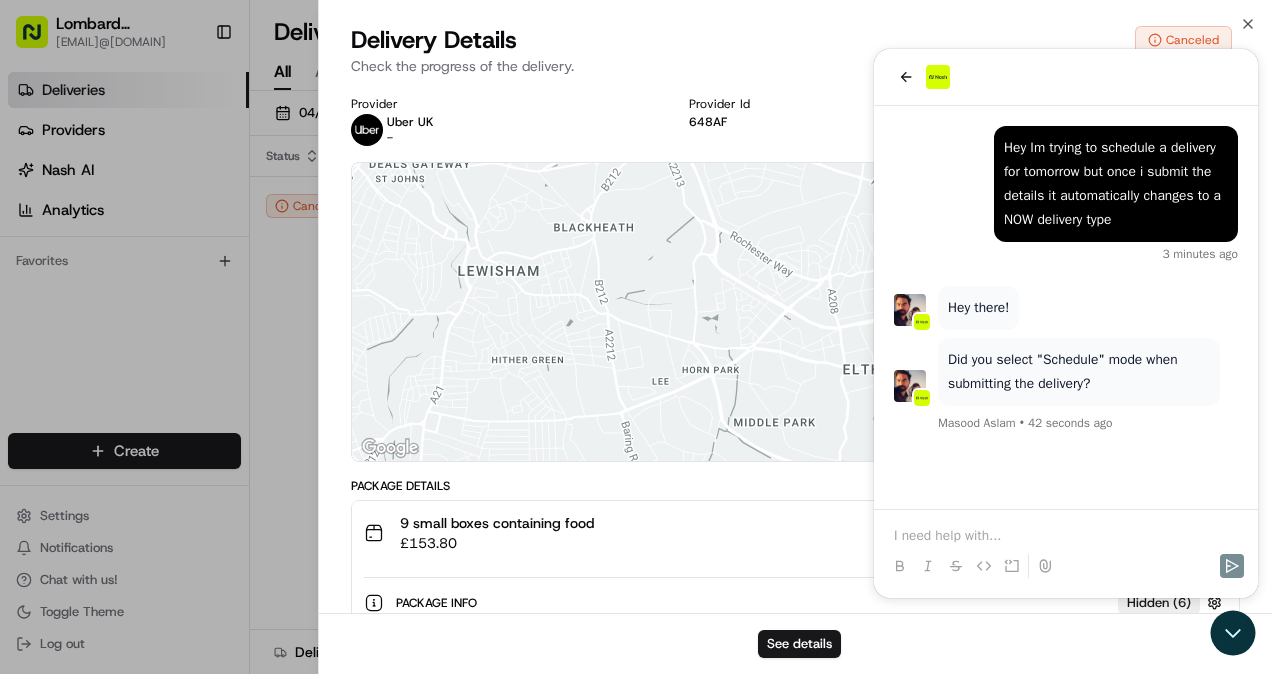 click on "Check the progress of the delivery." at bounding box center [795, 66] 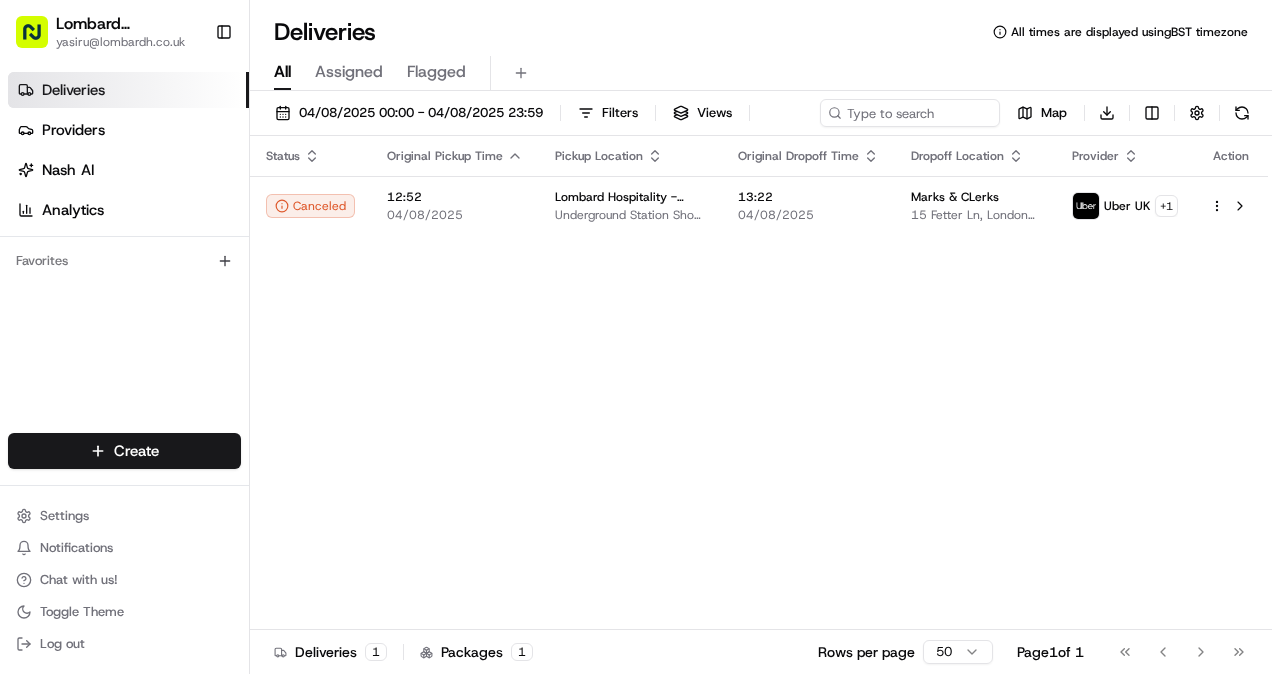 scroll, scrollTop: 0, scrollLeft: 0, axis: both 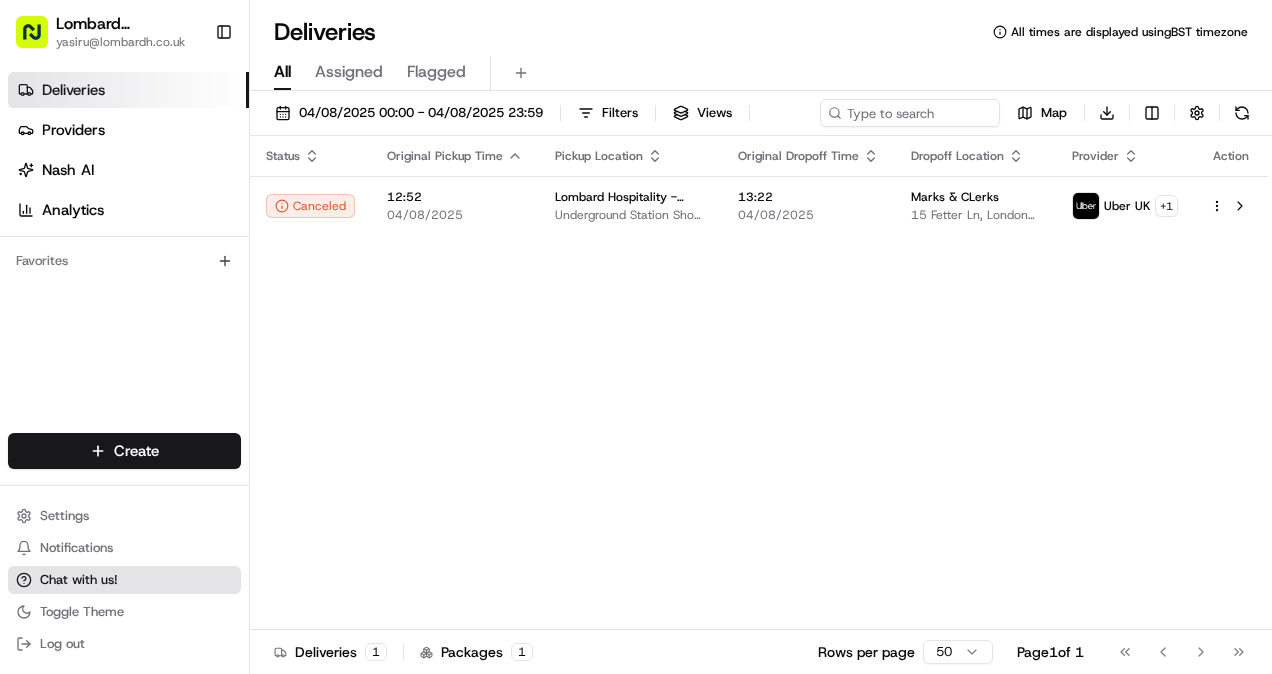 click on "Chat with us!" at bounding box center [79, 580] 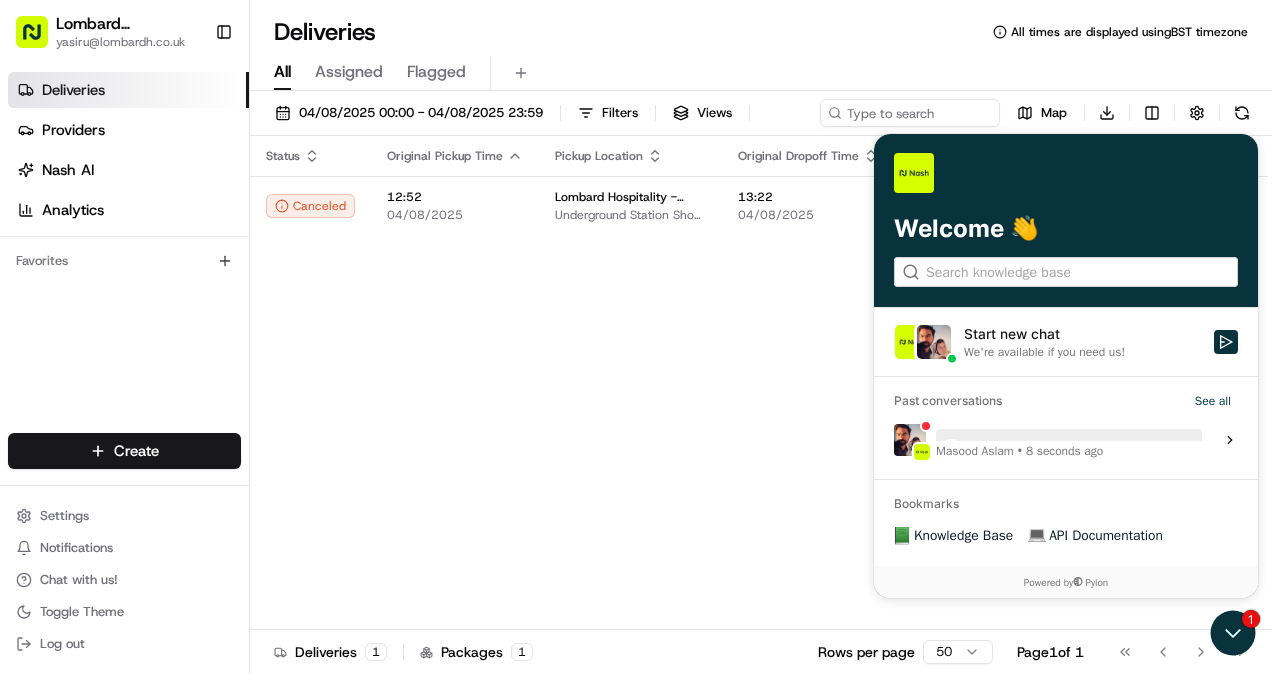 click on "Masood Aslam • 8 seconds ago" at bounding box center [1069, 440] 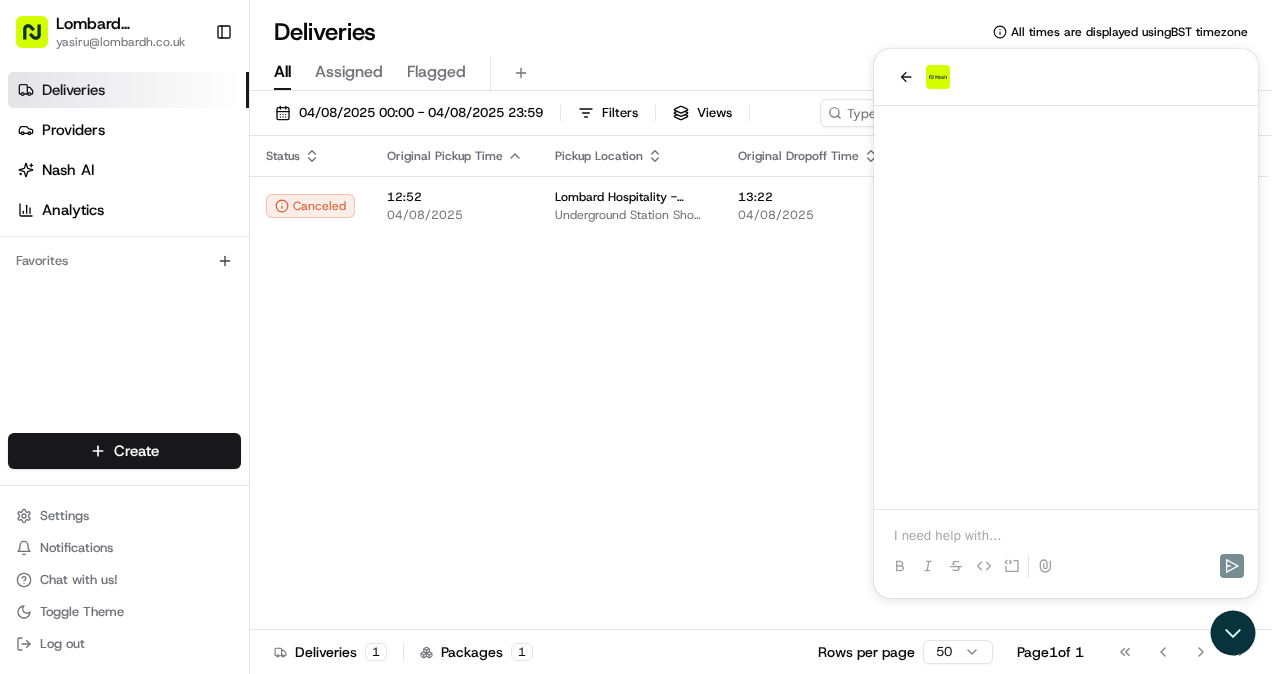 scroll, scrollTop: 267, scrollLeft: 0, axis: vertical 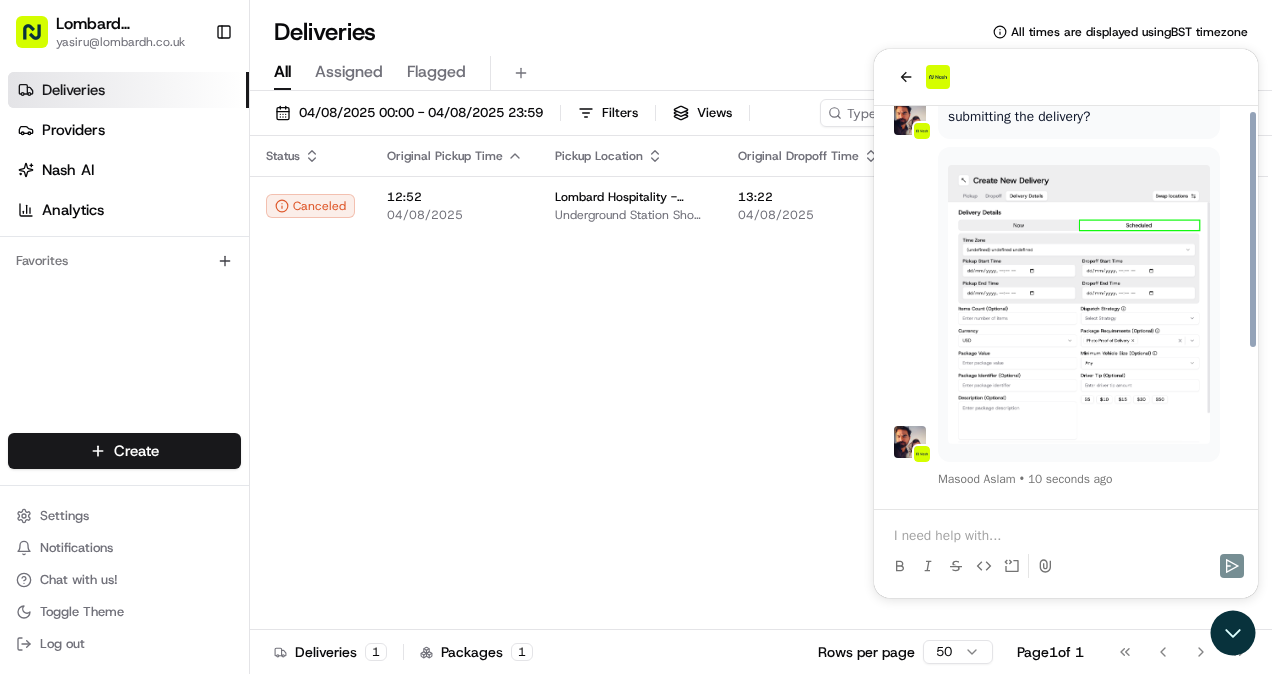 click at bounding box center [1066, 536] 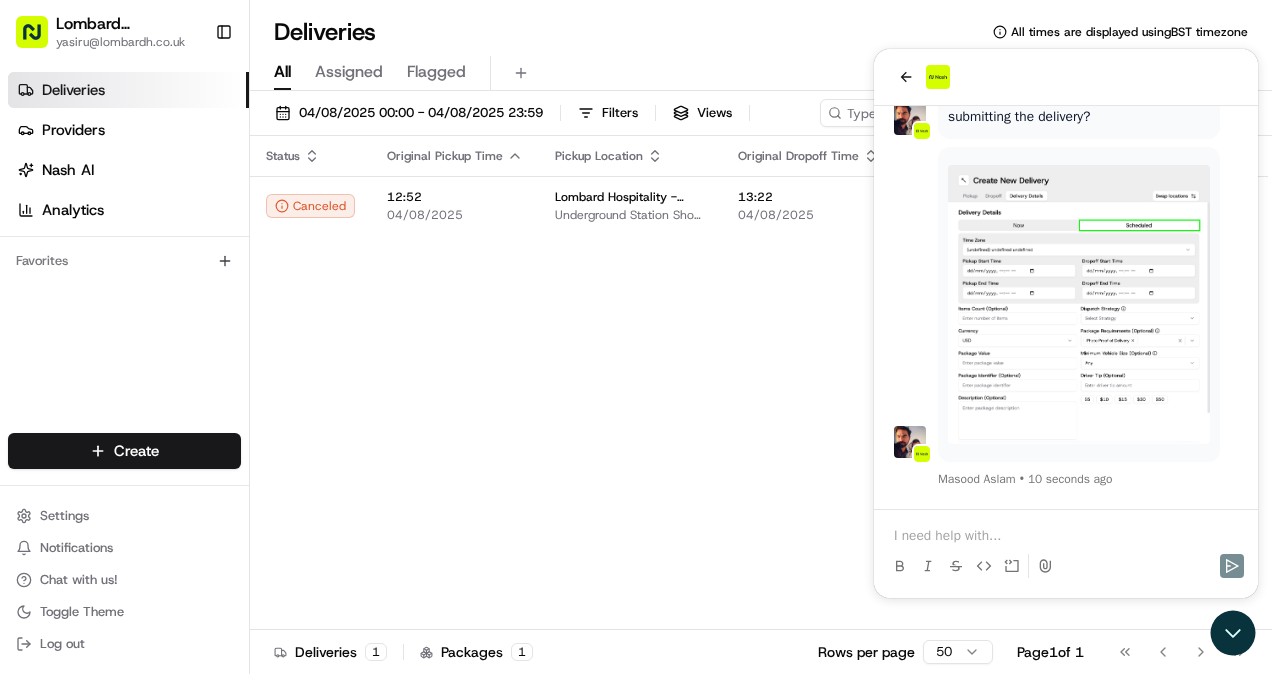type 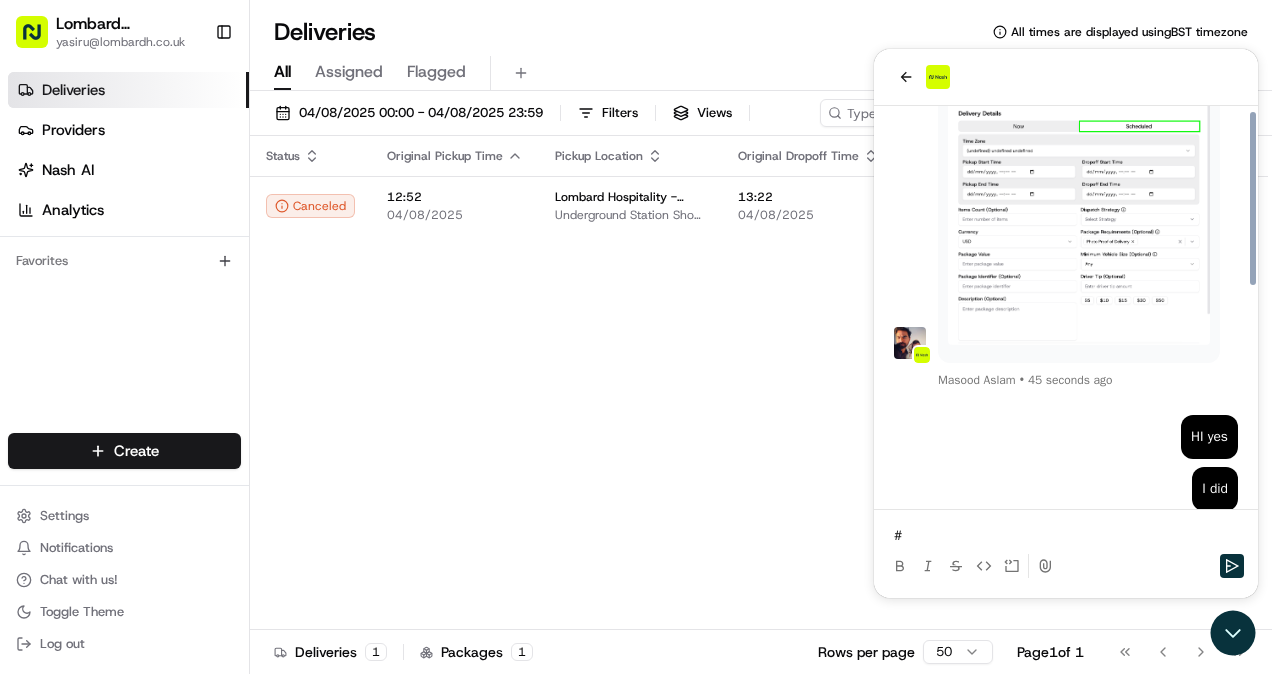 scroll, scrollTop: 367, scrollLeft: 0, axis: vertical 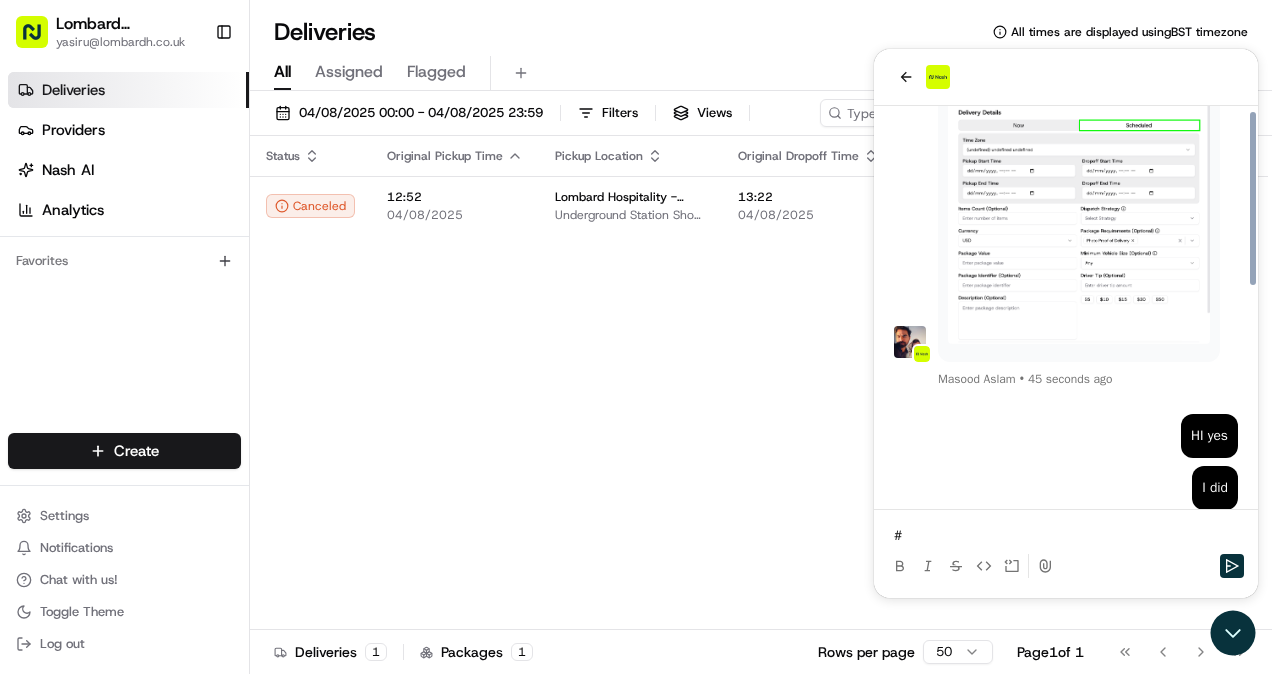click at bounding box center (1079, 204) 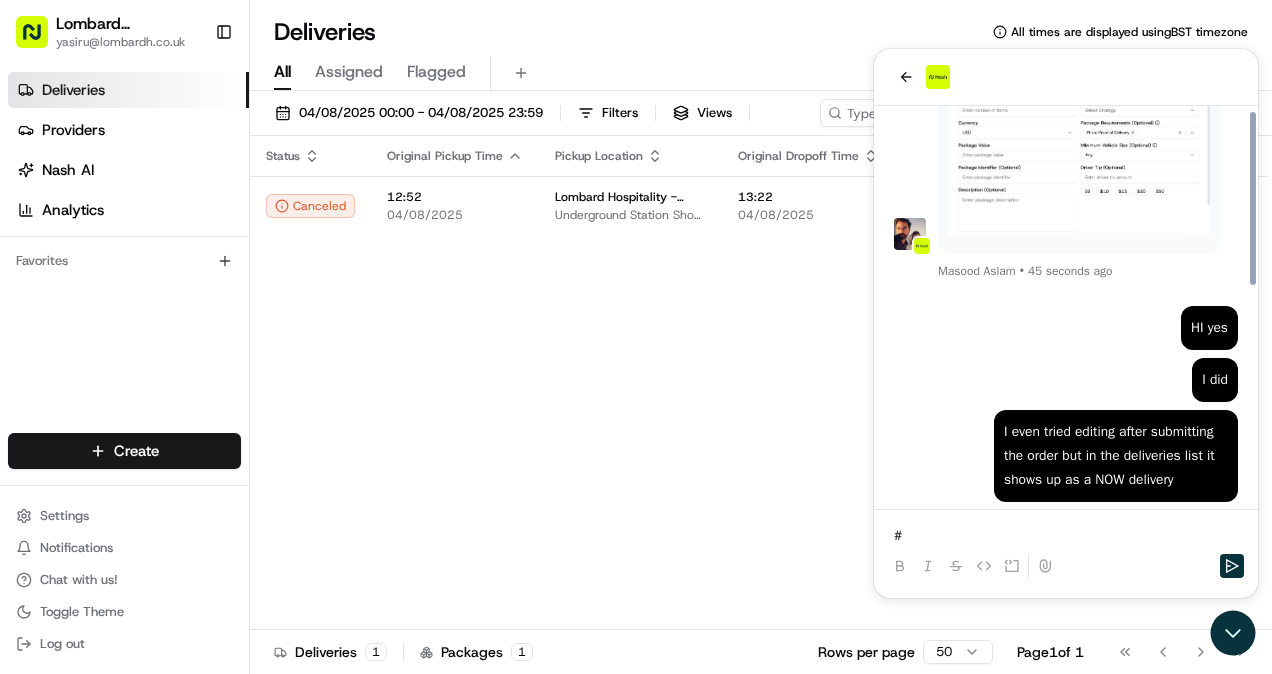 scroll, scrollTop: 507, scrollLeft: 0, axis: vertical 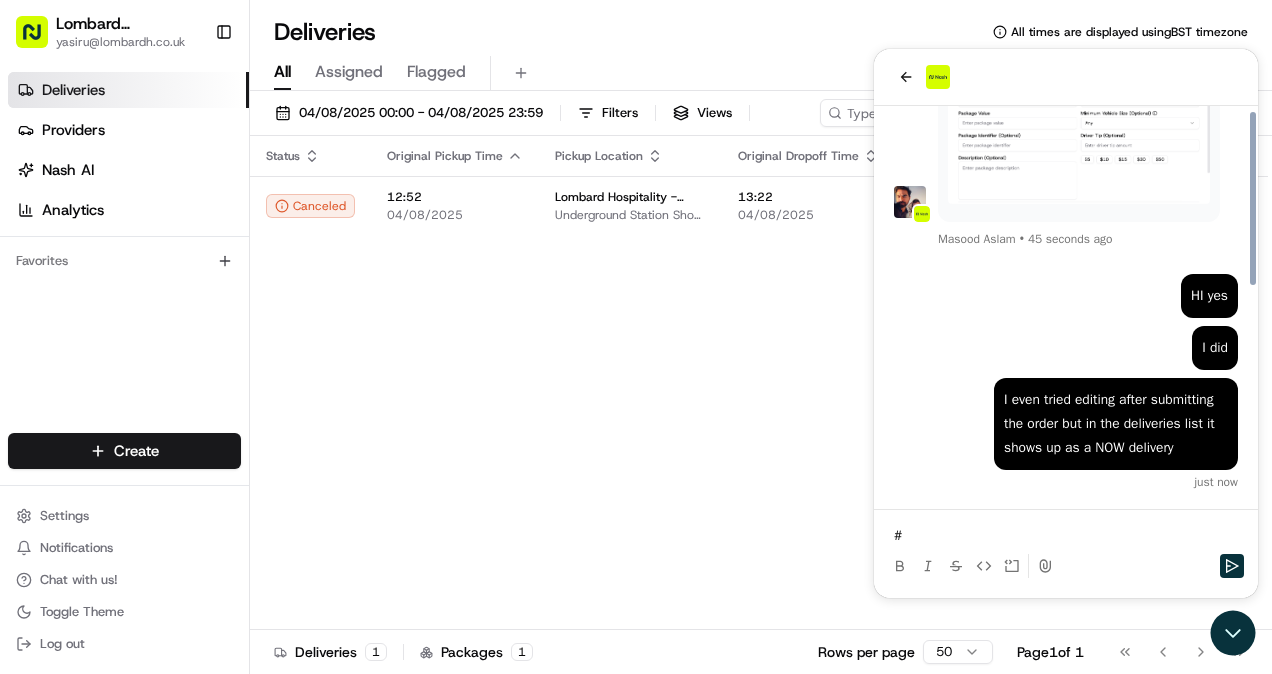 drag, startPoint x: 905, startPoint y: 531, endPoint x: 870, endPoint y: 528, distance: 35.128338 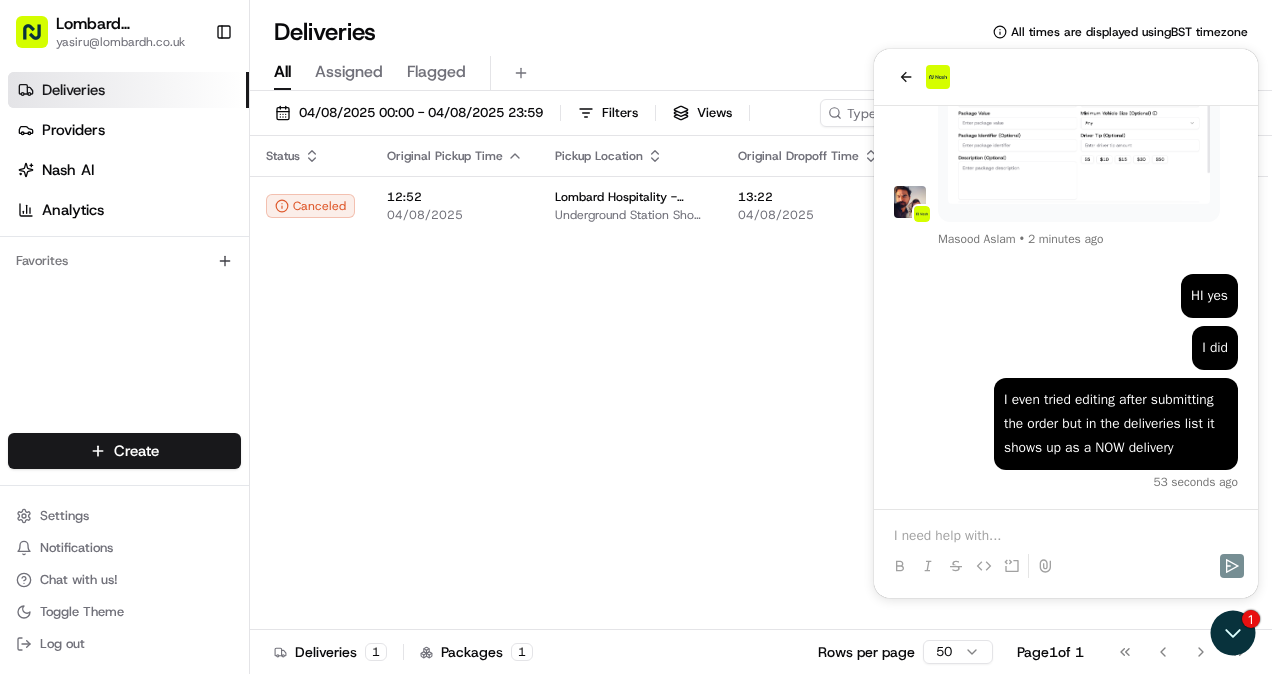 scroll, scrollTop: 627, scrollLeft: 0, axis: vertical 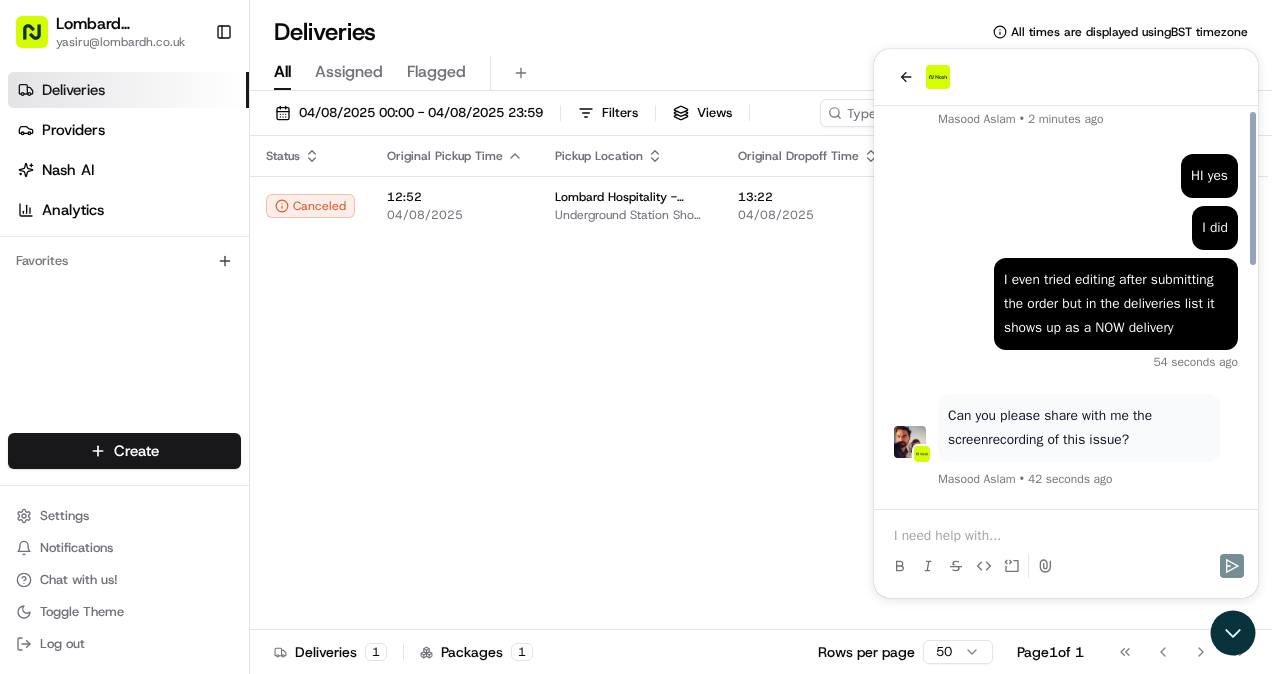 click at bounding box center [1066, 548] 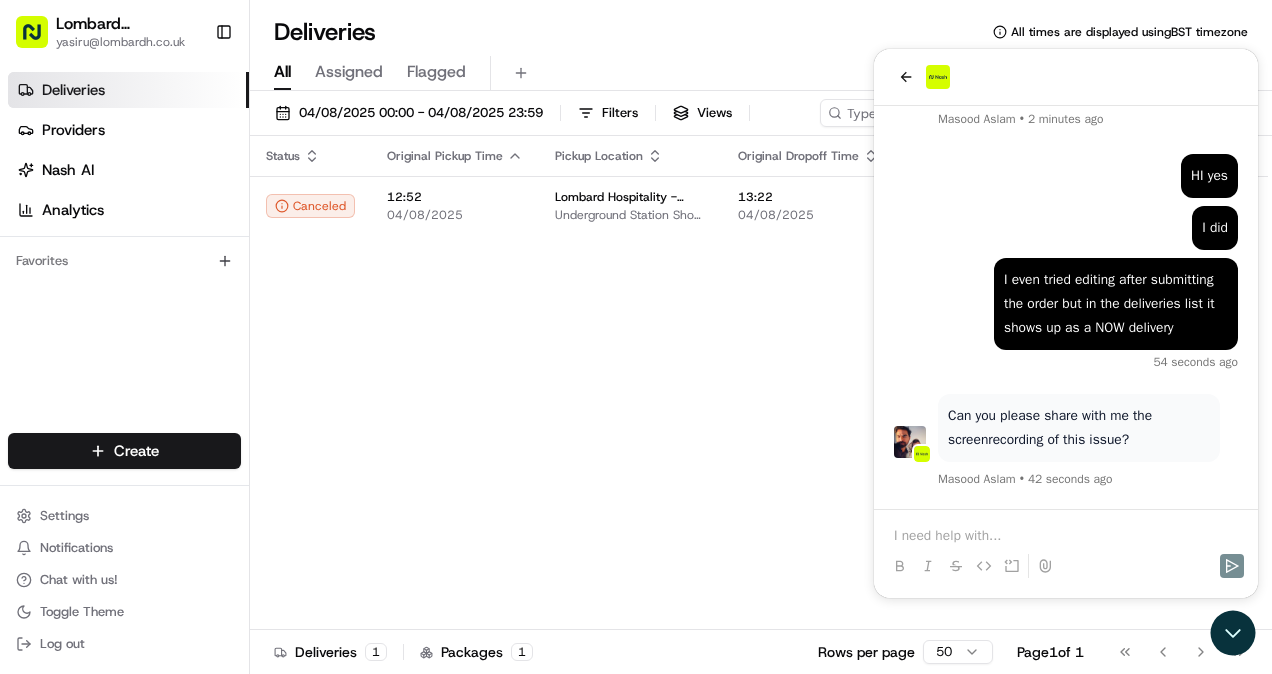 click at bounding box center [1066, 536] 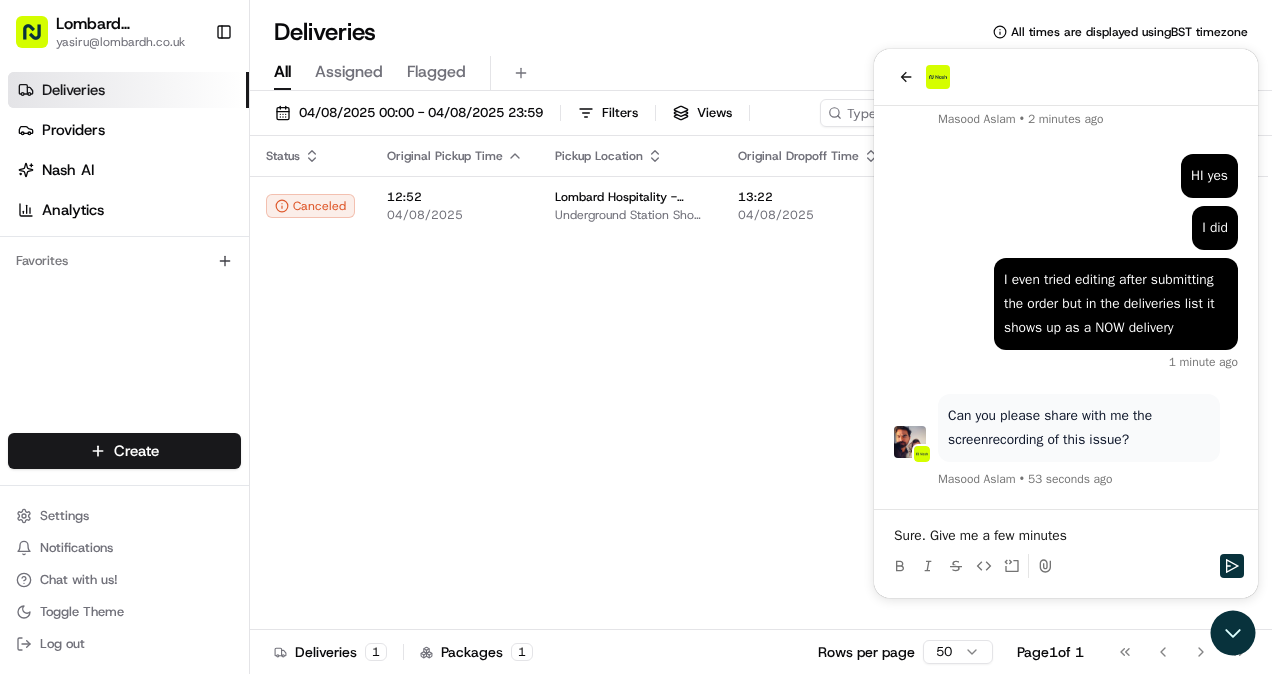 scroll, scrollTop: 715, scrollLeft: 0, axis: vertical 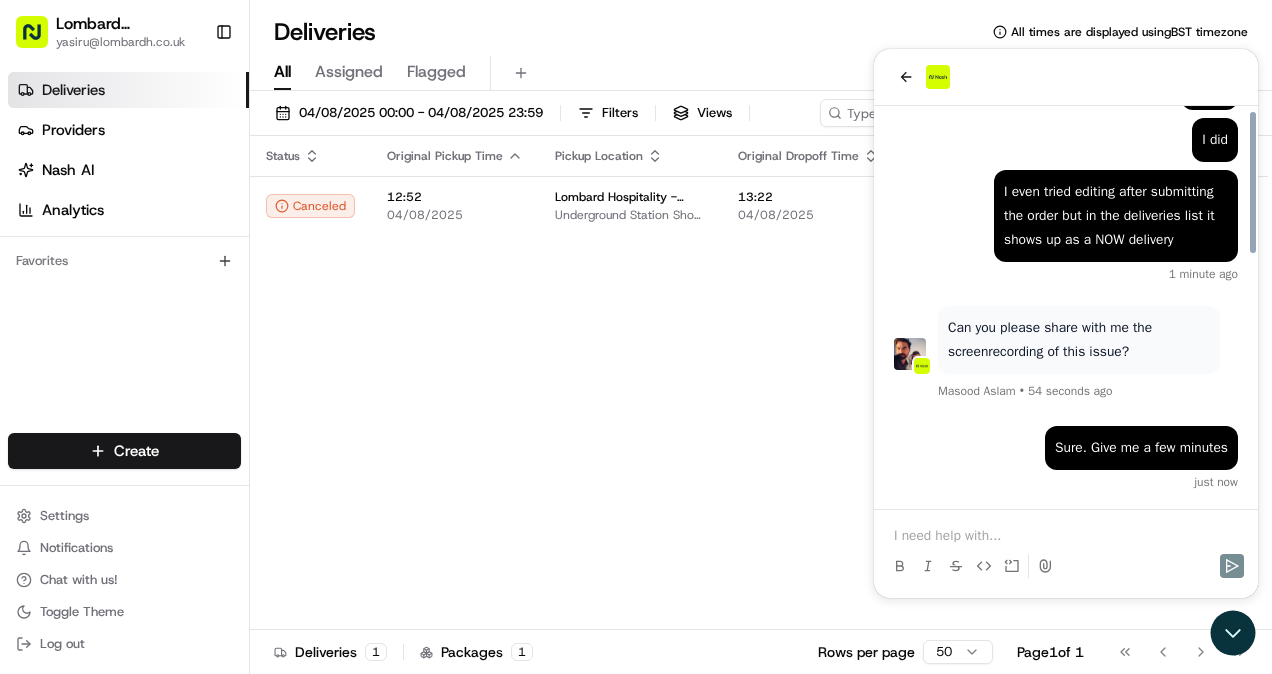 click on "Status Original Pickup Time Pickup Location Original Dropoff Time Dropoff Location Provider Action Canceled 12:52 04/08/2025 Lombard Hospitality - Catering Underground Station Shop, 1 Lombard St, [CITY] [POSTCODE], [COUNTRY] 13:22 04/08/2025 Marks & CLerks 15 Fetter Ln, [CITY] [POSTCODE], [COUNTRY] Uber UK + 1" at bounding box center [759, 383] 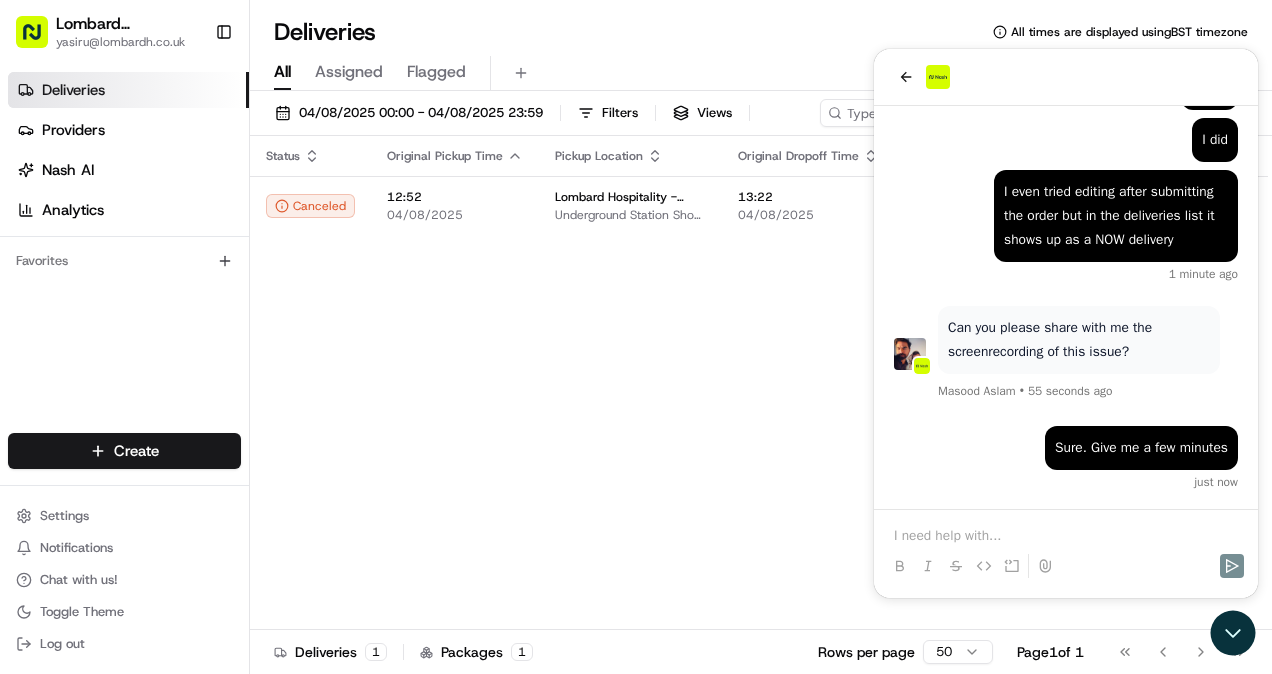 click at bounding box center [1066, 536] 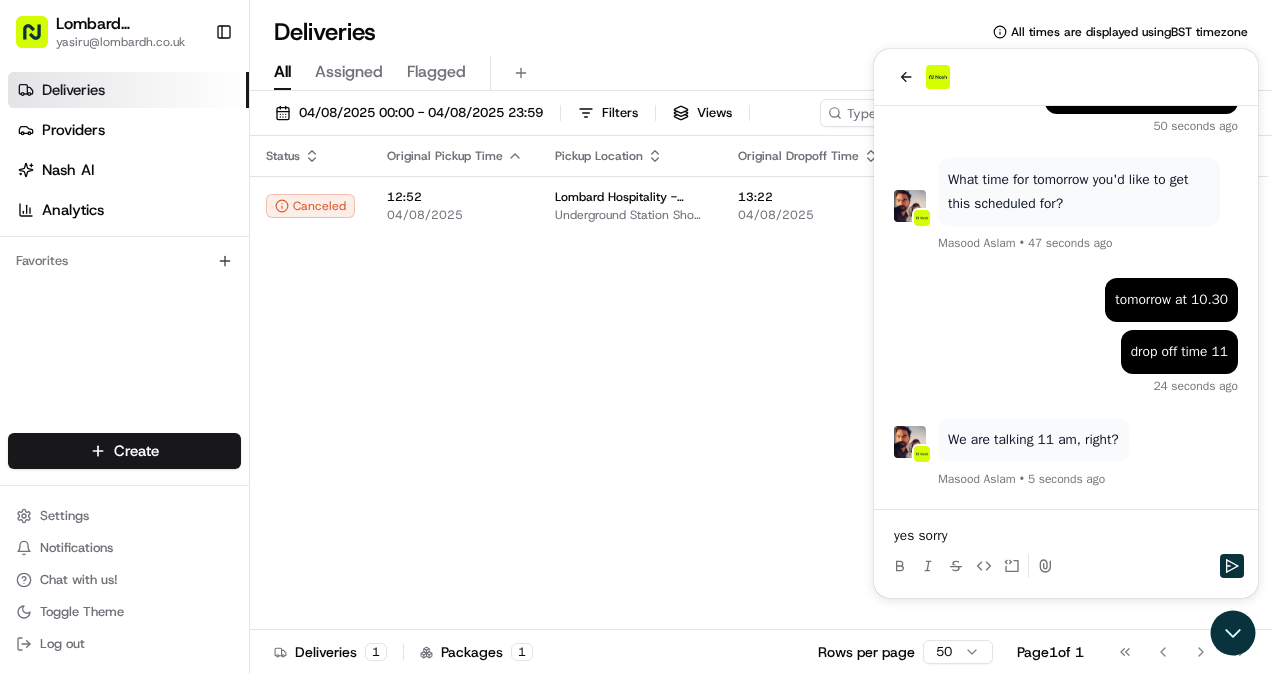 scroll, scrollTop: 1159, scrollLeft: 0, axis: vertical 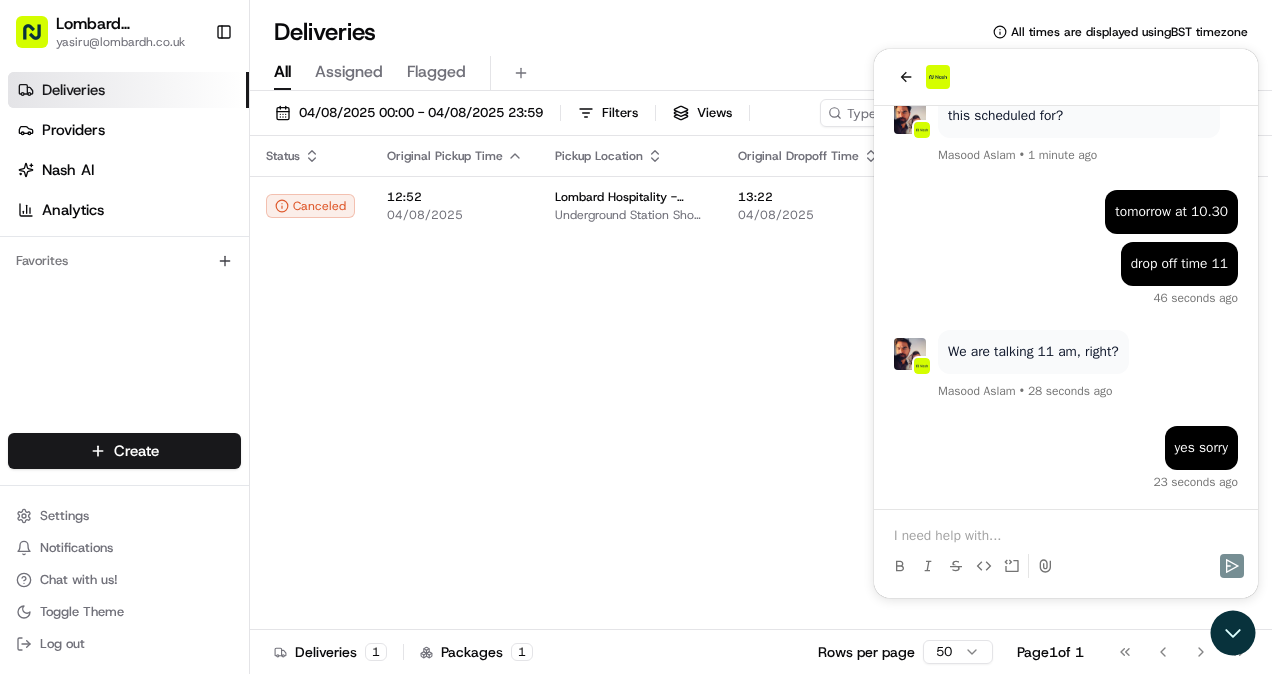click on "Status Original Pickup Time Pickup Location Original Dropoff Time Dropoff Location Provider Action Canceled 12:52 04/08/2025 Lombard Hospitality - Catering Underground Station Shop, 1 Lombard St, [CITY] [POSTCODE], [COUNTRY] 13:22 04/08/2025 Marks & CLerks 15 Fetter Ln, [CITY] [POSTCODE], [COUNTRY] Uber UK + 1" at bounding box center (759, 383) 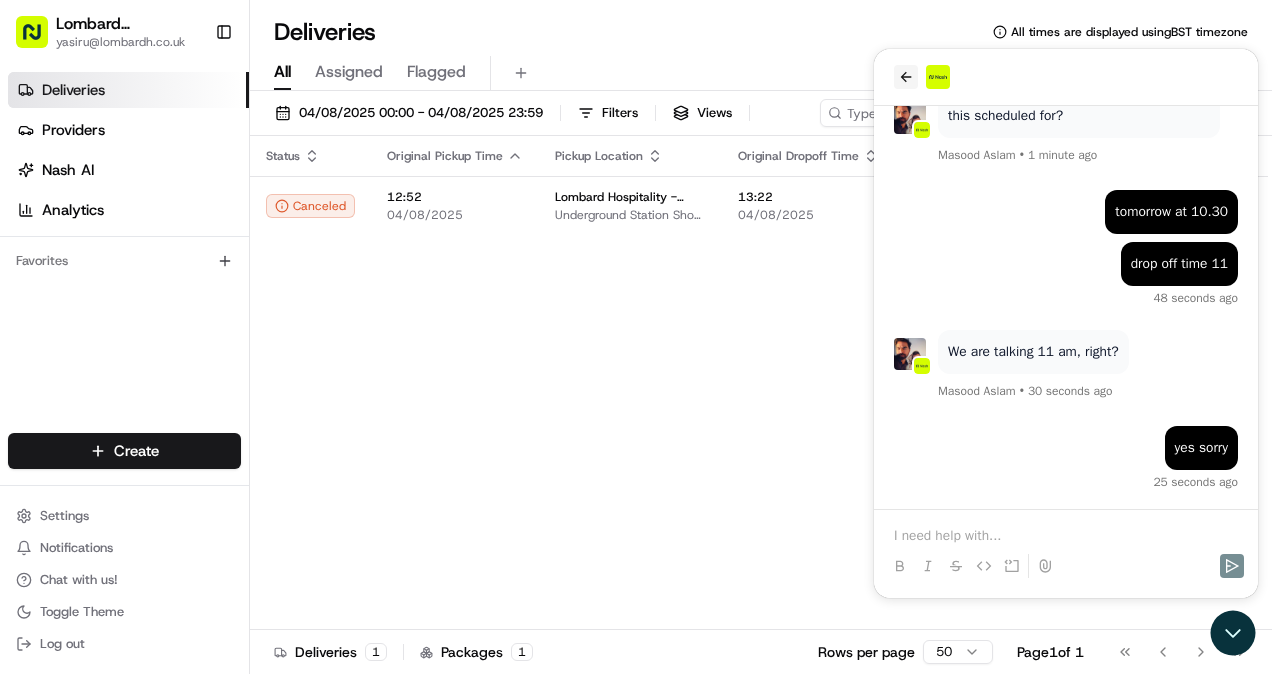 click 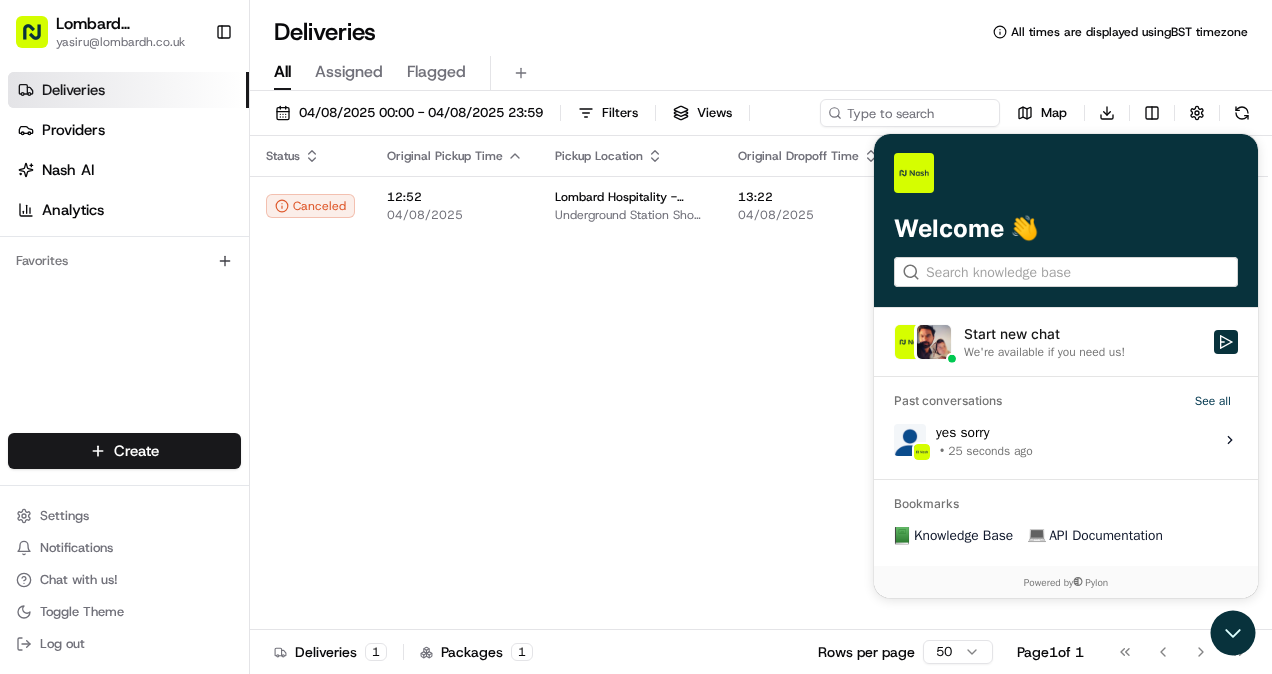 click on "Status Original Pickup Time Pickup Location Original Dropoff Time Dropoff Location Provider Action Canceled 12:52 04/08/2025 Lombard Hospitality - Catering Underground Station Shop, 1 Lombard St, [CITY] [POSTCODE], [COUNTRY] 13:22 04/08/2025 Marks & CLerks 15 Fetter Ln, [CITY] [POSTCODE], [COUNTRY] Uber UK + 1" at bounding box center (759, 383) 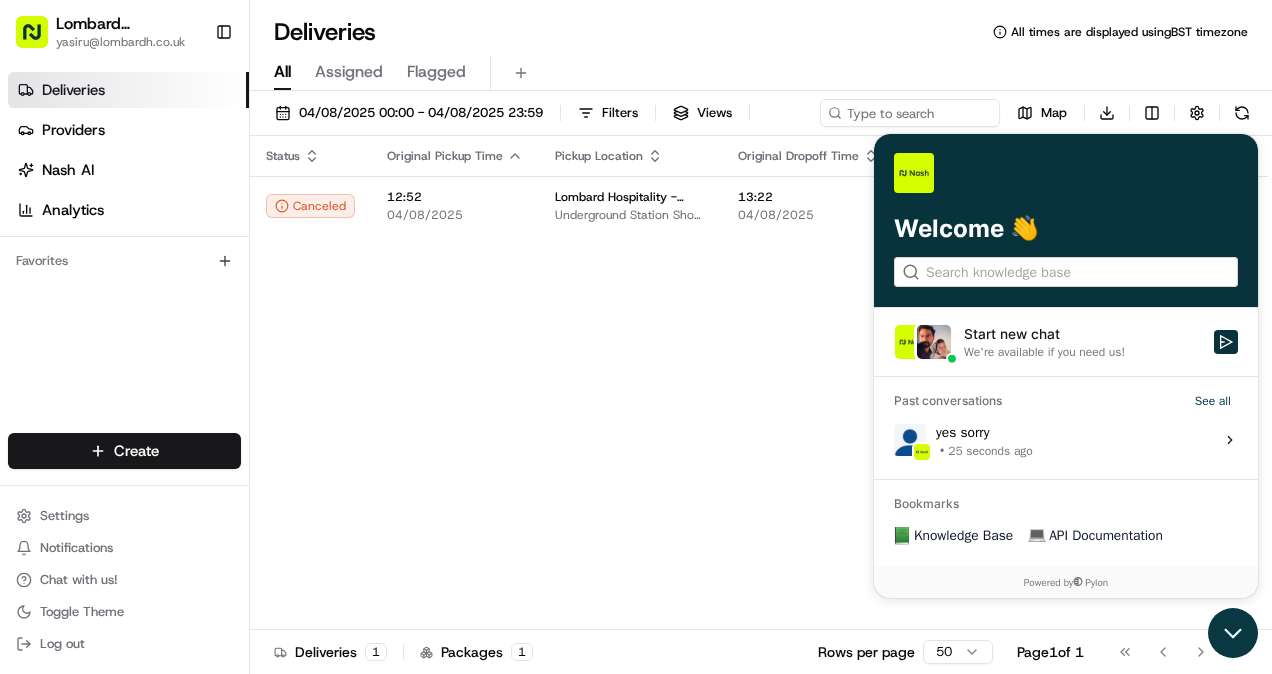click 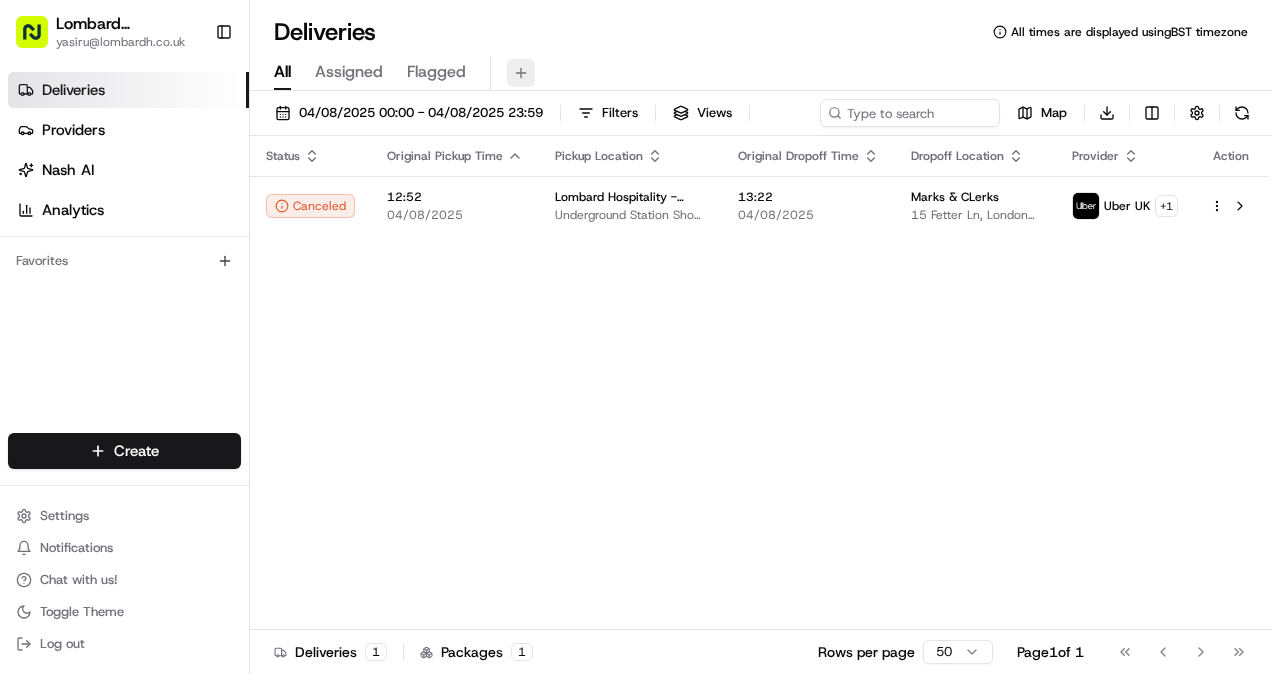 click at bounding box center (521, 73) 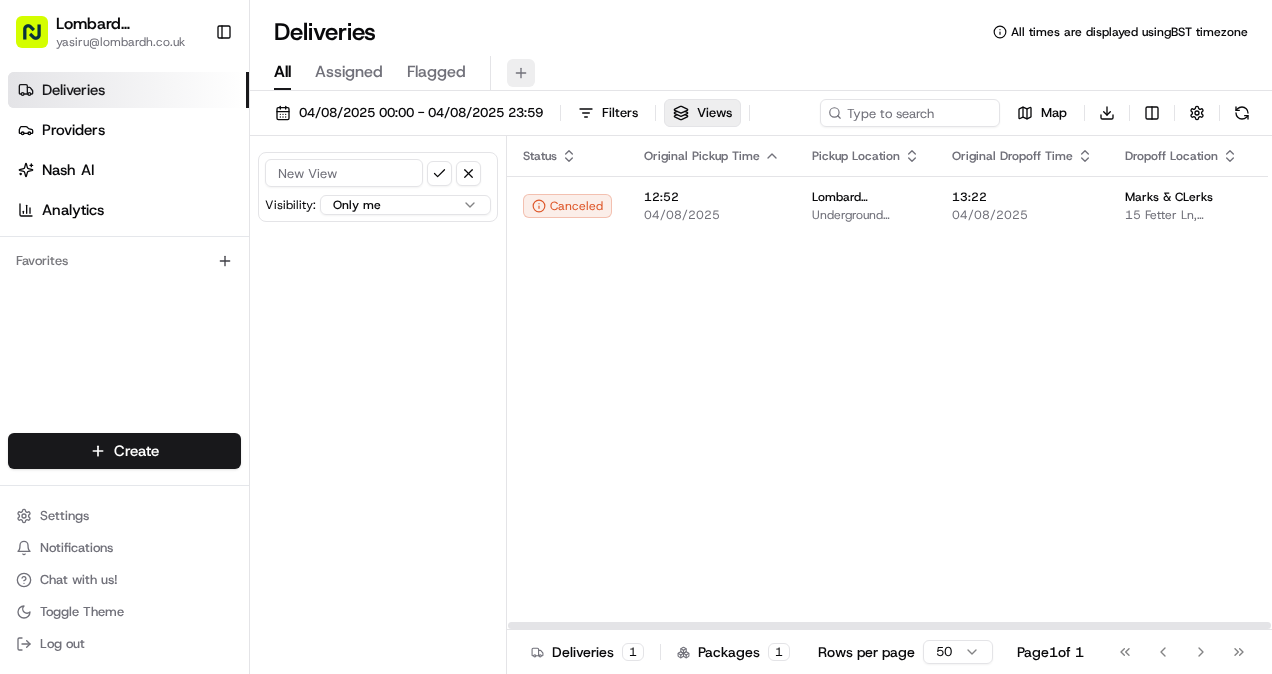 click at bounding box center (521, 73) 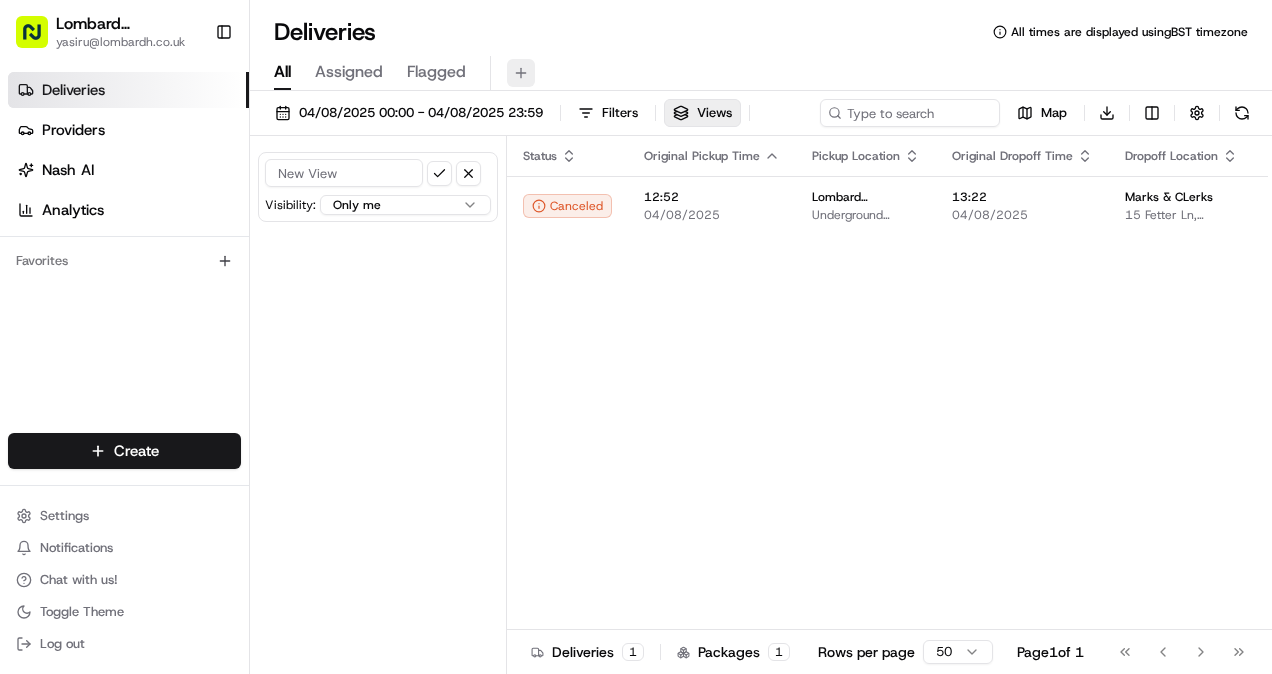 click at bounding box center (521, 73) 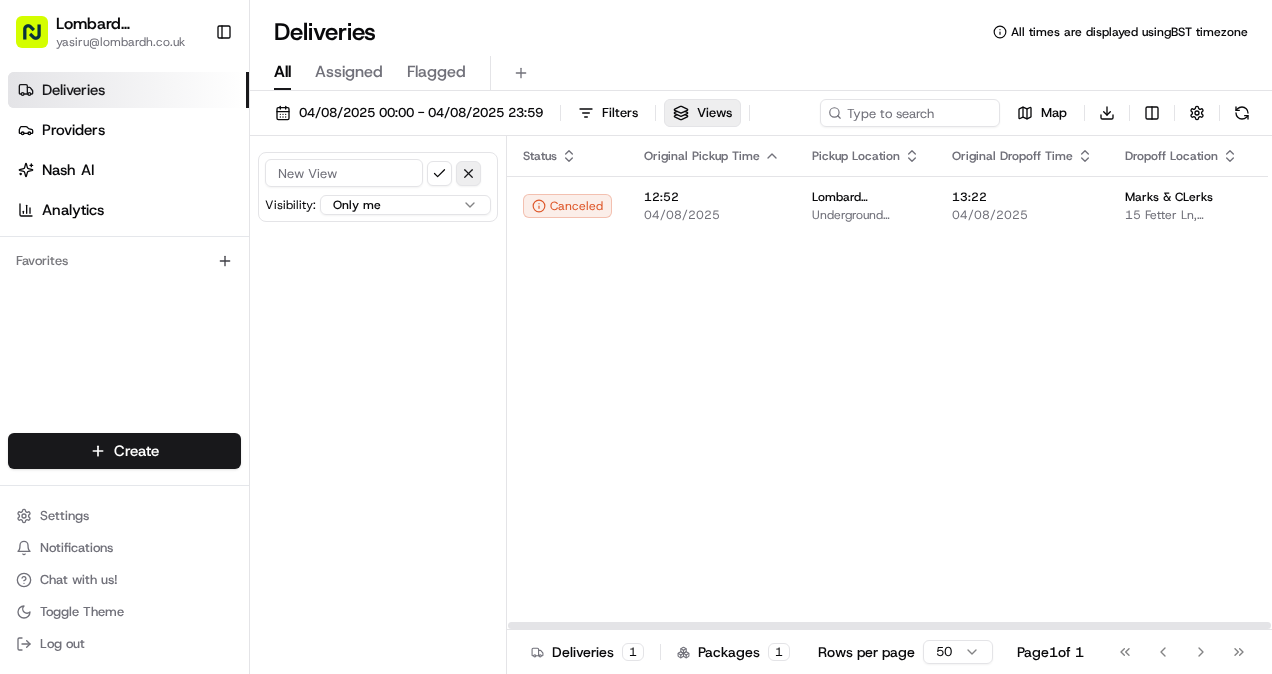 click at bounding box center (468, 173) 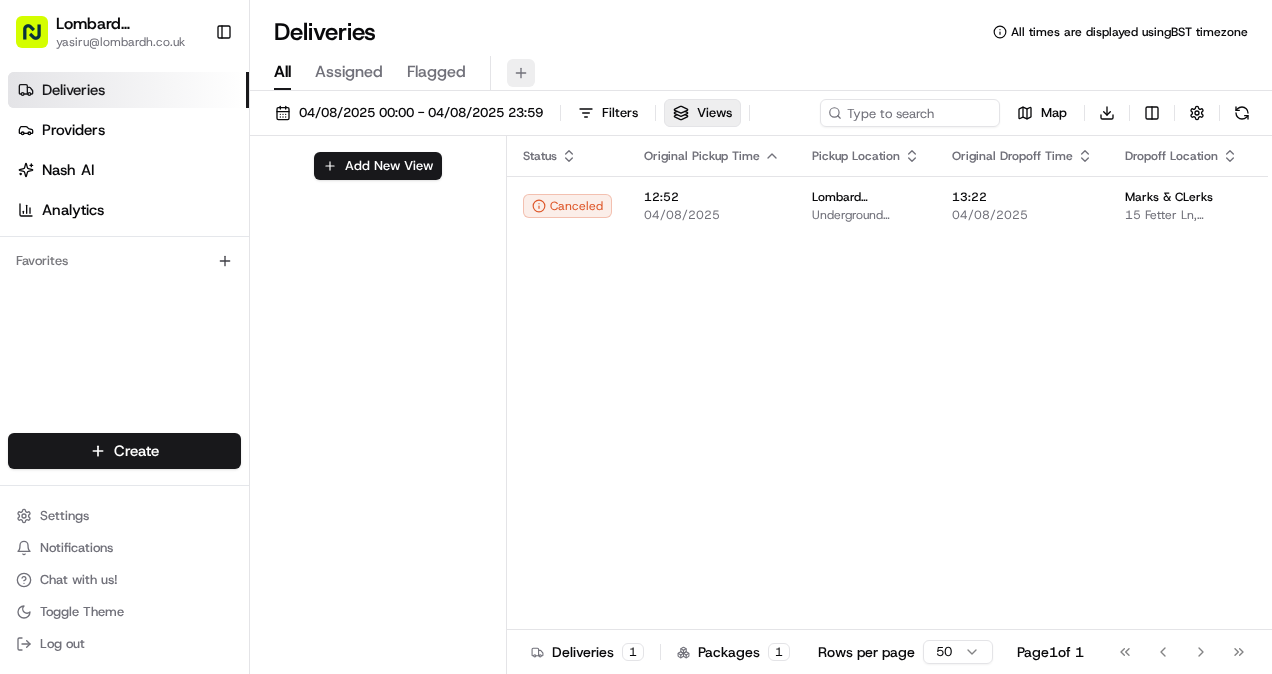 click at bounding box center [521, 73] 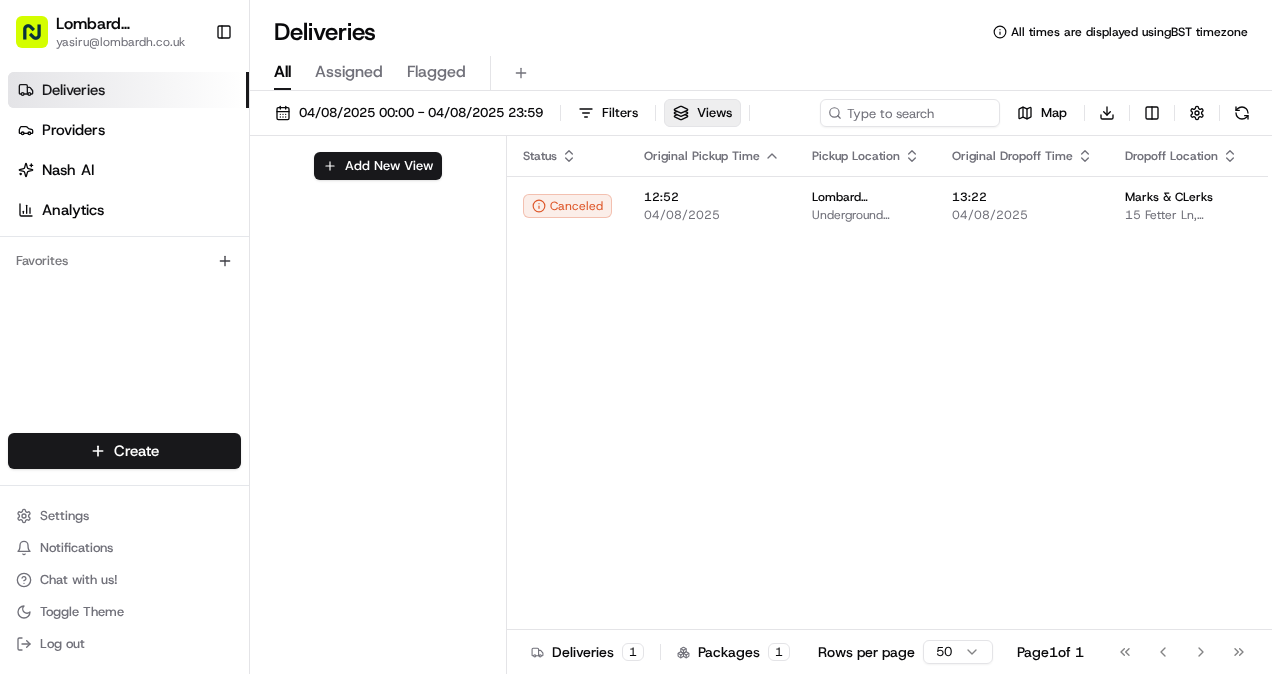 click on "Assigned" at bounding box center [349, 72] 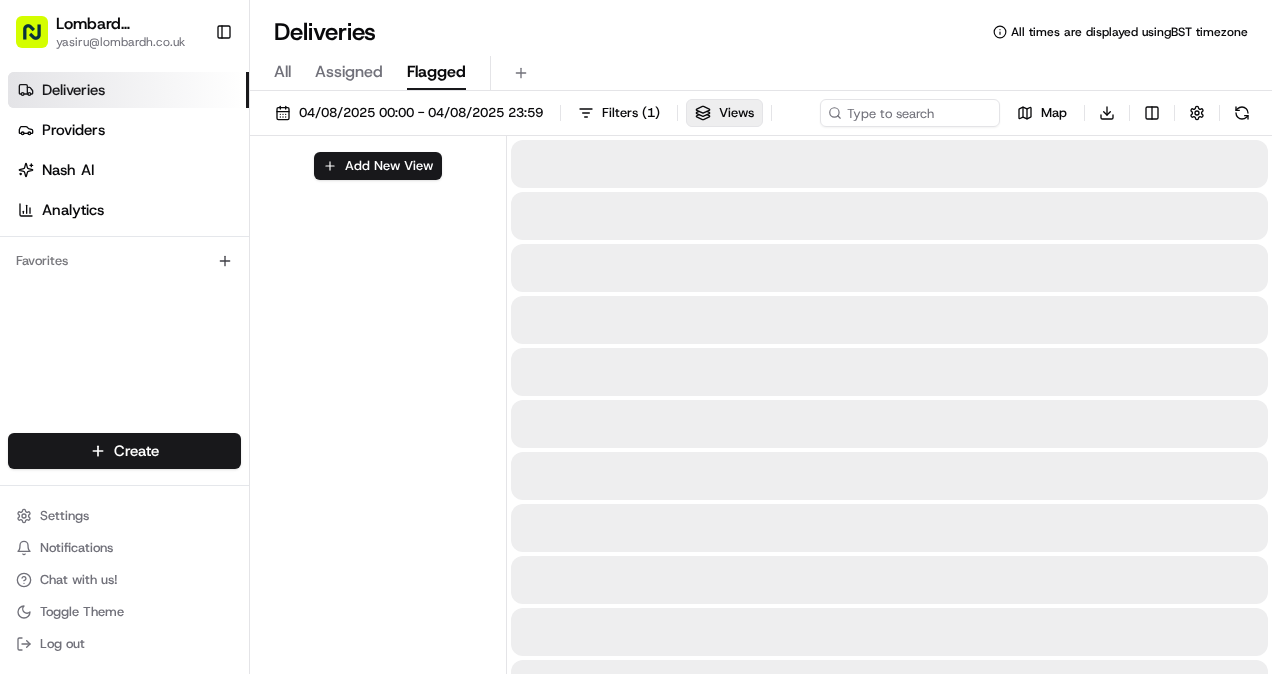 click on "Flagged" at bounding box center [436, 72] 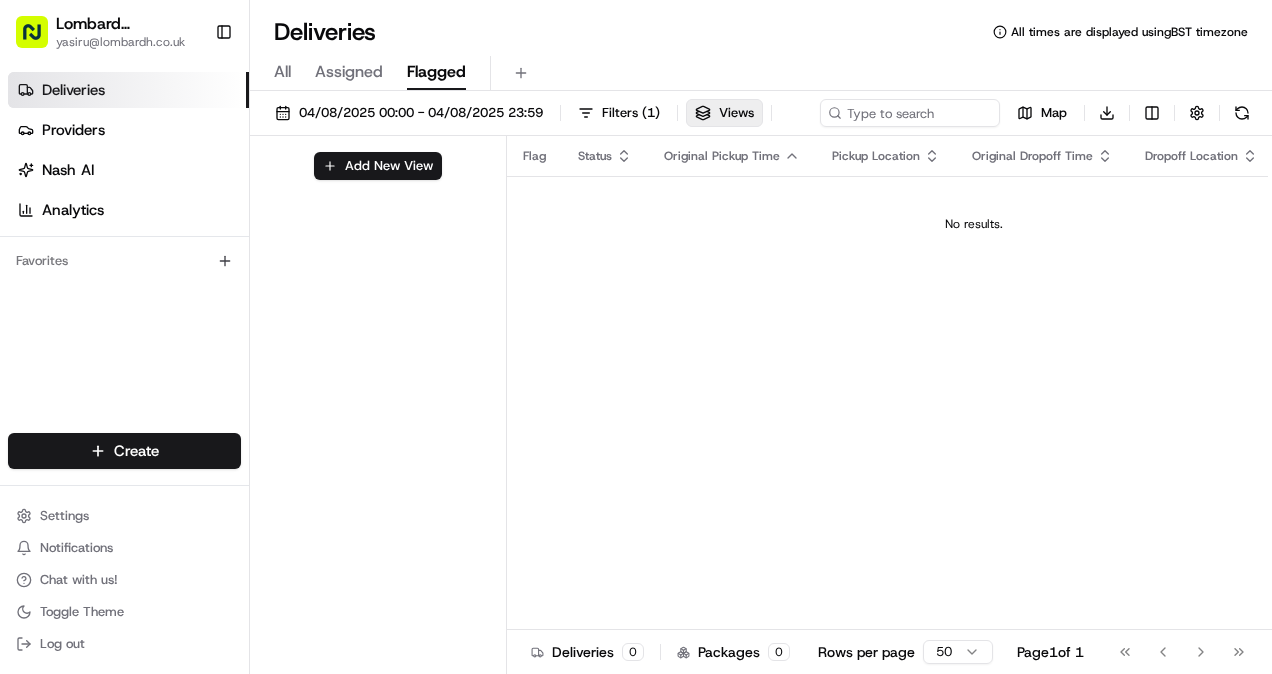 click on "All Assigned Flagged" at bounding box center [761, 73] 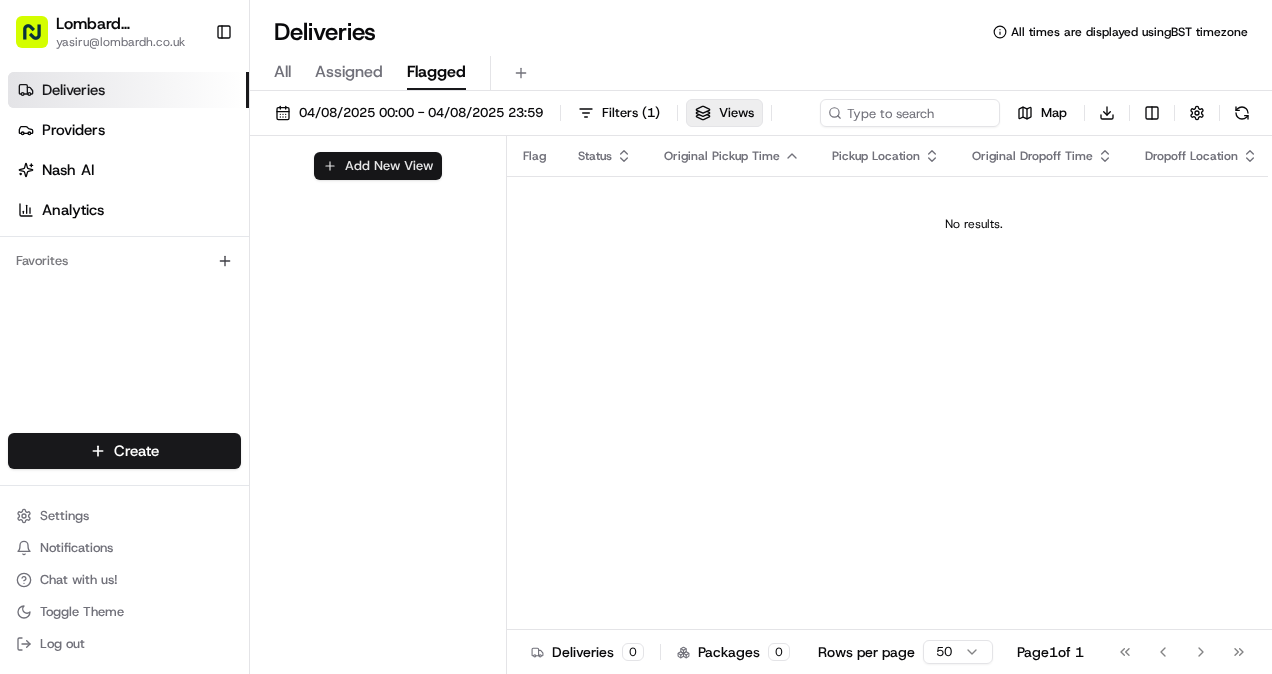 click on "Add New View" at bounding box center (378, 166) 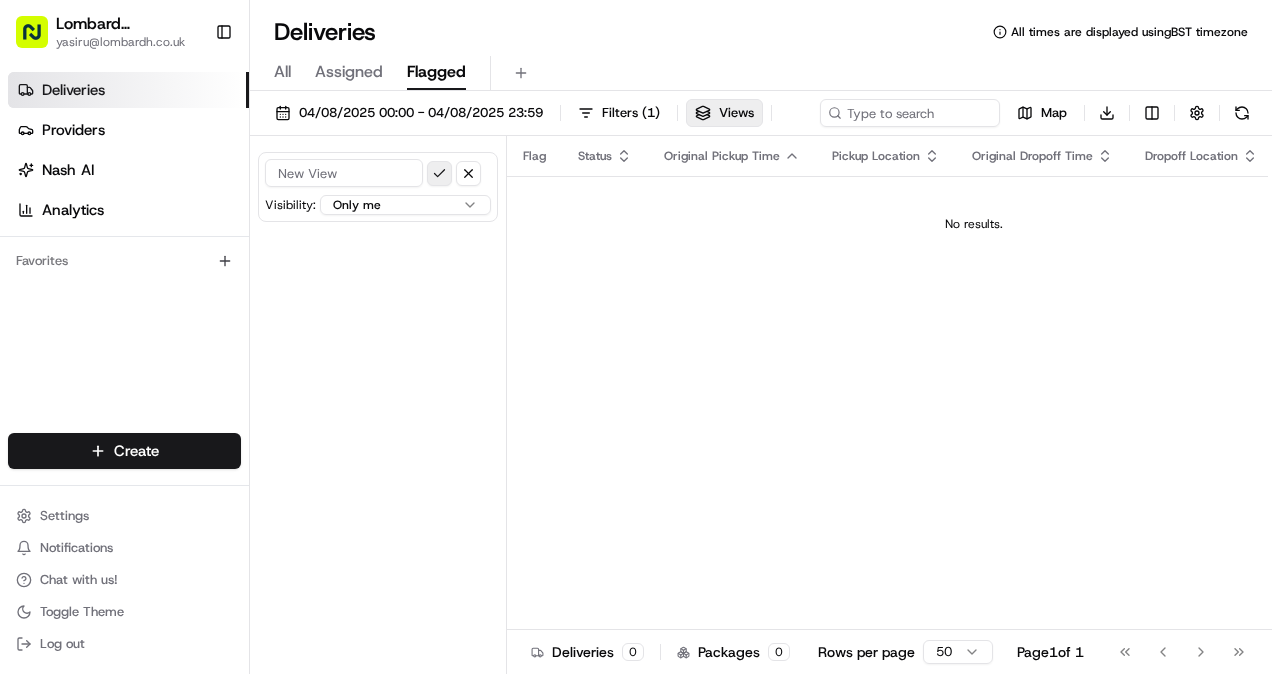 click at bounding box center (439, 173) 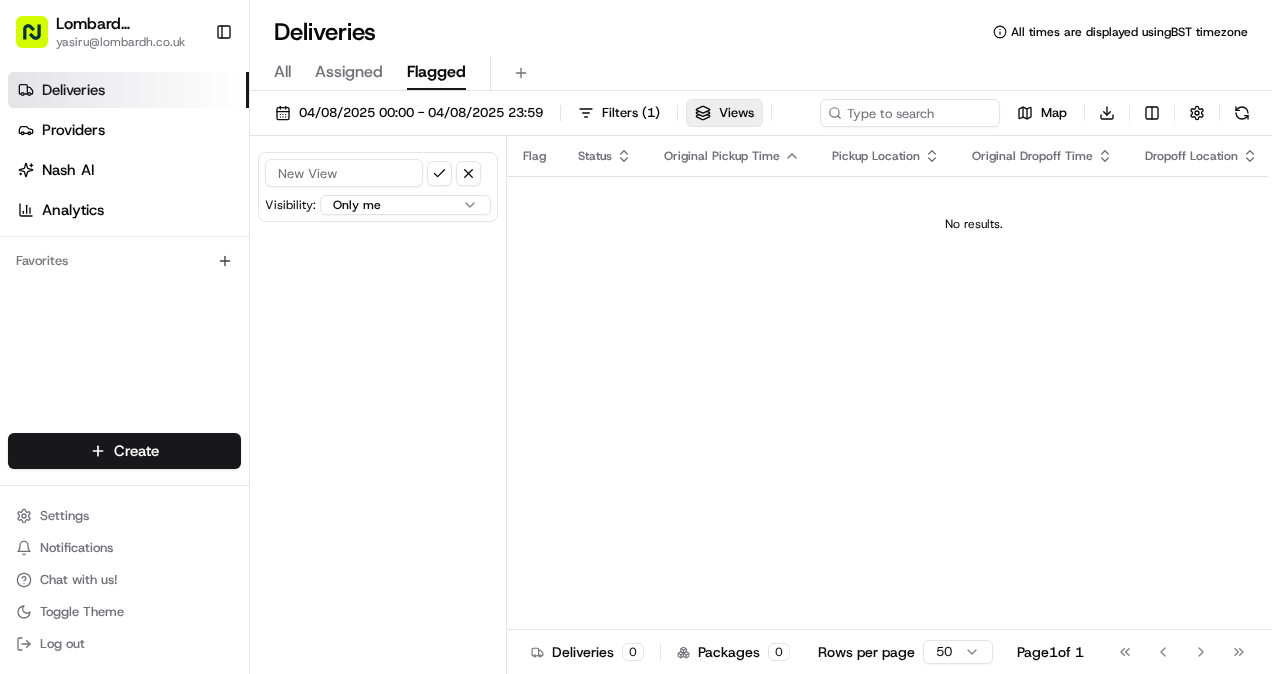 click on "Flag Status Original Pickup Time Pickup Location Original Dropoff Time Dropoff Location Provider Action No results." at bounding box center [974, 383] 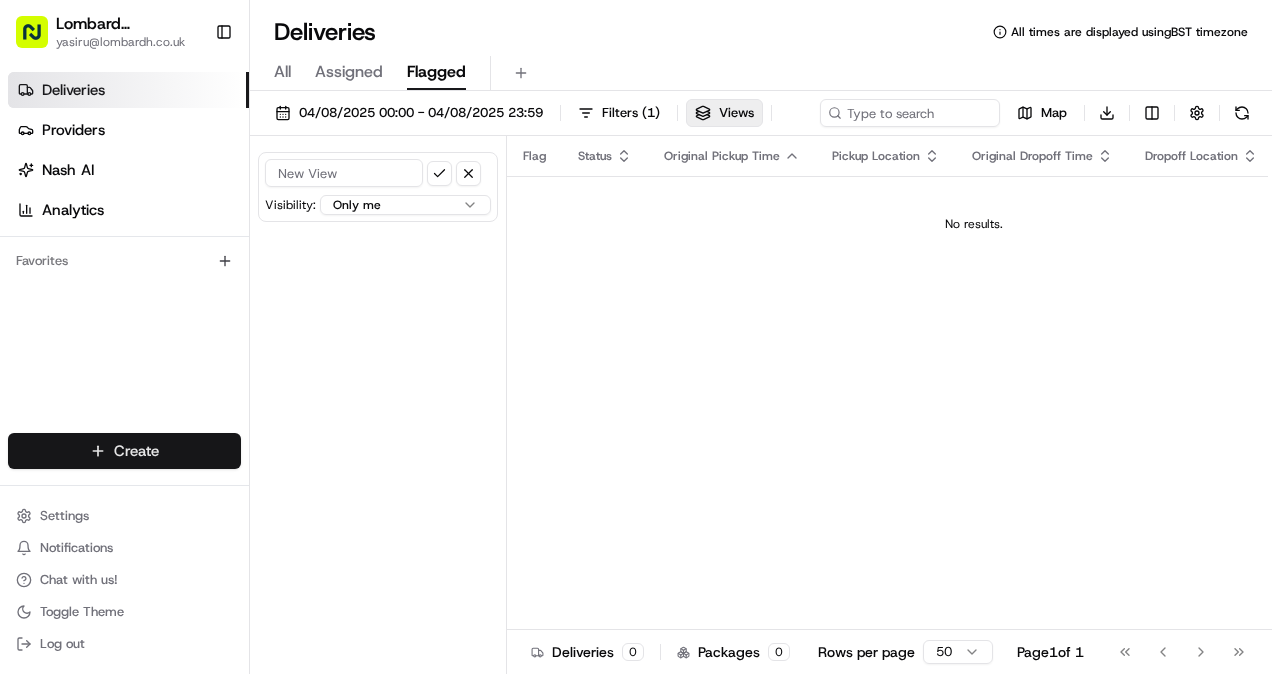 click on "Lombard Hospitality yasiru@lombardh.co.uk Toggle Sidebar Deliveries Providers Nash AI Analytics Favorites Main Menu Members & Organization Organization Users Roles Preferences Customization Tracking Orchestration Automations Dispatch Strategy Locations Pickup Locations Dropoff Locations Billing Billing Refund Requests Integrations Notification Triggers Webhooks API Keys Request Logs Create Settings Notifications Chat with us! Toggle Theme Log out Deliveries All times are displayed using  BST   timezone All Assigned Flagged 04/08/2025 00:00 - 04/08/2025 23:59 Filters ( 1 ) Views Map Download Visibility: Only me All users within this organization Only me within this organization Flag Status Original Pickup Time Pickup Location Original Dropoff Time Dropoff Location Provider Action No results. Deliveries 0 Packages 0 Rows per page 50 Page  1  of   1 Go to first page Go to previous page Go to next page Go to last page" at bounding box center [636, 337] 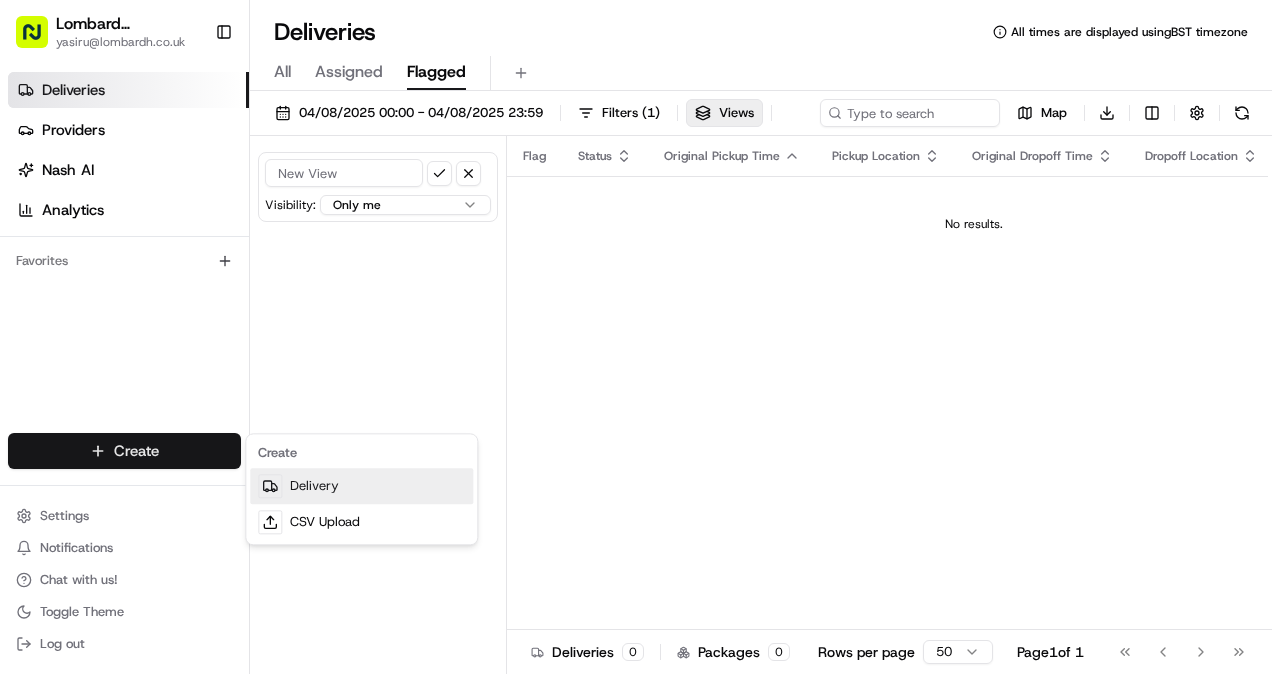 click on "Delivery" at bounding box center (361, 486) 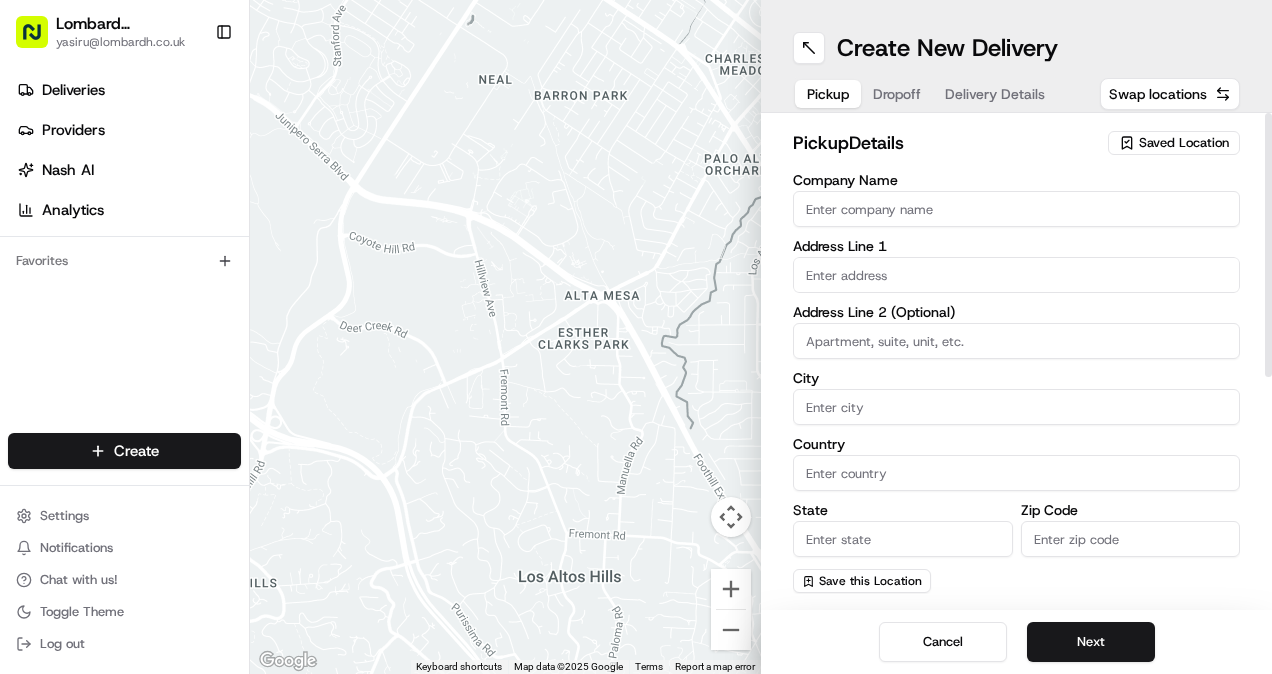 click on "Company Name" at bounding box center (1016, 209) 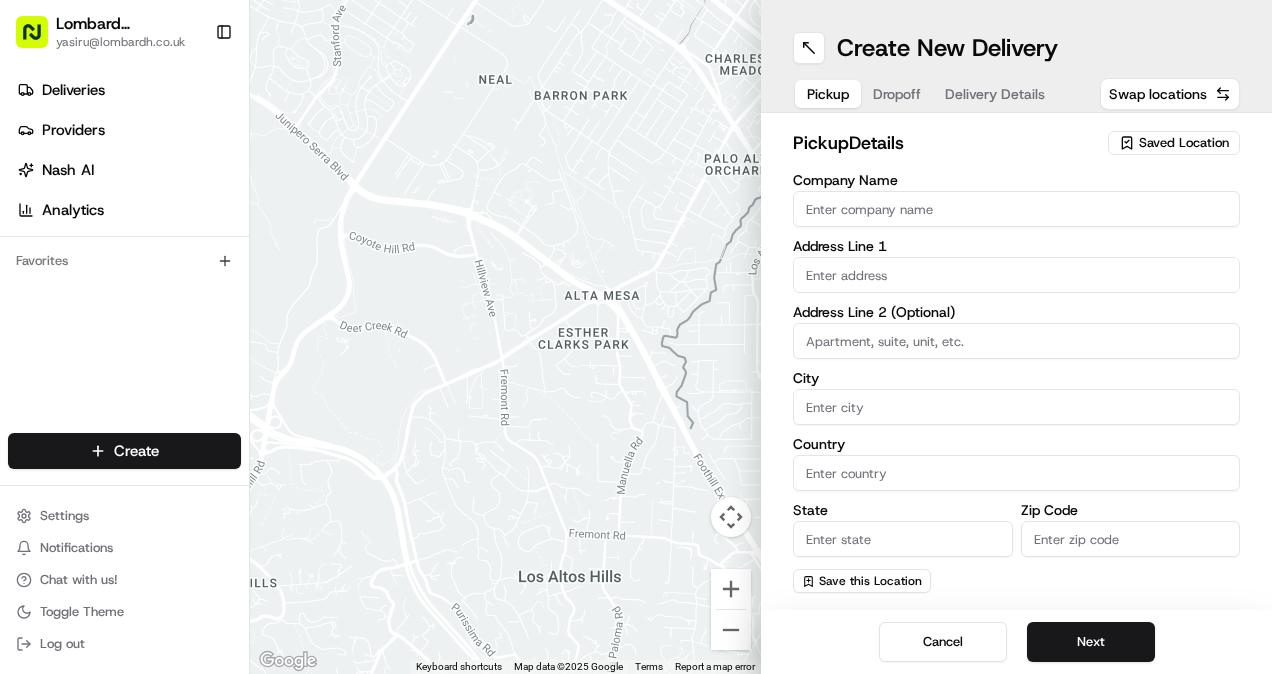 click on "Company Name" at bounding box center (1016, 209) 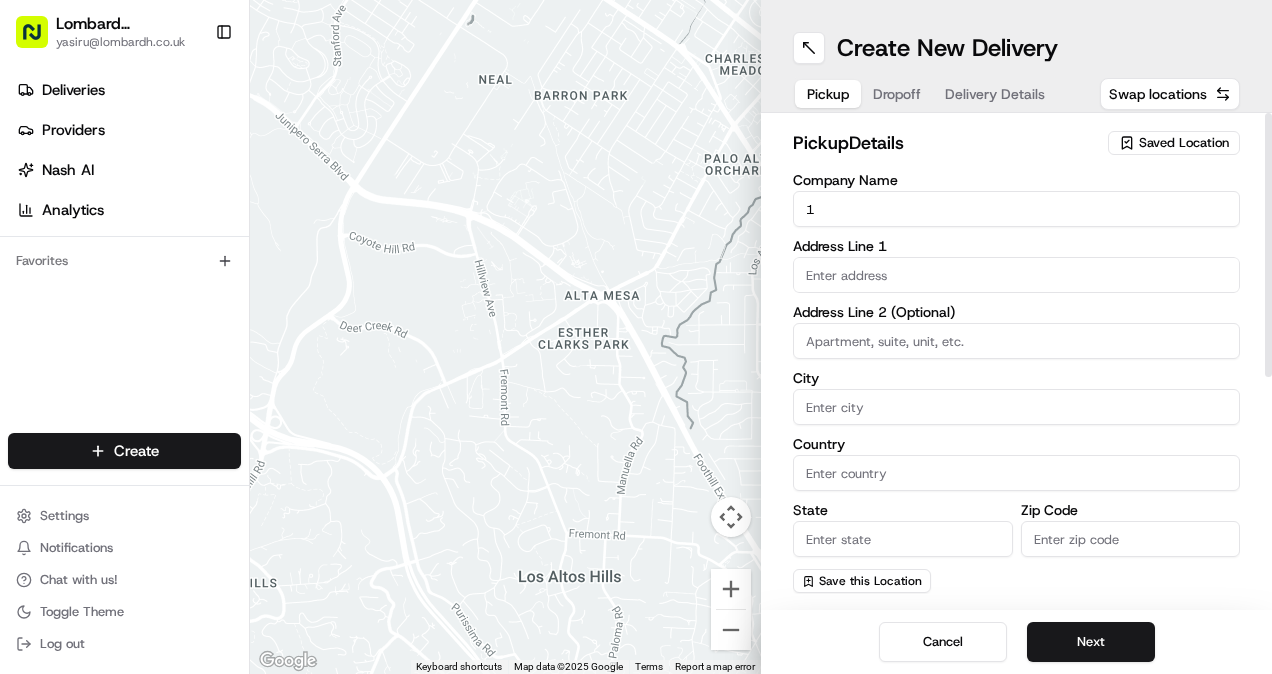 type on "1" 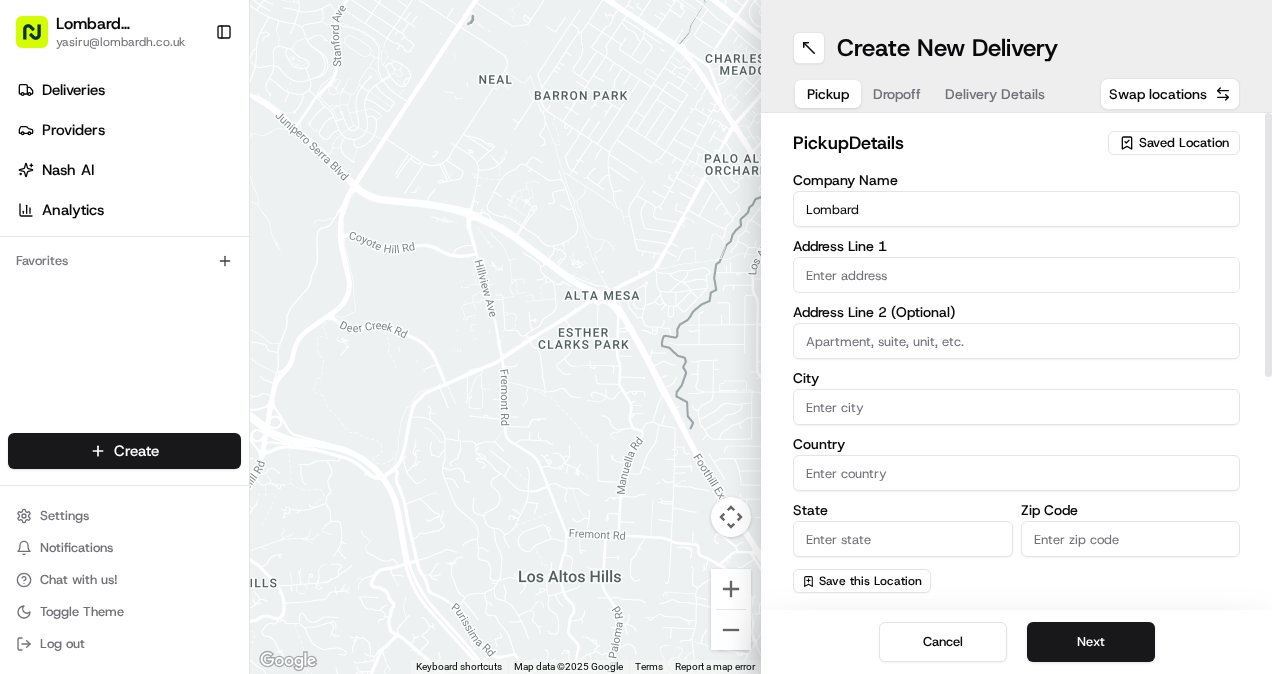 type on "Lombard Hospitality - Catering" 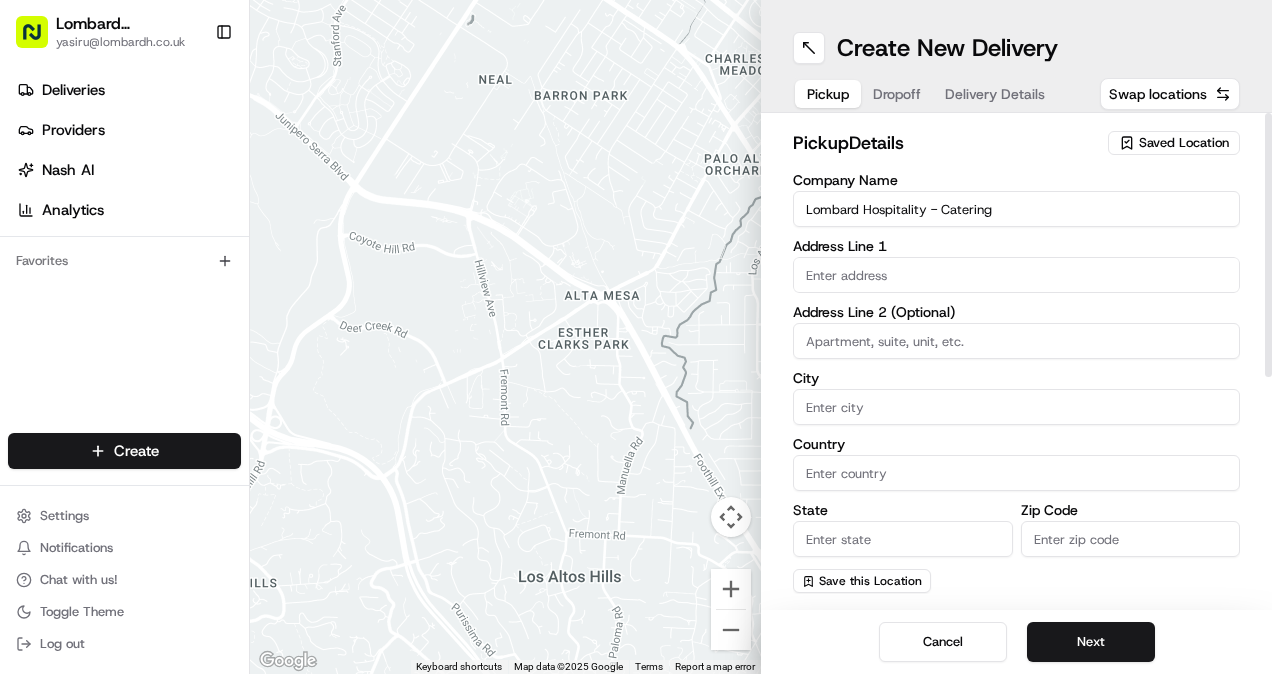 type on "Horace Road 36" 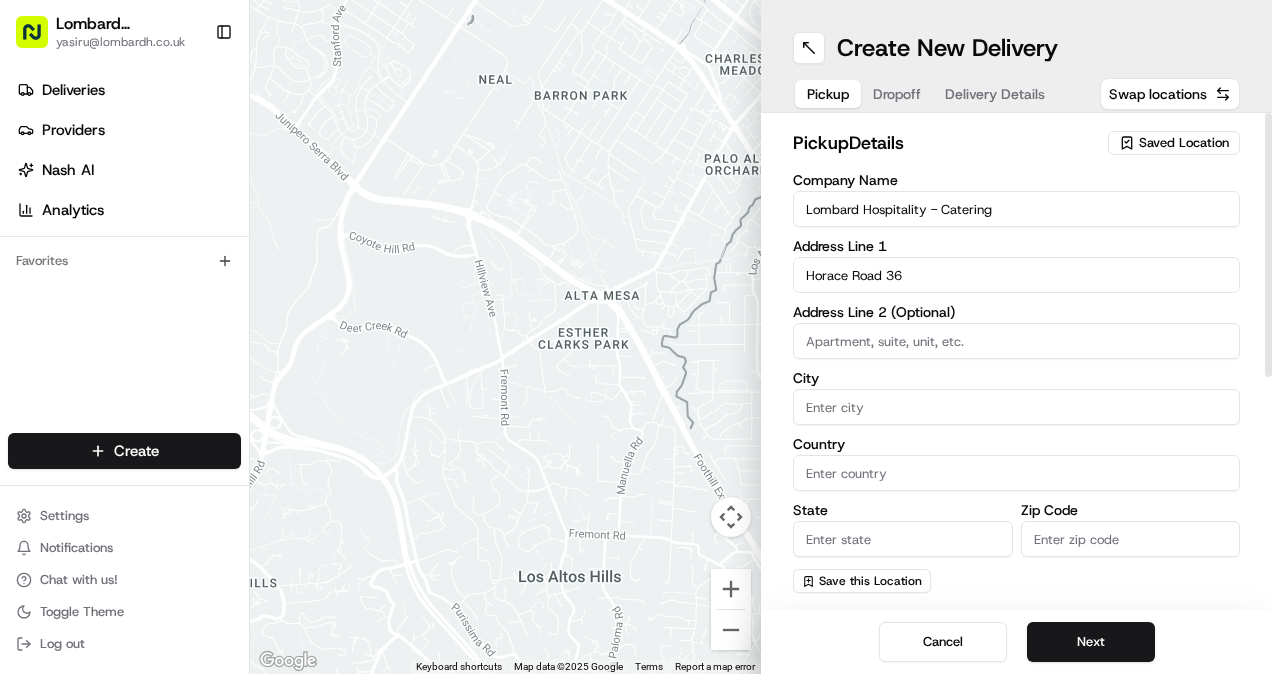 type on "United Kingdom" 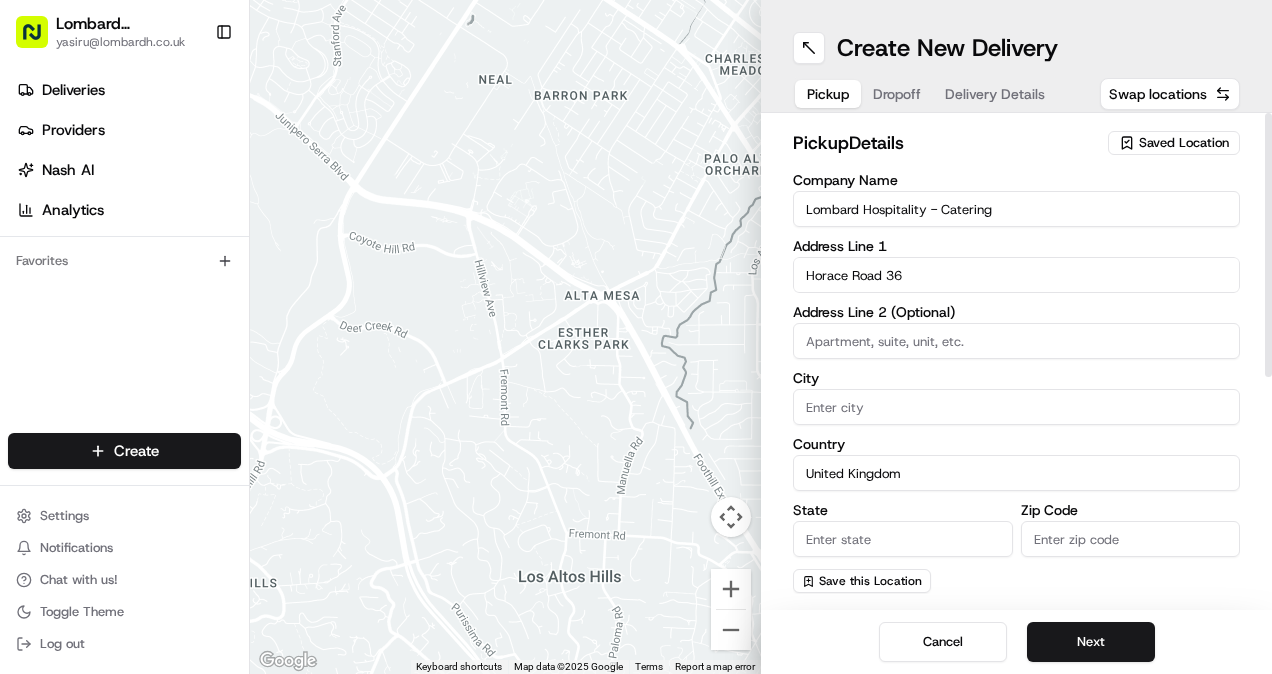 type on "Europe" 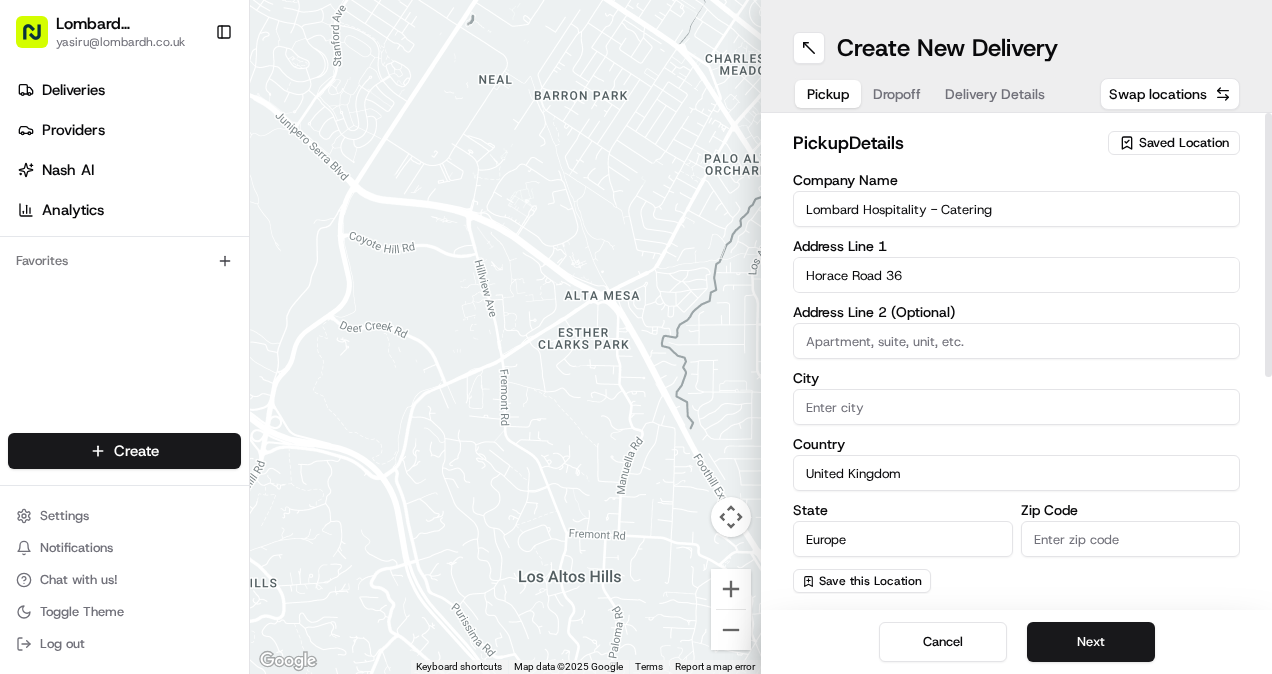 type on "EC3V 9AA" 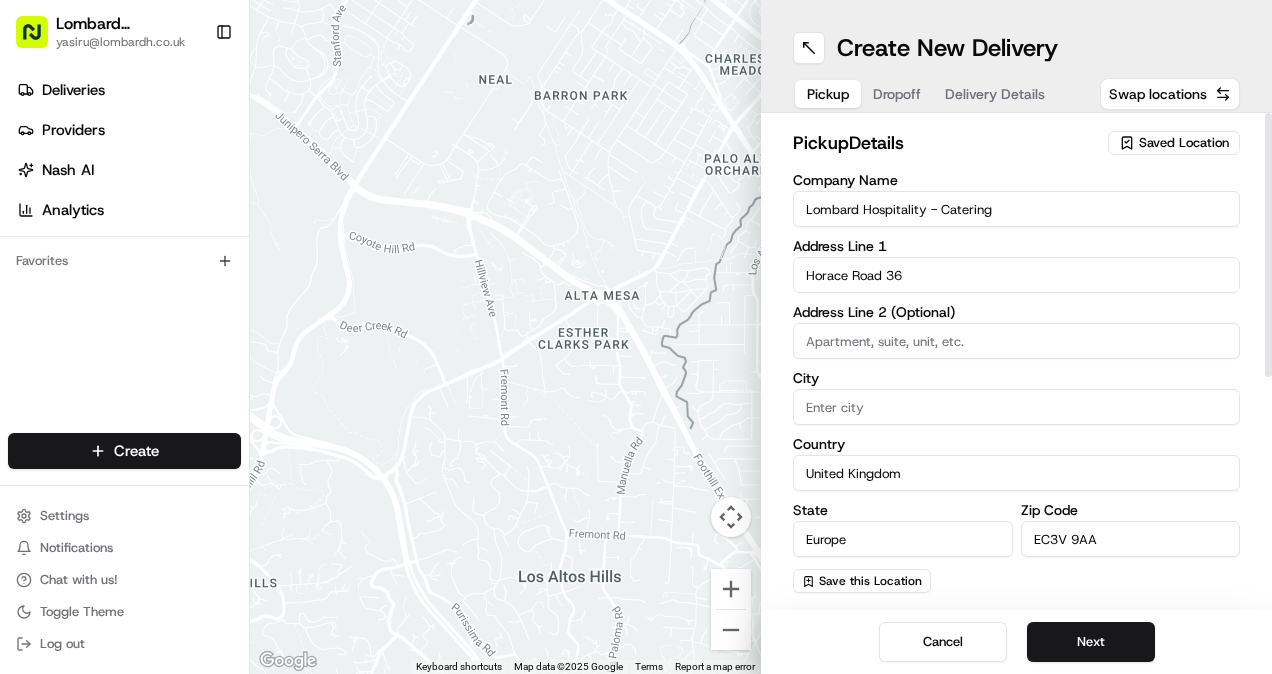 type on "Yasiru" 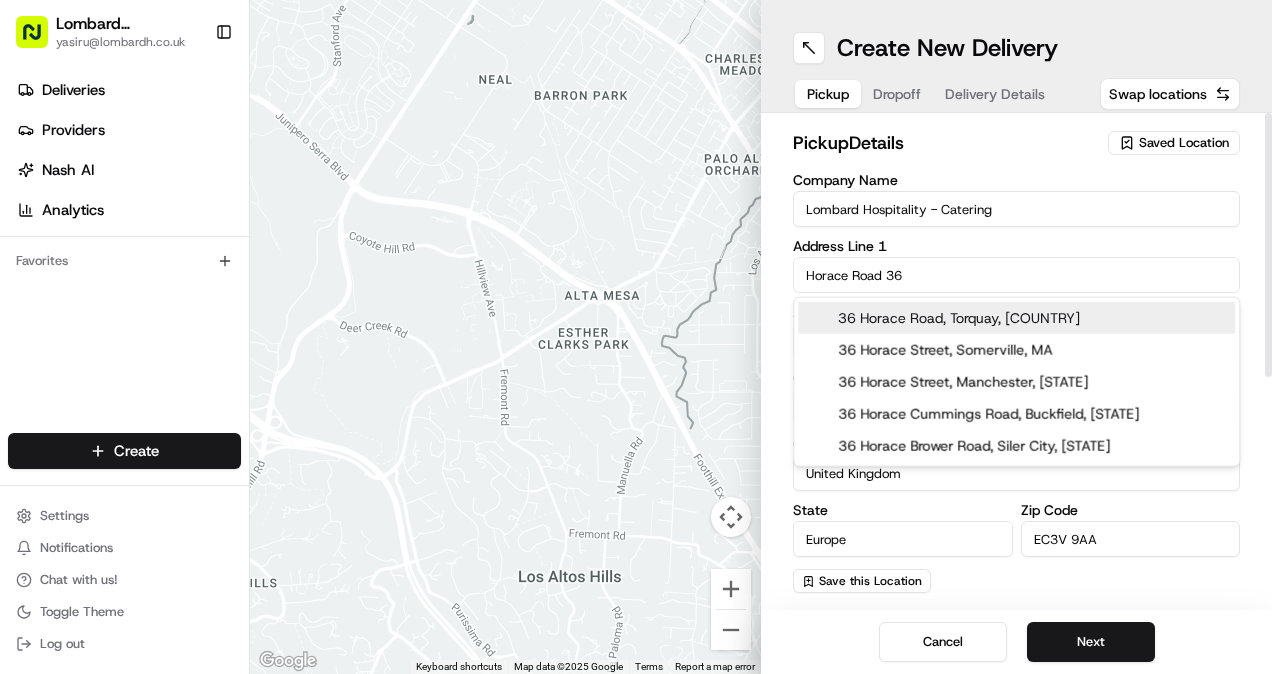drag, startPoint x: 918, startPoint y: 286, endPoint x: 796, endPoint y: 273, distance: 122.69067 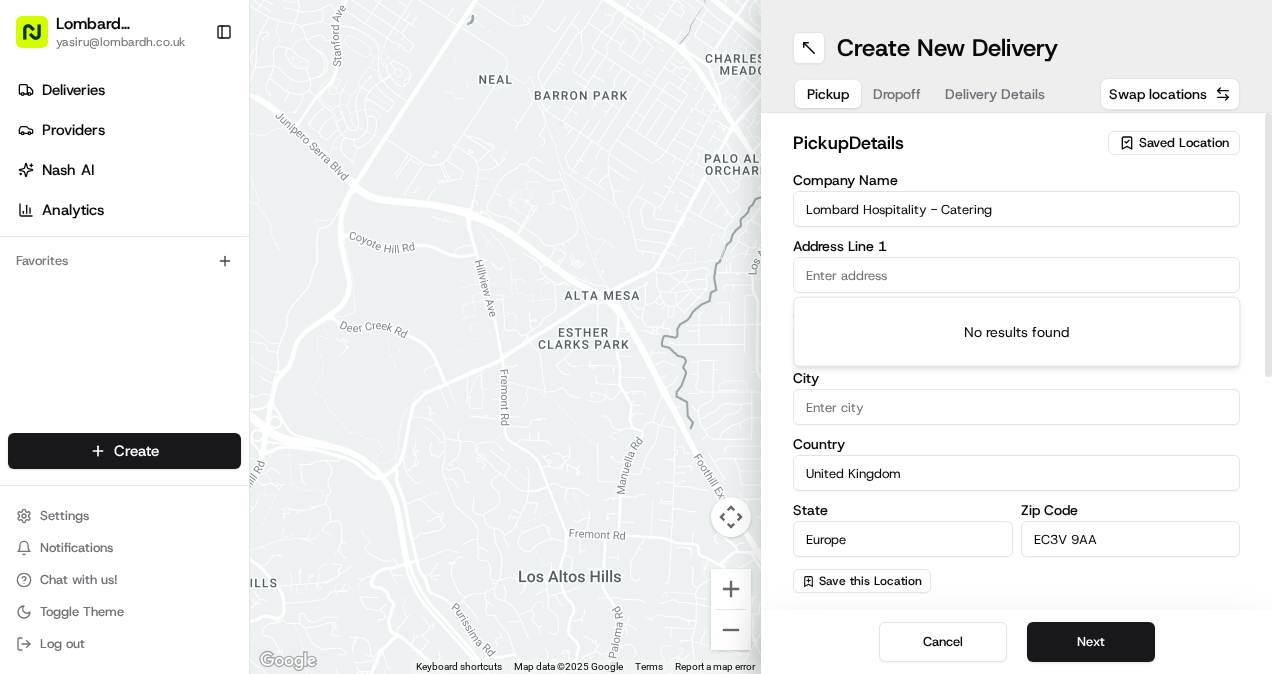 type 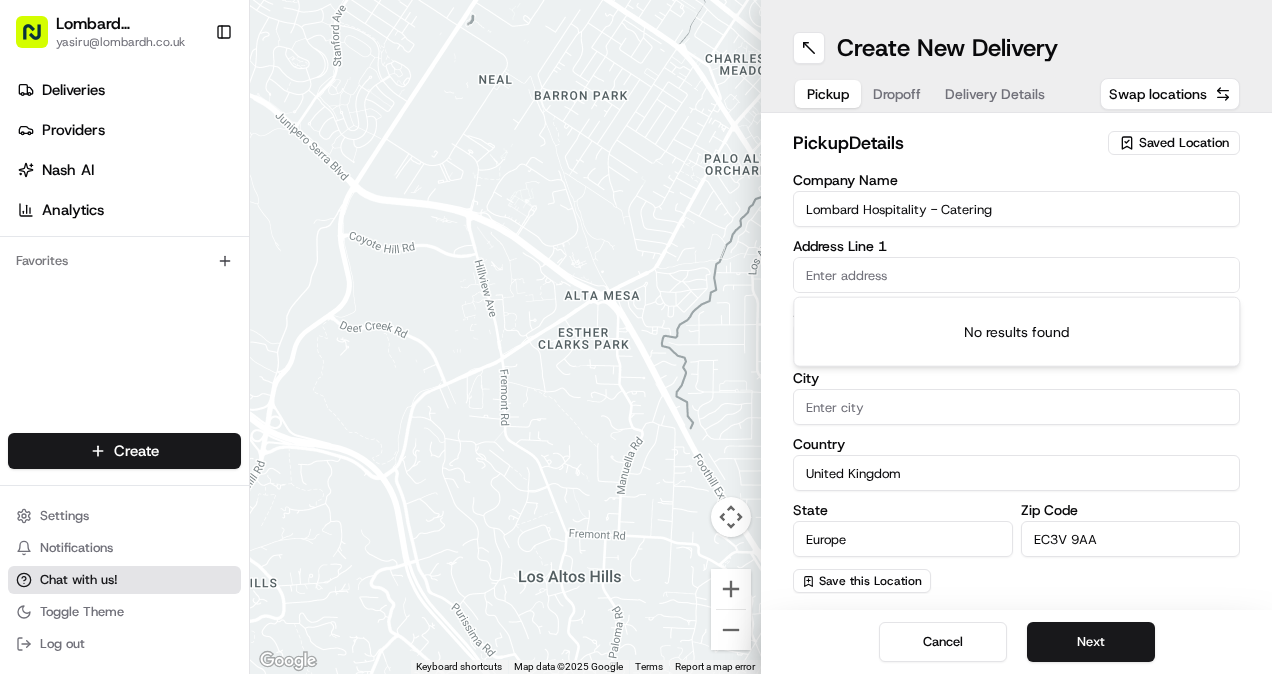 click on "Chat with us!" at bounding box center (79, 580) 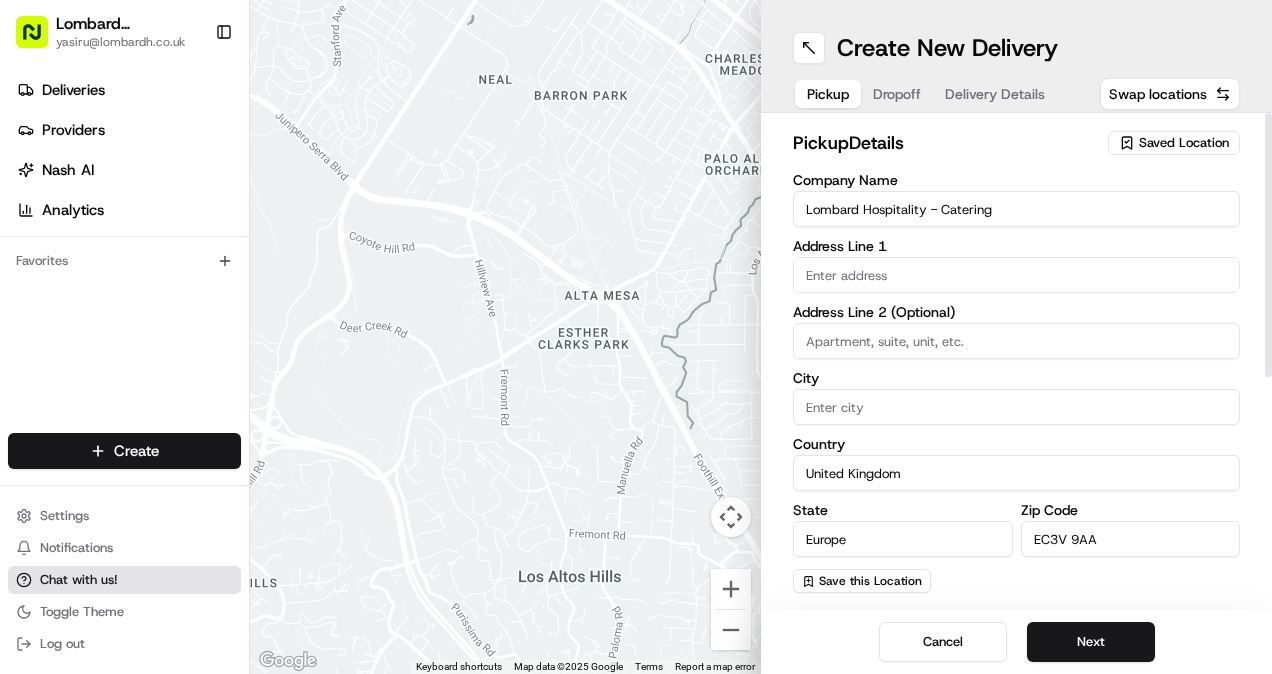 click on "Chat with us!" at bounding box center (124, 580) 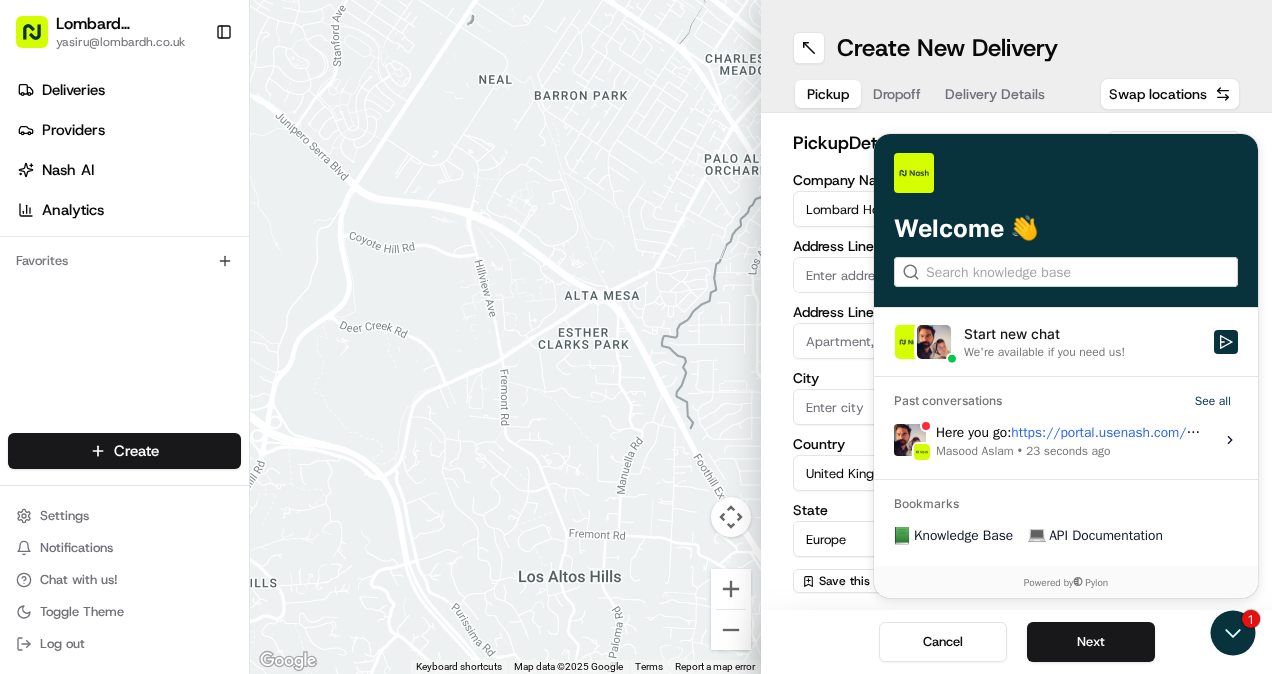 click on "Here you go:  https://portal.usenash.com/active/job_NCTXzRJHt6tg4Aqf7B7YKe/cfg_7uMJguyrWmbgiRvpopUR6G Masood Aslam • 23 seconds ago" at bounding box center [1069, 440] 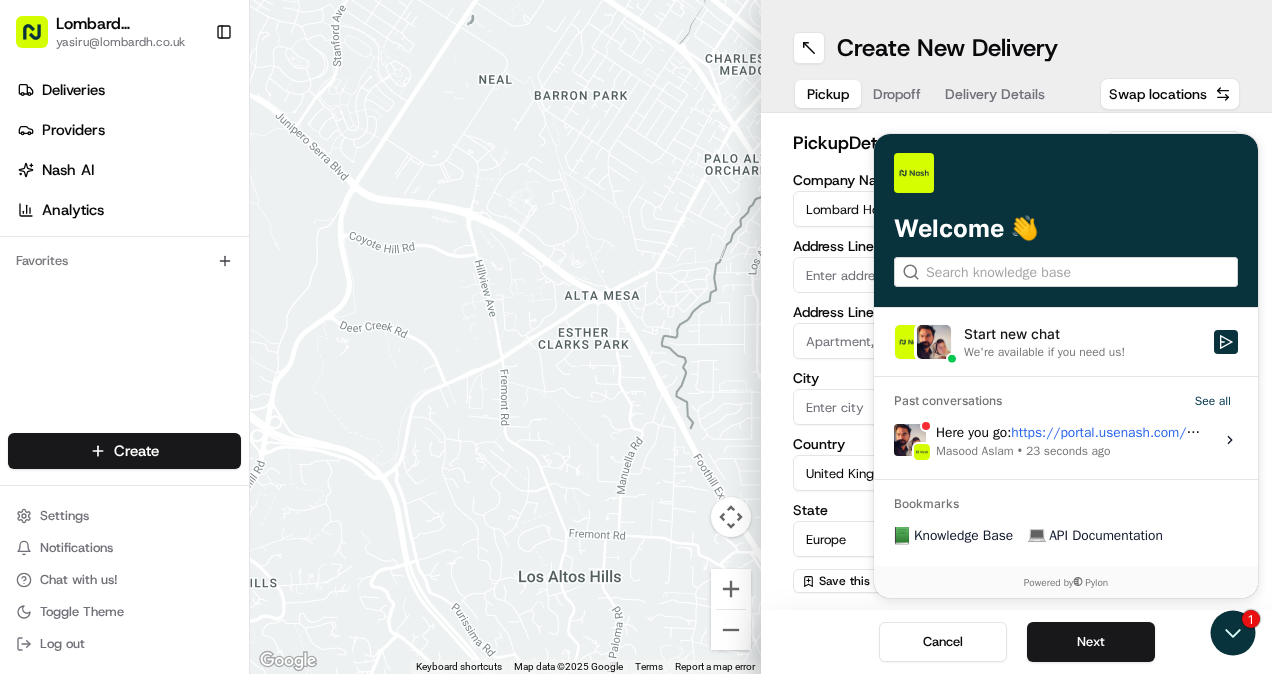 click on "View issue" at bounding box center (893, 440) 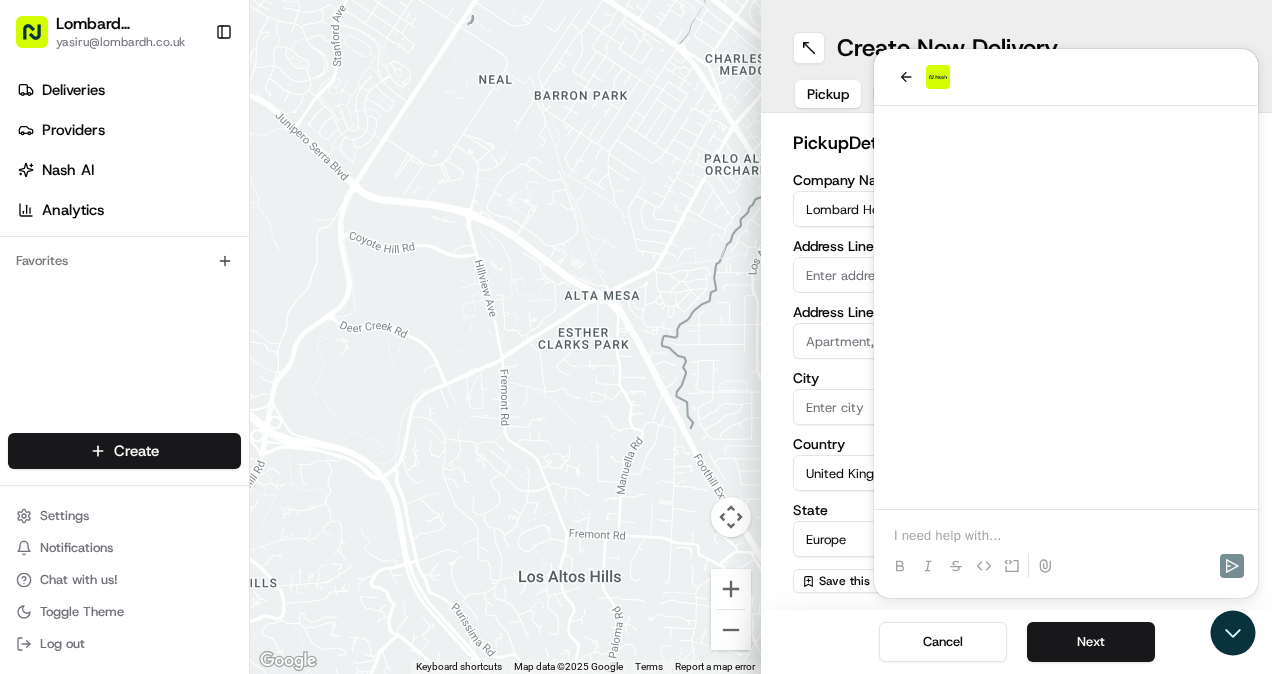 scroll, scrollTop: 1327, scrollLeft: 0, axis: vertical 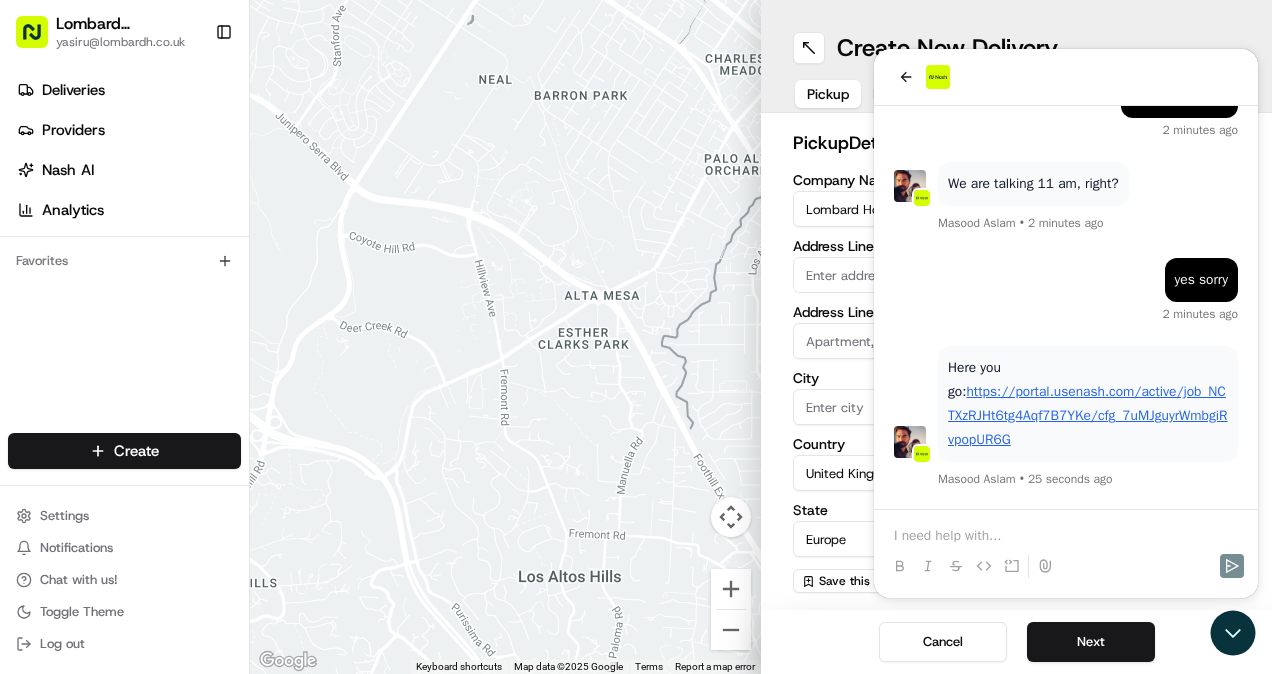 click on "https://portal.usenash.com/active/job_NCTXzRJHt6tg4Aqf7B7YKe/cfg_7uMJguyrWmbgiRvpopUR6G" at bounding box center (1088, 415) 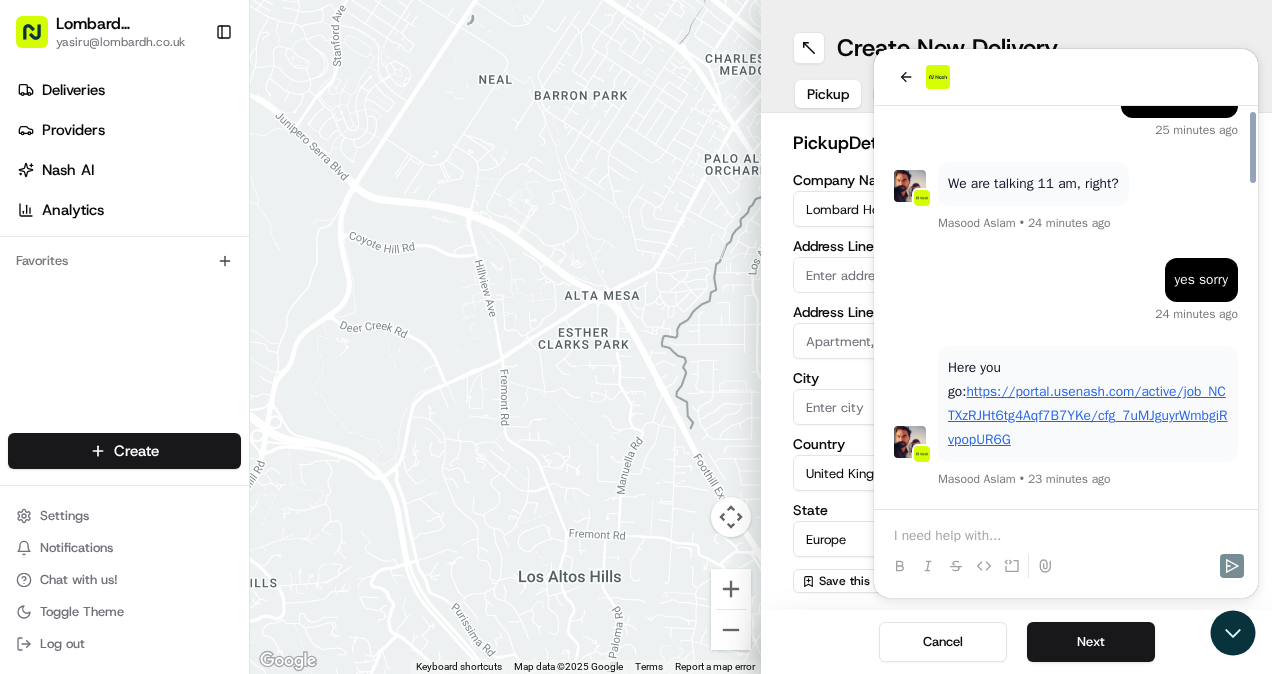 scroll, scrollTop: 1819, scrollLeft: 0, axis: vertical 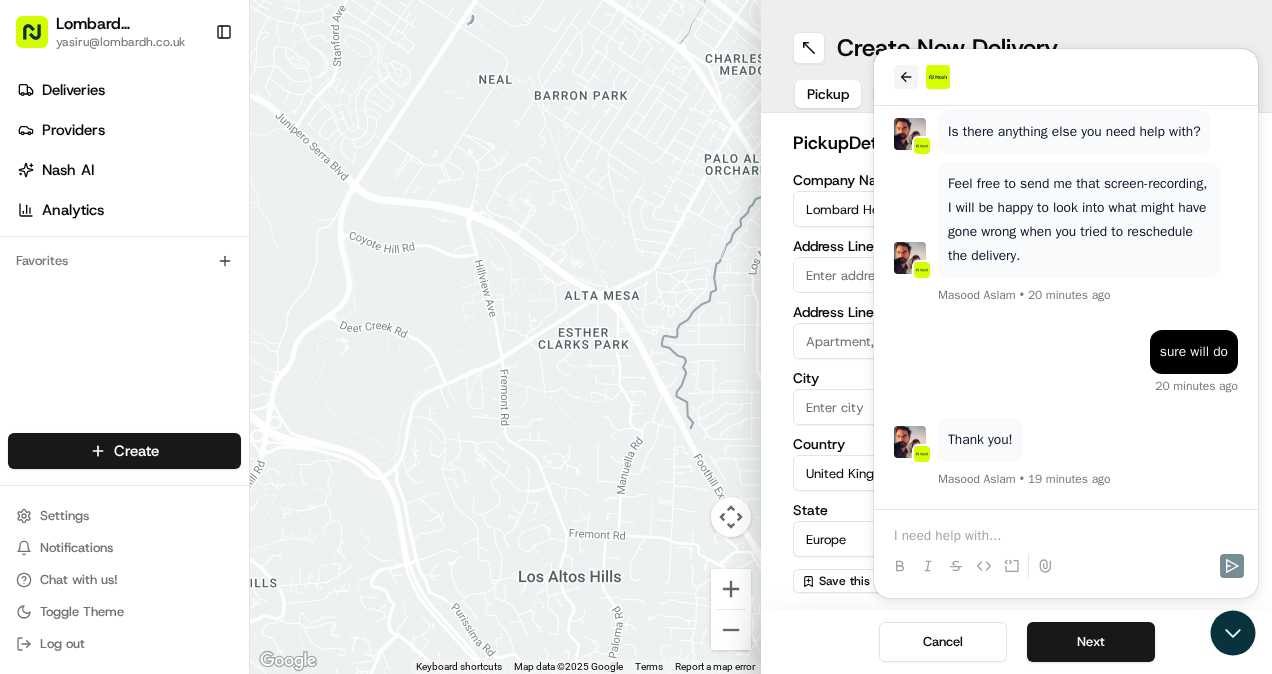 click 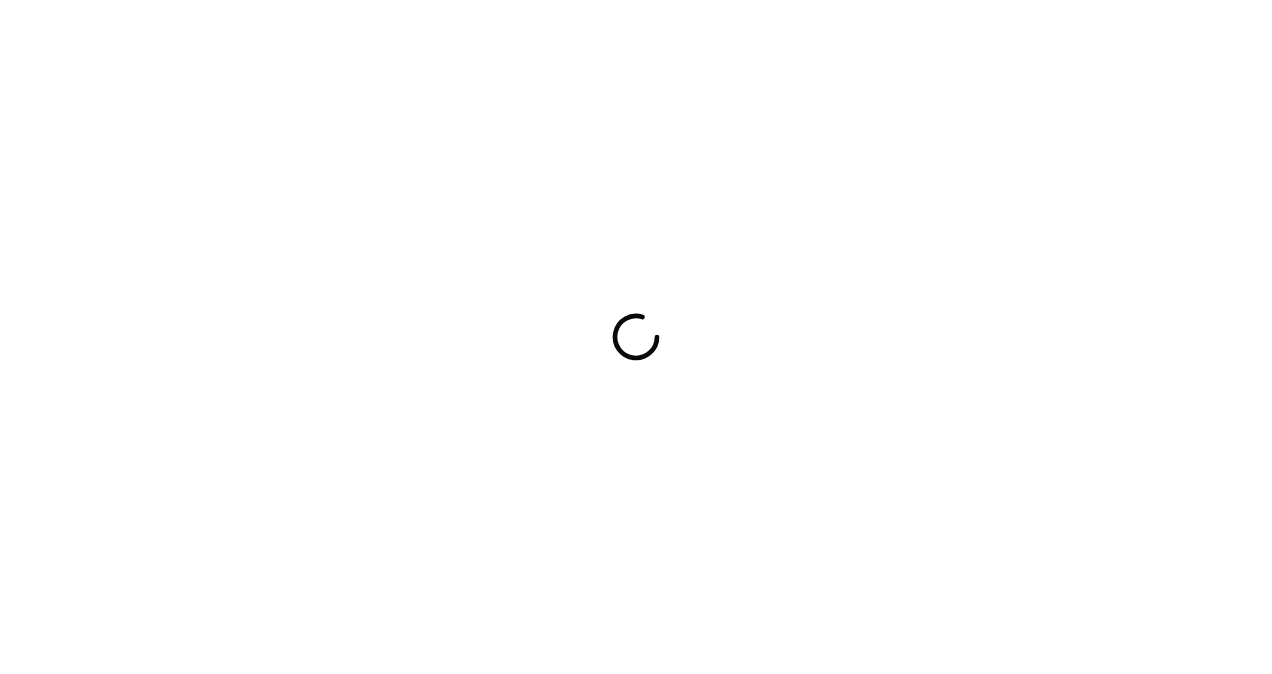 scroll, scrollTop: 0, scrollLeft: 0, axis: both 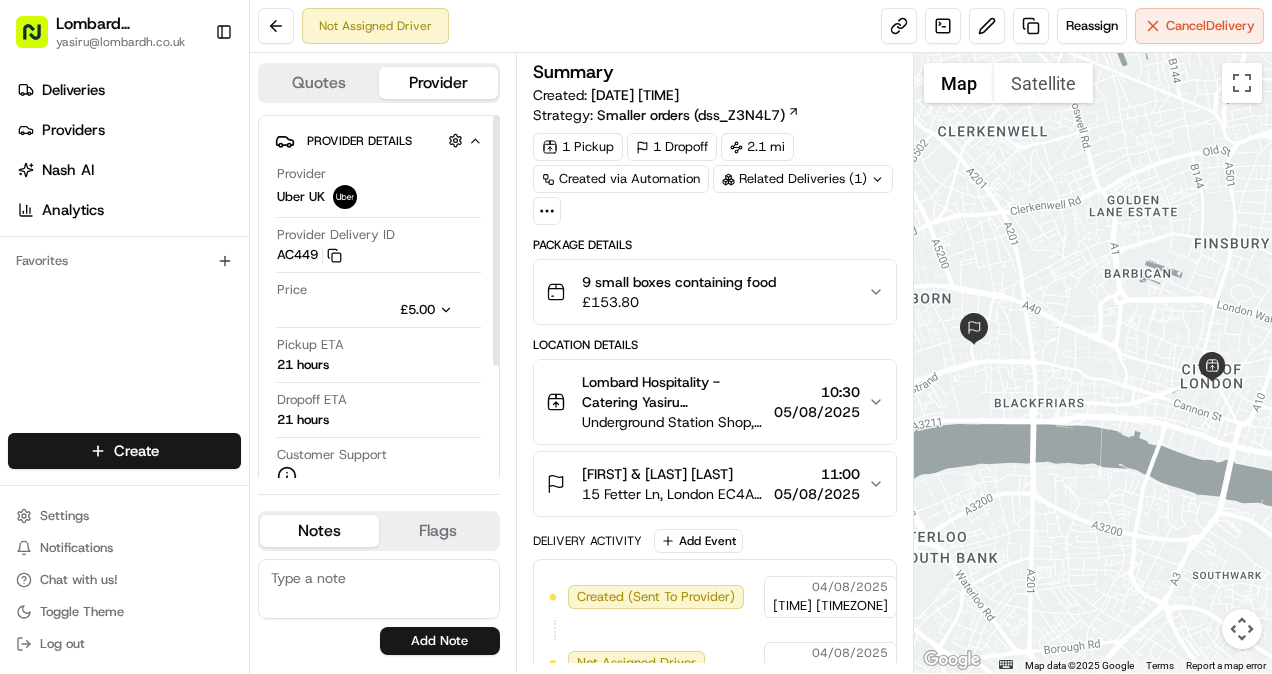 click on "Quotes" at bounding box center (319, 83) 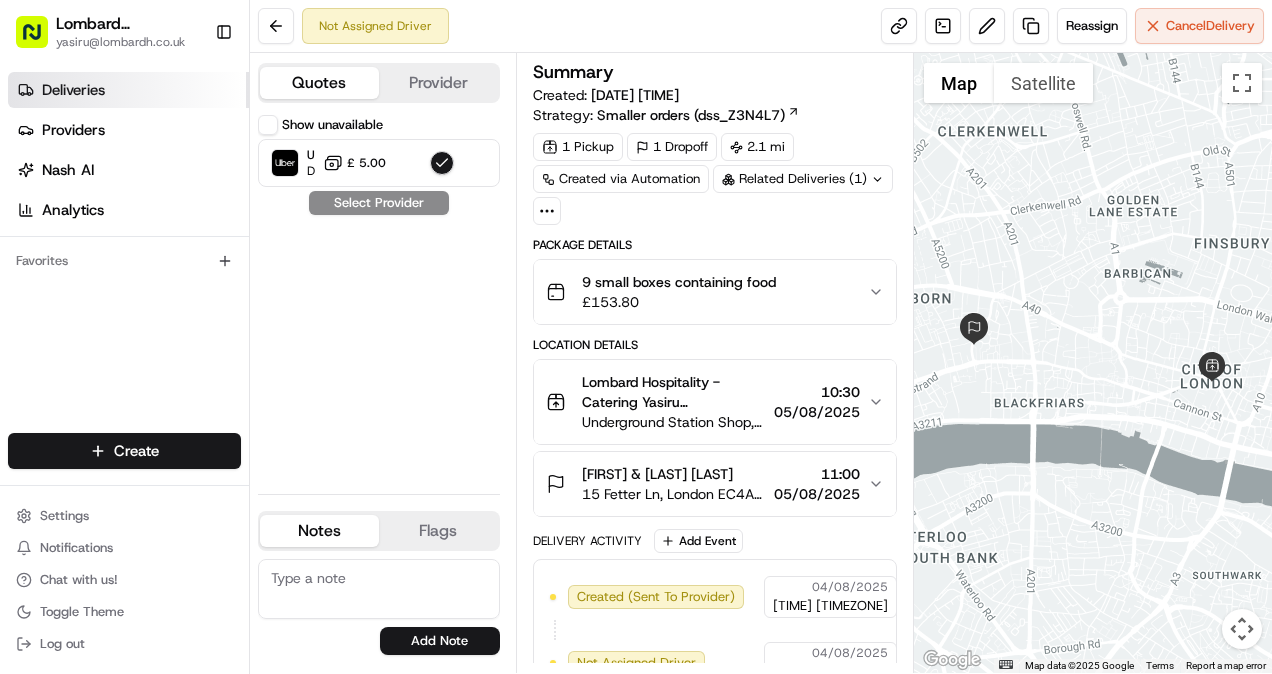 click on "Deliveries" at bounding box center [73, 90] 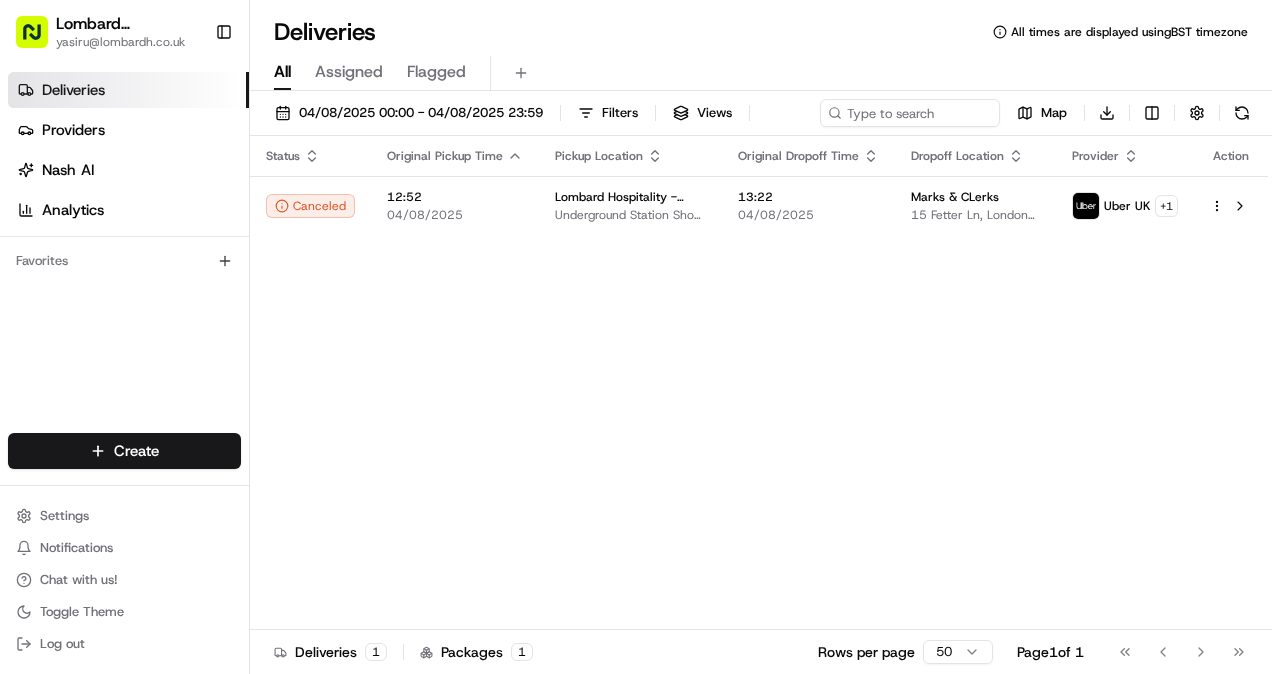 scroll, scrollTop: 0, scrollLeft: 0, axis: both 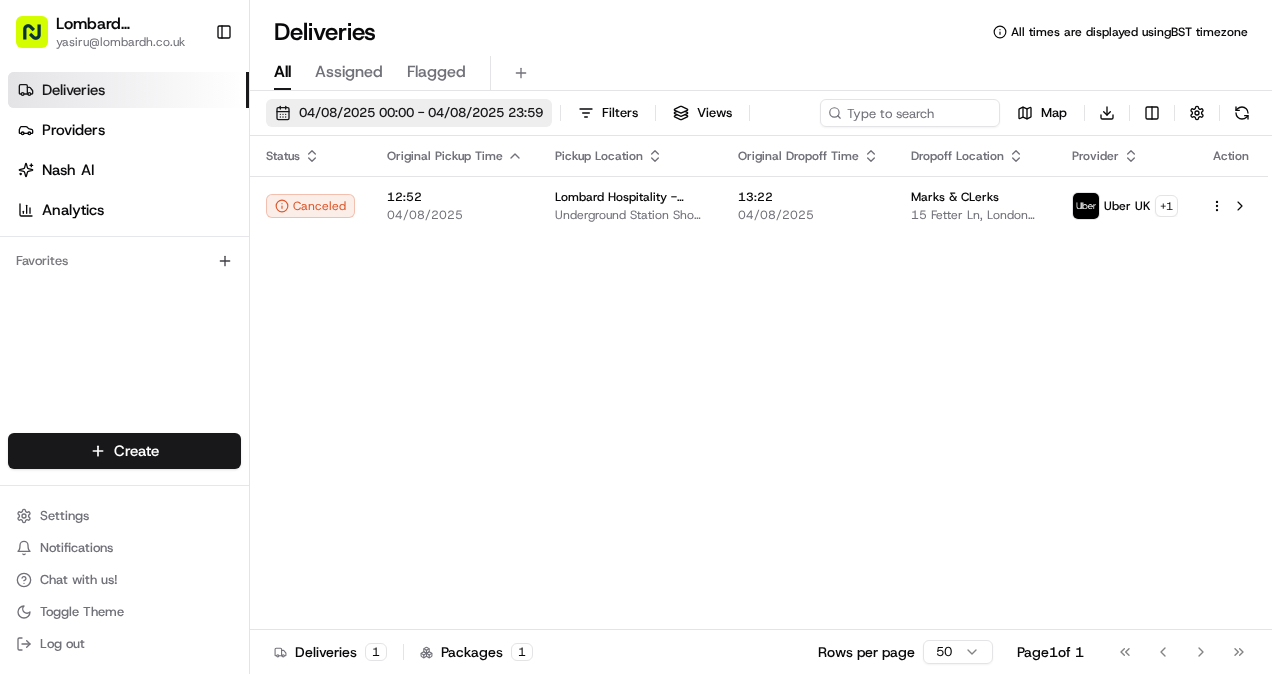 click on "04/08/2025 00:00 - 04/08/2025 23:59" at bounding box center [421, 113] 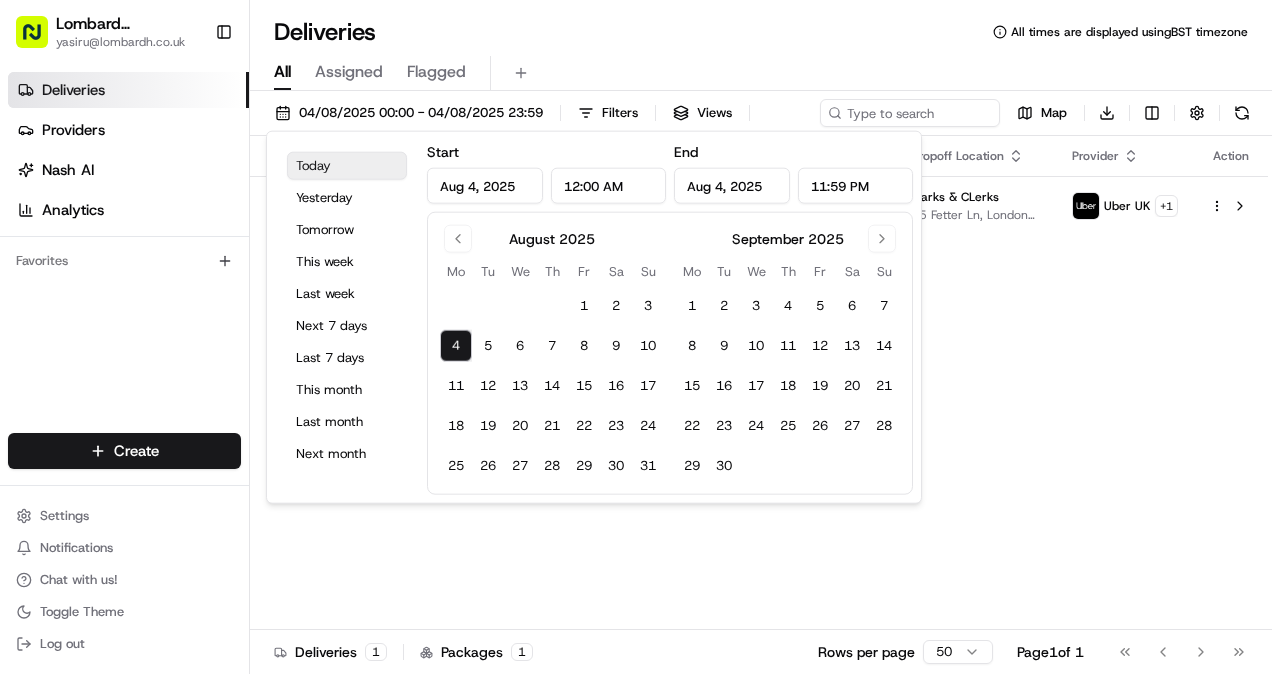 click on "Today" at bounding box center (347, 166) 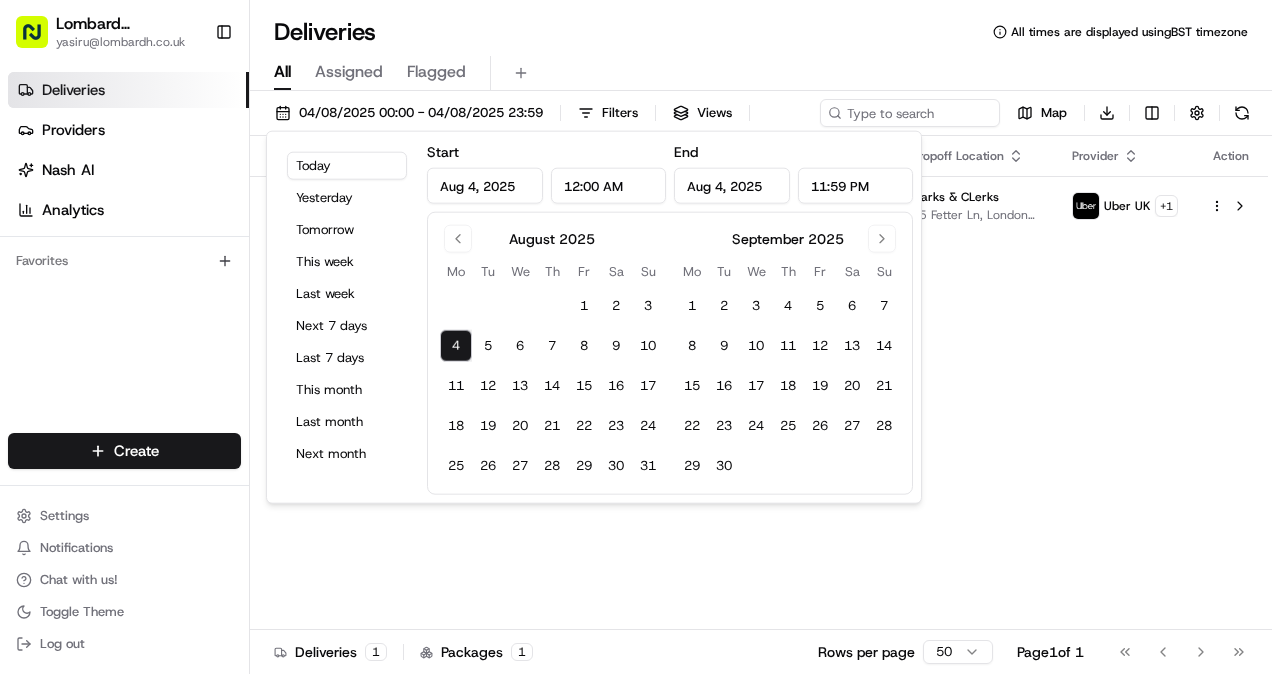 click on "Today Yesterday Tomorrow This week Last week Next 7 days Last 7 days This month Last month Next month" at bounding box center [347, 317] 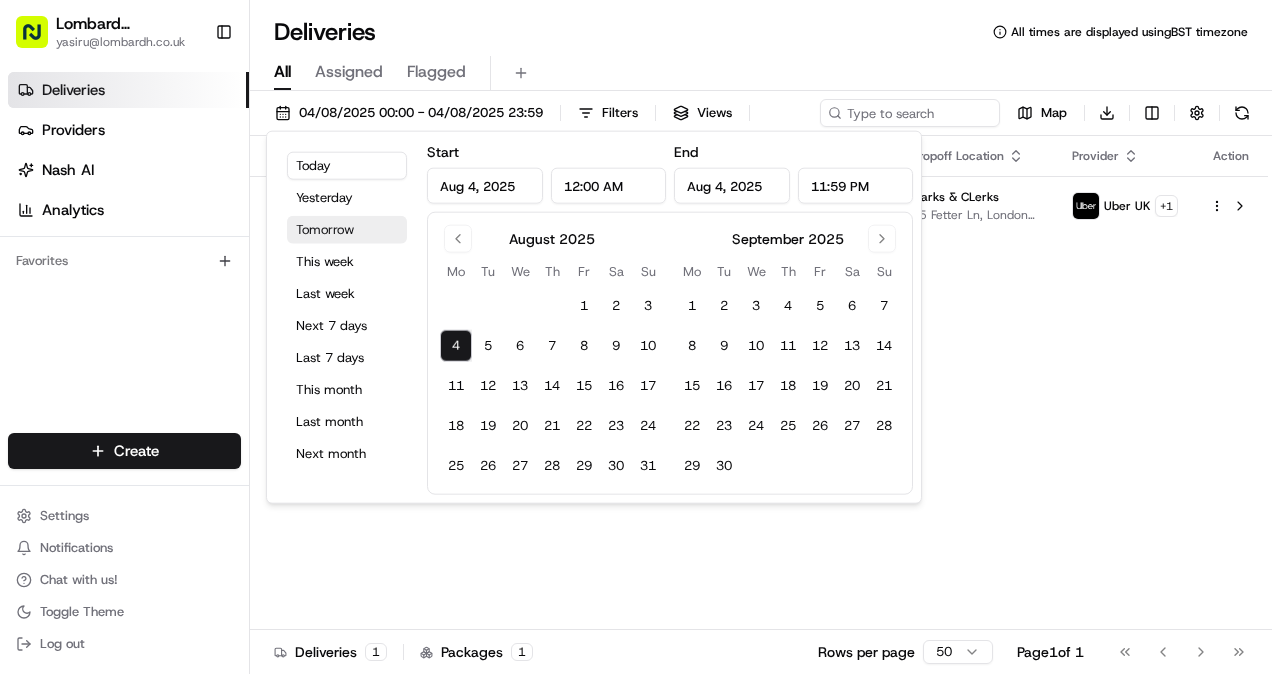 click on "Tomorrow" at bounding box center [347, 230] 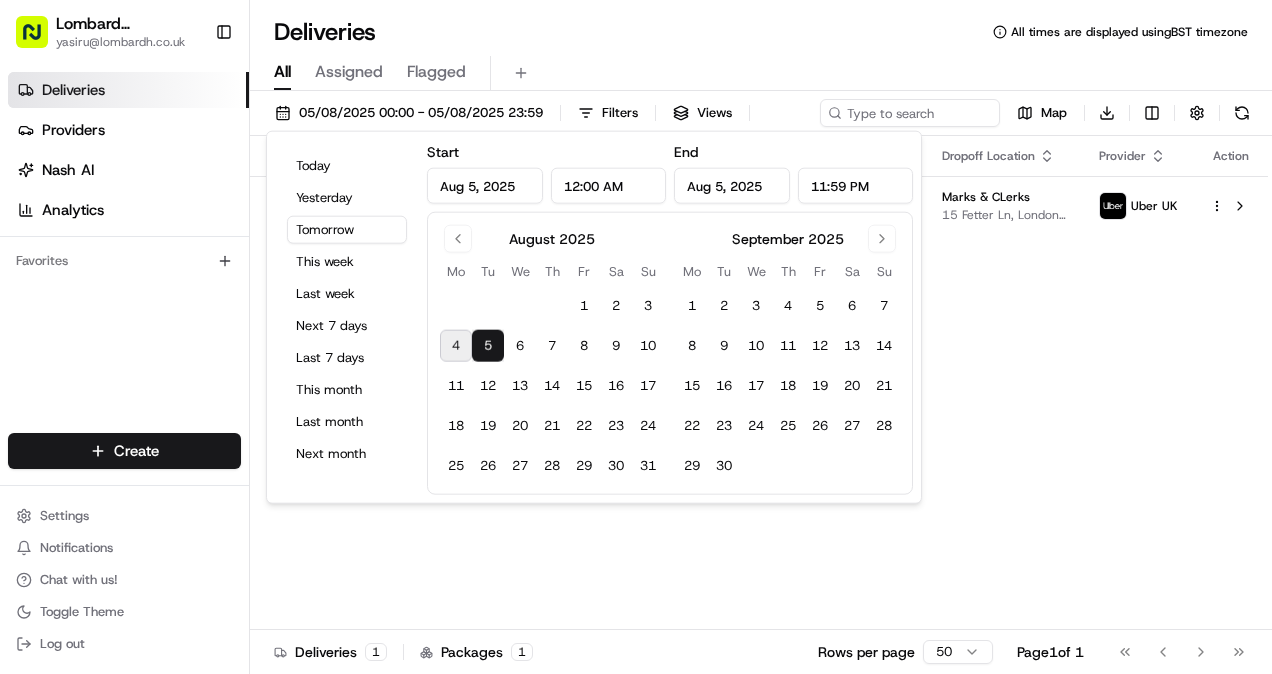 click on "Status Original Pickup Time Pickup Location Original Dropoff Time Dropoff Location Provider Action Not Assigned Driver [TIME] [DATE] Lombard Hospitality - Catering Underground Station Shop, [NUMBER] [STREET], [CITY] [POSTCODE], [COUNTRY] [TIME] Marks & CLerks [NUMBER] [STREET], [CITY] [POSTCODE], [COUNTRY] Uber UK" at bounding box center [759, 383] 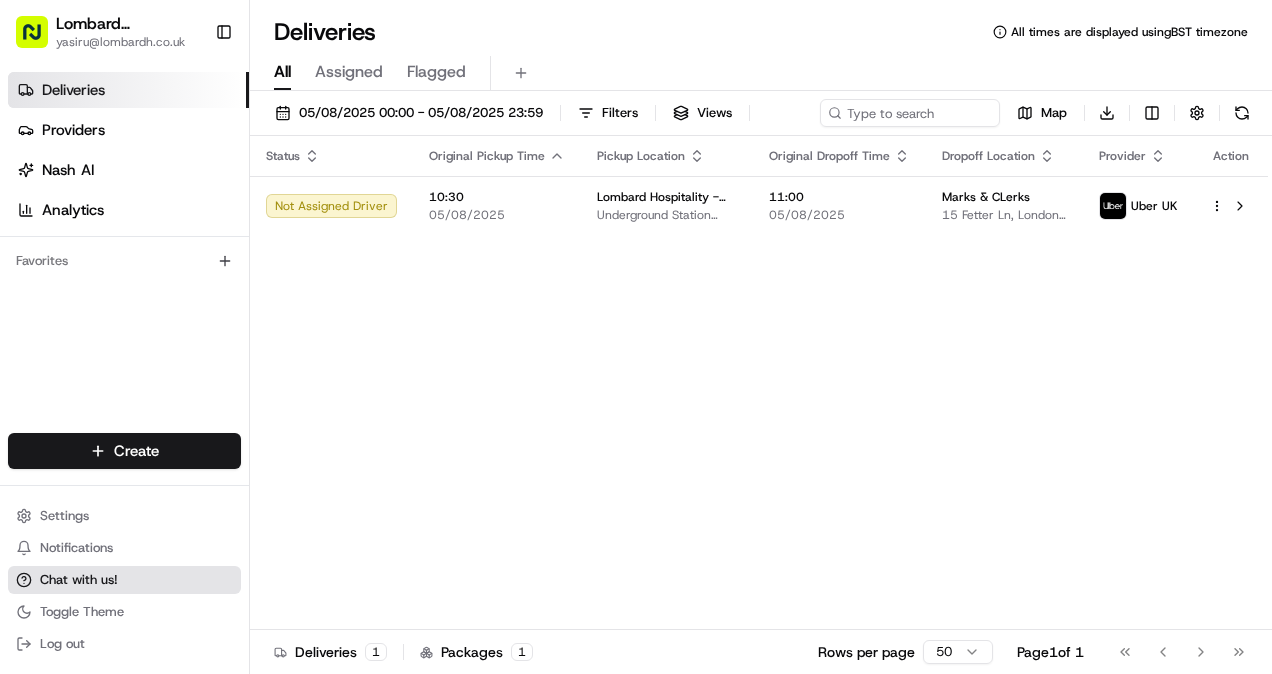 click on "Chat with us!" at bounding box center [124, 580] 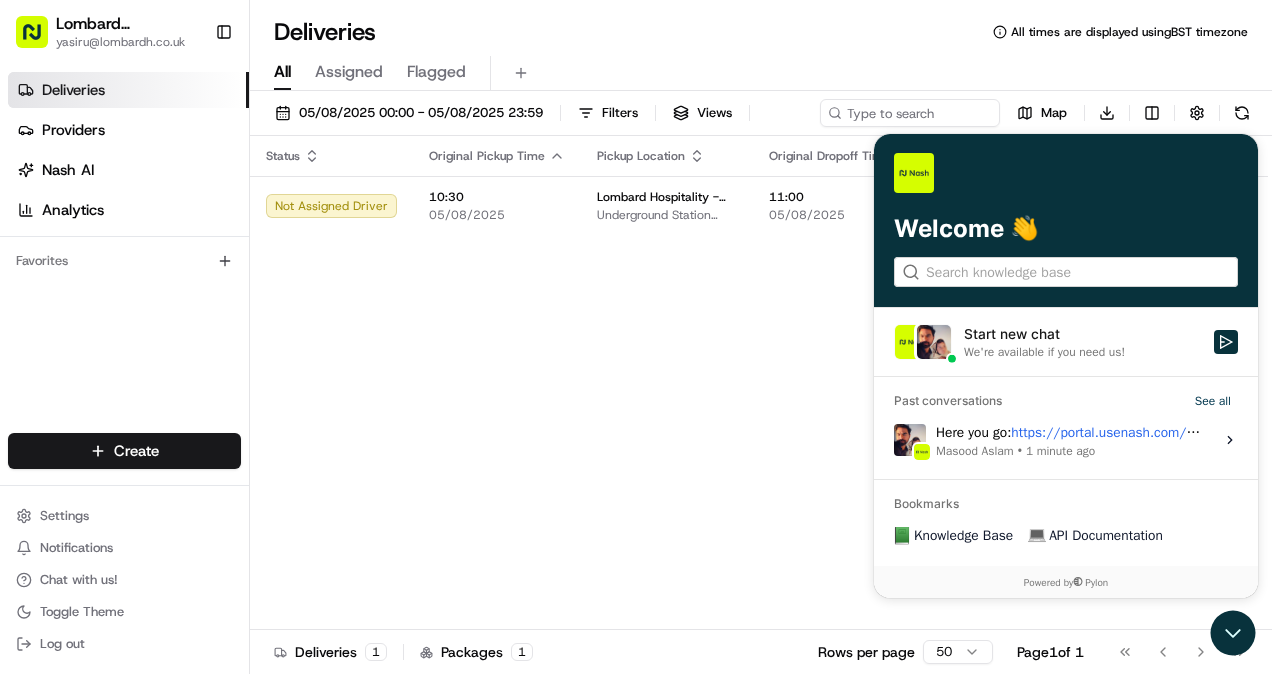 click on "Masood Aslam" at bounding box center [975, 451] 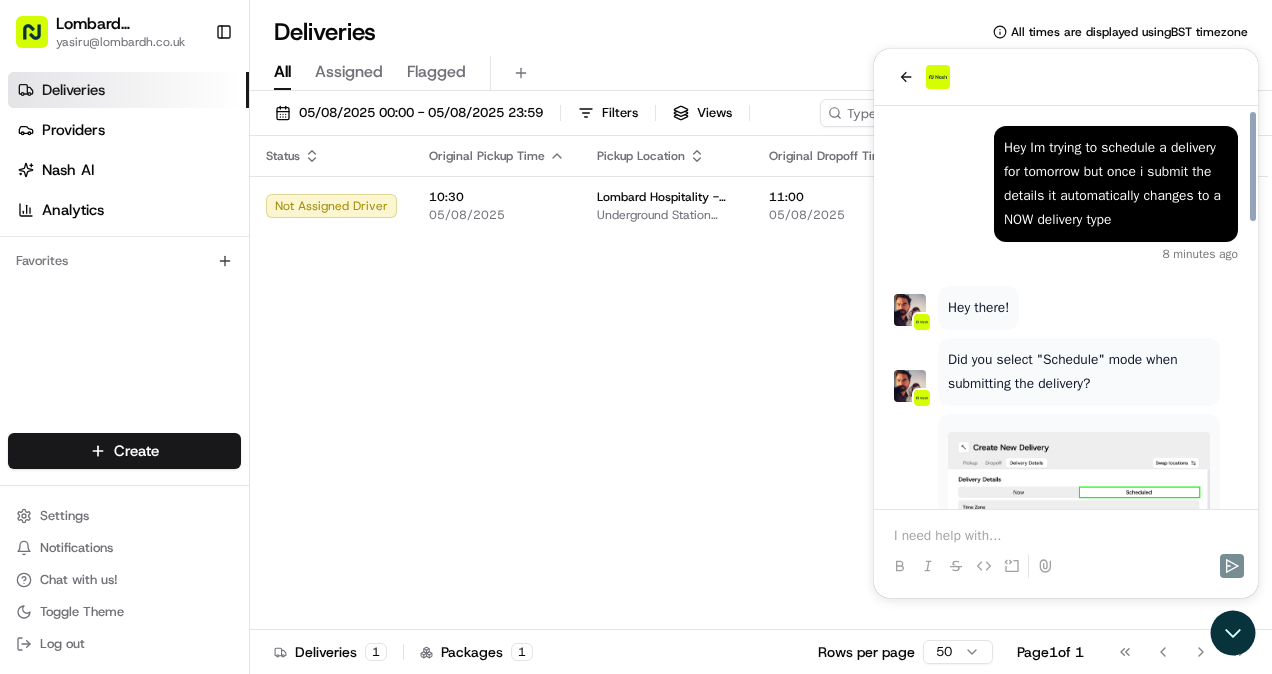 scroll, scrollTop: 1327, scrollLeft: 0, axis: vertical 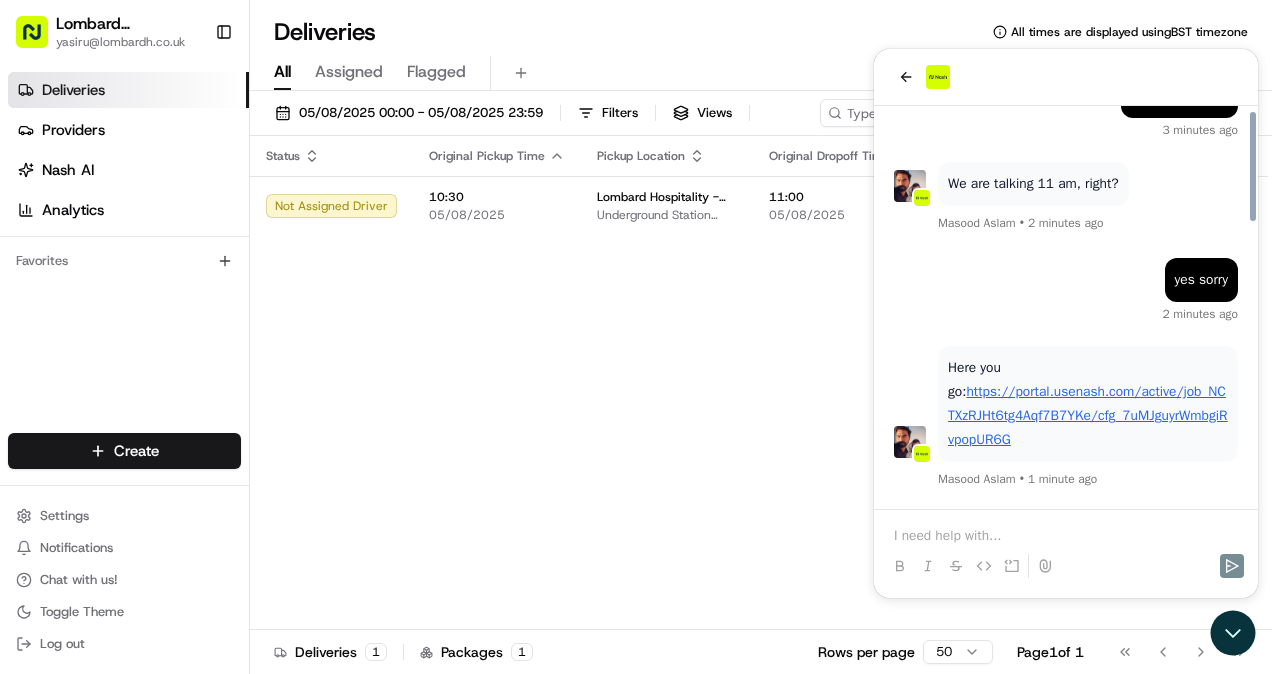 click at bounding box center [1066, 536] 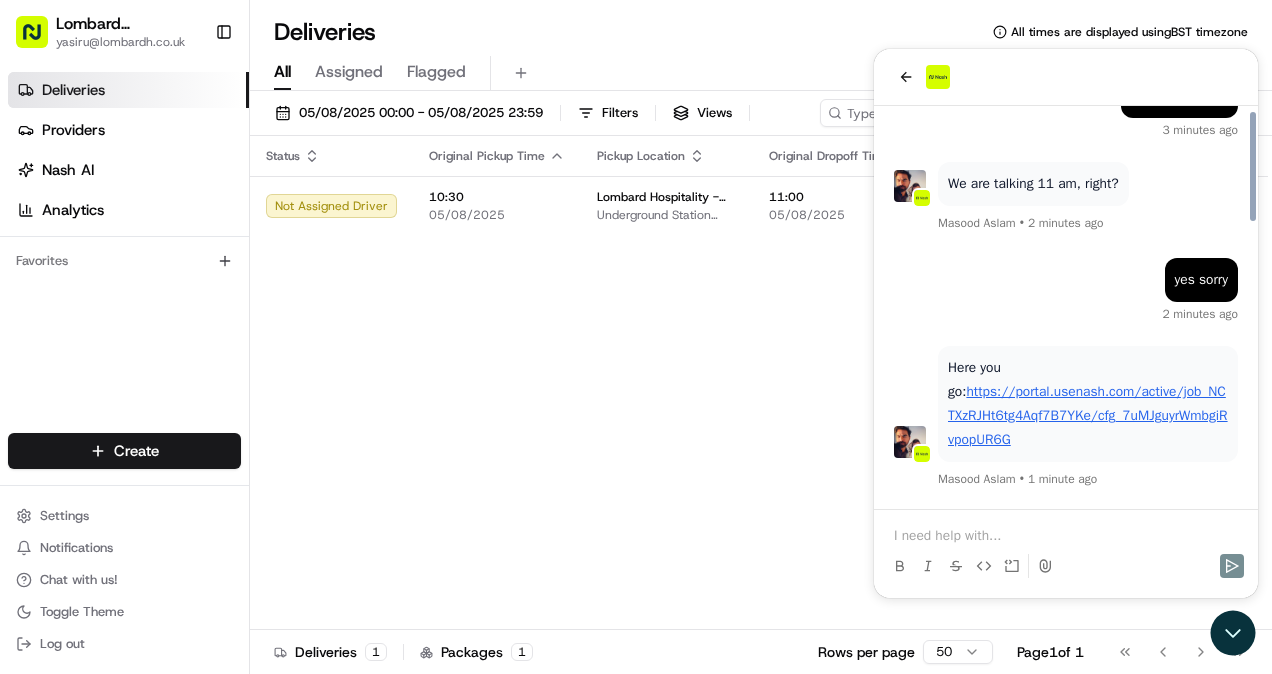 type 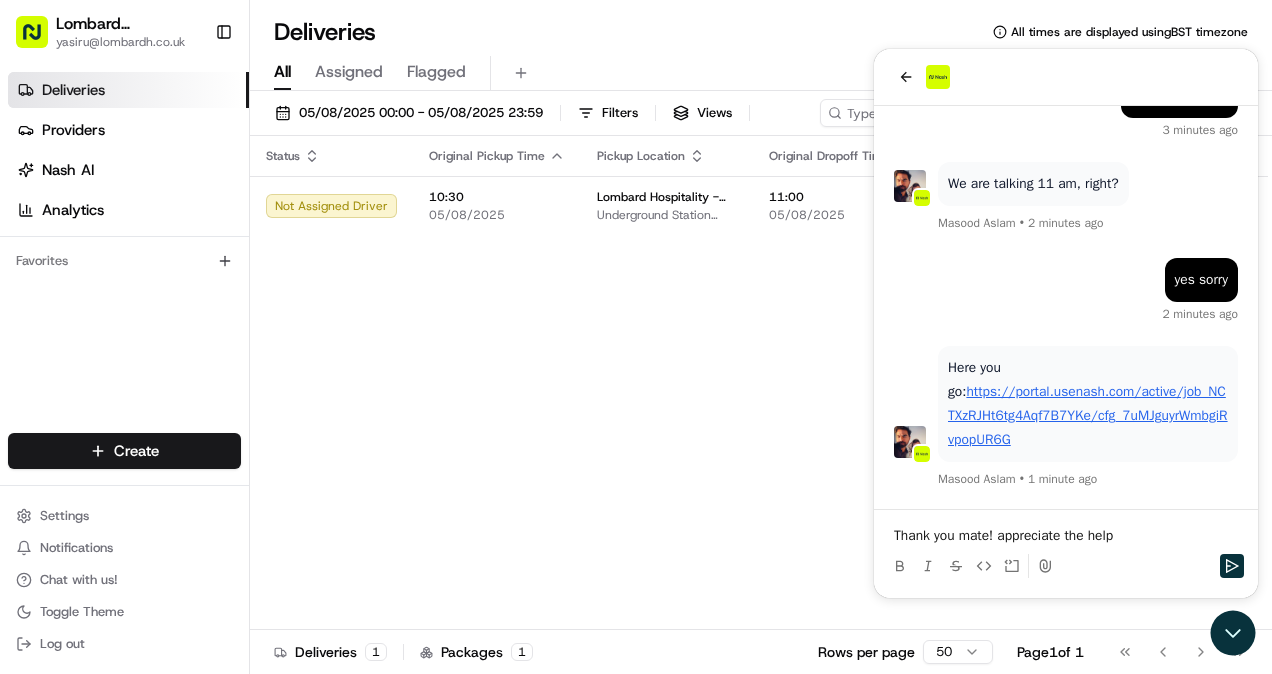 scroll, scrollTop: 1415, scrollLeft: 0, axis: vertical 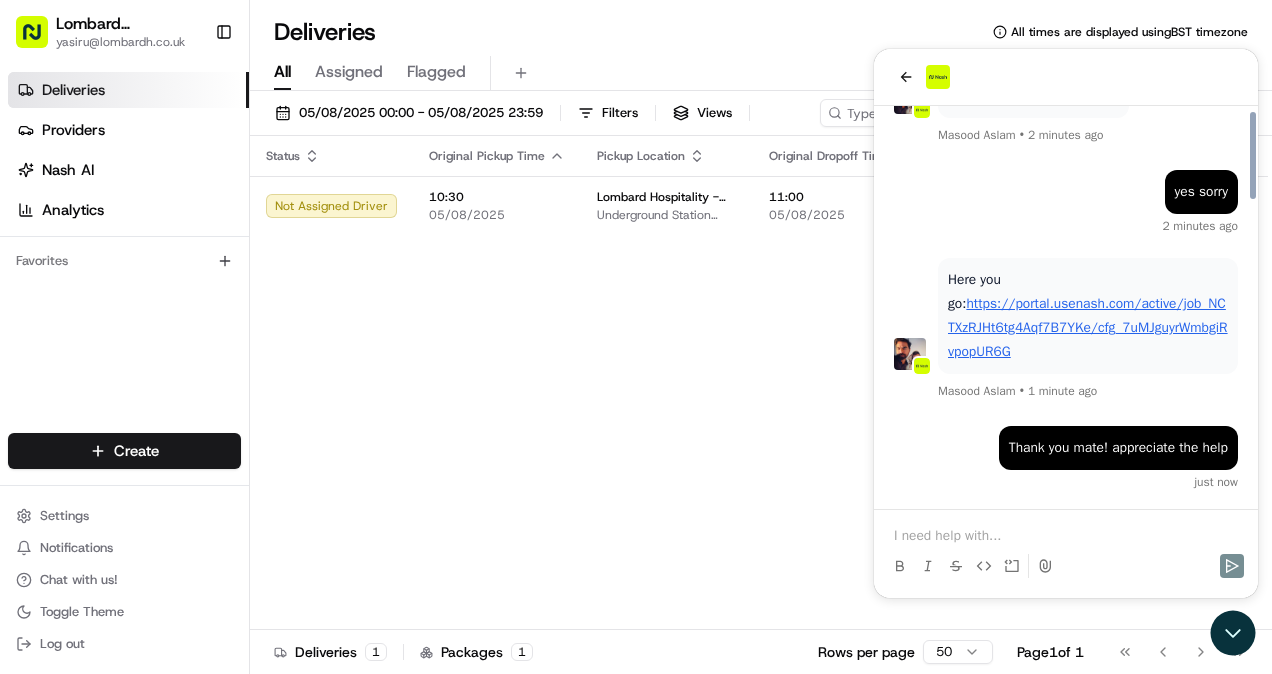click on "Status Original Pickup Time Pickup Location Original Dropoff Time Dropoff Location Provider Action Not Assigned Driver [TIME] [DATE] Lombard Hospitality - Catering Underground Station Shop, [NUMBER] [STREET], [CITY] [POSTCODE], [COUNTRY] [TIME] Marks & CLerks [NUMBER] [STREET], [CITY] [POSTCODE], [COUNTRY] Uber UK" at bounding box center (759, 383) 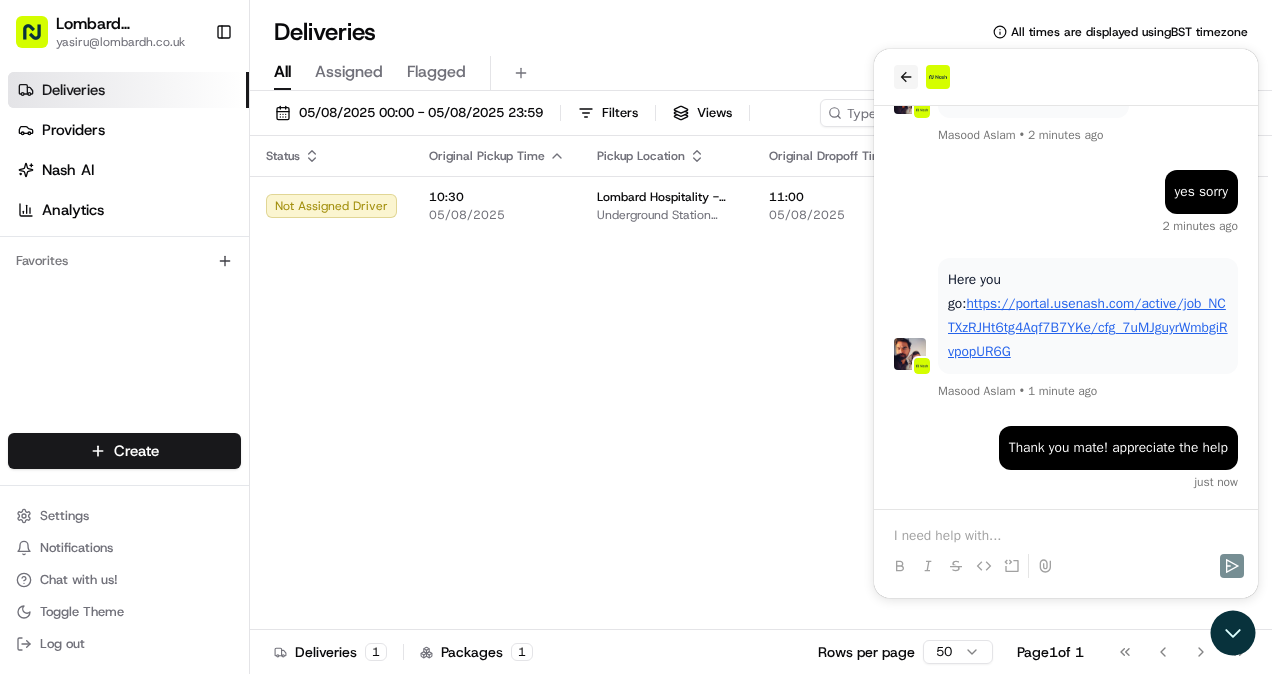 click 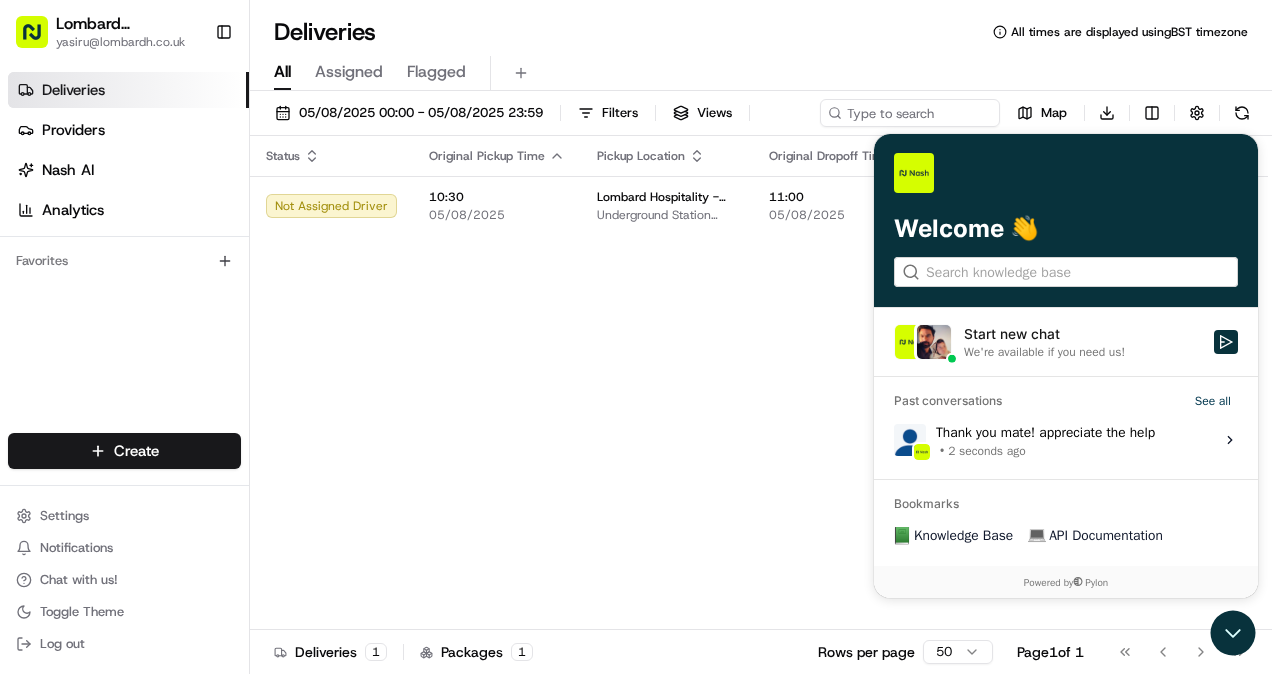 click on "Status Original Pickup Time Pickup Location Original Dropoff Time Dropoff Location Provider Action Not Assigned Driver [TIME] [DATE] Lombard Hospitality - Catering Underground Station Shop, [NUMBER] [STREET], [CITY] [POSTCODE], [COUNTRY] [TIME] Marks & CLerks [NUMBER] [STREET], [CITY] [POSTCODE], [COUNTRY] Uber UK" at bounding box center [759, 383] 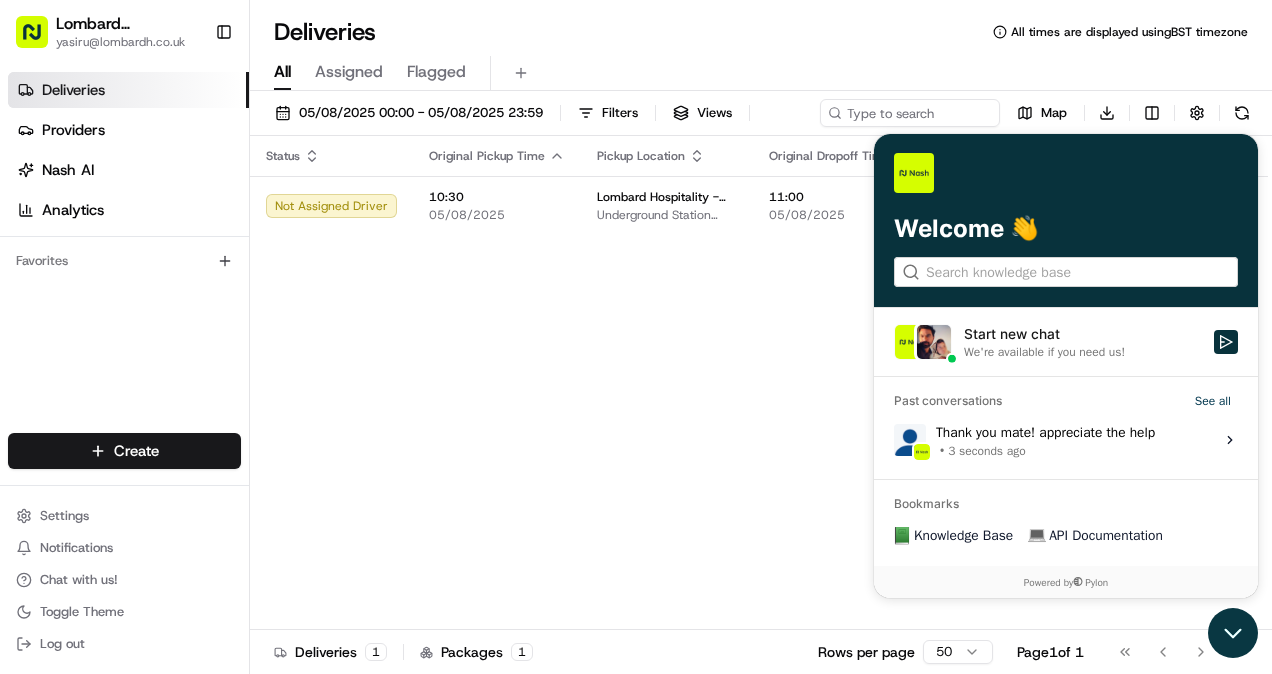 click 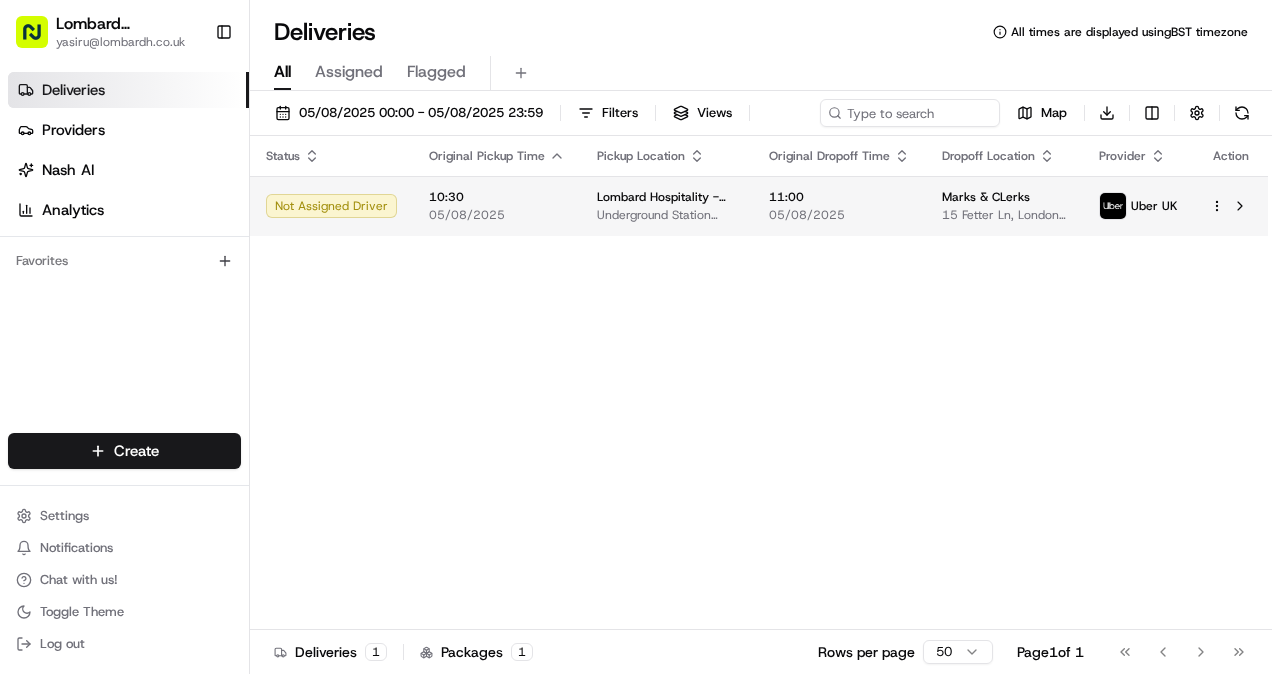 click on "Underground Station Shop, 1 Lombard St, London EC3V 3LA, UK" at bounding box center (667, 215) 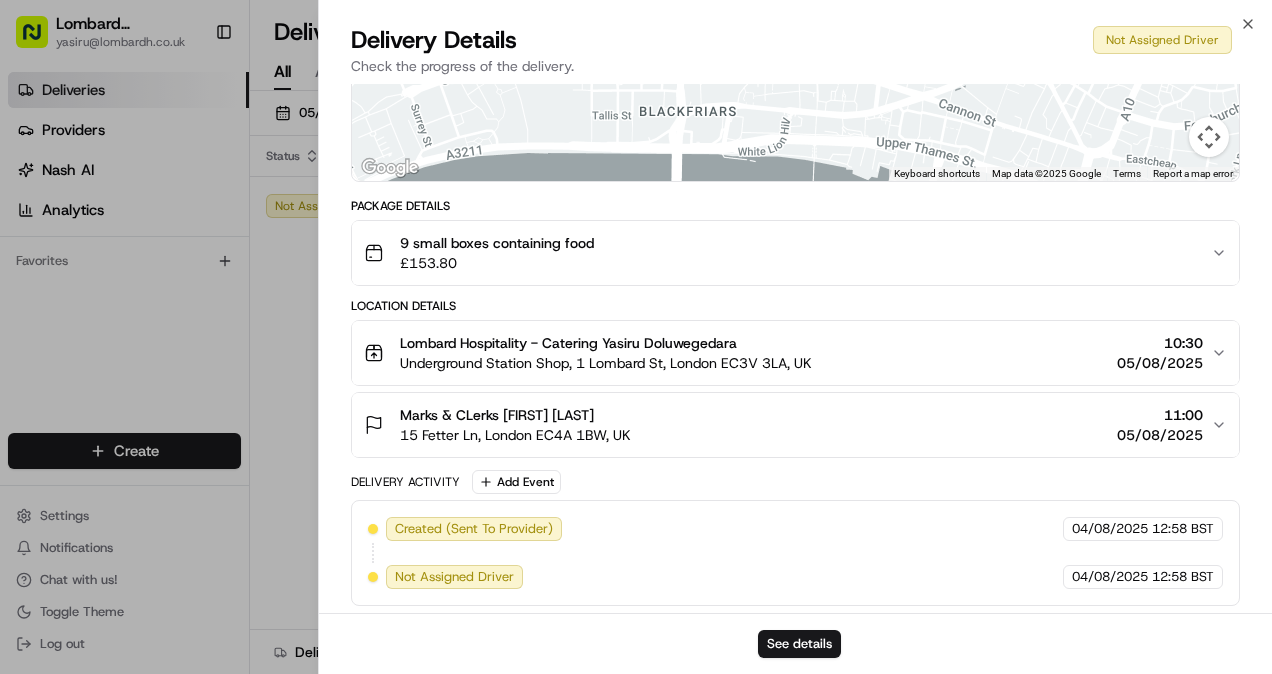 scroll, scrollTop: 0, scrollLeft: 0, axis: both 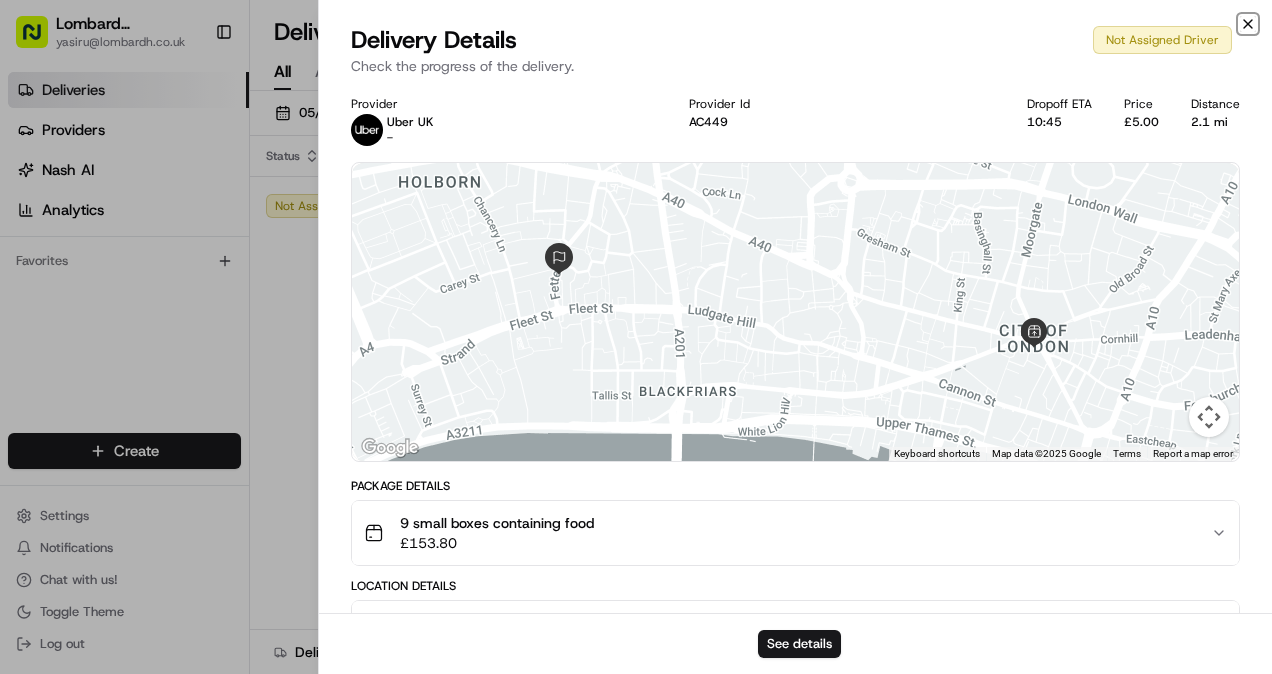 click 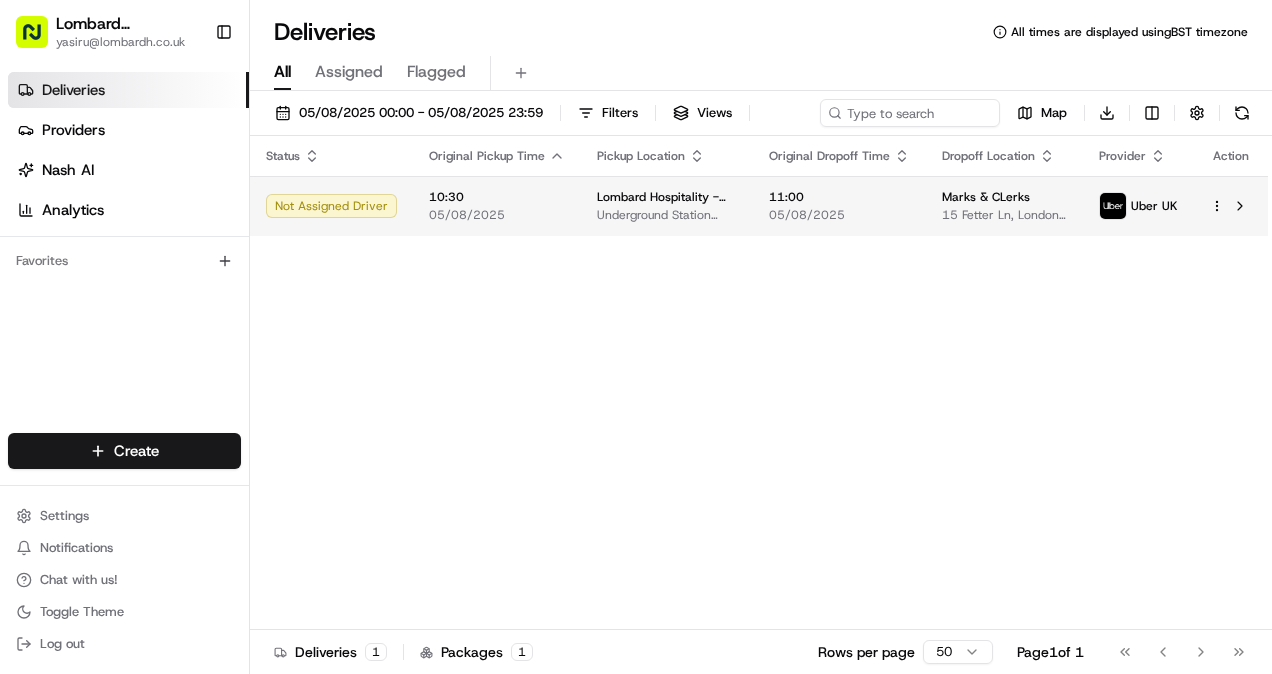 click on "05/08/2025" at bounding box center [839, 215] 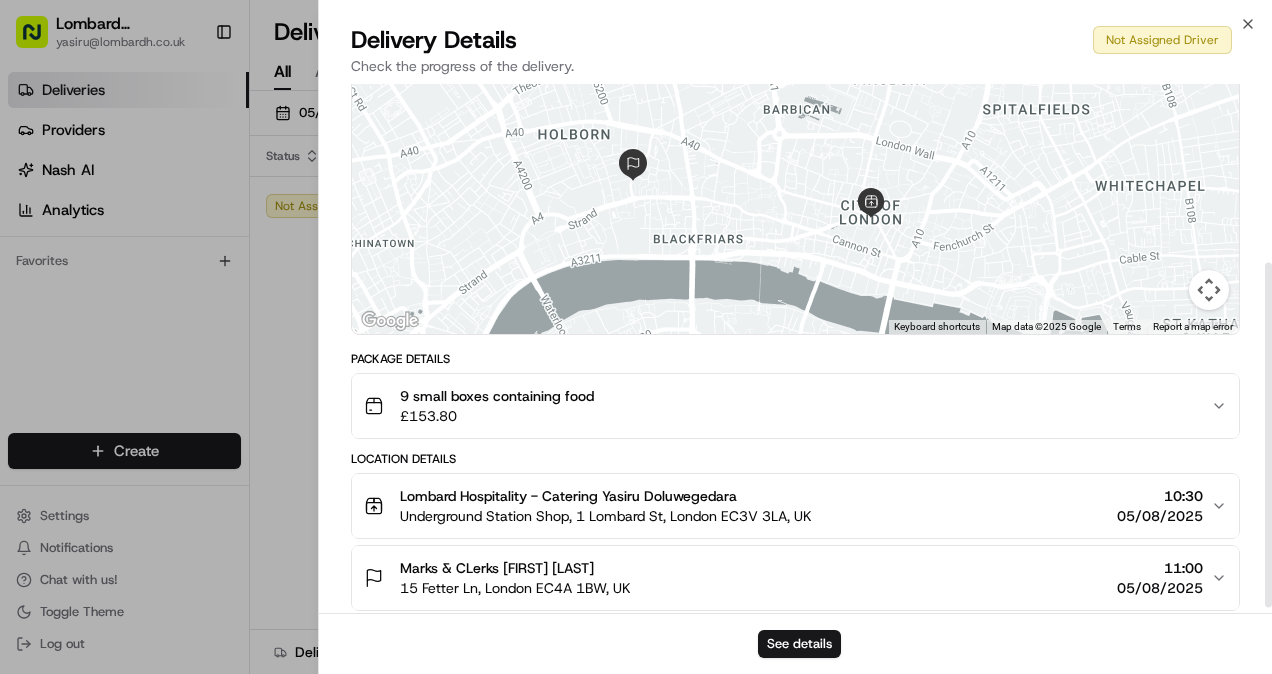 scroll, scrollTop: 280, scrollLeft: 0, axis: vertical 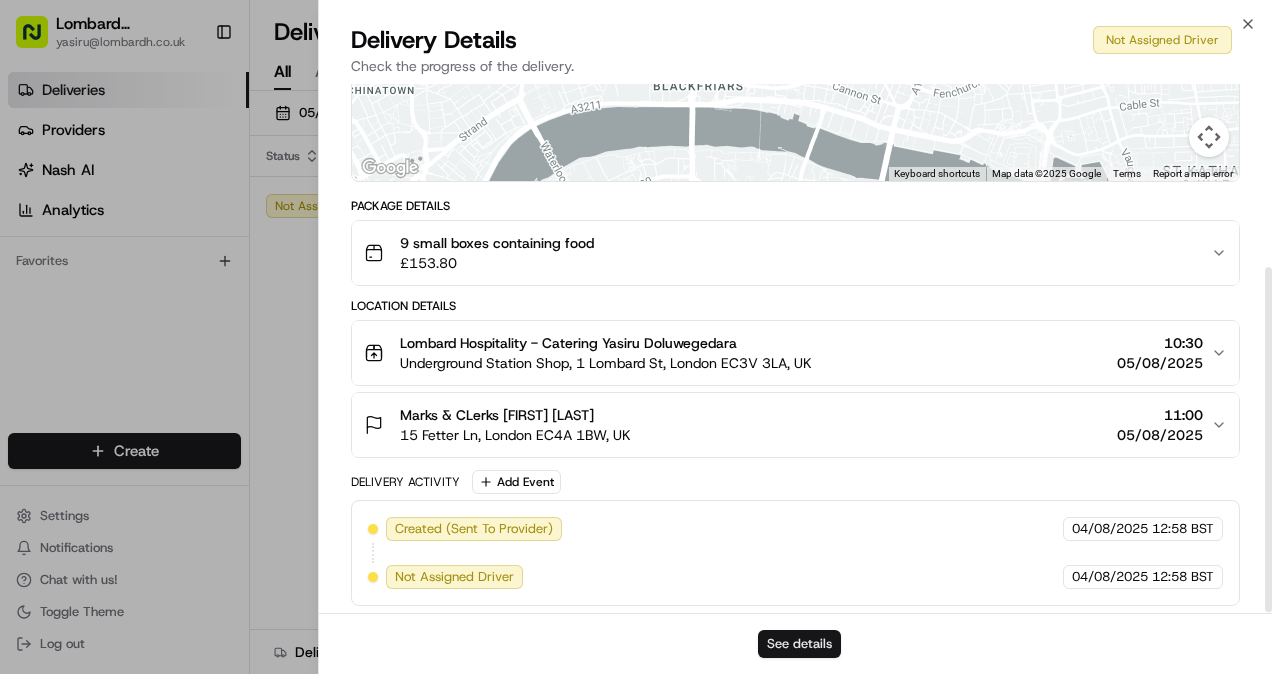 click on "See details" at bounding box center (799, 644) 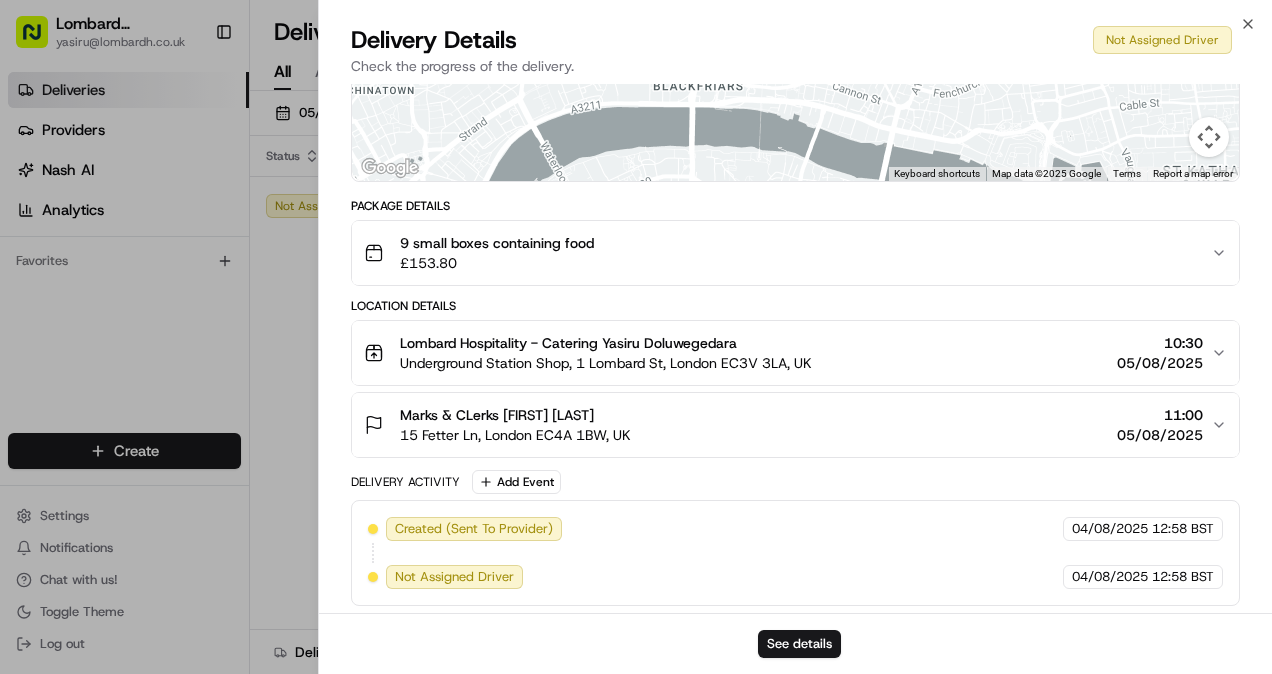 scroll, scrollTop: 0, scrollLeft: 0, axis: both 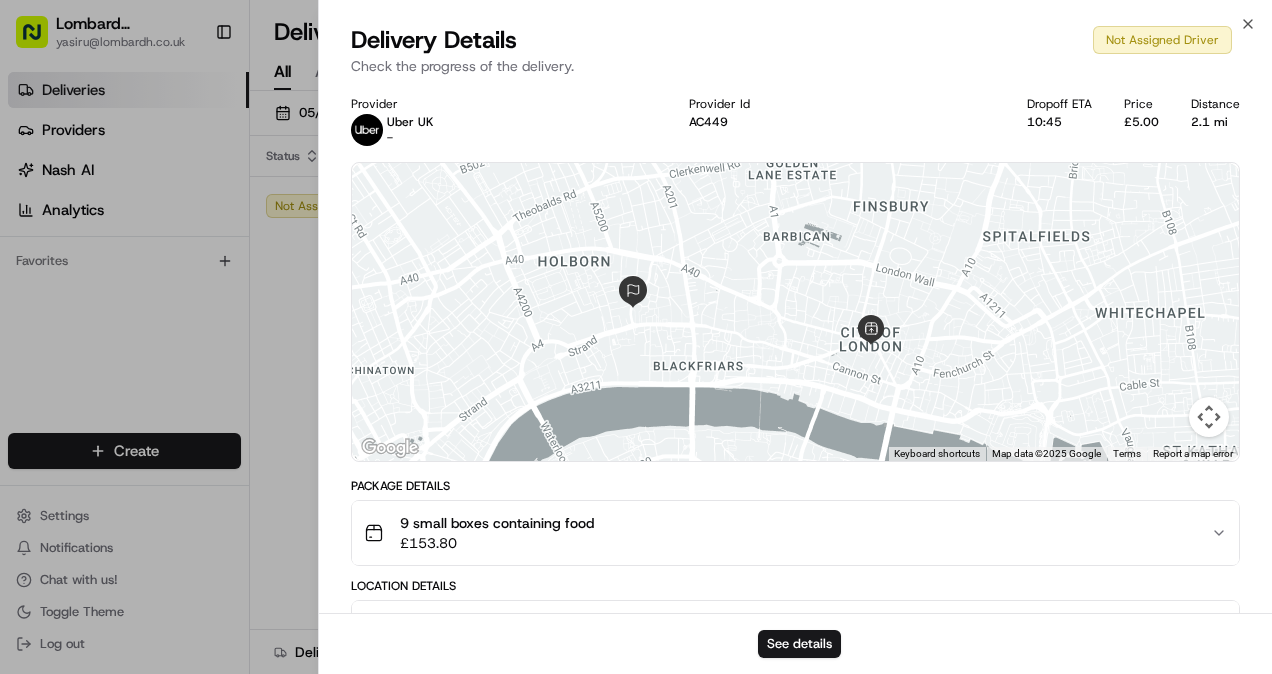 click on "Uber UK" at bounding box center (410, 122) 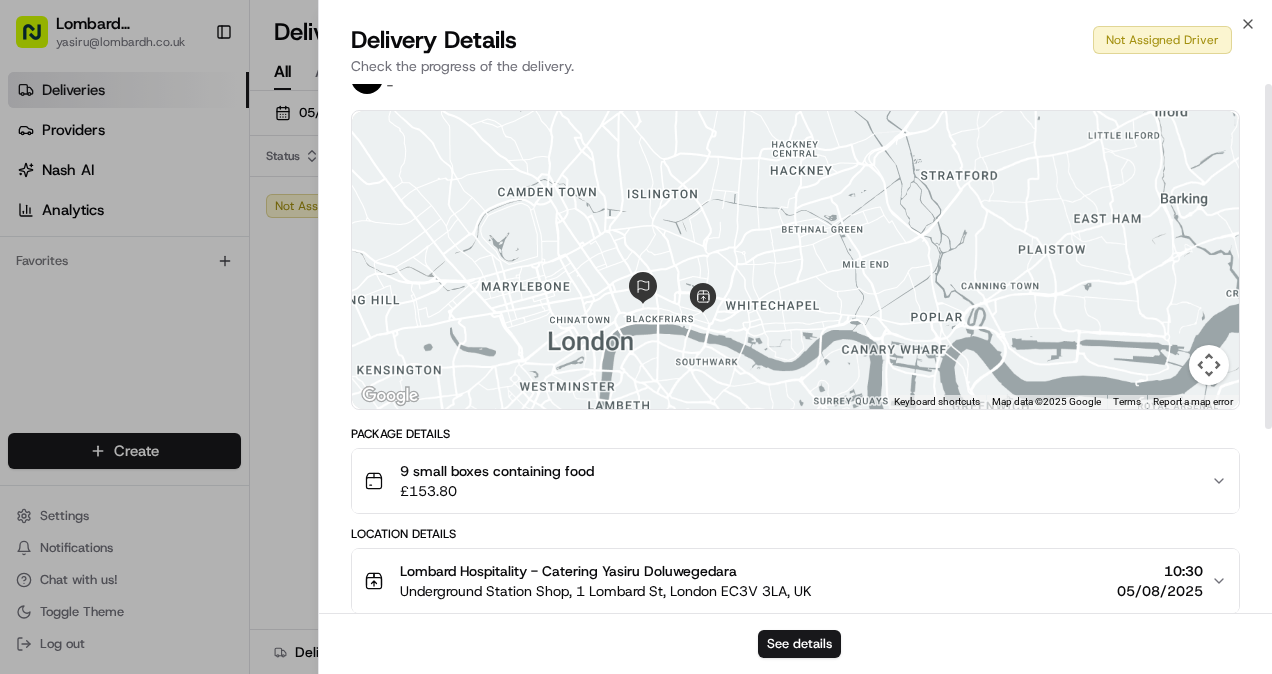 scroll, scrollTop: 0, scrollLeft: 0, axis: both 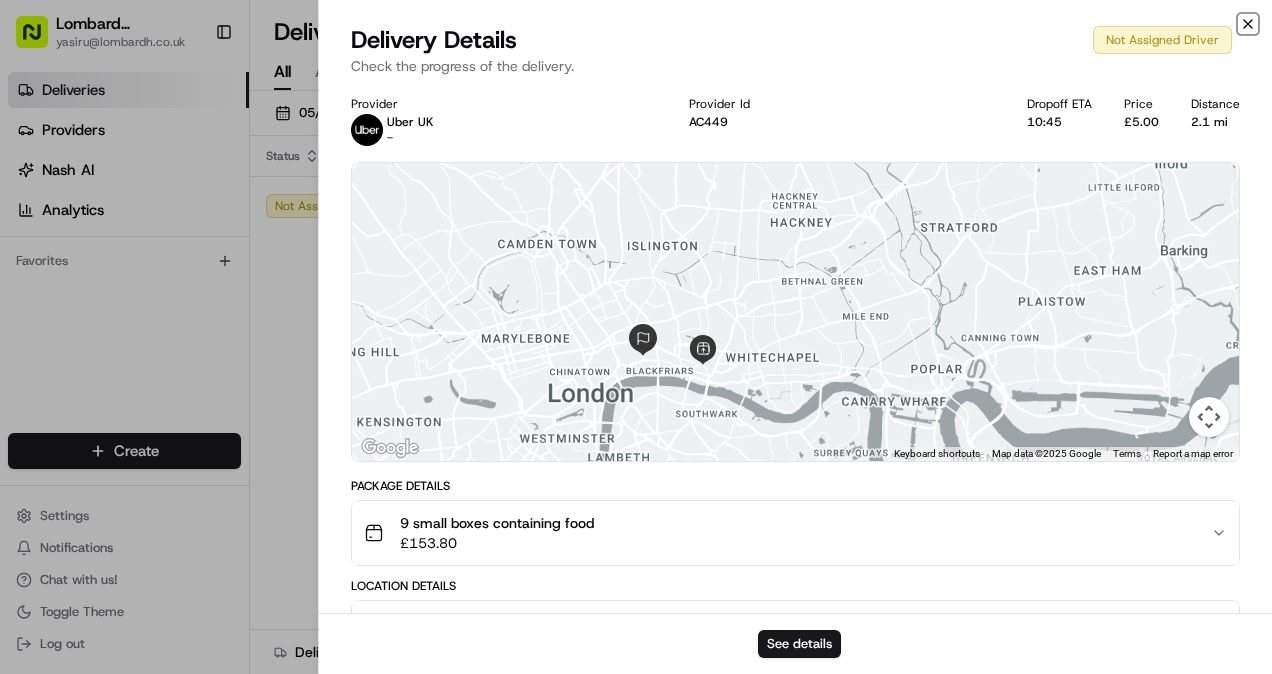 click 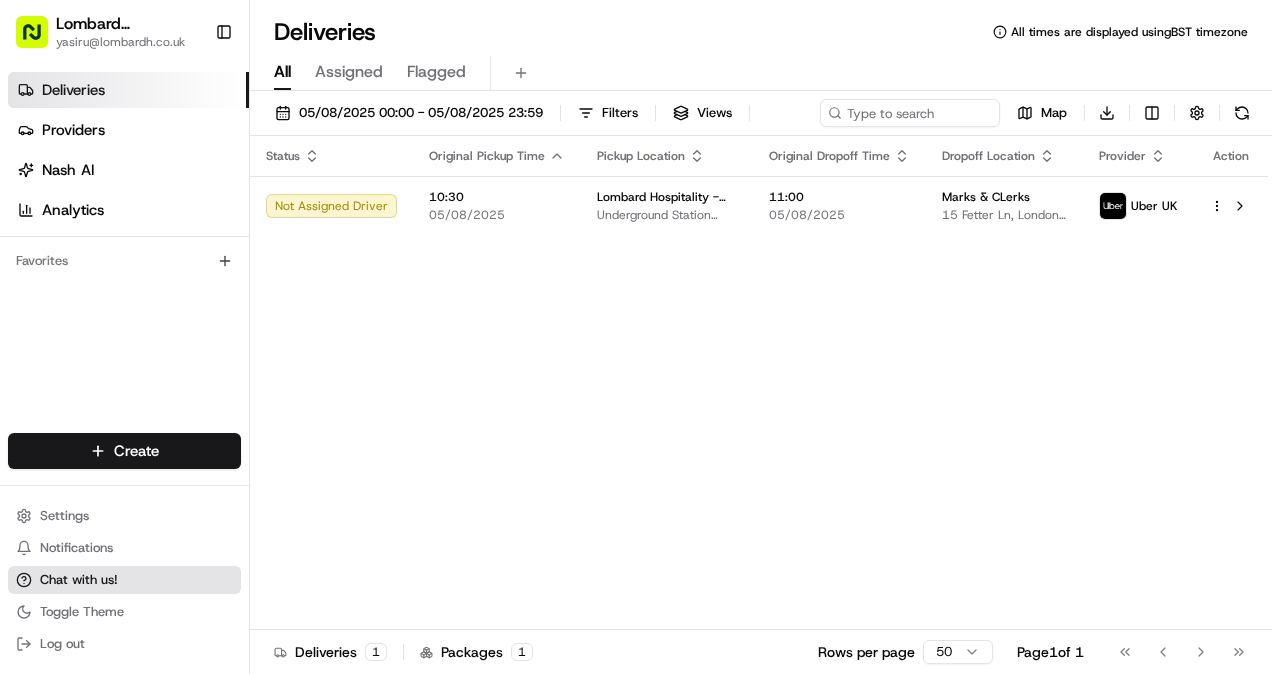 click on "Chat with us!" at bounding box center (124, 580) 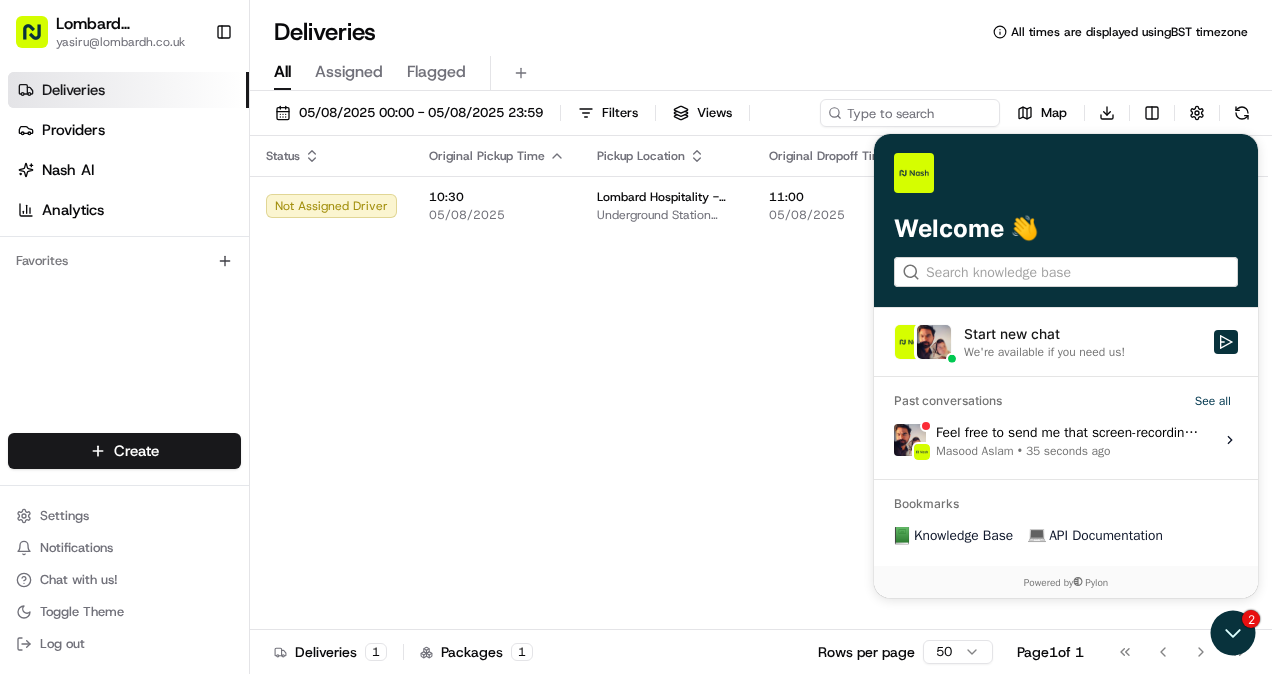 click on "Masood Aslam" at bounding box center [975, 451] 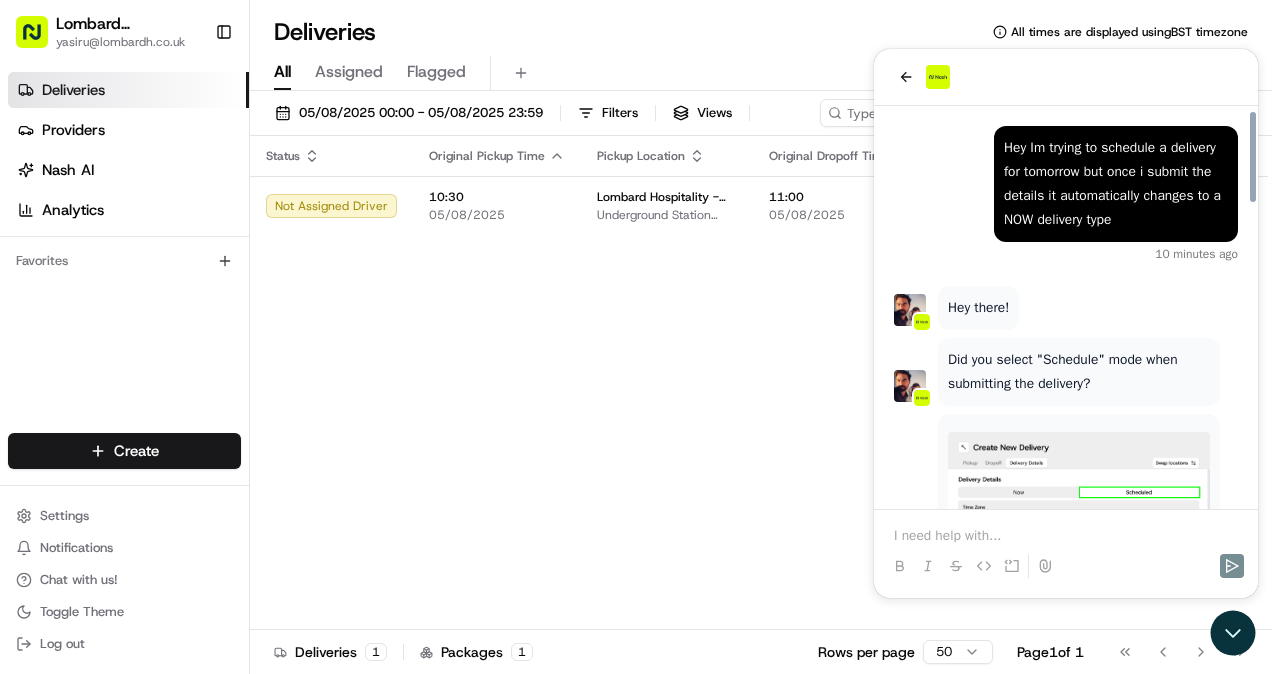 scroll, scrollTop: 1635, scrollLeft: 0, axis: vertical 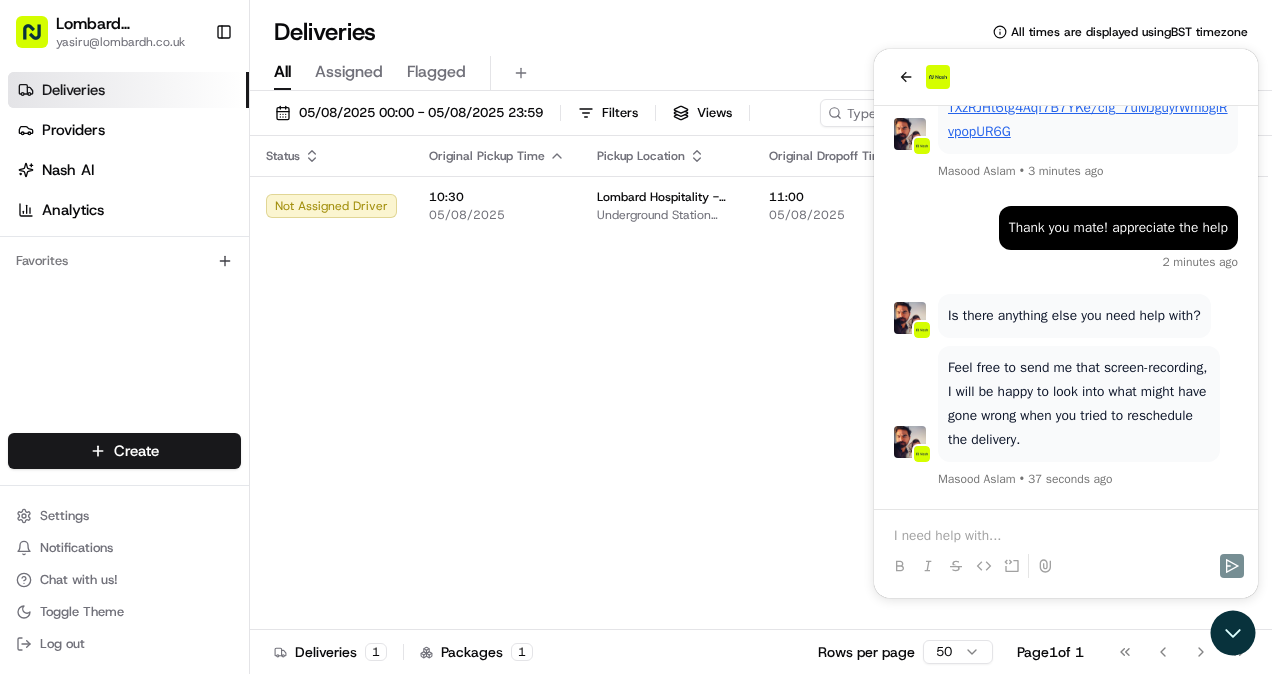 click at bounding box center (1066, 536) 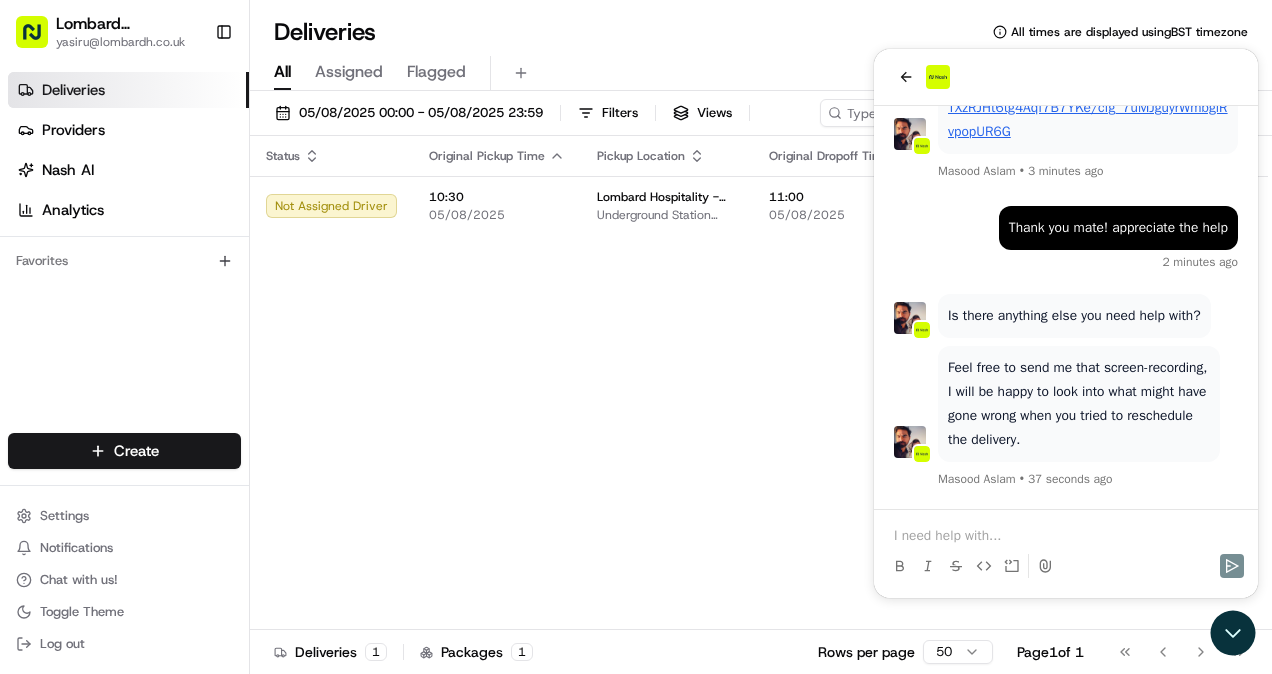 type 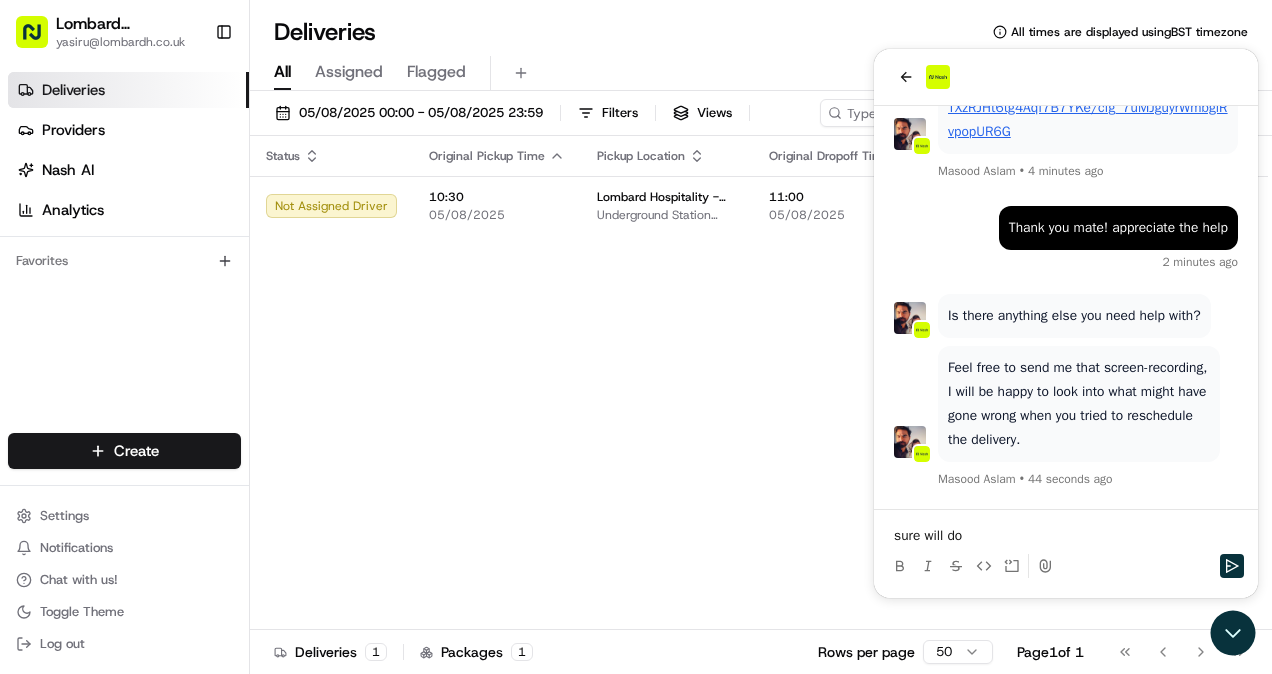 scroll, scrollTop: 1723, scrollLeft: 0, axis: vertical 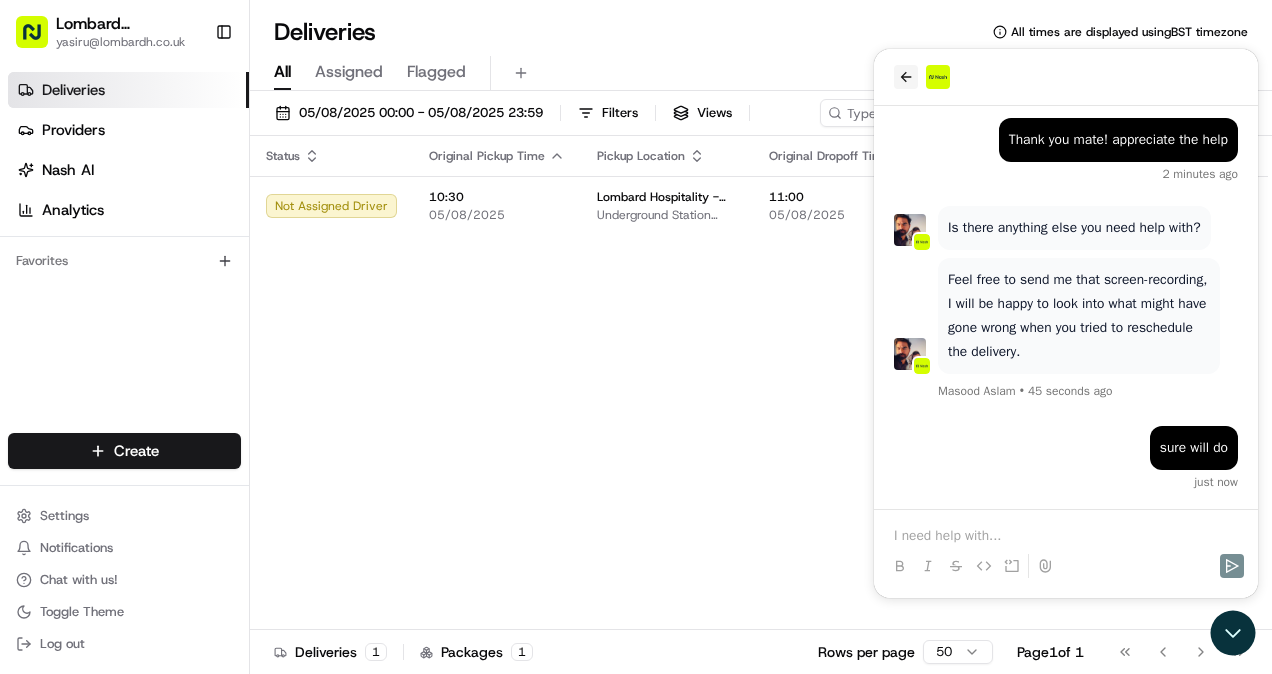 click at bounding box center (906, 77) 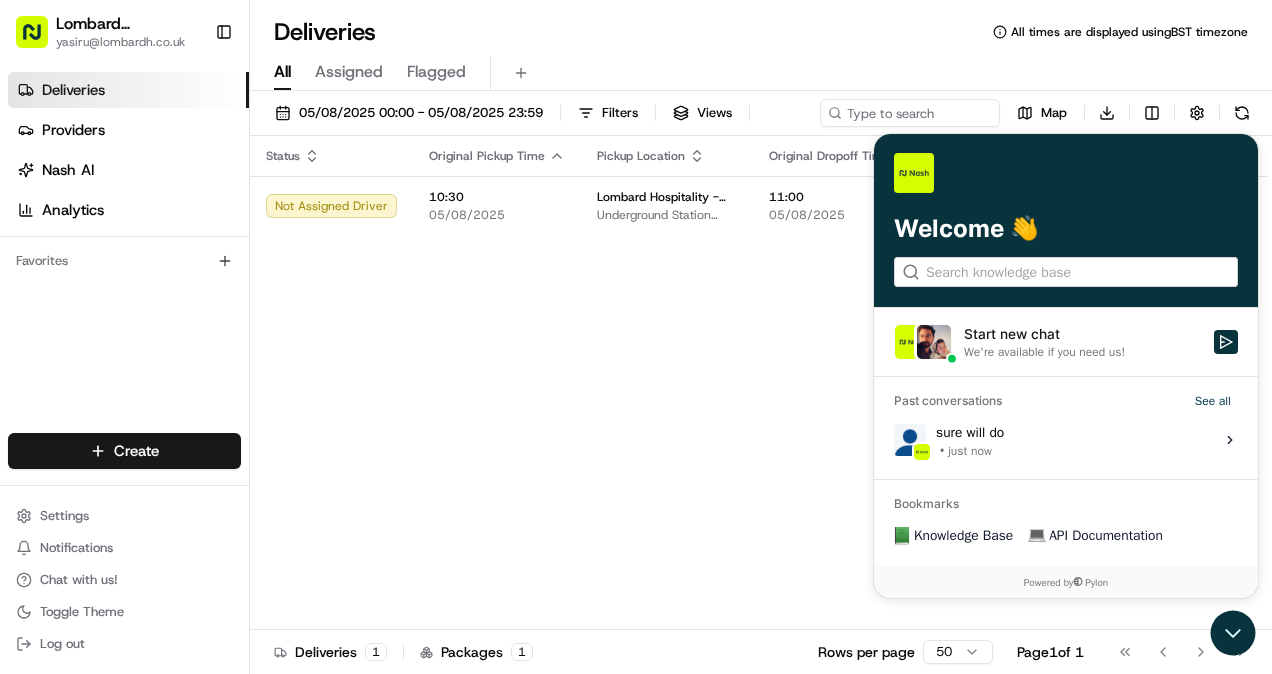 click on "Status Original Pickup Time Pickup Location Original Dropoff Time Dropoff Location Provider Action Not Assigned Driver [TIME] [DATE] Lombard Hospitality - Catering Underground Station Shop, [NUMBER] [STREET], [CITY] [POSTCODE], [COUNTRY] [TIME] Marks & CLerks [NUMBER] [STREET], [CITY] [POSTCODE], [COUNTRY] Uber UK" at bounding box center (759, 383) 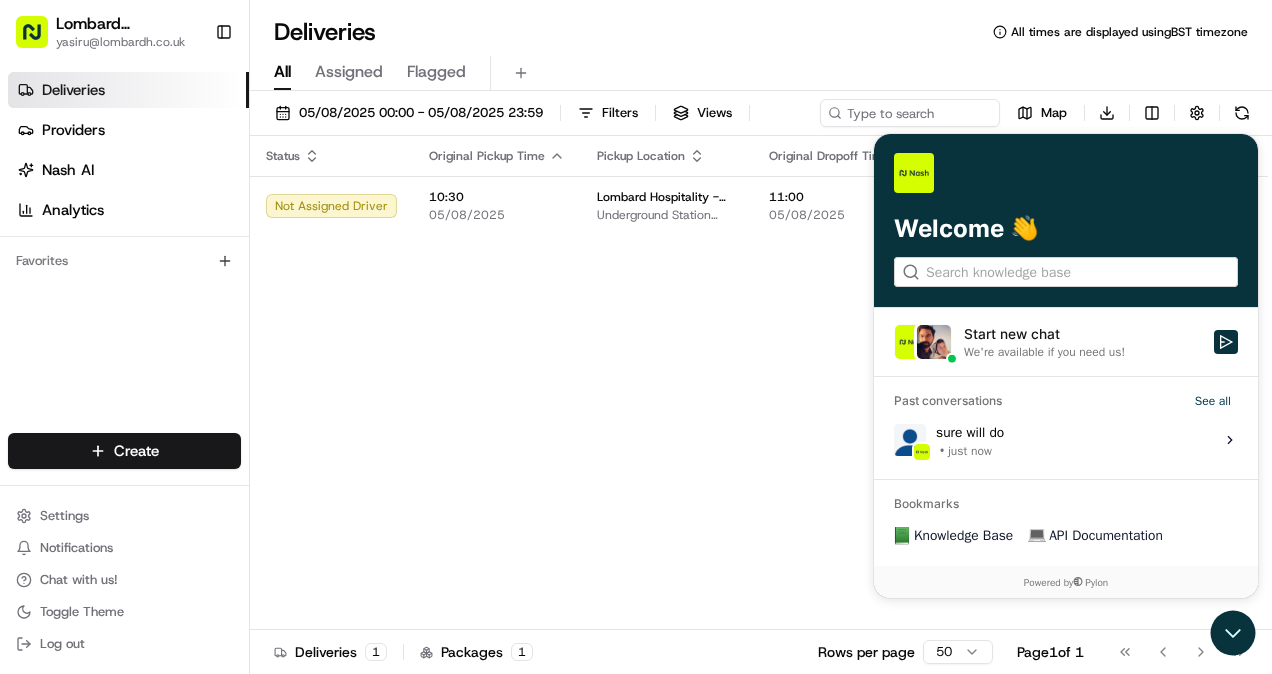 click on "Status Original Pickup Time Pickup Location Original Dropoff Time Dropoff Location Provider Action Not Assigned Driver [TIME] [DATE] Lombard Hospitality - Catering Underground Station Shop, [NUMBER] [STREET], [CITY] [POSTCODE], [COUNTRY] [TIME] Marks & CLerks [NUMBER] [STREET], [CITY] [POSTCODE], [COUNTRY] Uber UK" at bounding box center [759, 383] 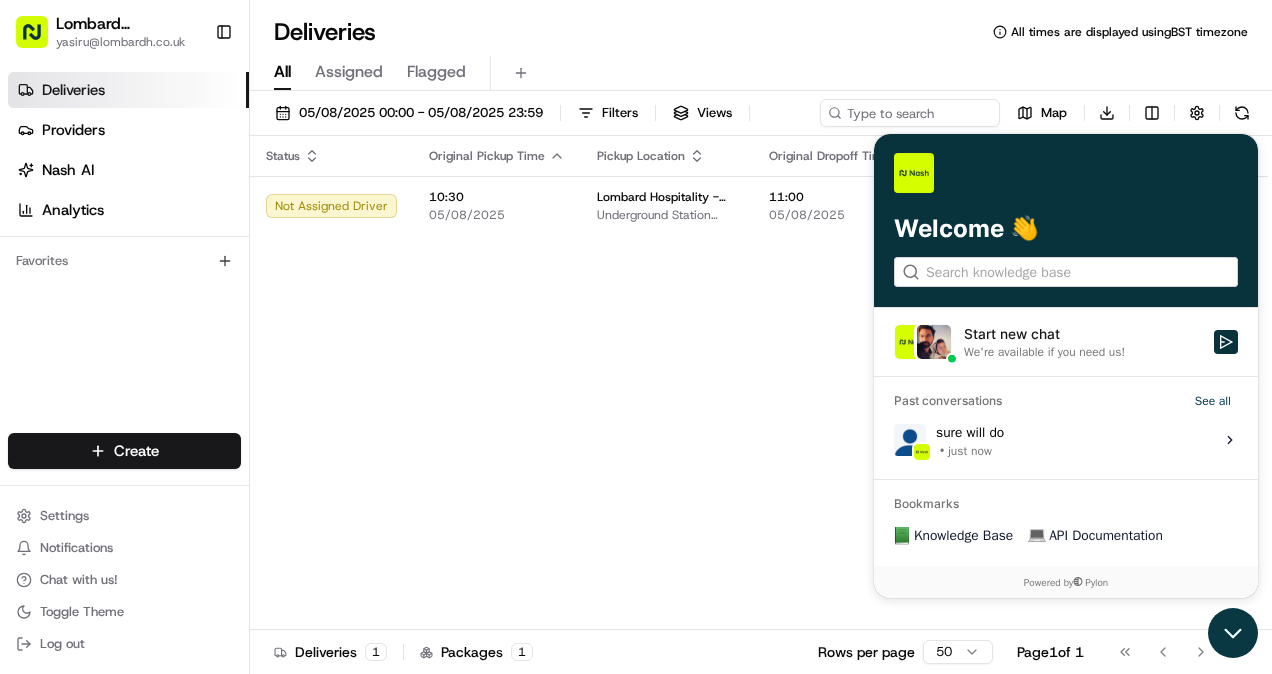 click 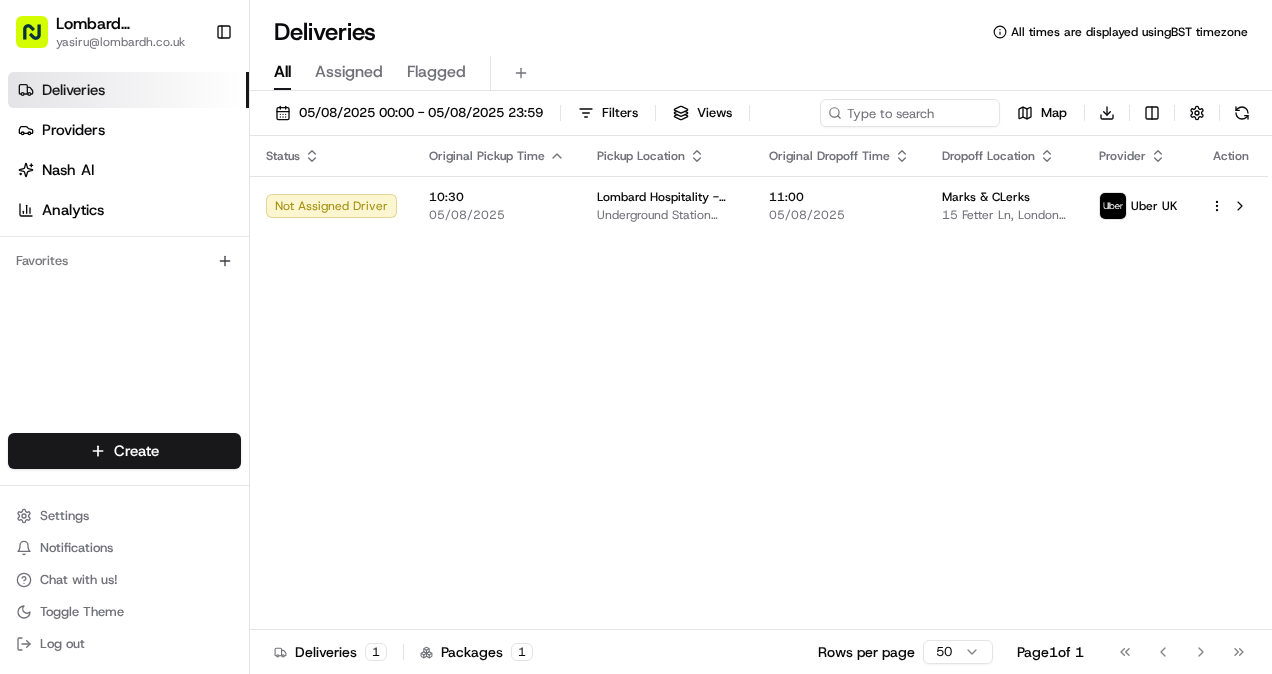click on "Status Original Pickup Time Pickup Location Original Dropoff Time Dropoff Location Provider Action Not Assigned Driver [TIME] [DATE] Lombard Hospitality - Catering Underground Station Shop, [NUMBER] [STREET], [CITY] [POSTCODE], [COUNTRY] [TIME] Marks & CLerks [NUMBER] [STREET], [CITY] [POSTCODE], [COUNTRY] Uber UK" at bounding box center (759, 383) 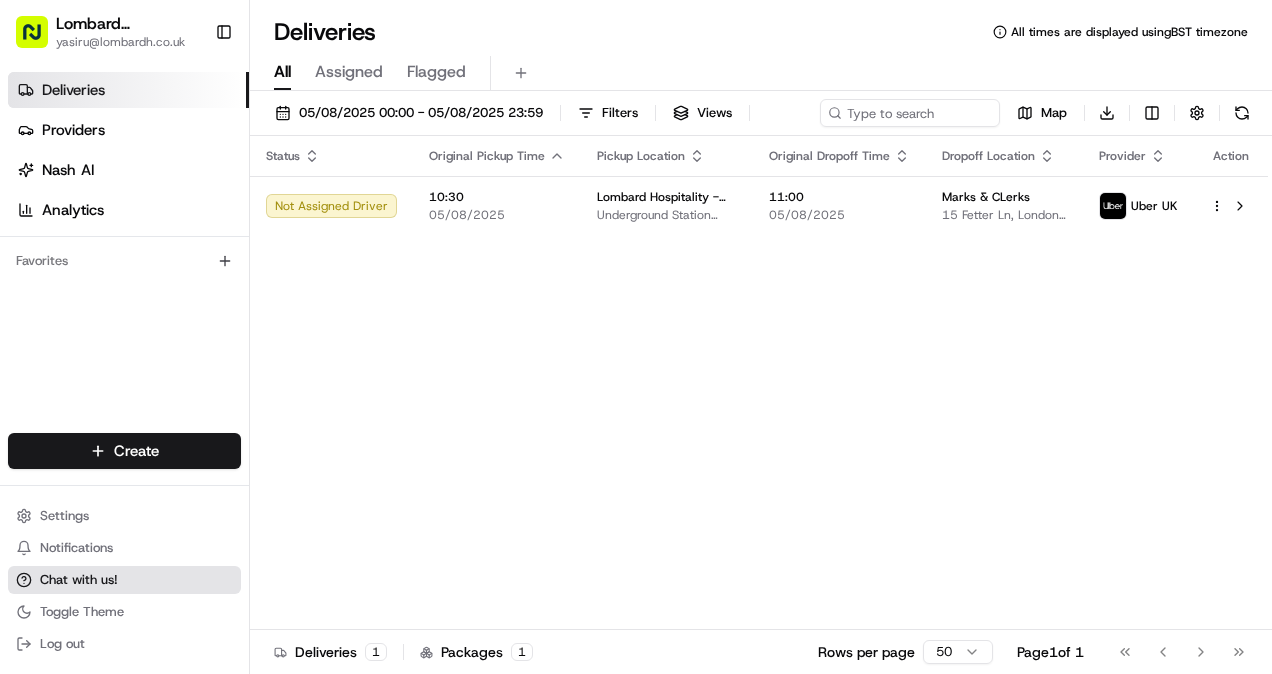 click on "Chat with us!" at bounding box center [124, 580] 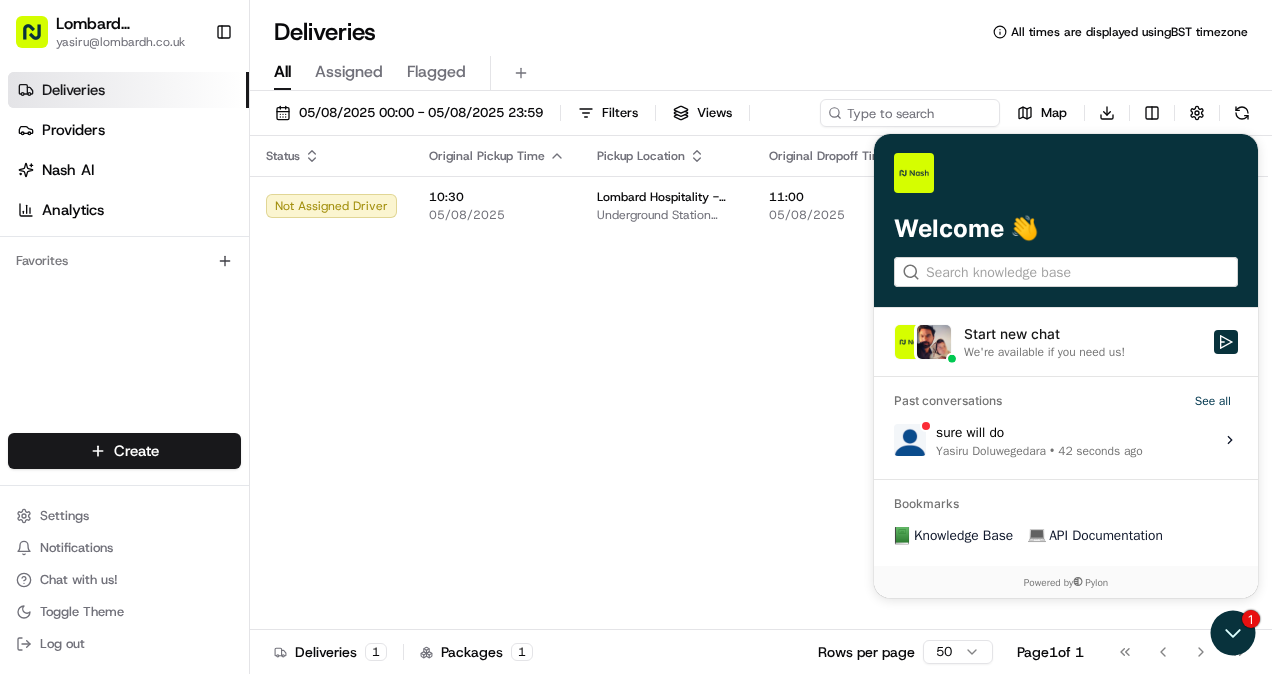 click on "42 seconds ago" at bounding box center [1100, 451] 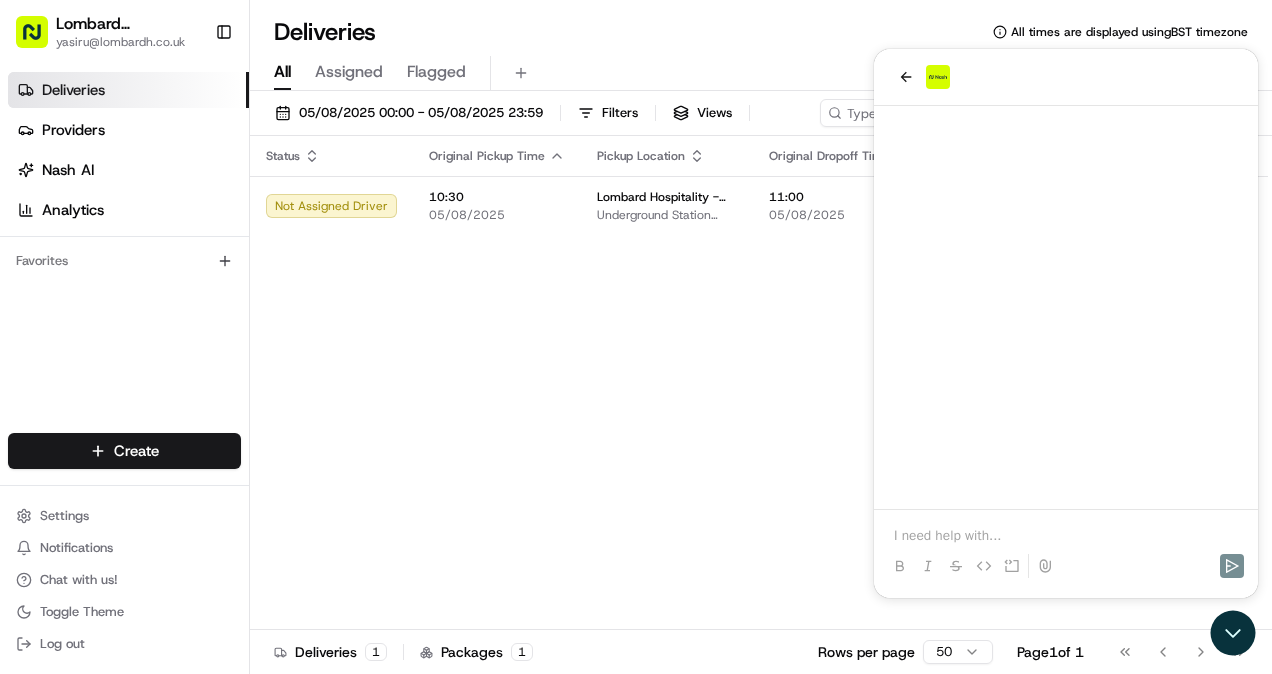 scroll, scrollTop: 1819, scrollLeft: 0, axis: vertical 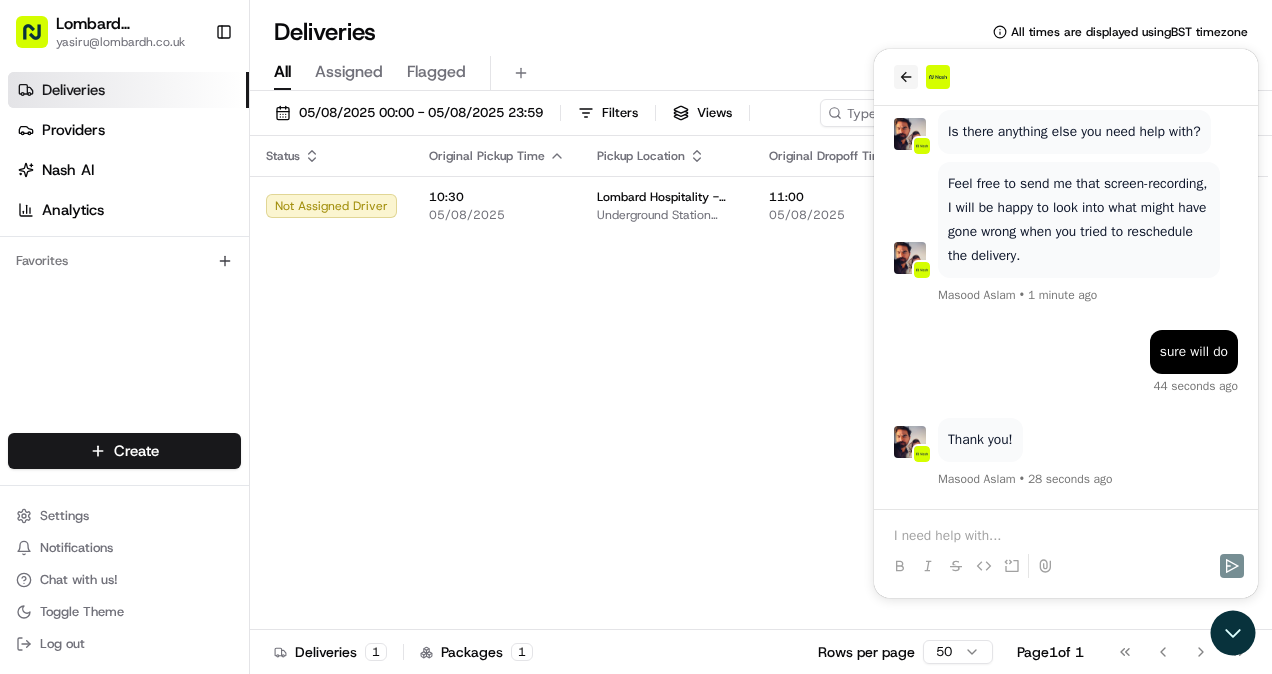 click at bounding box center (906, 77) 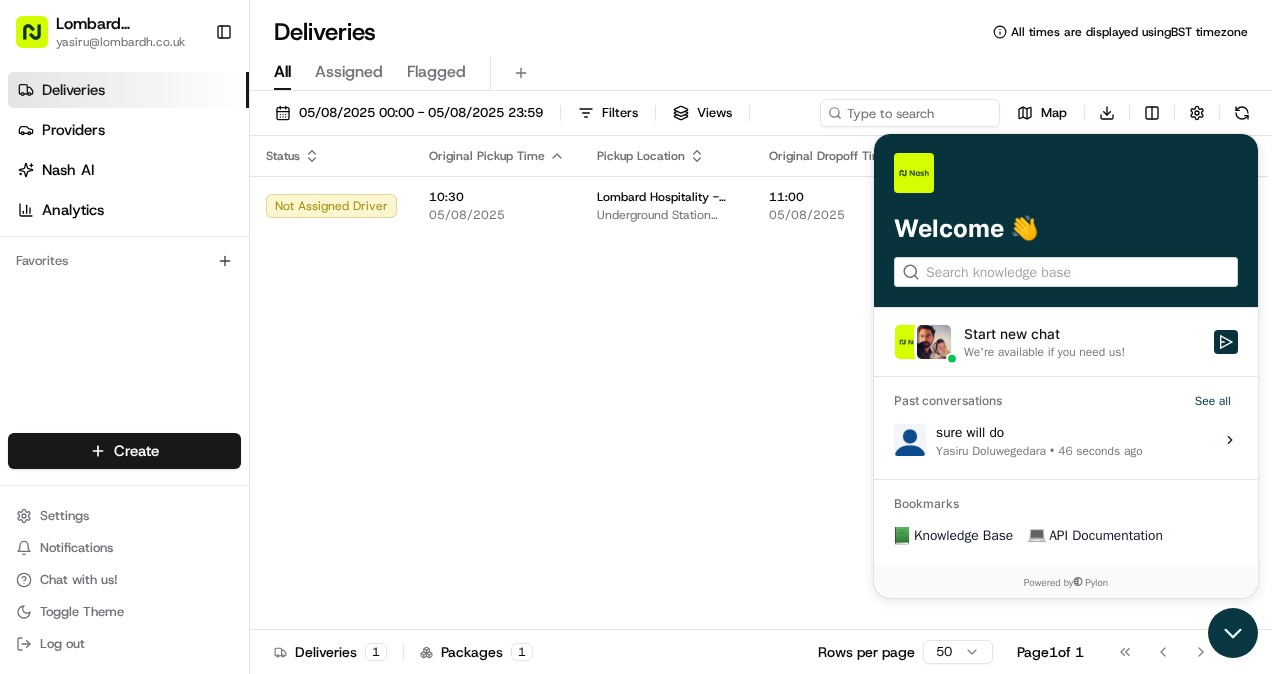 click 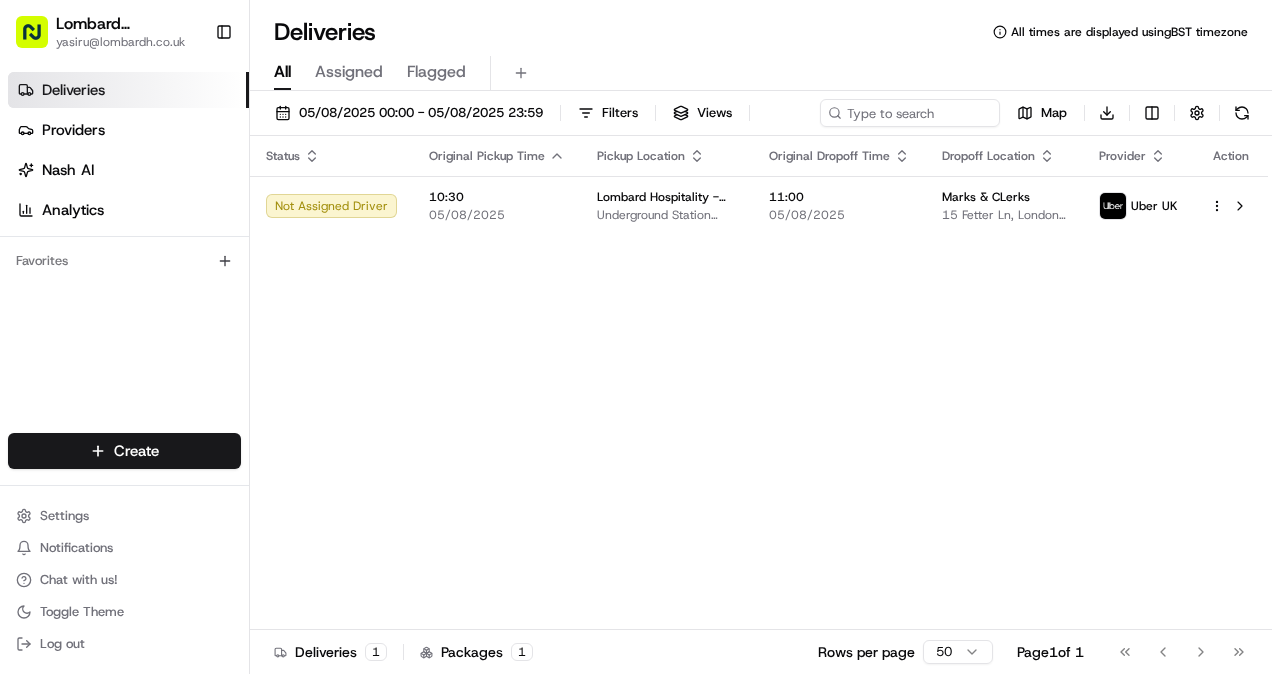 click on "Status Original Pickup Time Pickup Location Original Dropoff Time Dropoff Location Provider Action Not Assigned Driver [TIME] [DATE] Lombard Hospitality - Catering Underground Station Shop, [NUMBER] [STREET], [CITY] [POSTCODE], [COUNTRY] [TIME] Marks & CLerks [NUMBER] [STREET], [CITY] [POSTCODE], [COUNTRY] Uber UK" at bounding box center [759, 383] 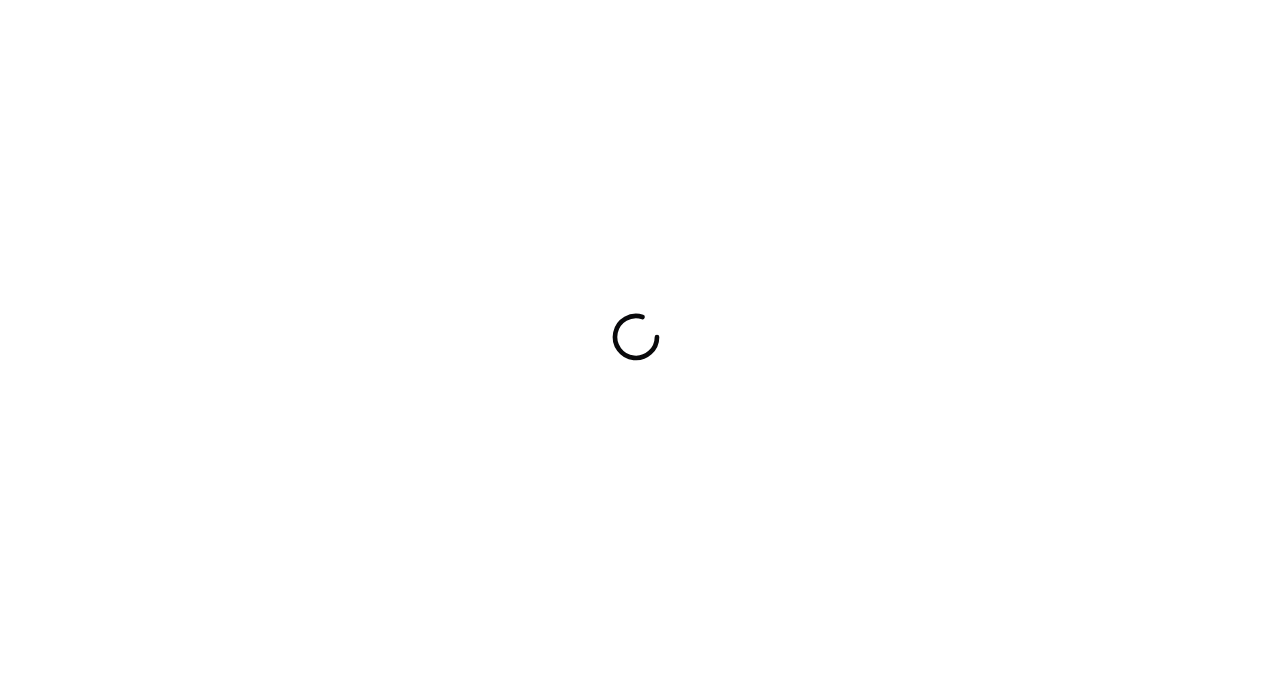 scroll, scrollTop: 0, scrollLeft: 0, axis: both 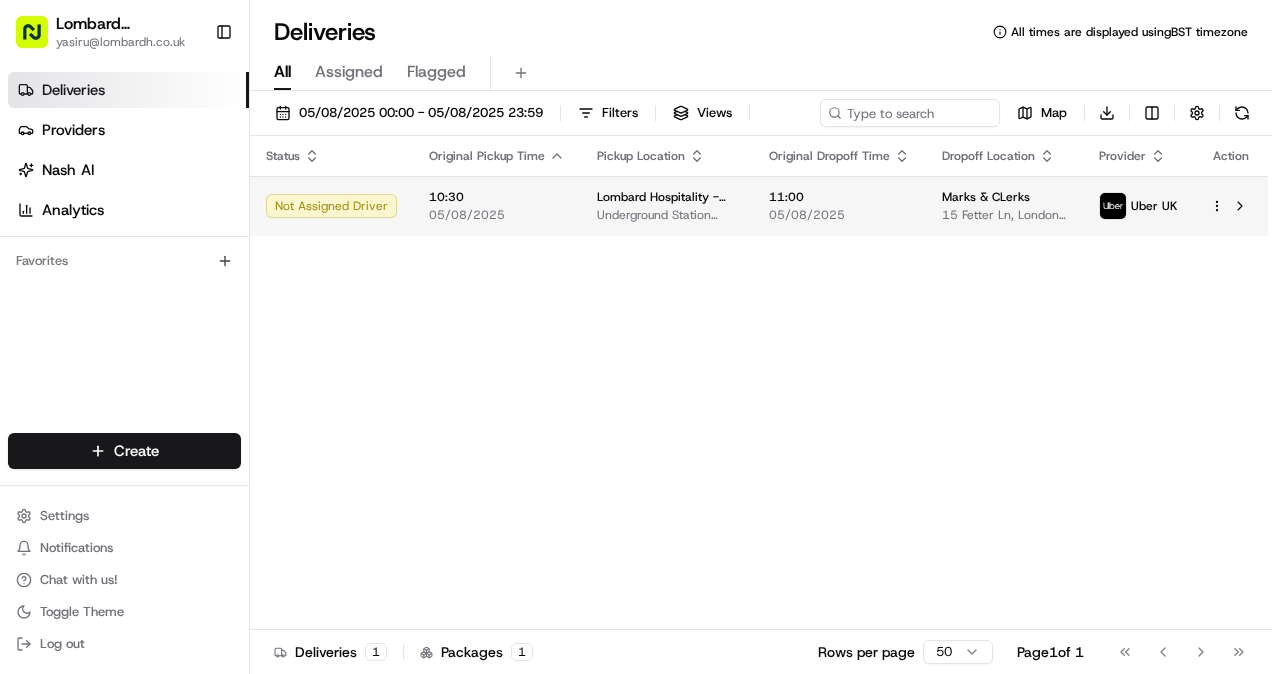 click on "Not Assigned Driver" at bounding box center (331, 206) 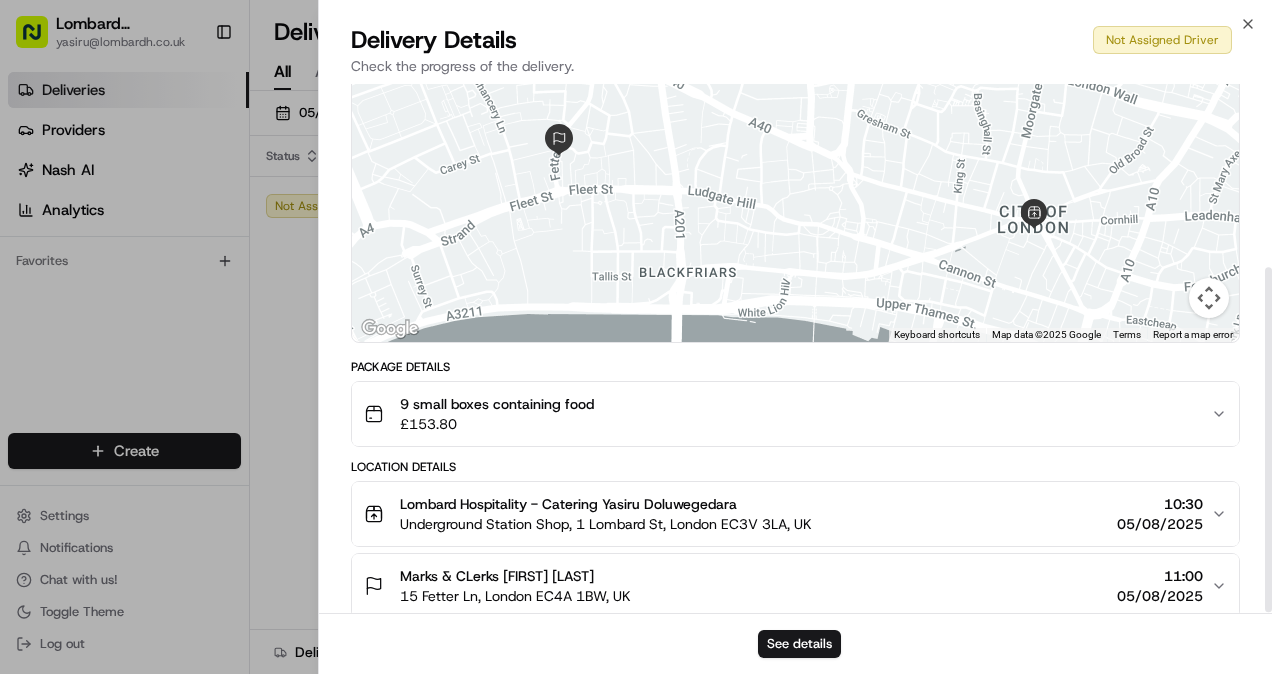 scroll, scrollTop: 280, scrollLeft: 0, axis: vertical 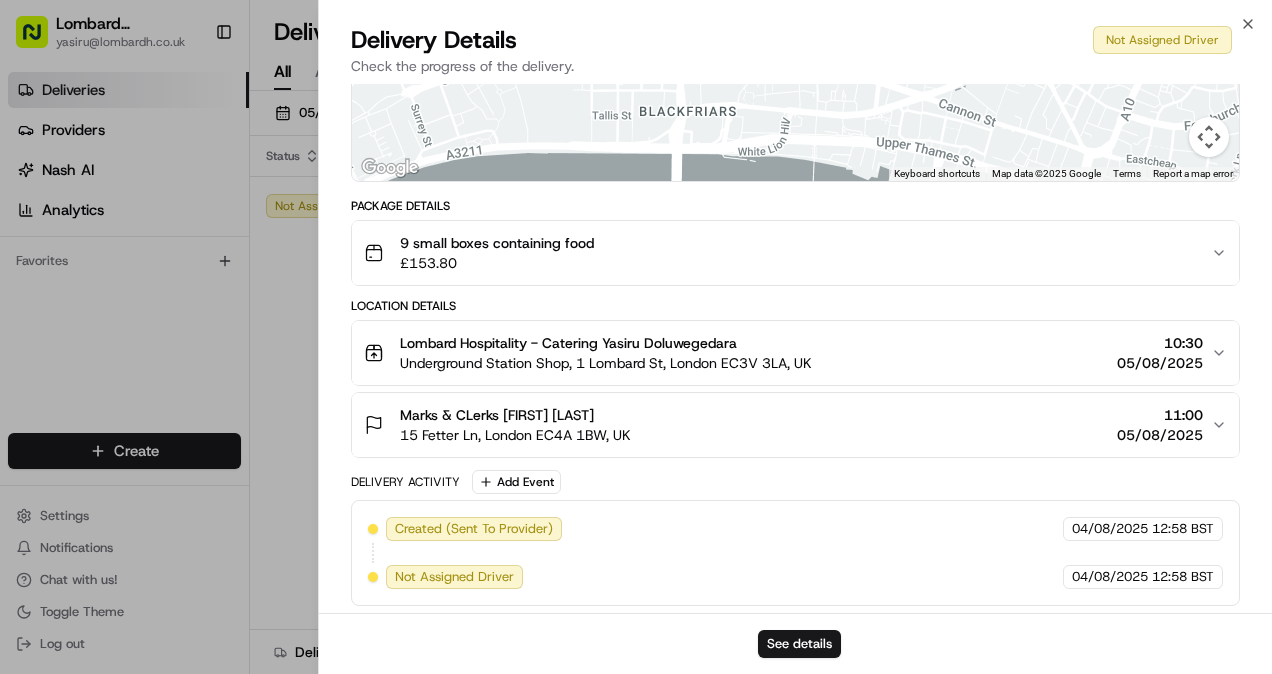 click on "Created (Sent To Provider)" at bounding box center (474, 529) 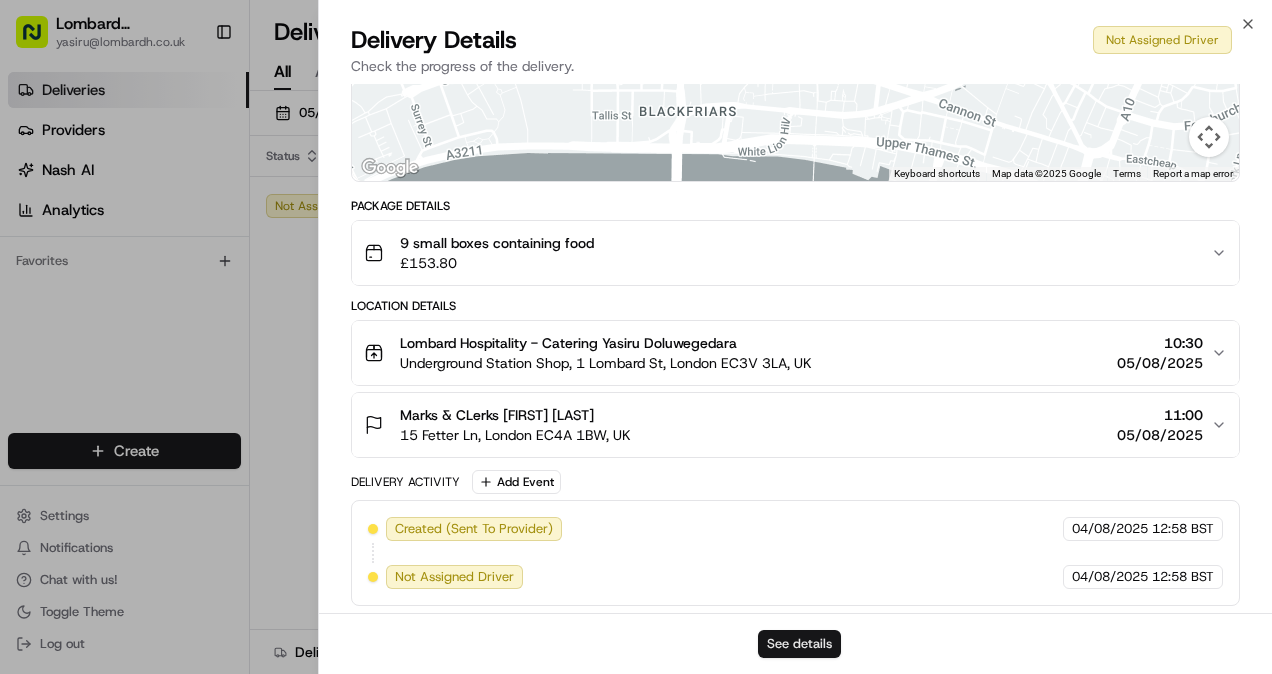 click on "See details" at bounding box center (799, 644) 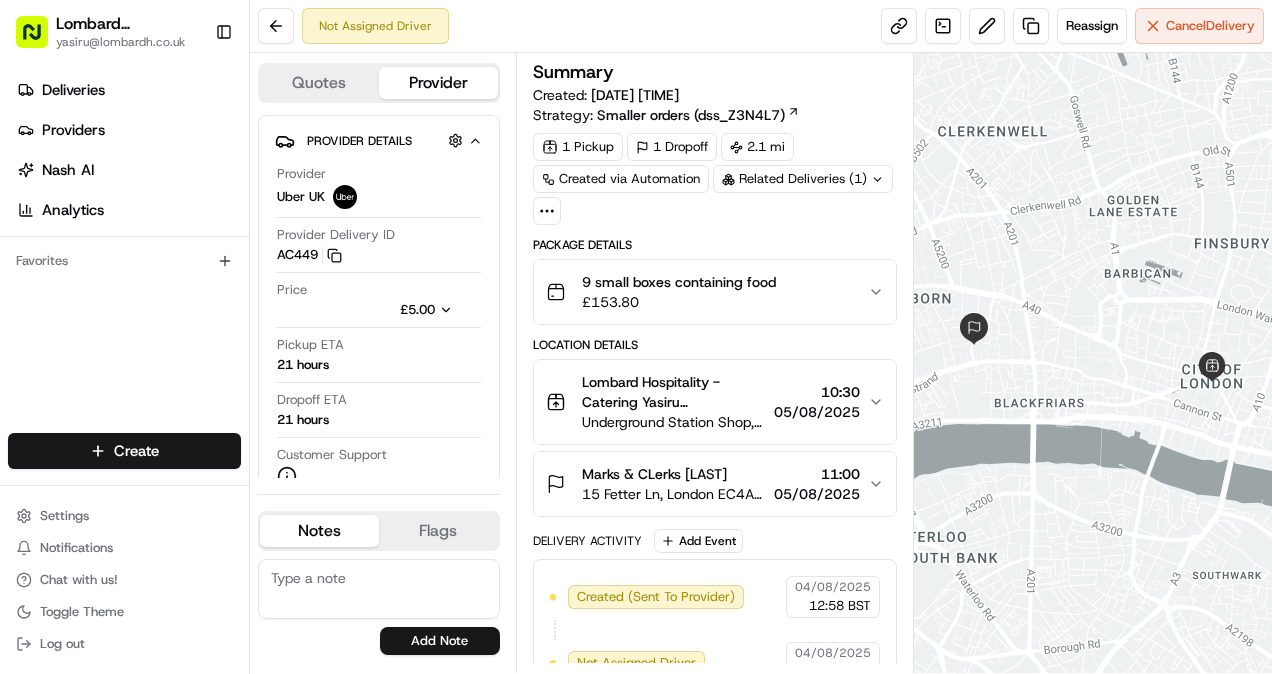 scroll, scrollTop: 0, scrollLeft: 0, axis: both 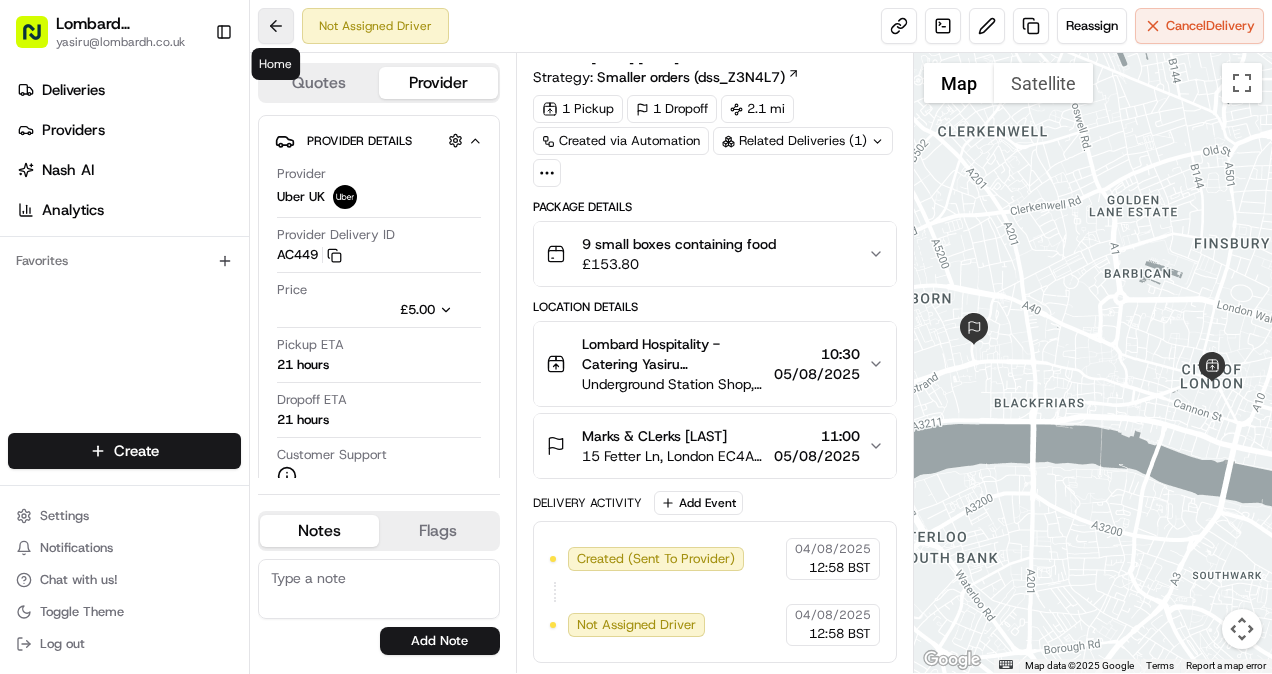 click at bounding box center (276, 26) 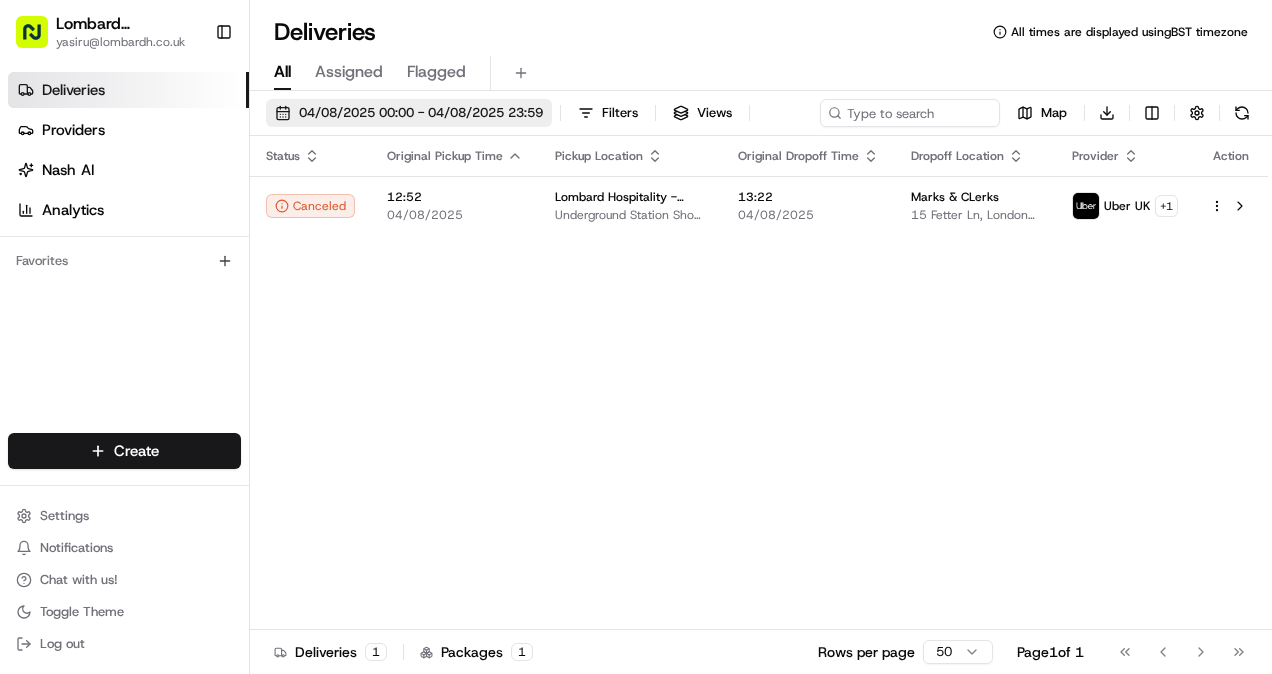 click on "04/08/2025 00:00 - 04/08/2025 23:59" at bounding box center (409, 113) 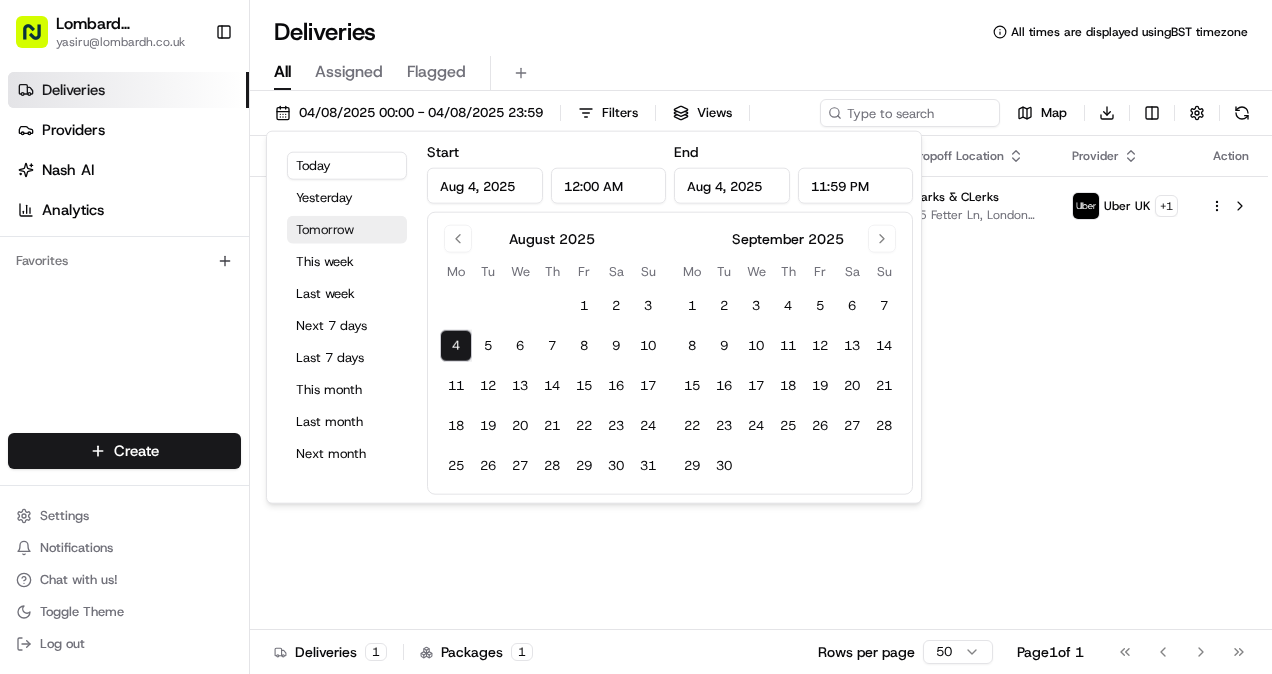 click on "Tomorrow" at bounding box center [347, 230] 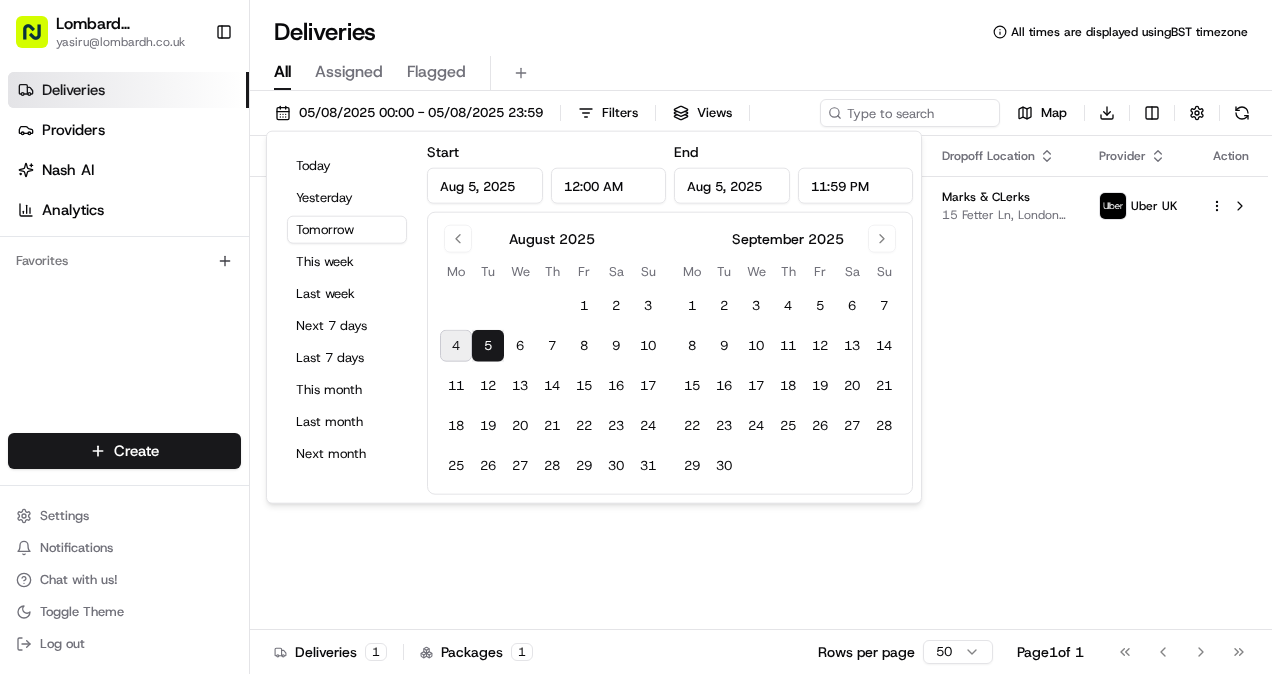 click on "Status Original Pickup Time Pickup Location Original Dropoff Time Dropoff Location Provider Action Not Assigned Driver [TIME] [DATE] Lombard Hospitality - Catering Underground Station Shop, [NUMBER] [STREET], [CITY] [POSTAL_CODE], [COUNTRY] [TIME] [DATE] Marks & CLerks [NUMBER] [STREET], [CITY] [POSTAL_CODE], [COUNTRY] Uber UK" at bounding box center [759, 383] 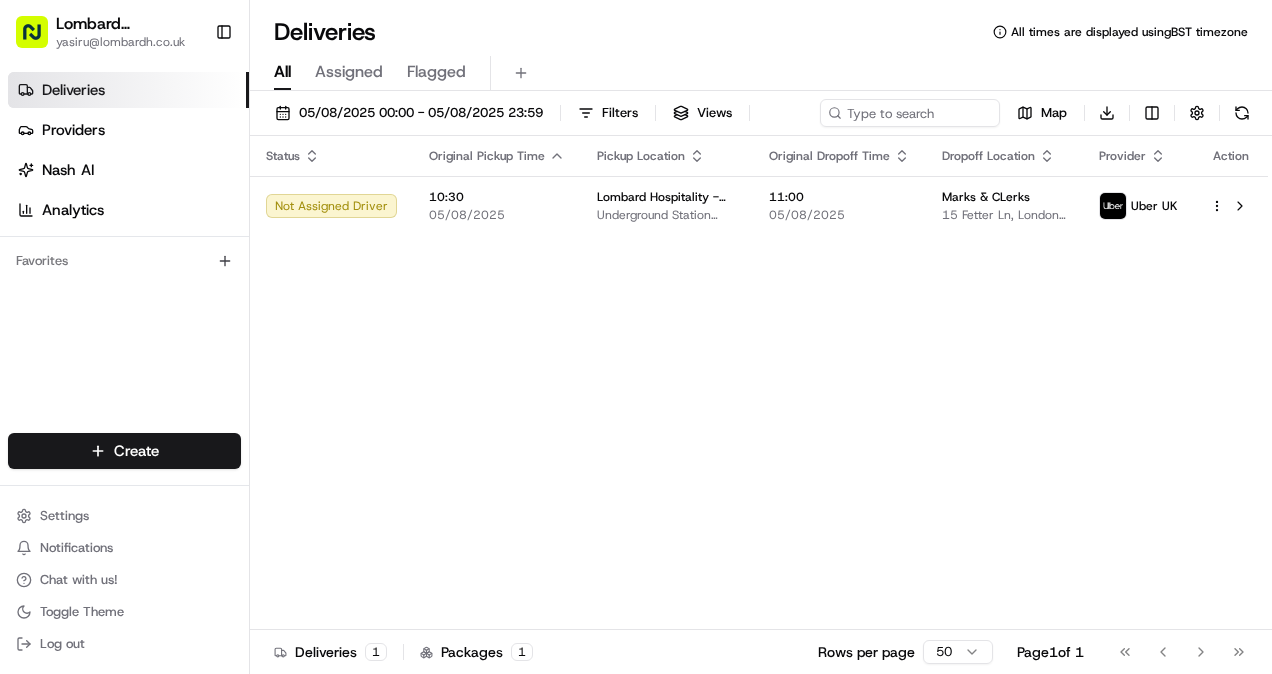 click on "[DATE] [TIME] - [DATE] [TIME] Filters Views Map Download" at bounding box center (761, 117) 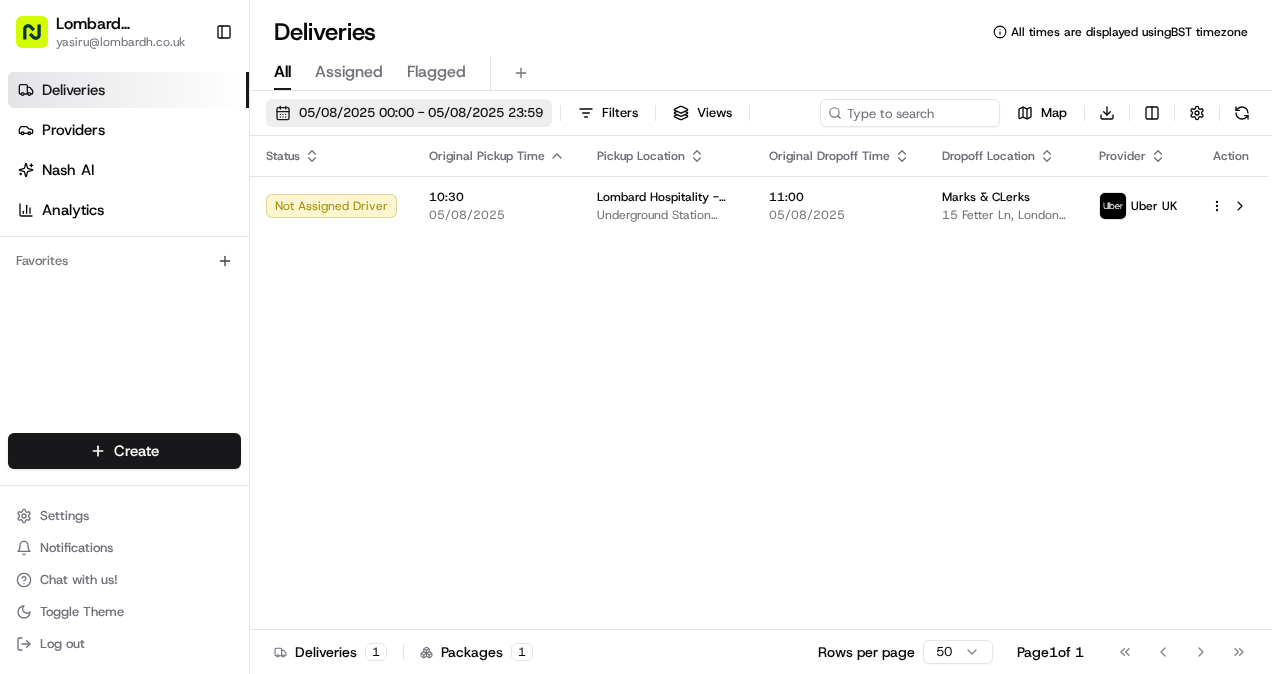 click on "05/08/2025 00:00 - 05/08/2025 23:59" at bounding box center (409, 113) 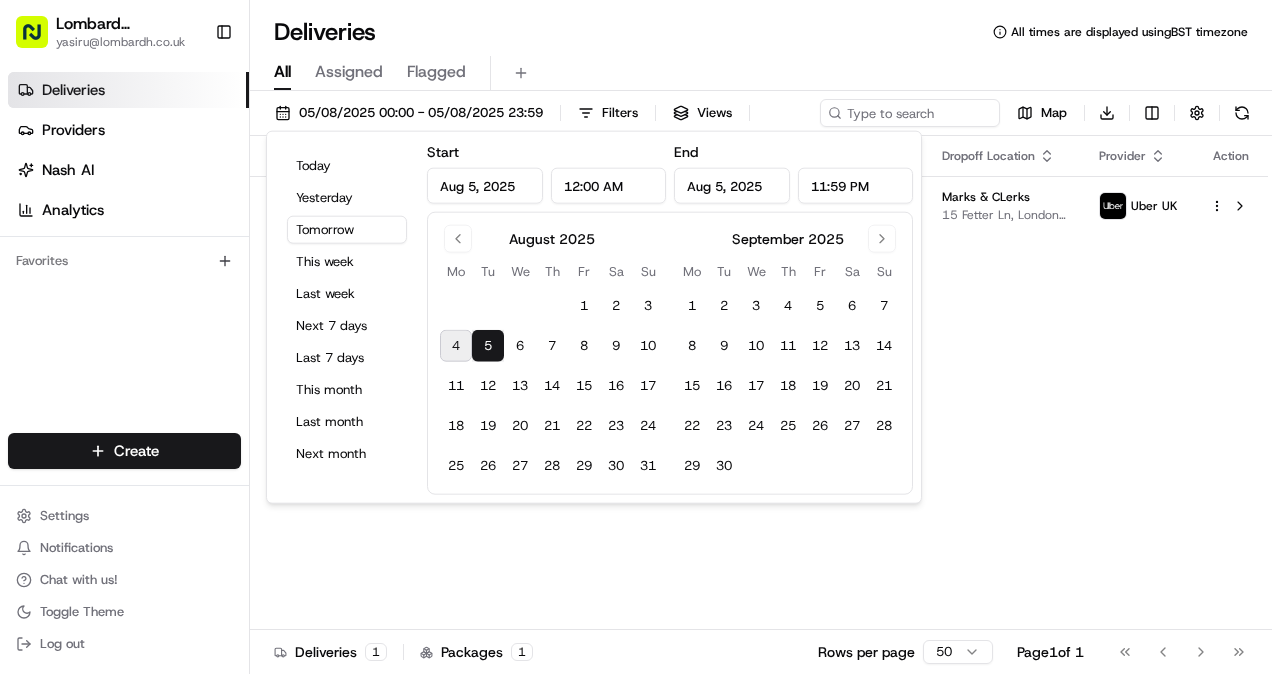 click on "4" at bounding box center (456, 346) 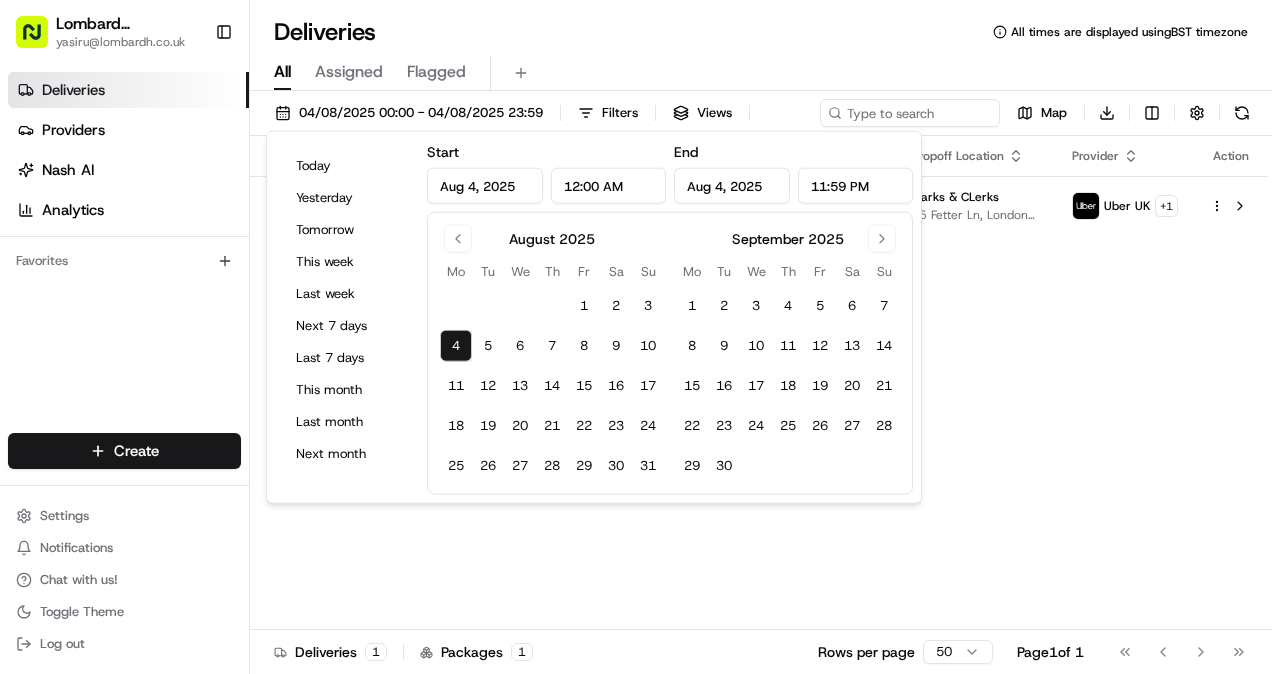click on "Status Original Pickup Time Pickup Location Original Dropoff Time Dropoff Location Provider Action Canceled [TIME] [DATE] Lombard Hospitality - Catering Underground Station Shop, [NUMBER] [STREET], [CITY] [POSTAL_CODE], [COUNTRY] [TIME] [DATE] Marks & CLerks [NUMBER] [STREET], [CITY] [POSTAL_CODE], [COUNTRY] Uber UK + 1" at bounding box center (759, 383) 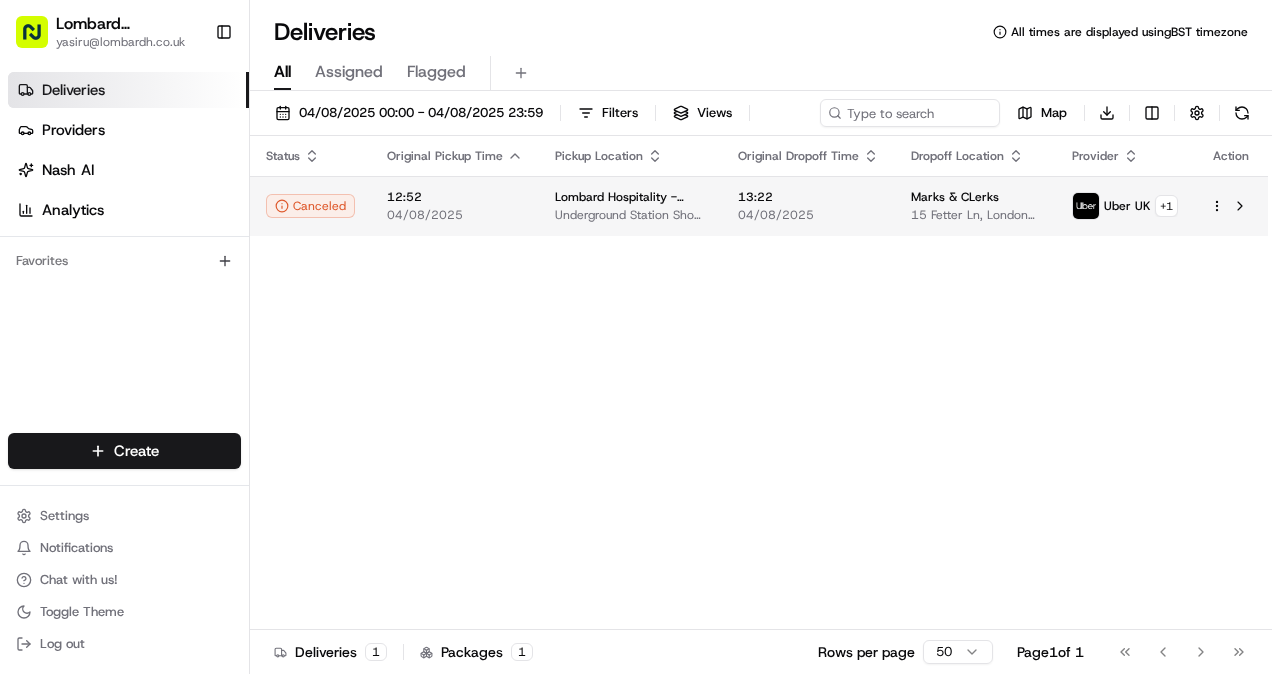 click at bounding box center (1231, 206) 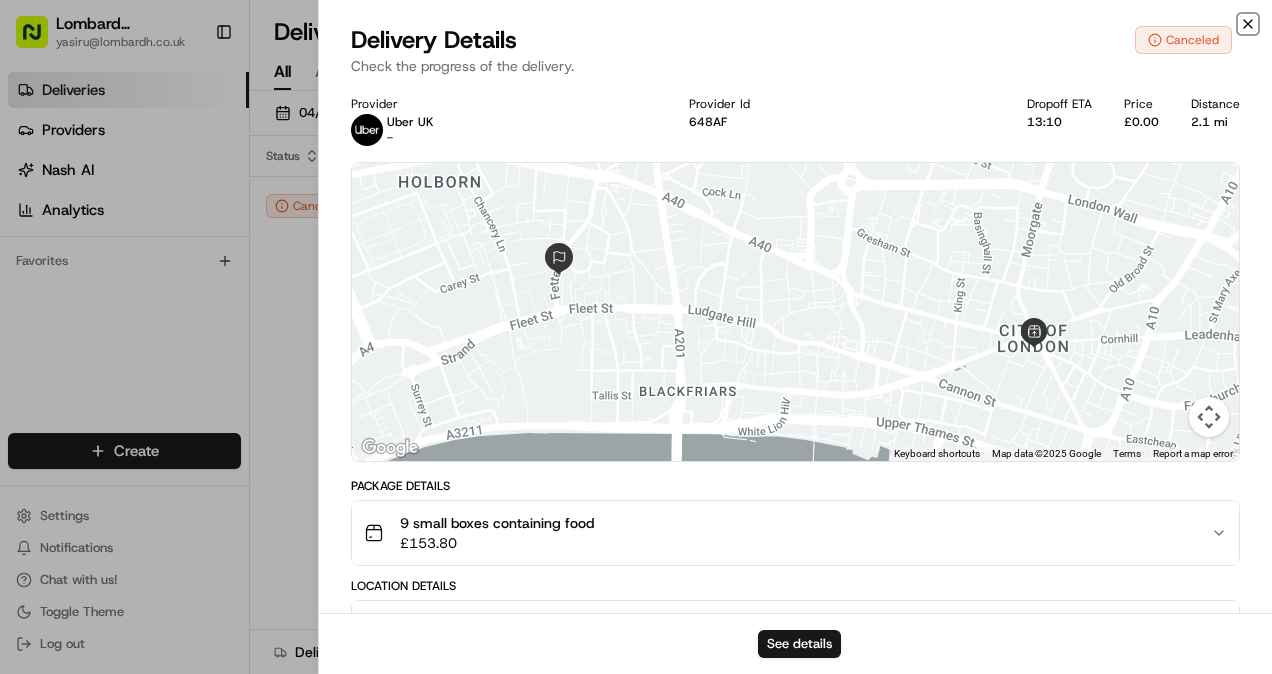 click 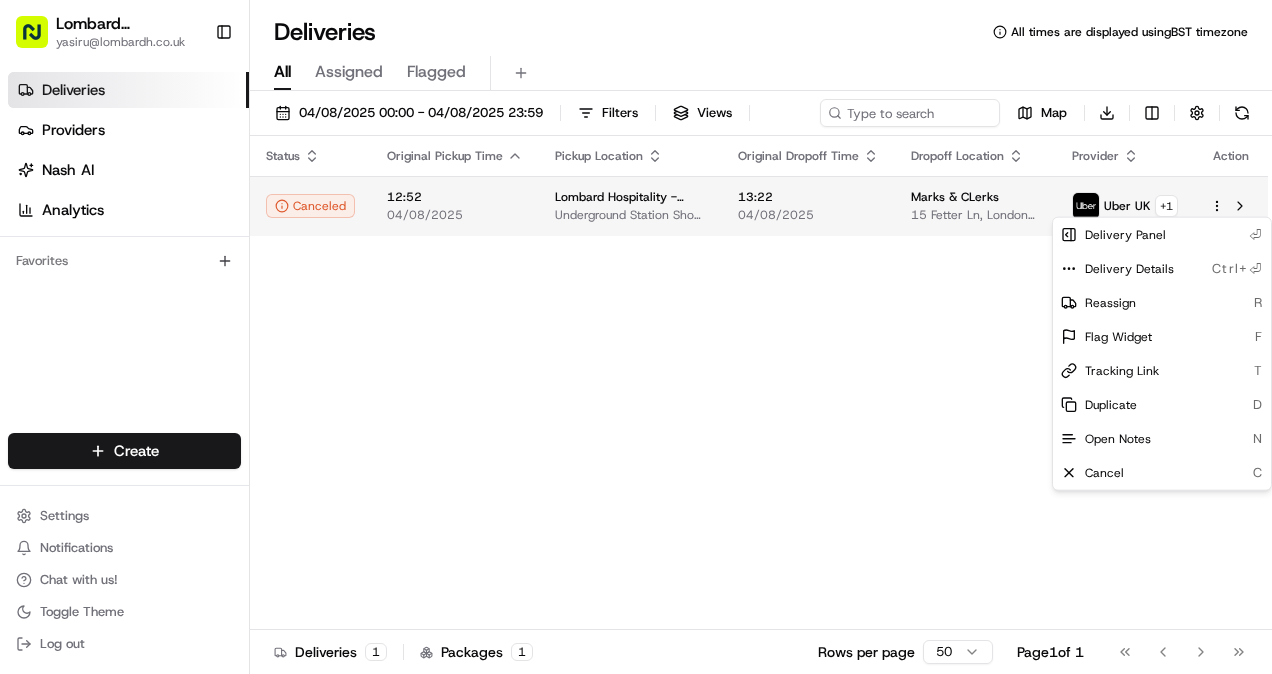 click on "Lombard Hospitality [EMAIL] Toggle Sidebar Deliveries Providers Nash AI Analytics Favorites Main Menu Members & Organization Organization Users Roles Preferences Customization Tracking Orchestration Automations Dispatch Strategy Locations Pickup Locations Dropoff Locations Billing Billing Refund Requests Integrations Notification Triggers Webhooks API Keys Request Logs Create Settings Notifications Chat with us! Toggle Theme Log out Deliveries All times are displayed using BST timezone All Assigned Flagged [DATE] [TIME] - [DATE] [TIME] Filters Views Map Download Status Original Pickup Time Pickup Location Original Dropoff Time Dropoff Location Provider Action Canceled [TIME] [DATE] Lombard Hospitality - Catering Underground Station Shop, [NUMBER] [STREET], [CITY] [POSTAL_CODE], [COUNTRY] [TIME] [DATE] Marks & CLerks [NUMBER] [STREET], [CITY] [POSTAL_CODE], [COUNTRY] Uber UK + 1 Deliveries 1 Packages 1 Rows per page 50 Page 1 of 1 Go to first page Go to previous page Go to next page" at bounding box center [636, 337] 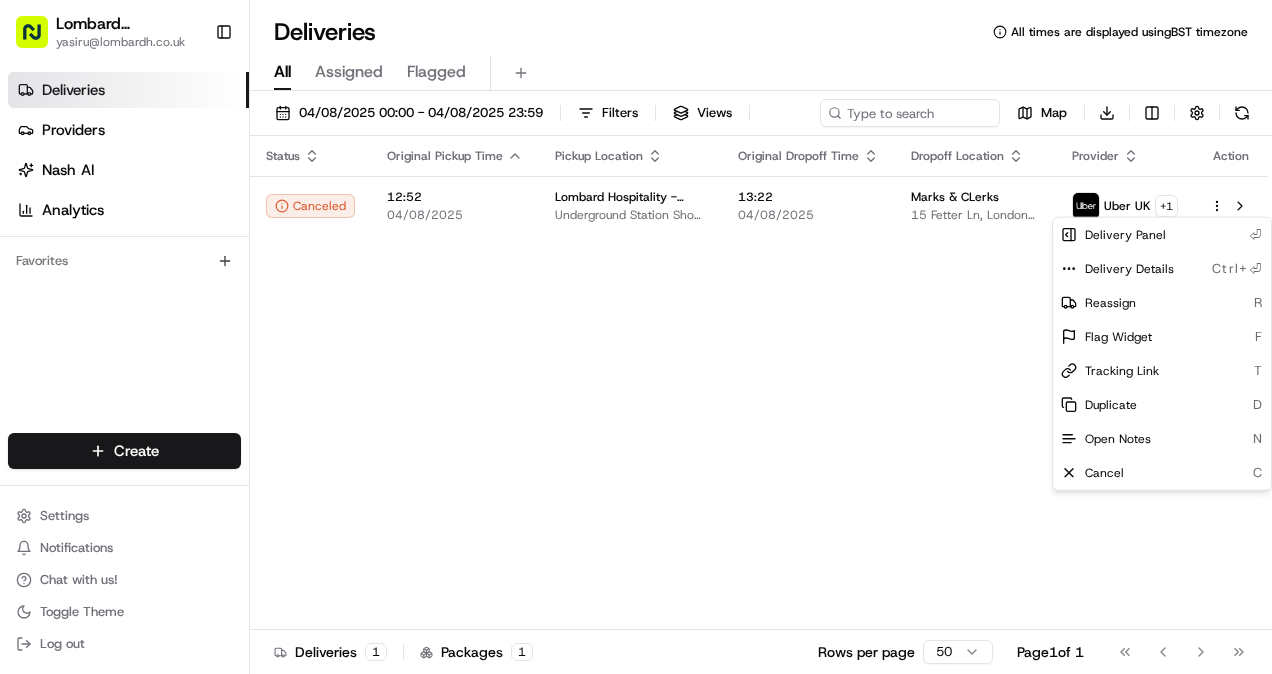 click on "Lombard Hospitality [EMAIL] Toggle Sidebar Deliveries Providers Nash AI Analytics Favorites Main Menu Members & Organization Organization Users Roles Preferences Customization Tracking Orchestration Automations Dispatch Strategy Locations Pickup Locations Dropoff Locations Billing Billing Refund Requests Integrations Notification Triggers Webhooks API Keys Request Logs Create Settings Notifications Chat with us! Toggle Theme Log out Deliveries All times are displayed using BST timezone All Assigned Flagged [DATE] [TIME] - [DATE] [TIME] Filters Views Map Download Status Original Pickup Time Pickup Location Original Dropoff Time Dropoff Location Provider Action Canceled [TIME] [DATE] Lombard Hospitality - Catering Underground Station Shop, [NUMBER] [STREET], [CITY] [POSTAL_CODE], [COUNTRY] [TIME] [DATE] Marks & CLerks [NUMBER] [STREET], [CITY] [POSTAL_CODE], [COUNTRY] Uber UK + 1 Deliveries 1 Packages 1 Rows per page 50 Page 1 of 1 Go to first page Go to previous page Go to next page" at bounding box center (636, 337) 